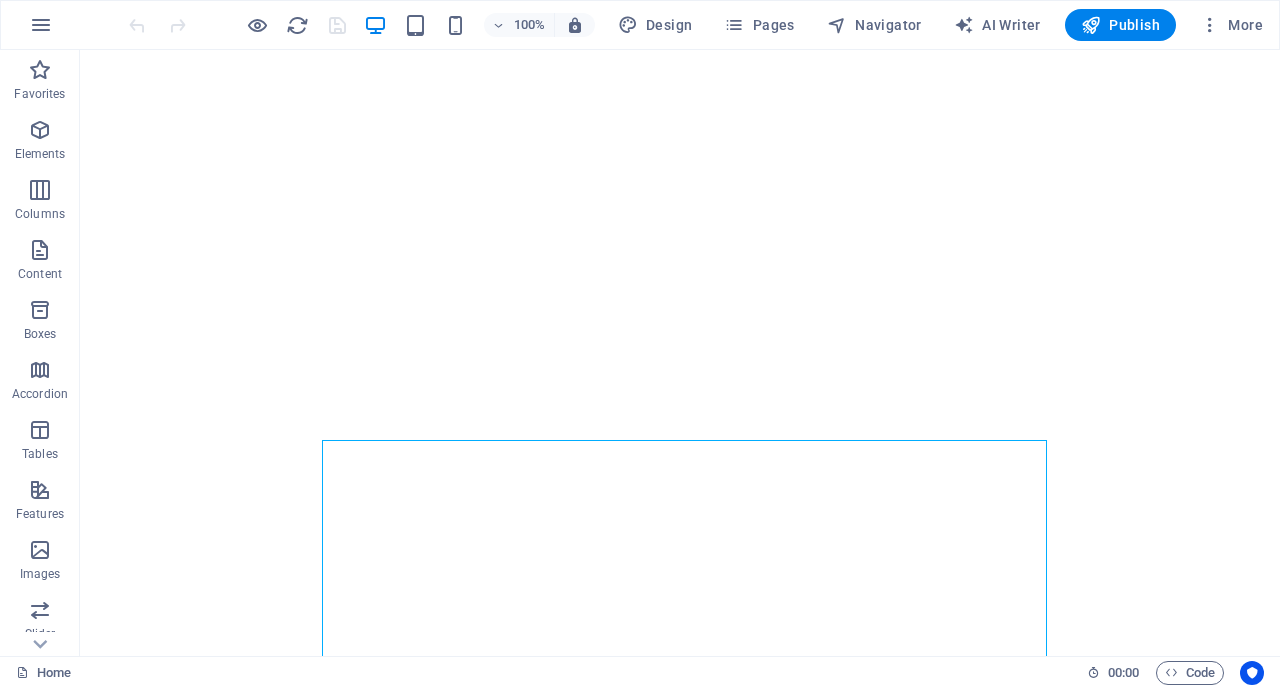 scroll, scrollTop: 0, scrollLeft: 0, axis: both 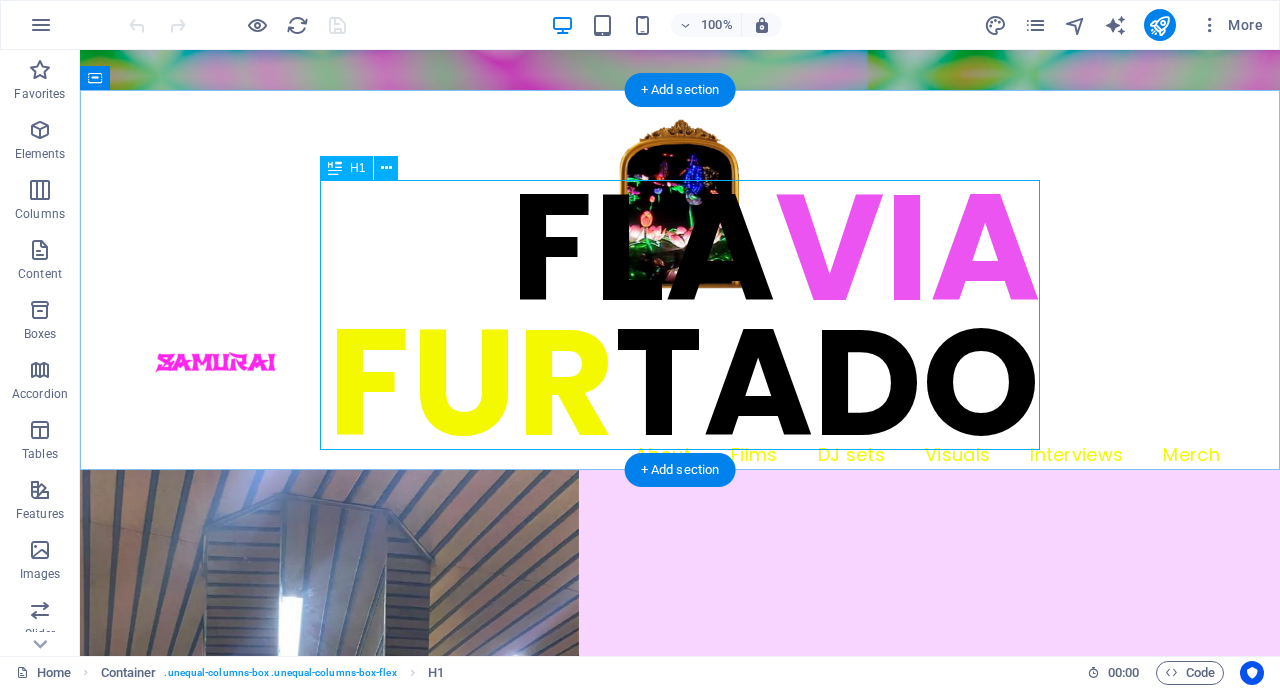 click on "[FIRST] [LAST]" at bounding box center (680, 315) 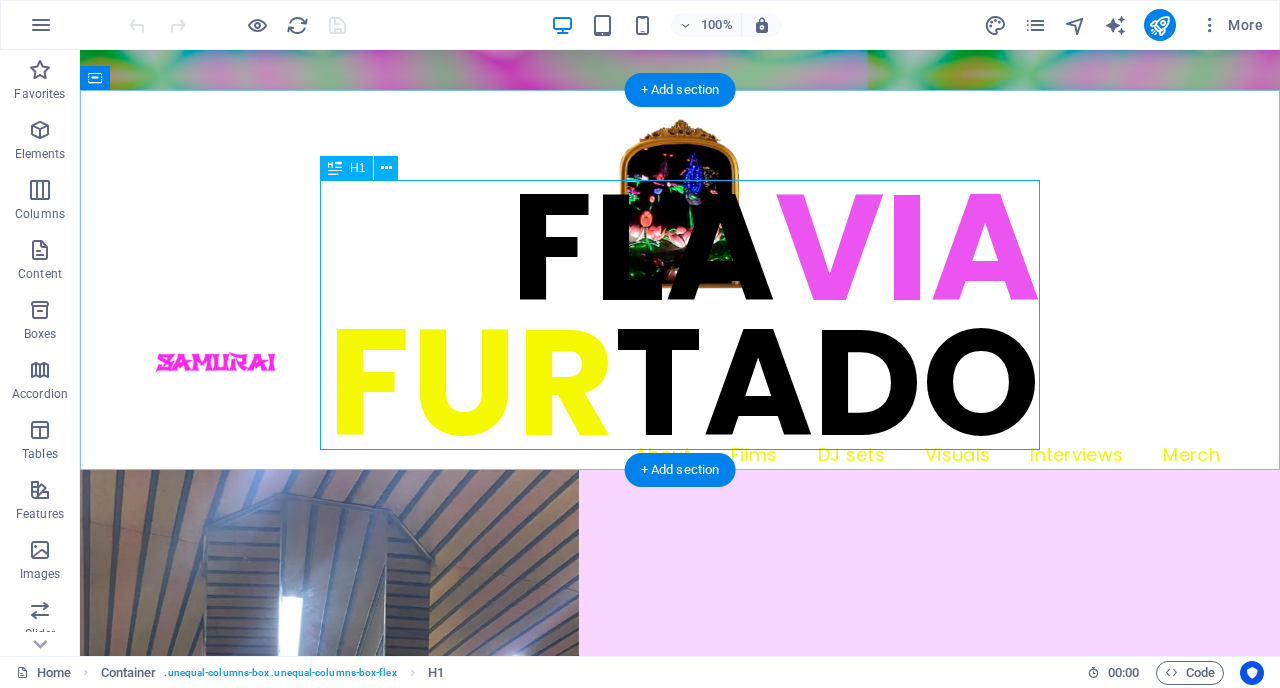 click on "[FIRST] [LAST]" at bounding box center [680, 315] 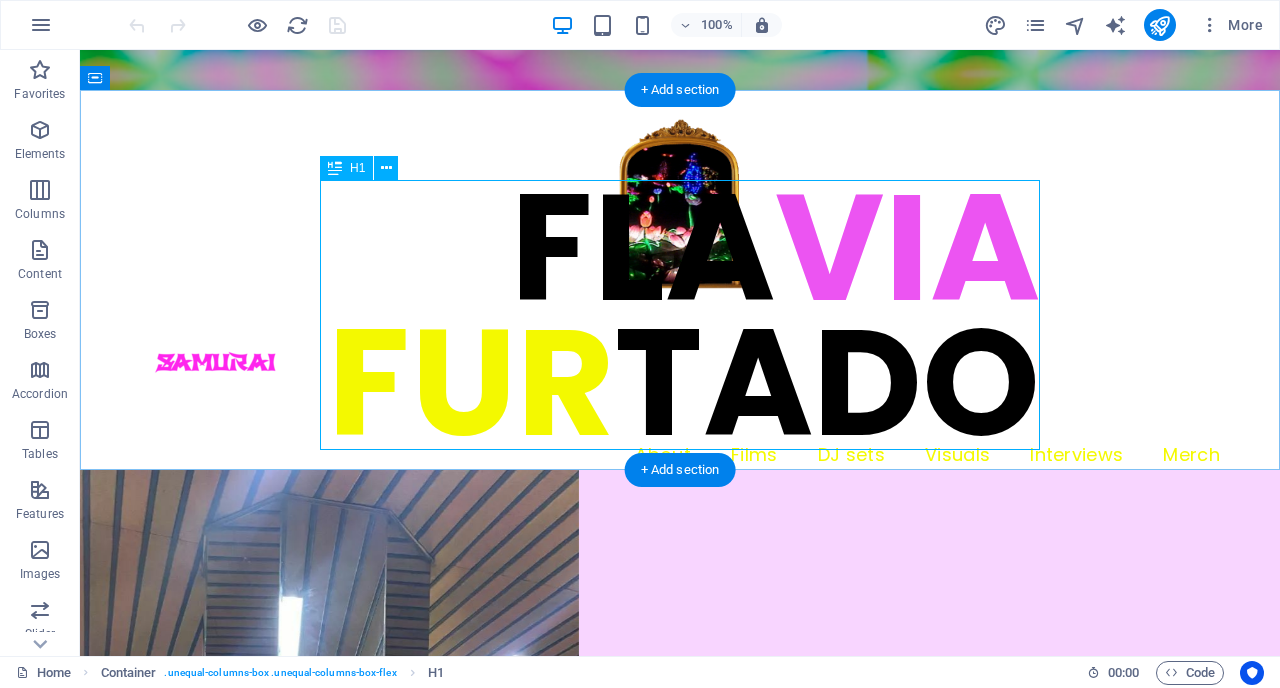 click on "[FIRST] [LAST]" at bounding box center (680, 315) 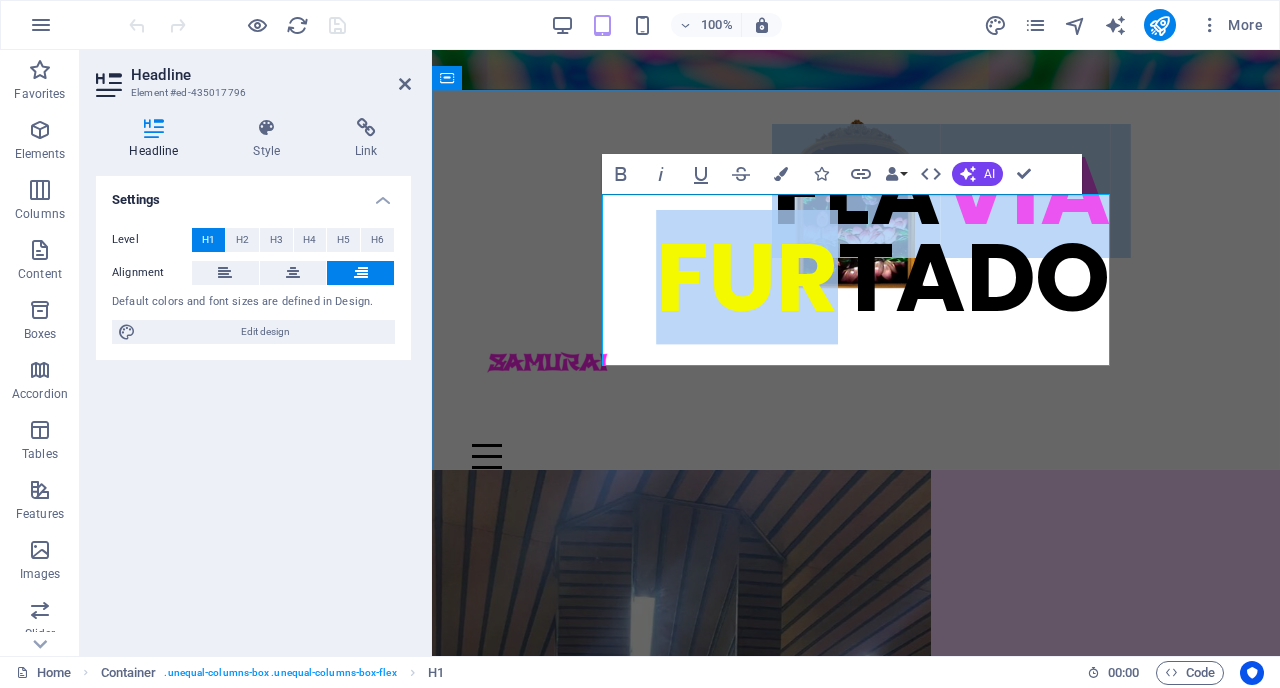 click on "FUR" at bounding box center (747, 277) 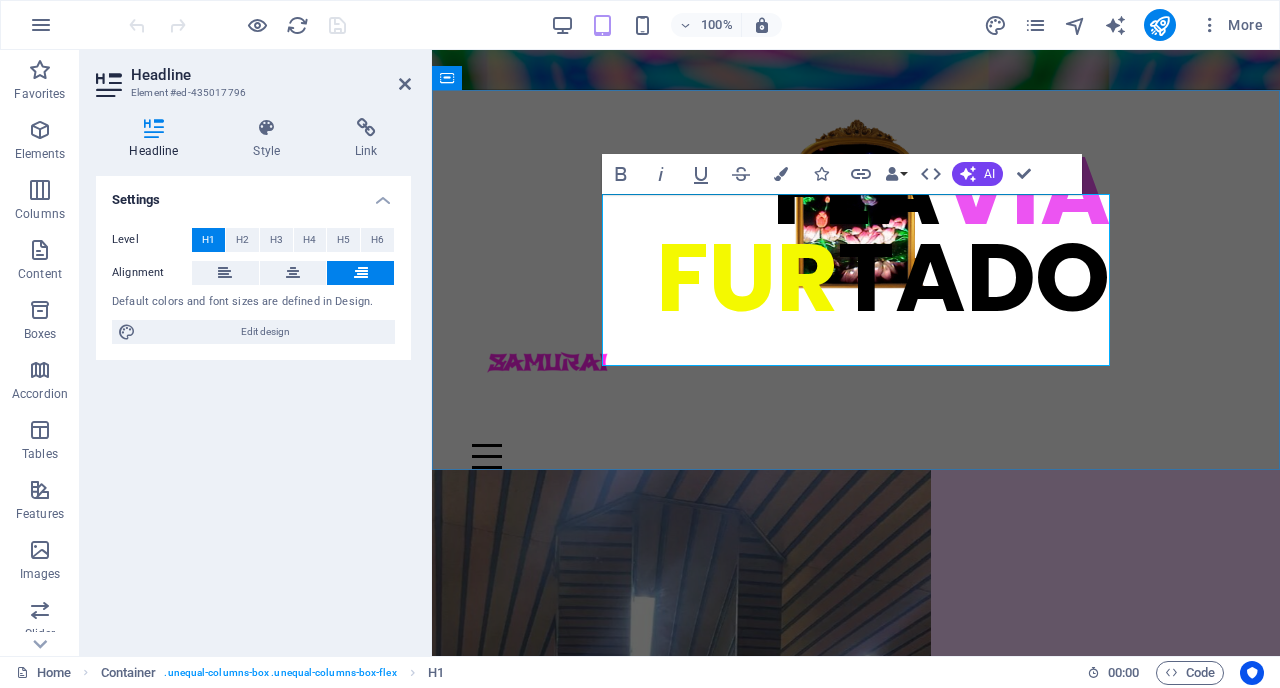 click on "[FIRST] [LAST]" at bounding box center [856, 234] 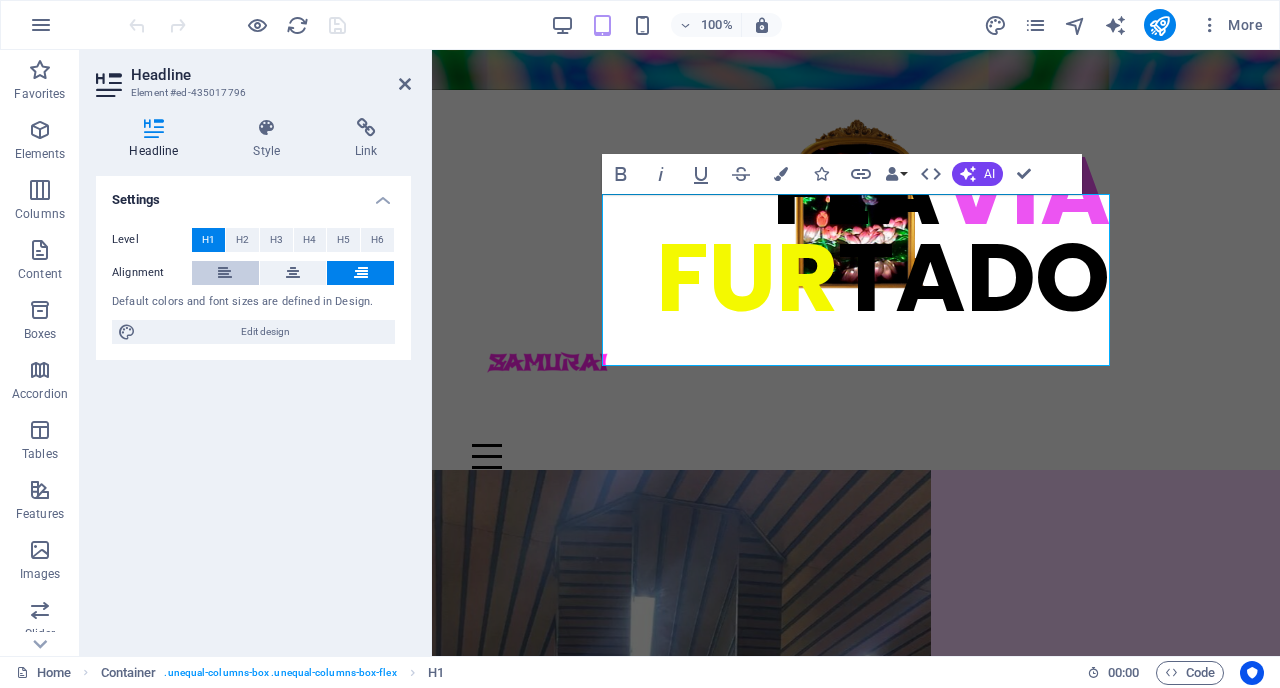 click at bounding box center [225, 273] 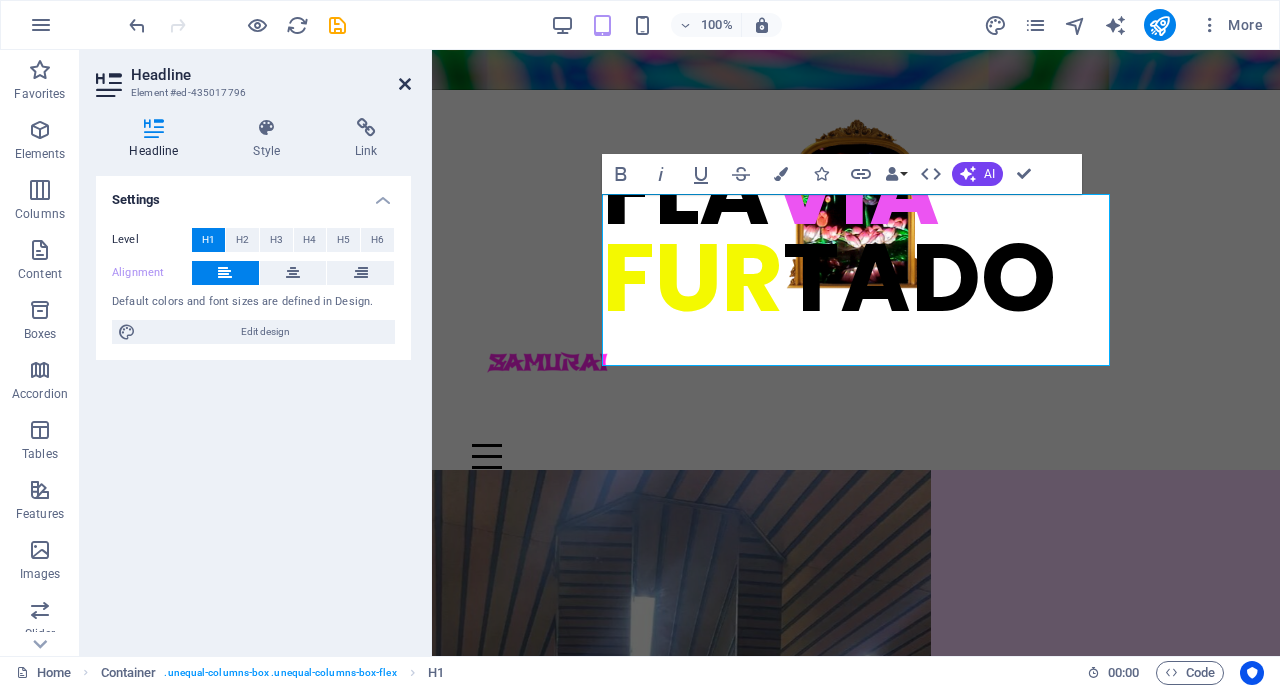 click at bounding box center [405, 84] 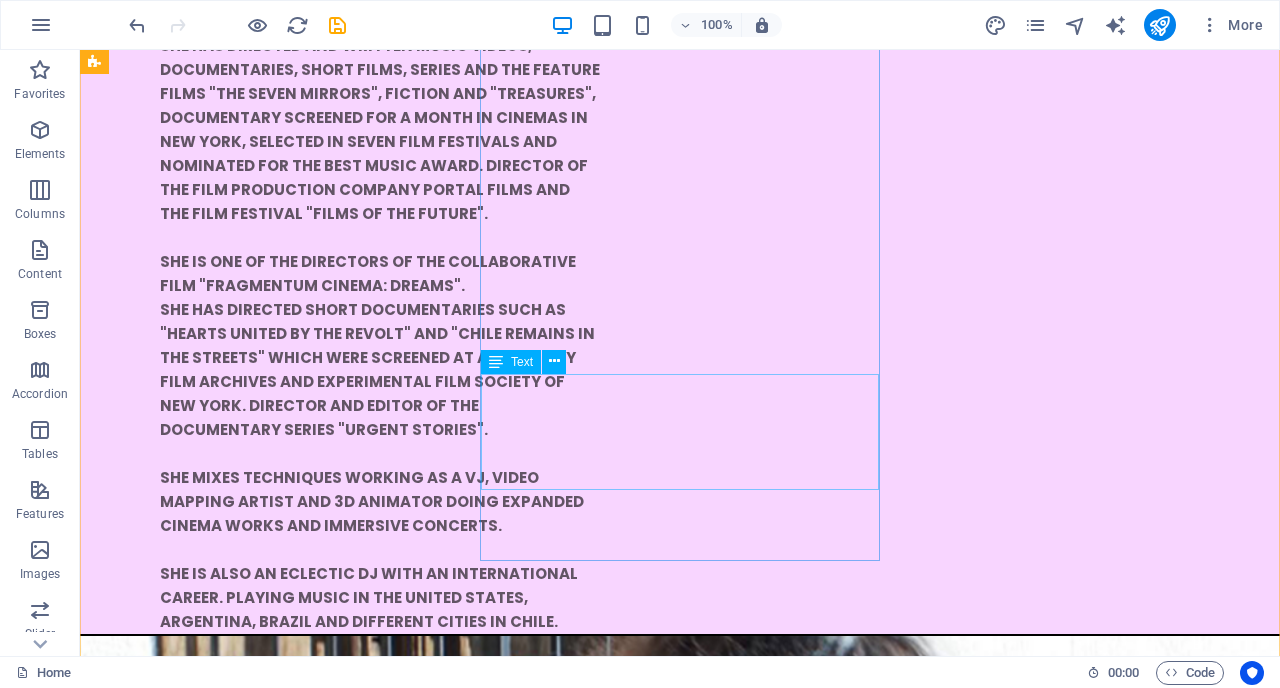 scroll, scrollTop: 1732, scrollLeft: 0, axis: vertical 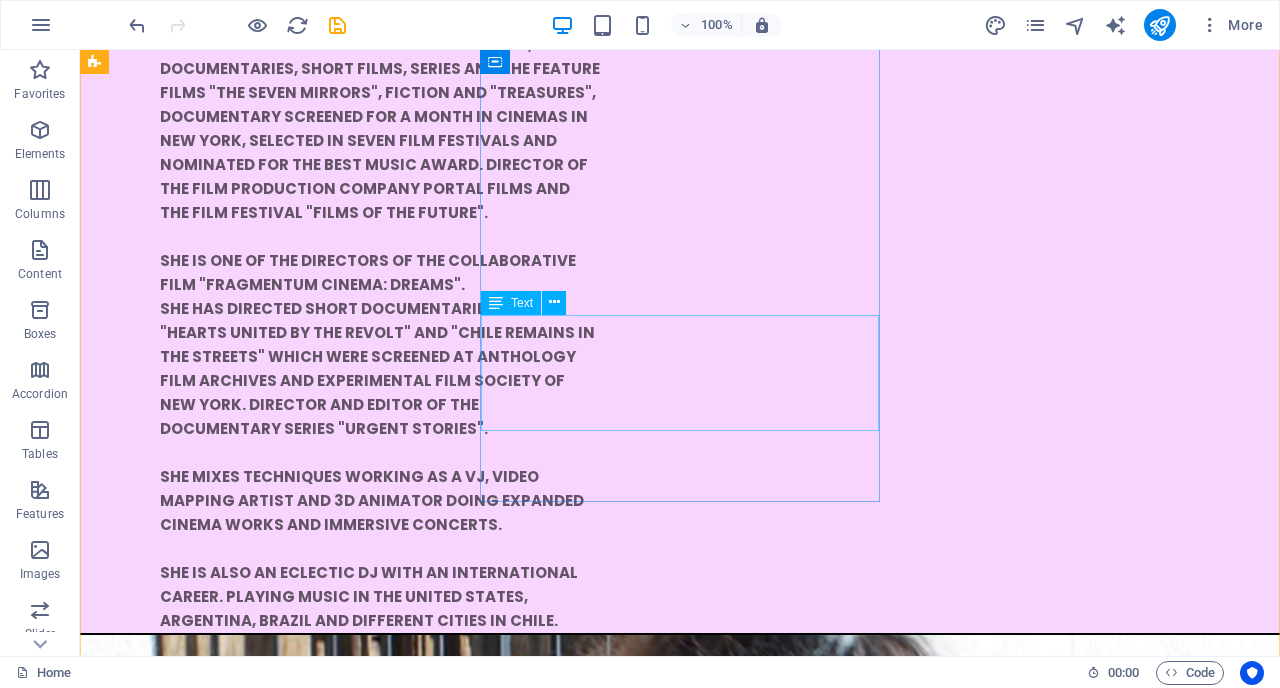 click on "Eclectic muldisiciplinary artist,  creating live visuals for concerts  and performances, expert in videomapping" at bounding box center [280, 3346] 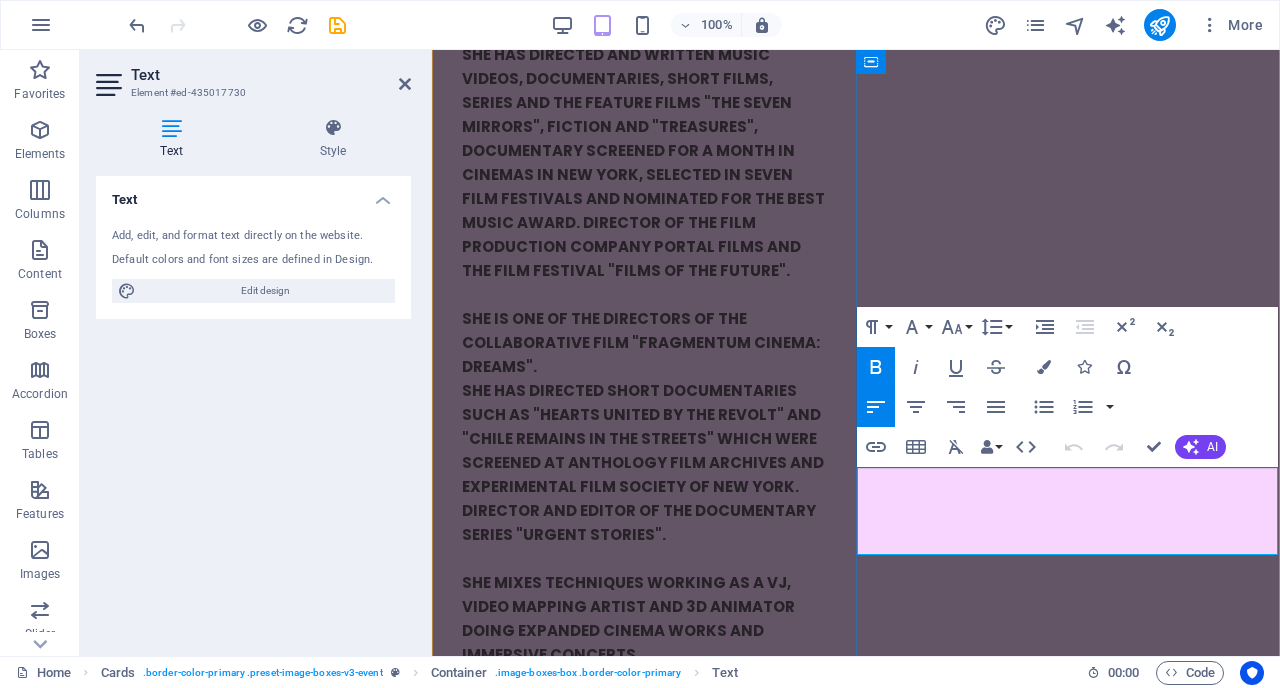 click on "creating live visuals for concerts" at bounding box center [603, 3109] 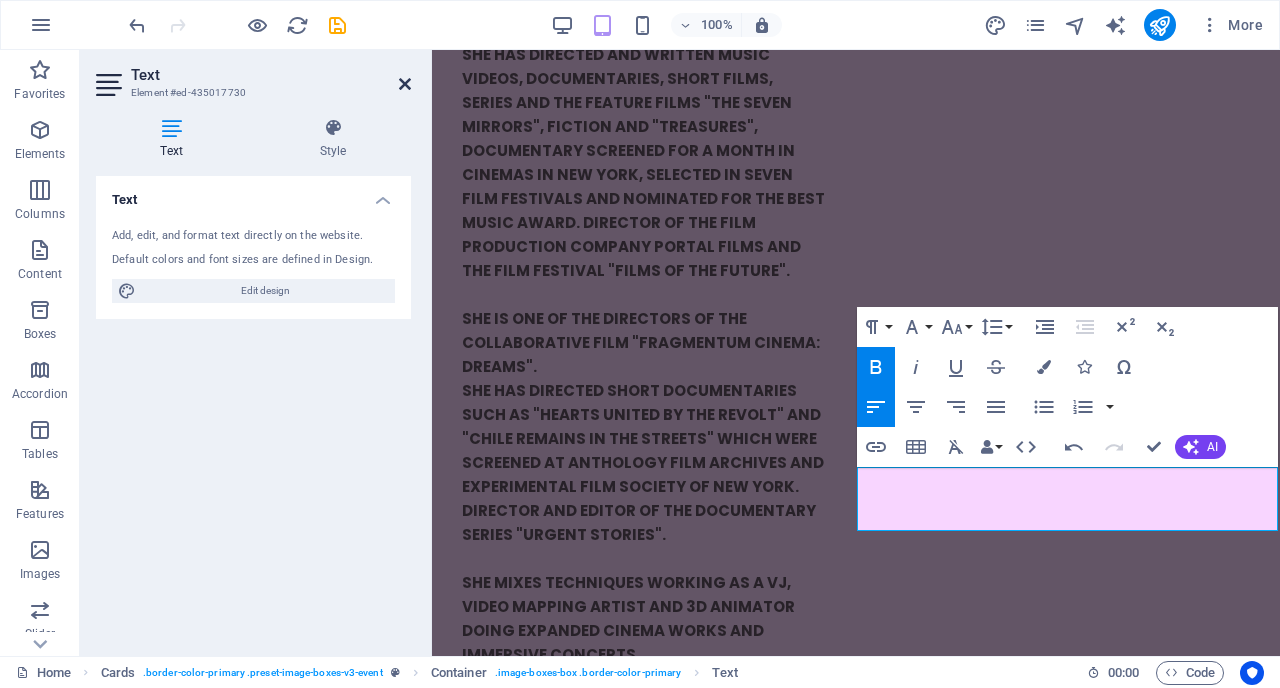 click at bounding box center [405, 84] 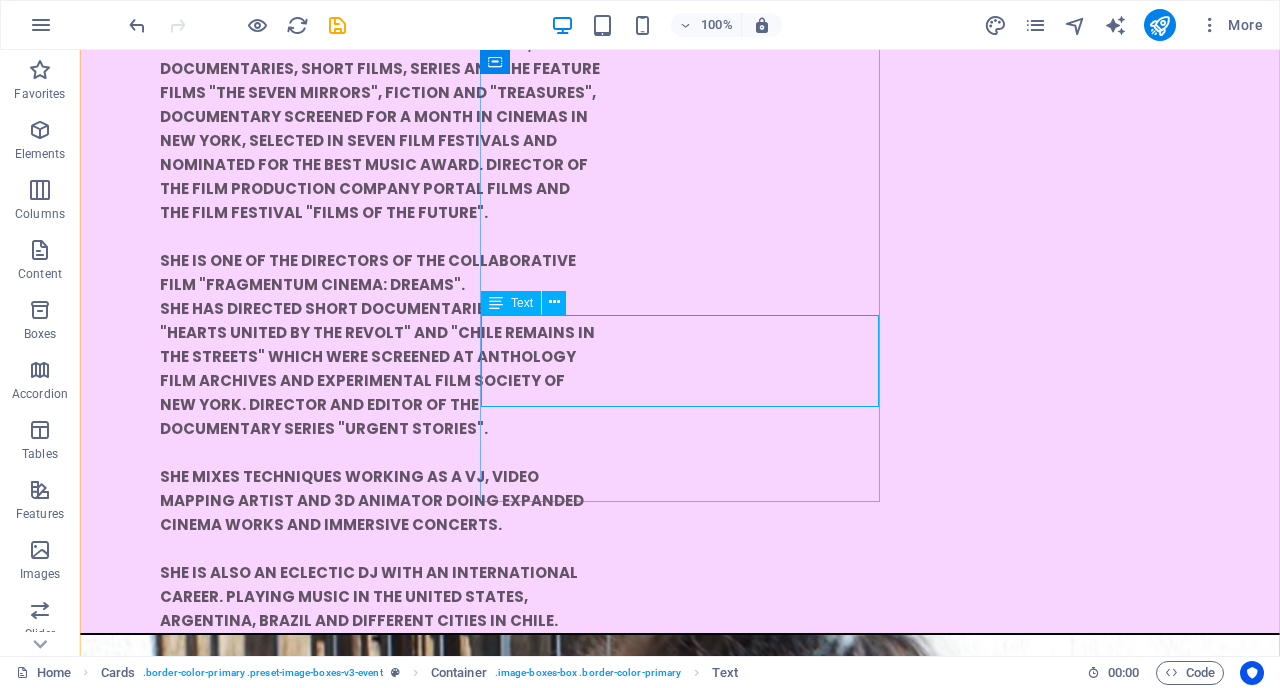 click on "Eclectic muldisiciplinary artist,  creating live visual  expert in videomapping" at bounding box center (280, 3334) 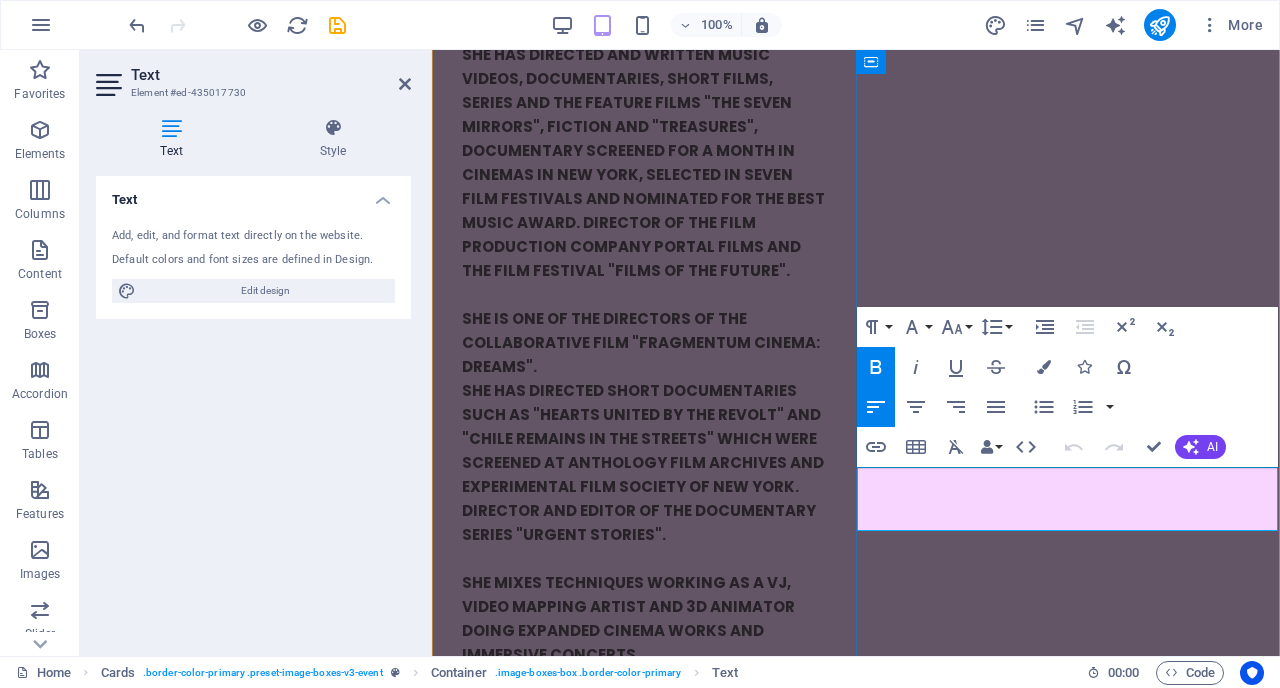 drag, startPoint x: 1232, startPoint y: 510, endPoint x: 872, endPoint y: 482, distance: 361.08725 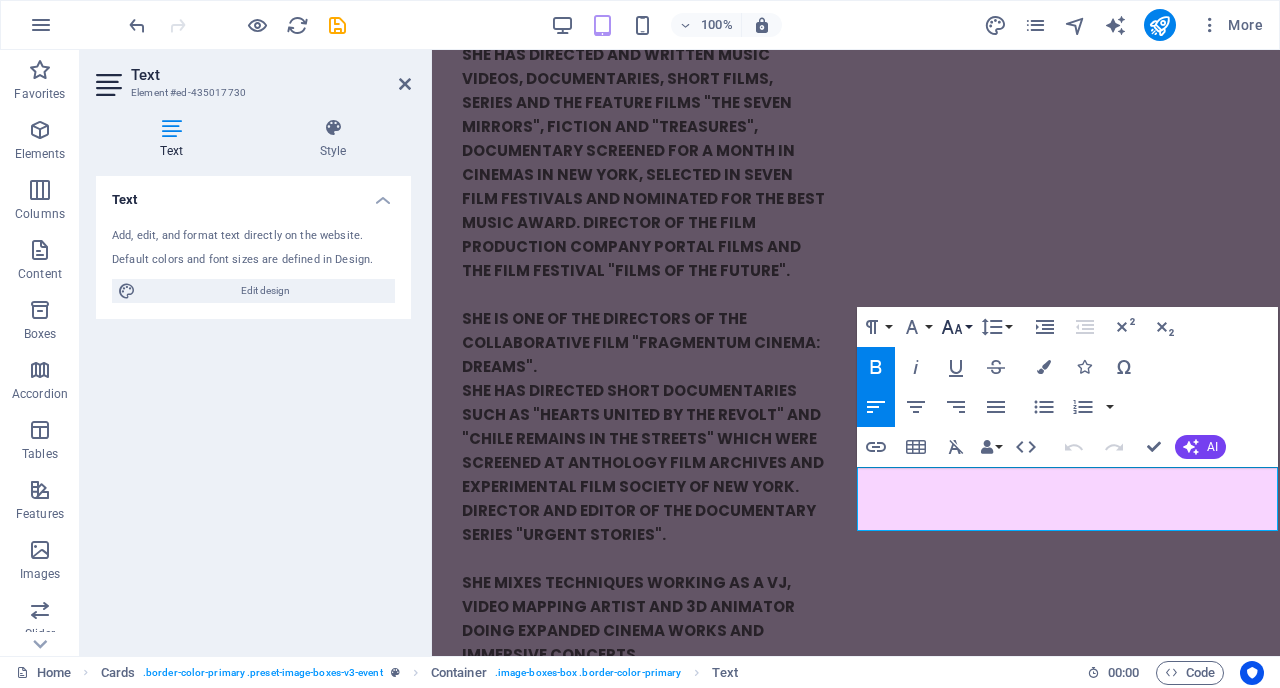 click 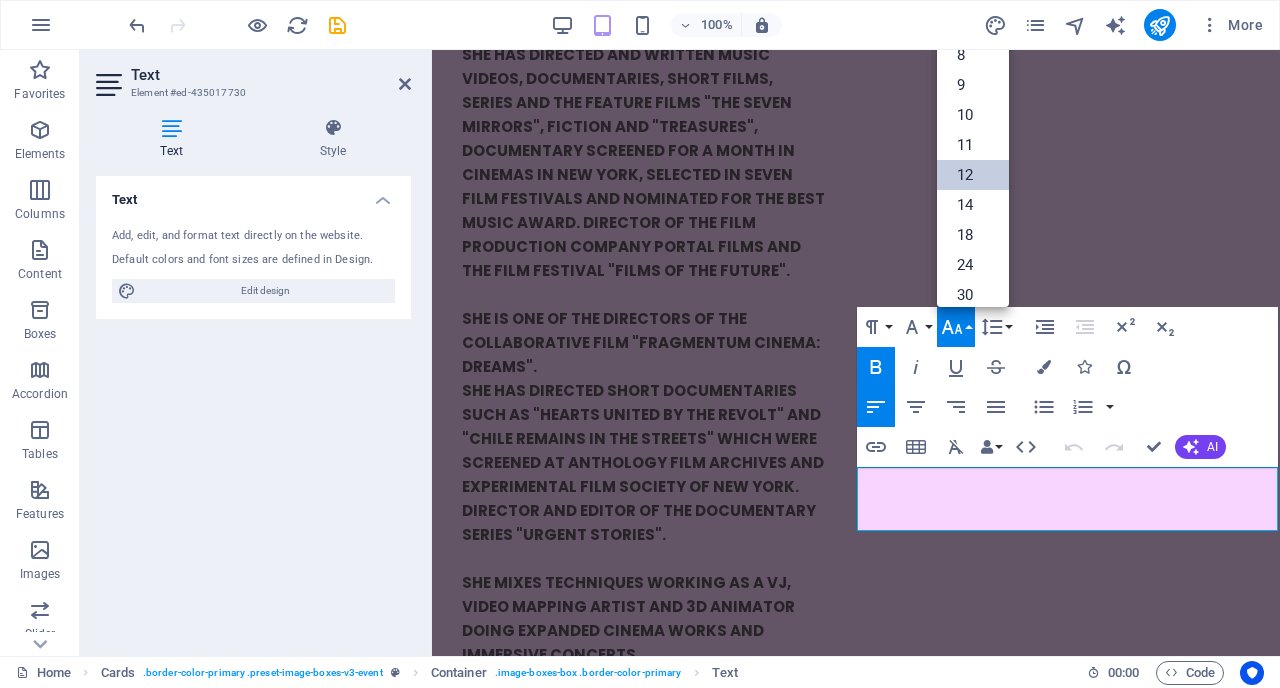 click on "12" at bounding box center (973, 175) 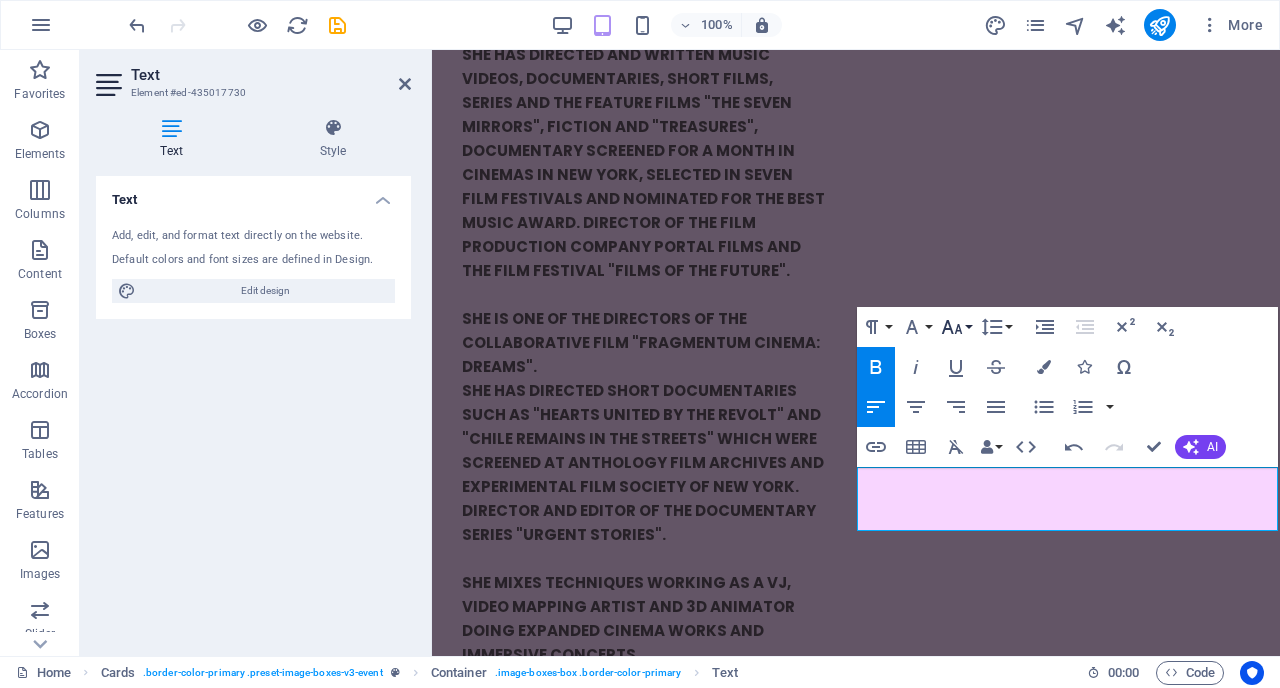 click 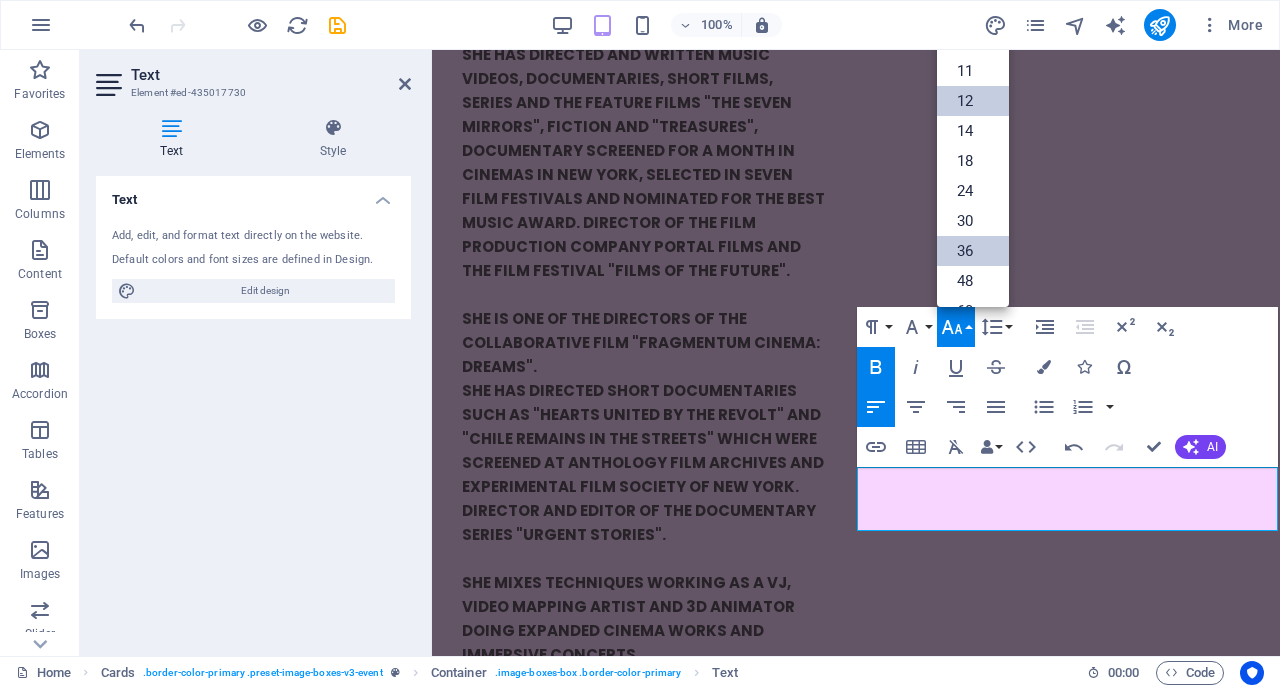 scroll, scrollTop: 71, scrollLeft: 0, axis: vertical 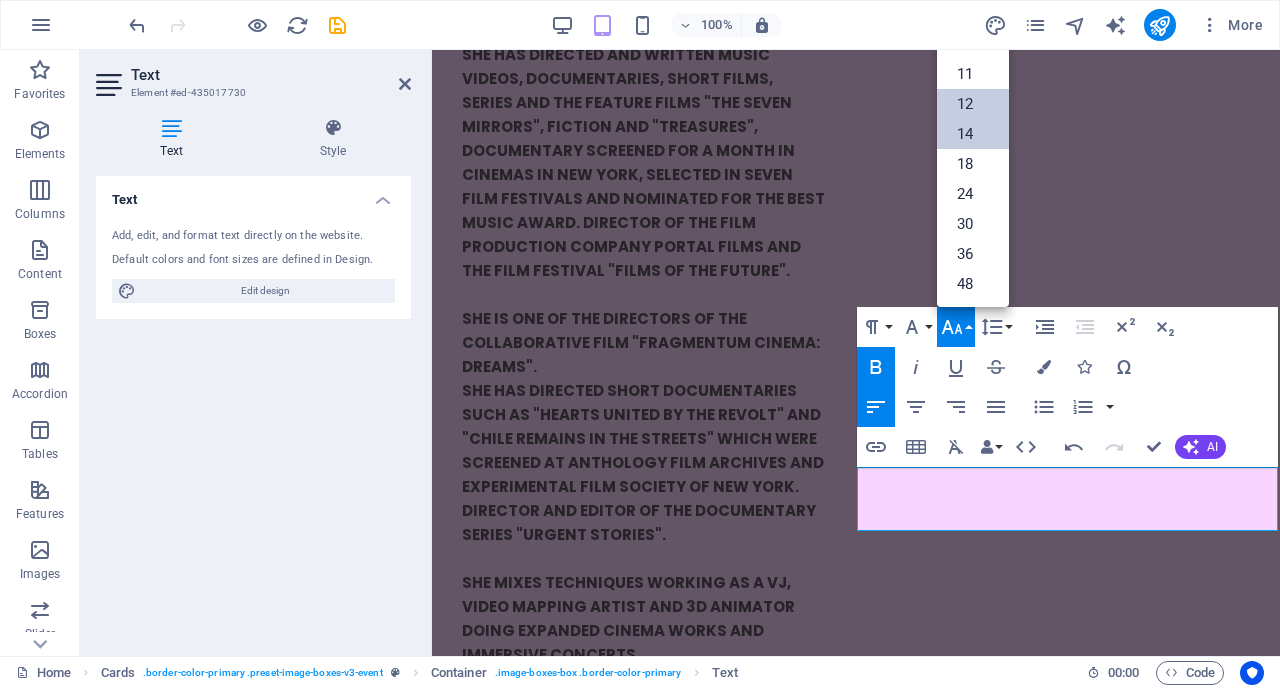 click on "14" at bounding box center [973, 134] 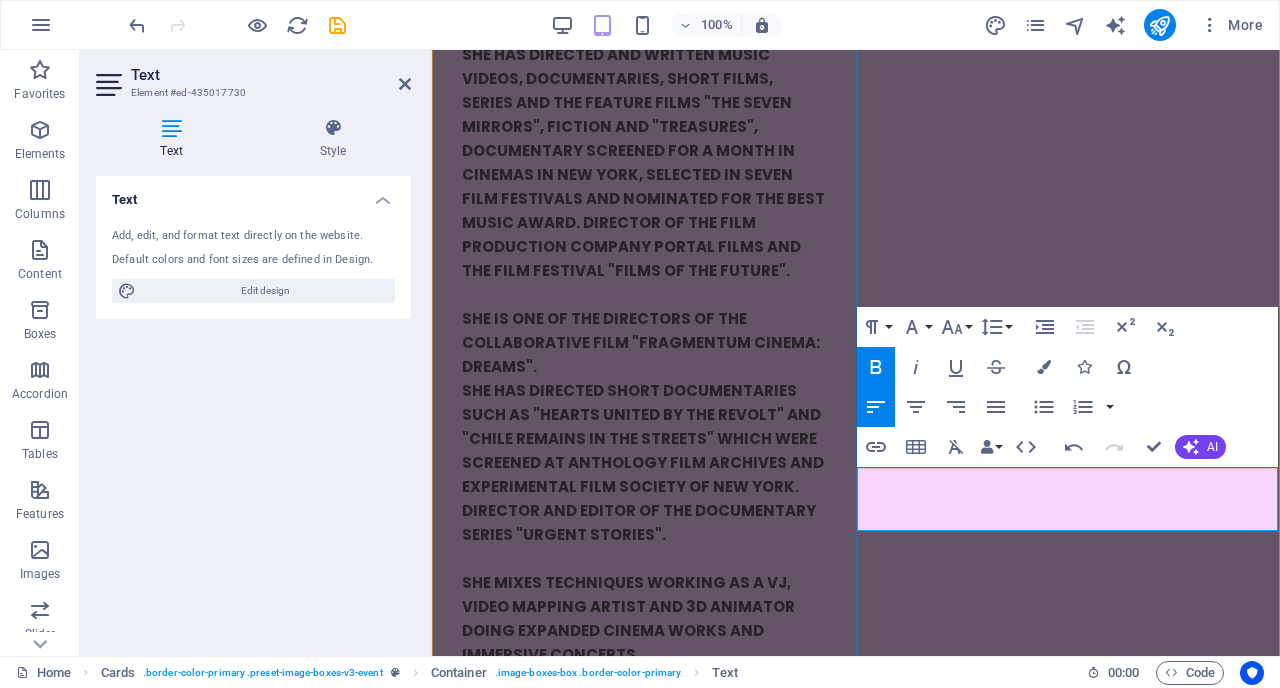 click on "creating live visual" at bounding box center [529, 3110] 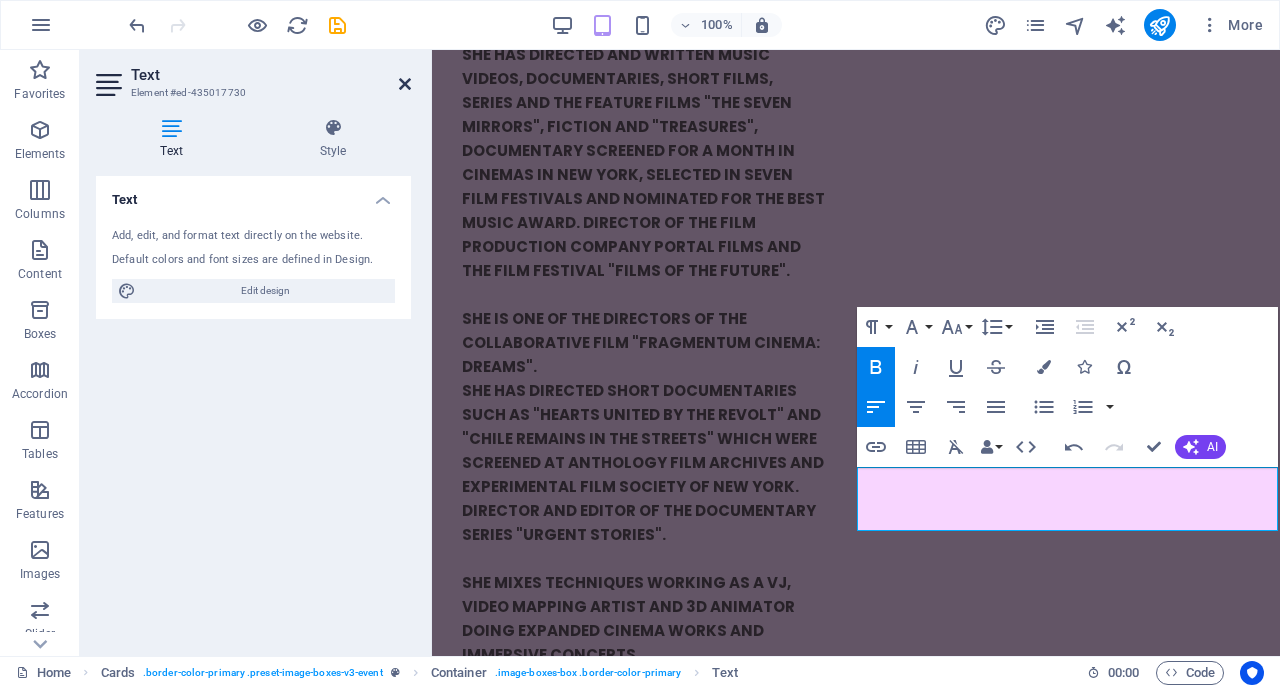 click at bounding box center [405, 84] 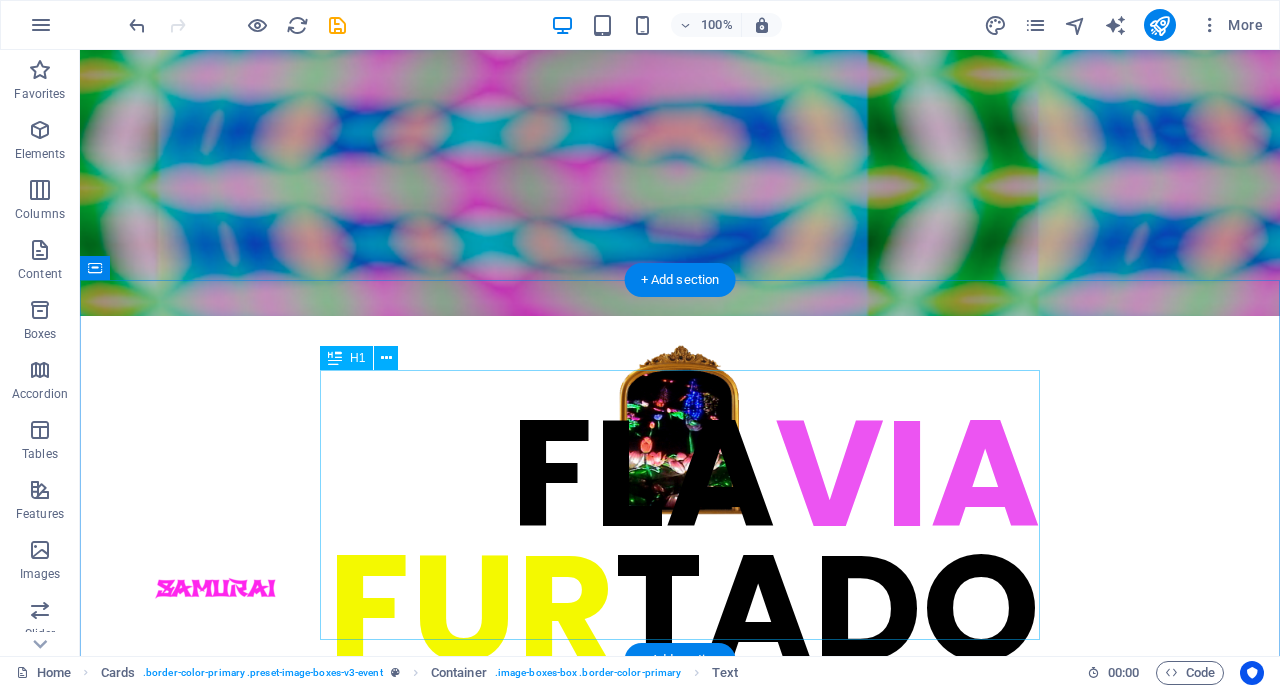 scroll, scrollTop: 0, scrollLeft: 0, axis: both 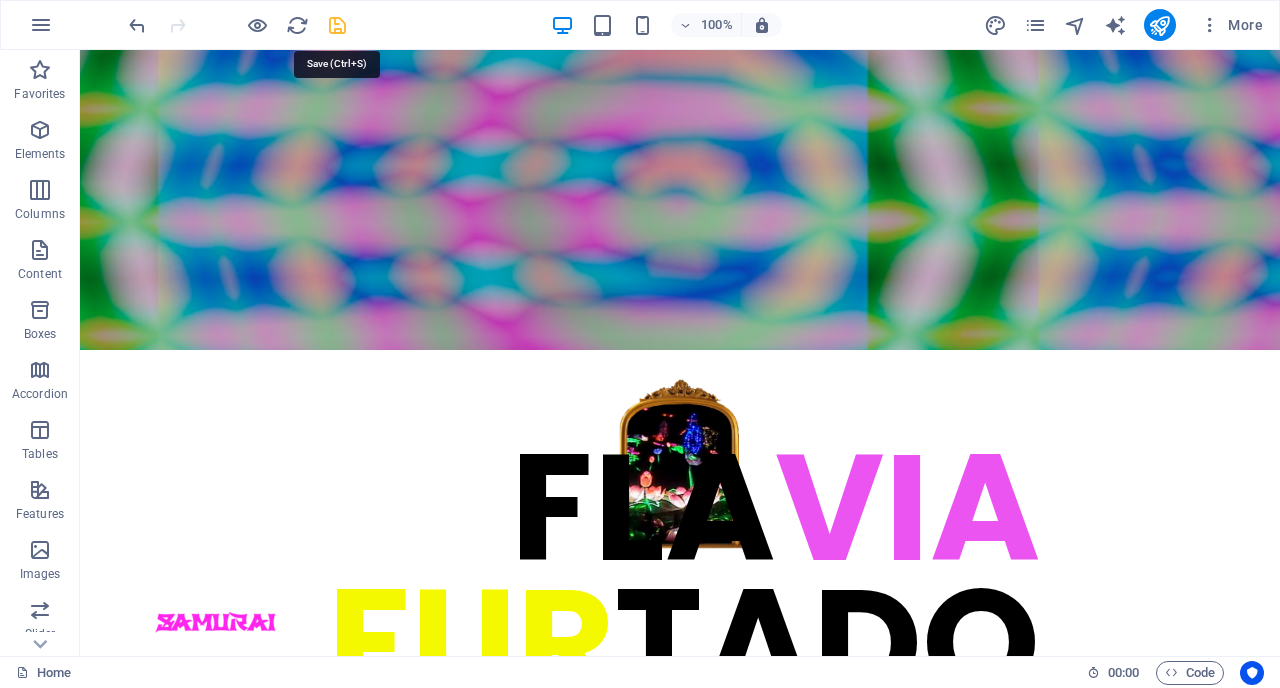 click at bounding box center (337, 25) 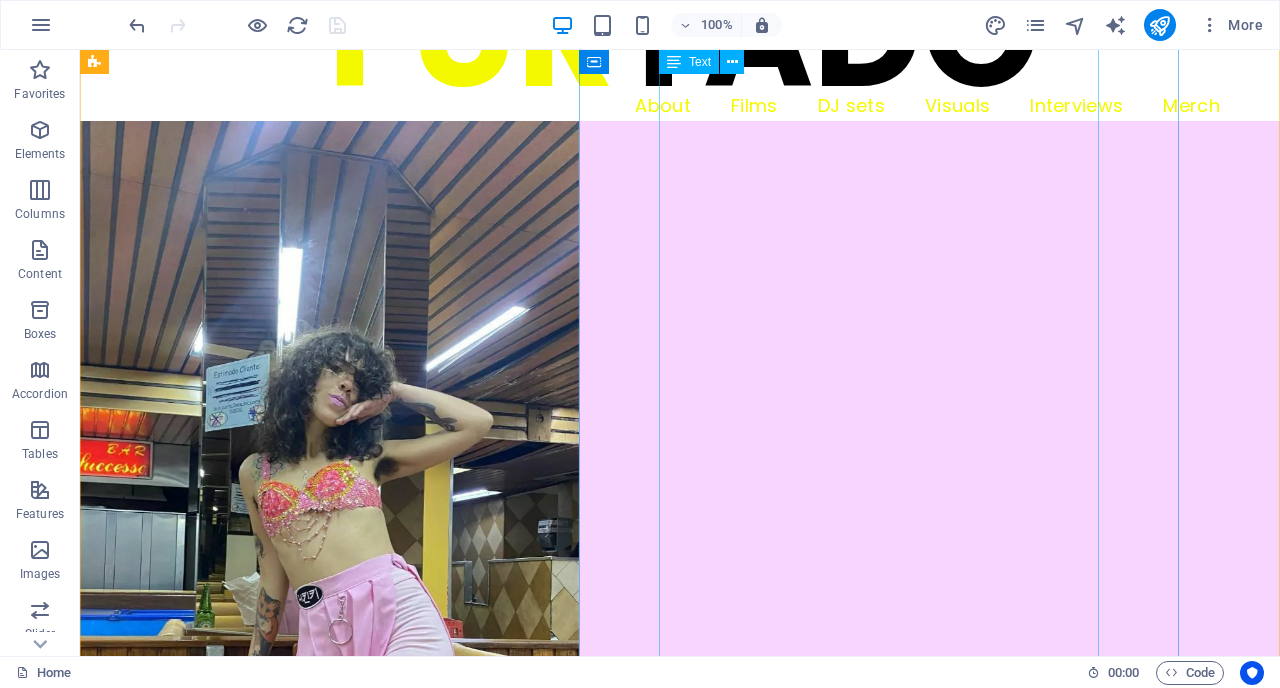 scroll, scrollTop: 0, scrollLeft: 0, axis: both 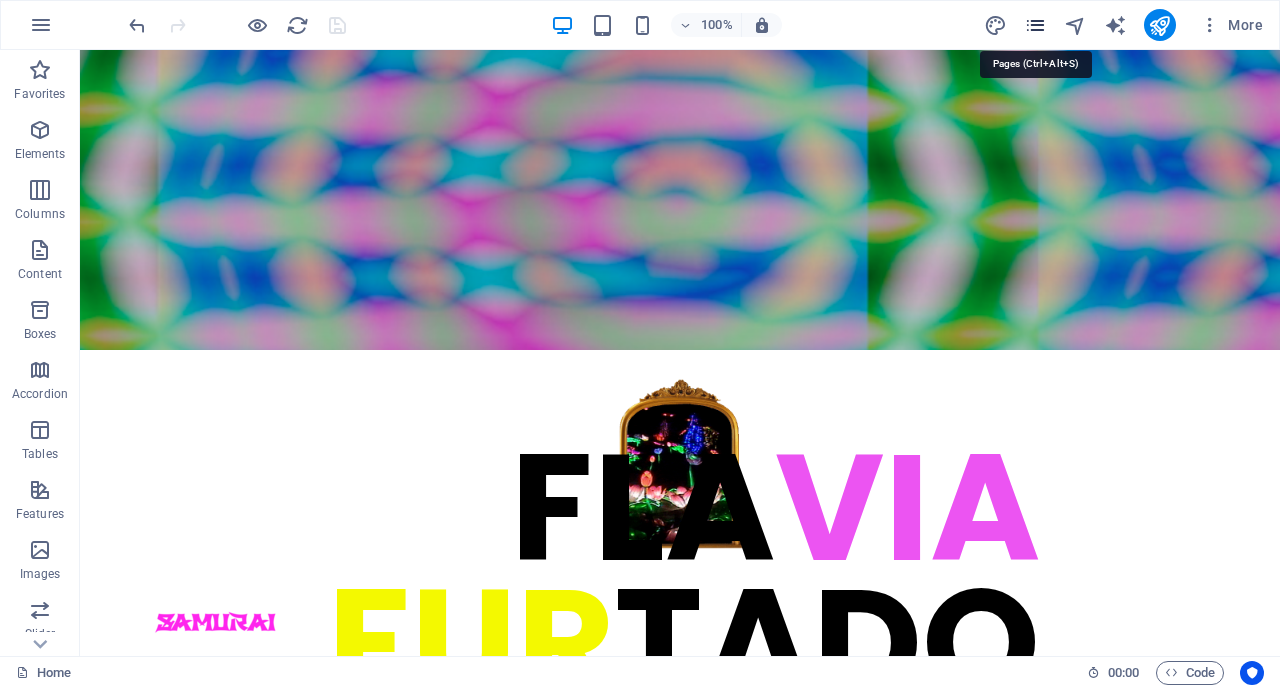 click at bounding box center [1035, 25] 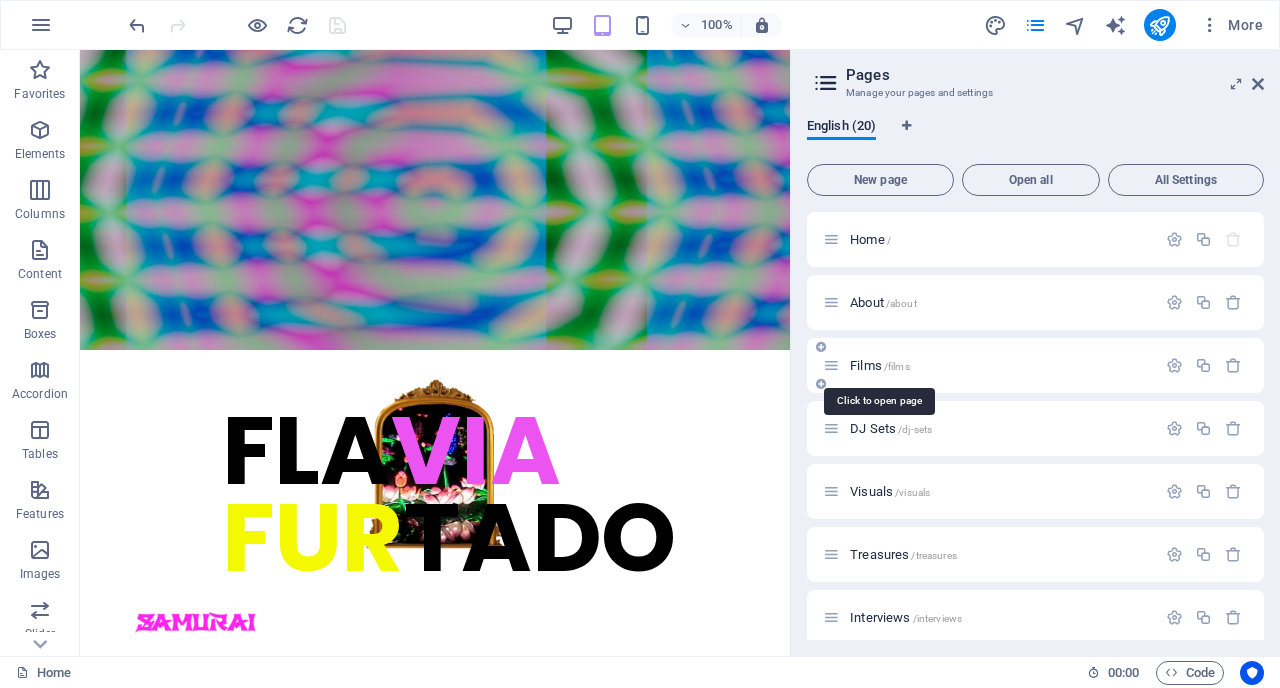 click on "Films /films" at bounding box center [880, 365] 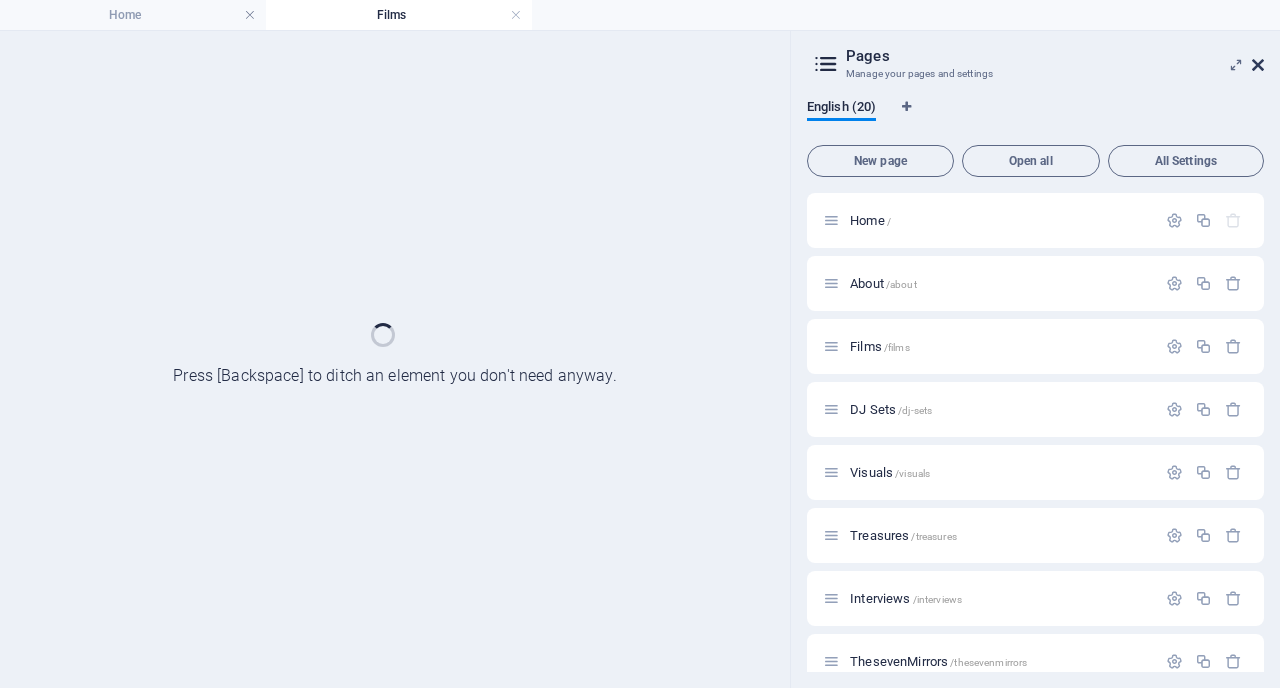click at bounding box center (1258, 65) 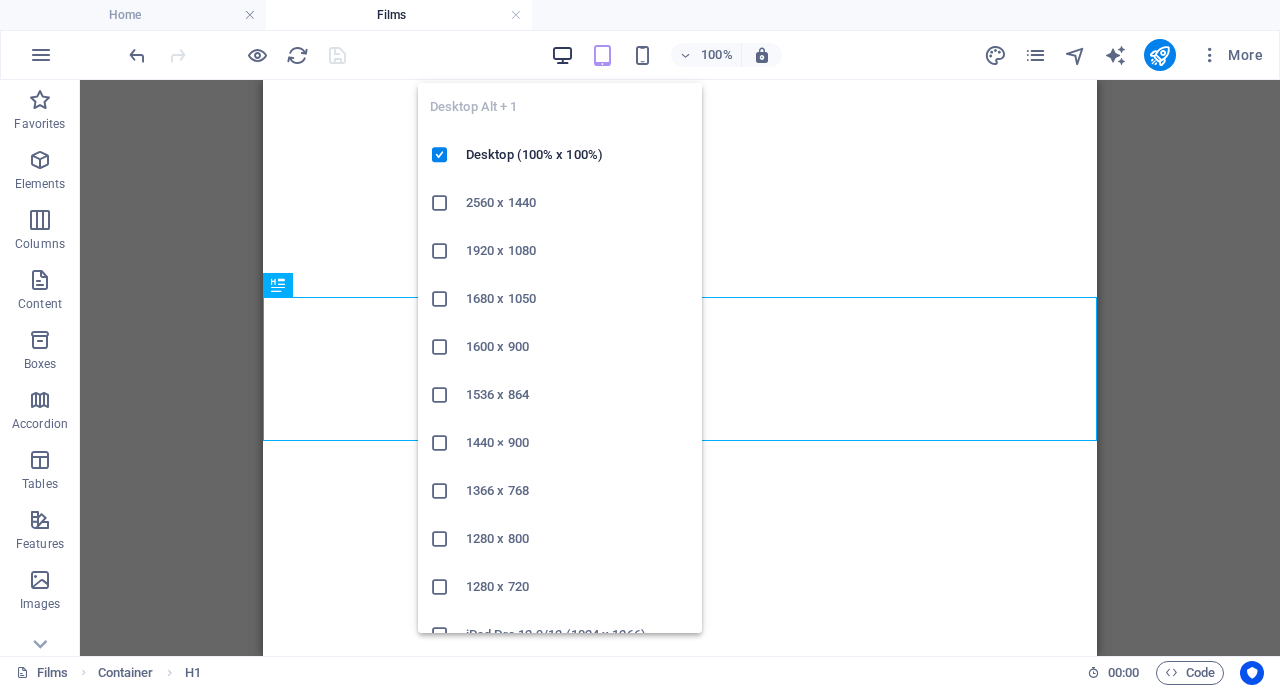 click at bounding box center (562, 55) 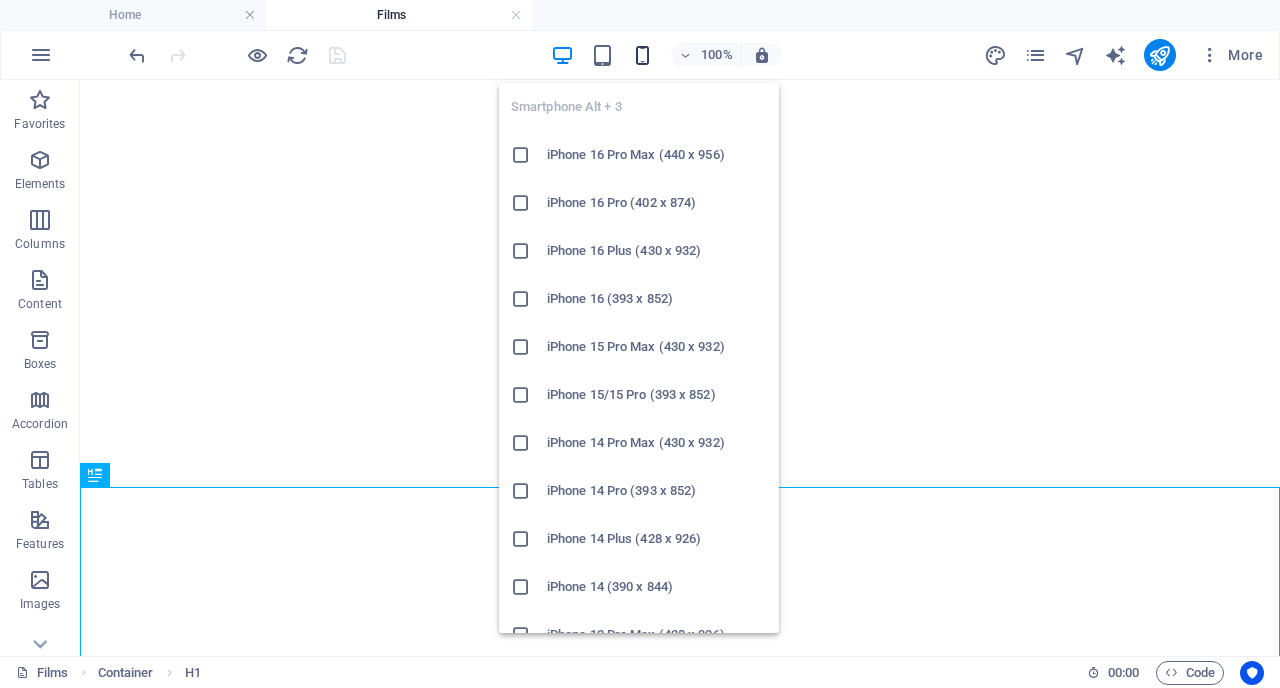 click at bounding box center [642, 55] 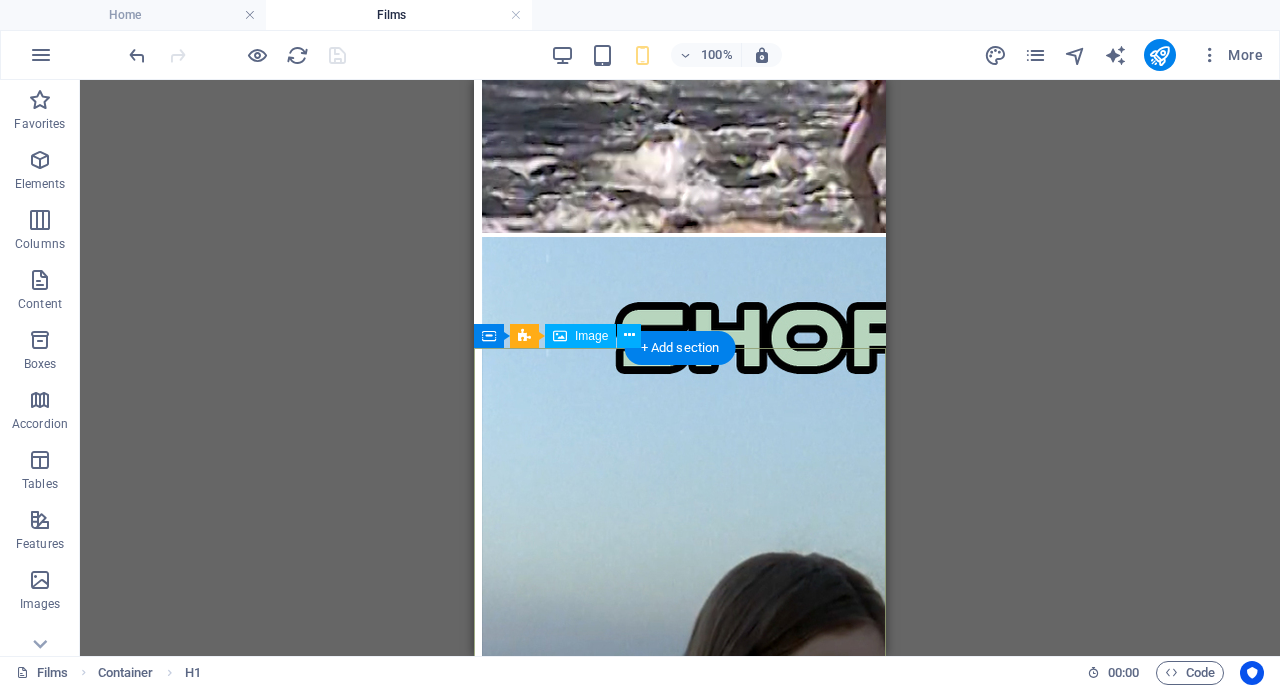 scroll, scrollTop: 6777, scrollLeft: 0, axis: vertical 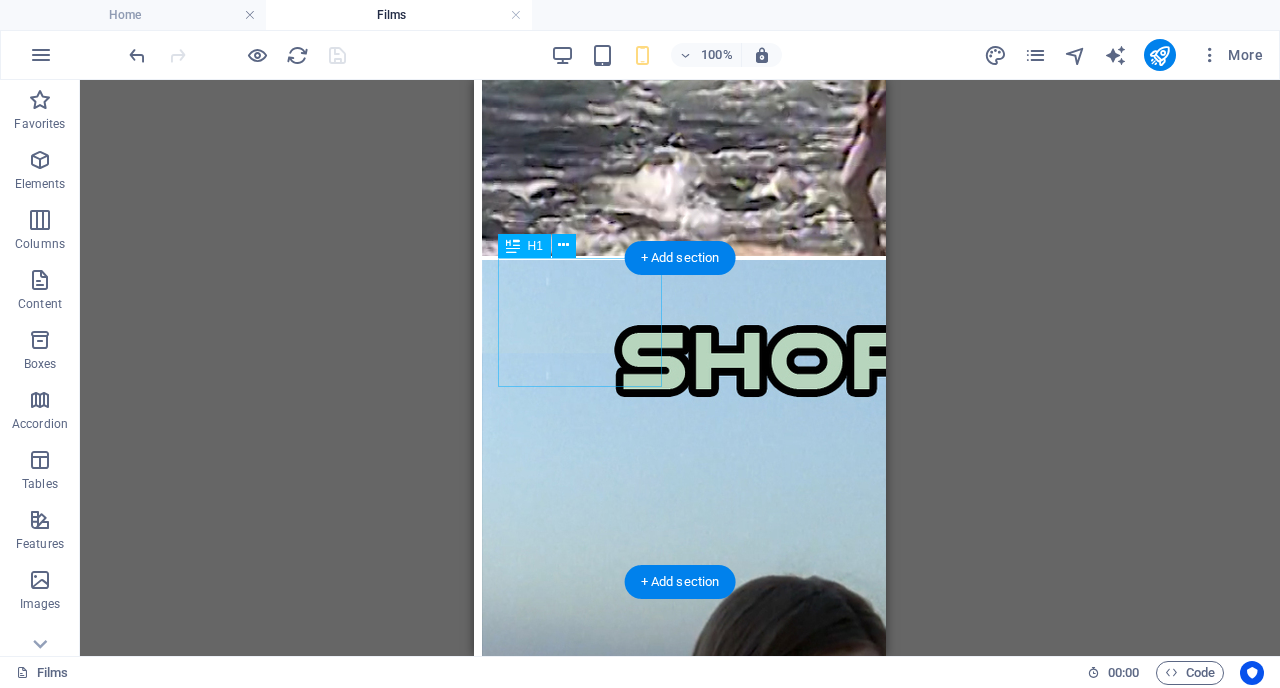 click on "MOre than 30 cinematographic works" at bounding box center [580, 3421] 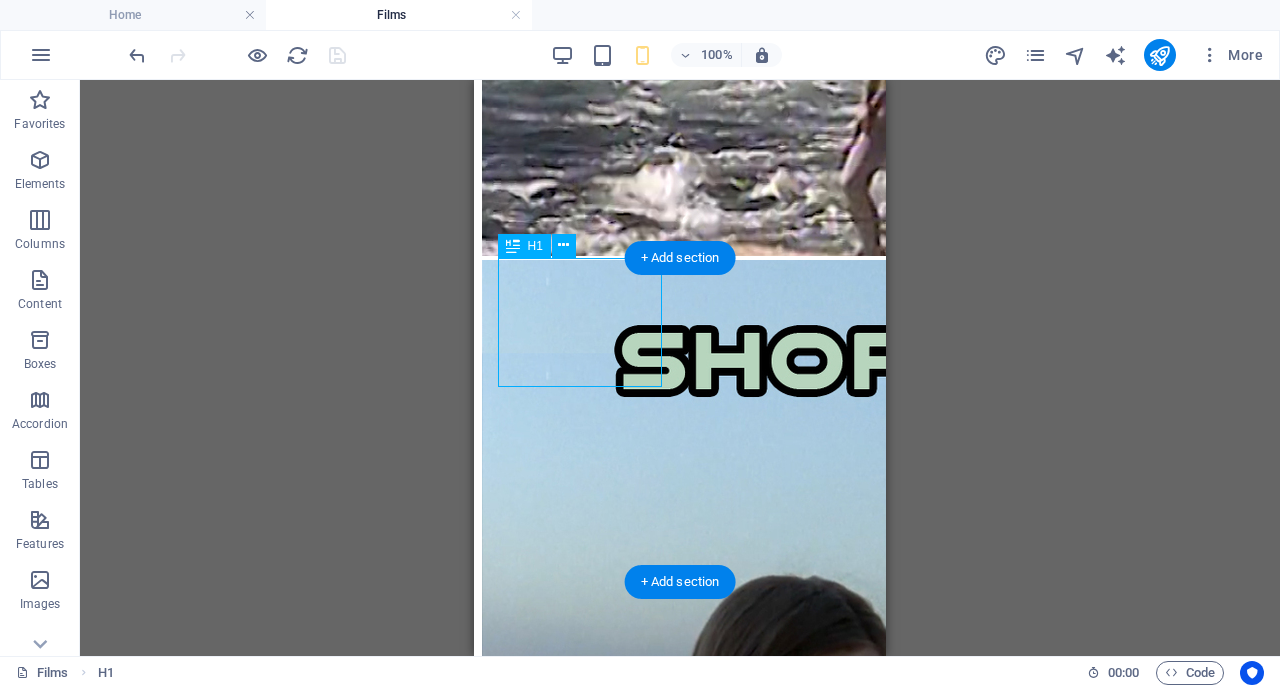 click on "MOre than 30 cinematographic works" at bounding box center (580, 3421) 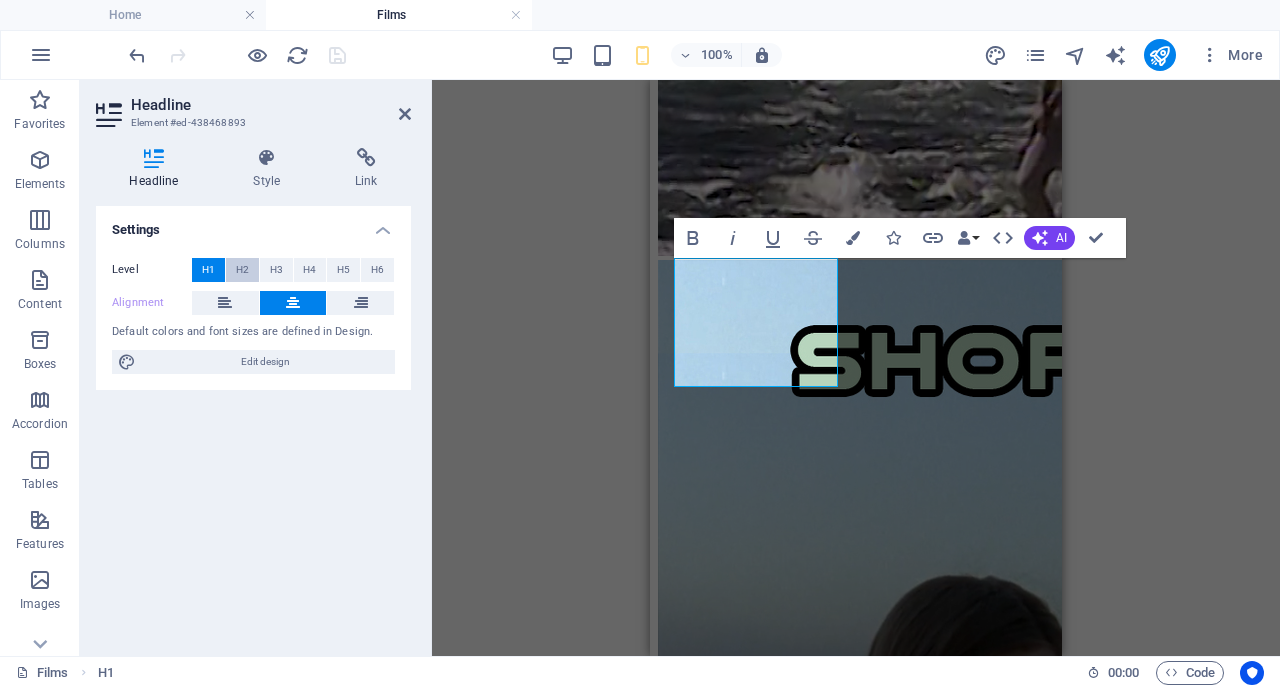 click on "H2" at bounding box center [242, 270] 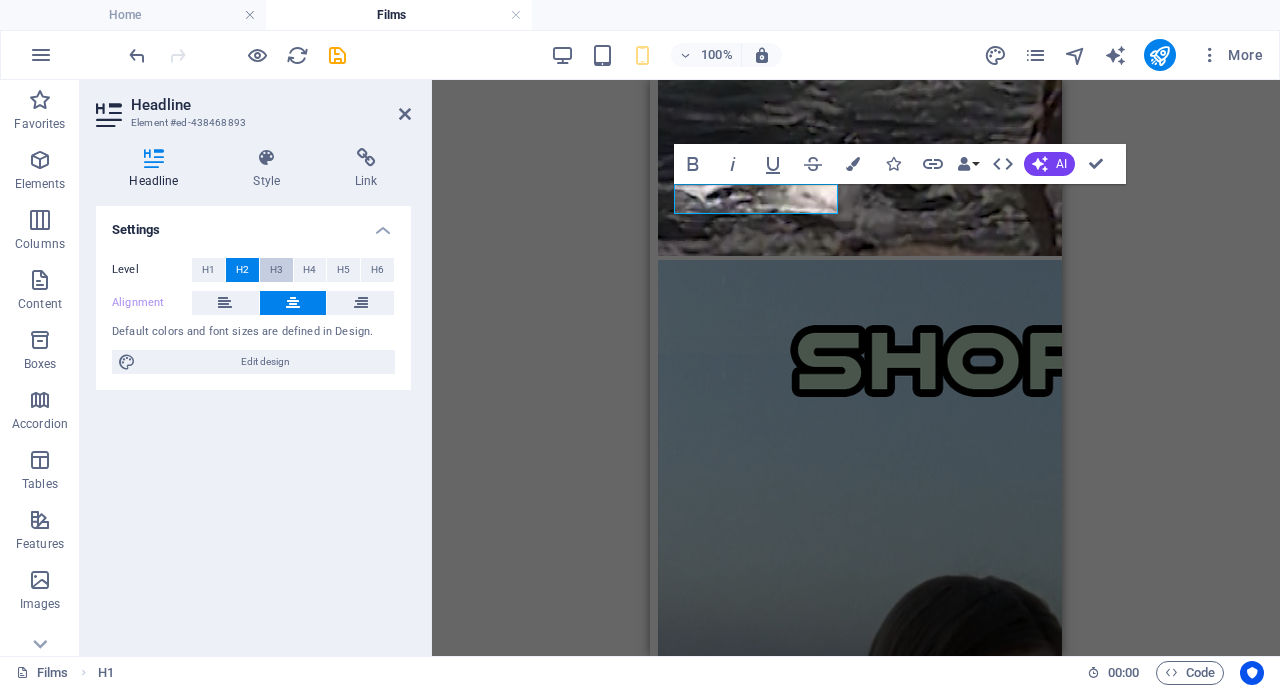 click on "H3" at bounding box center [276, 270] 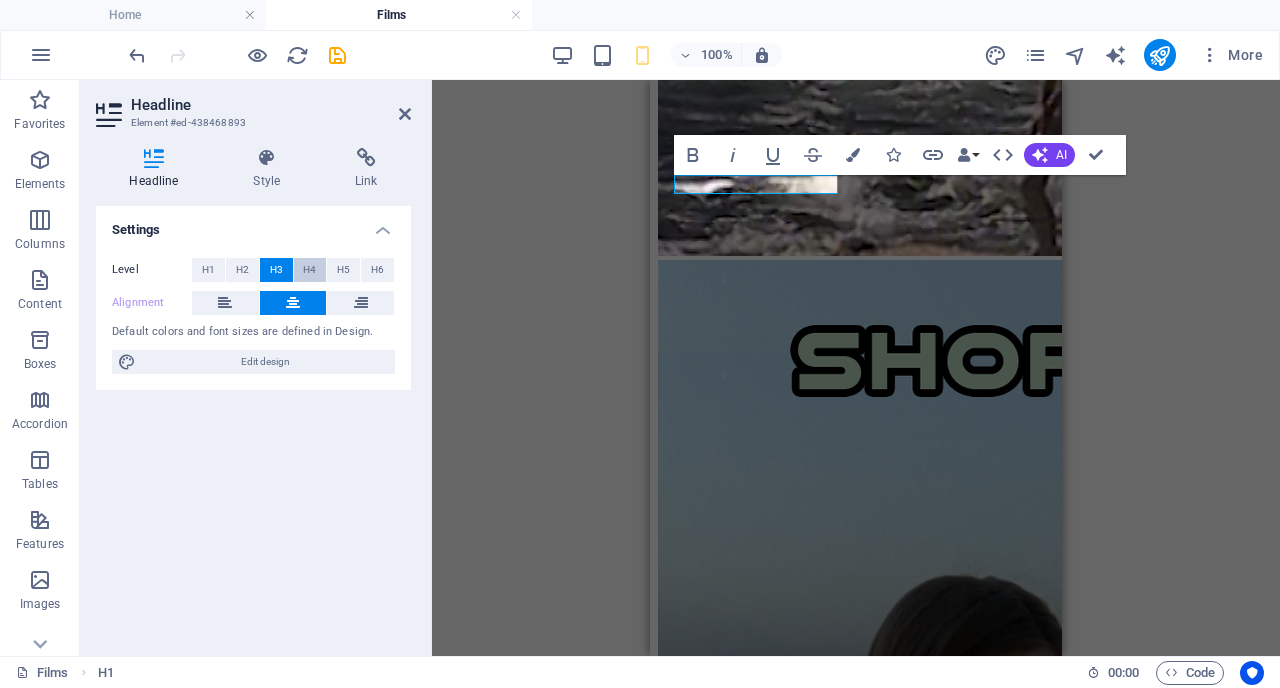 click on "H4" at bounding box center [309, 270] 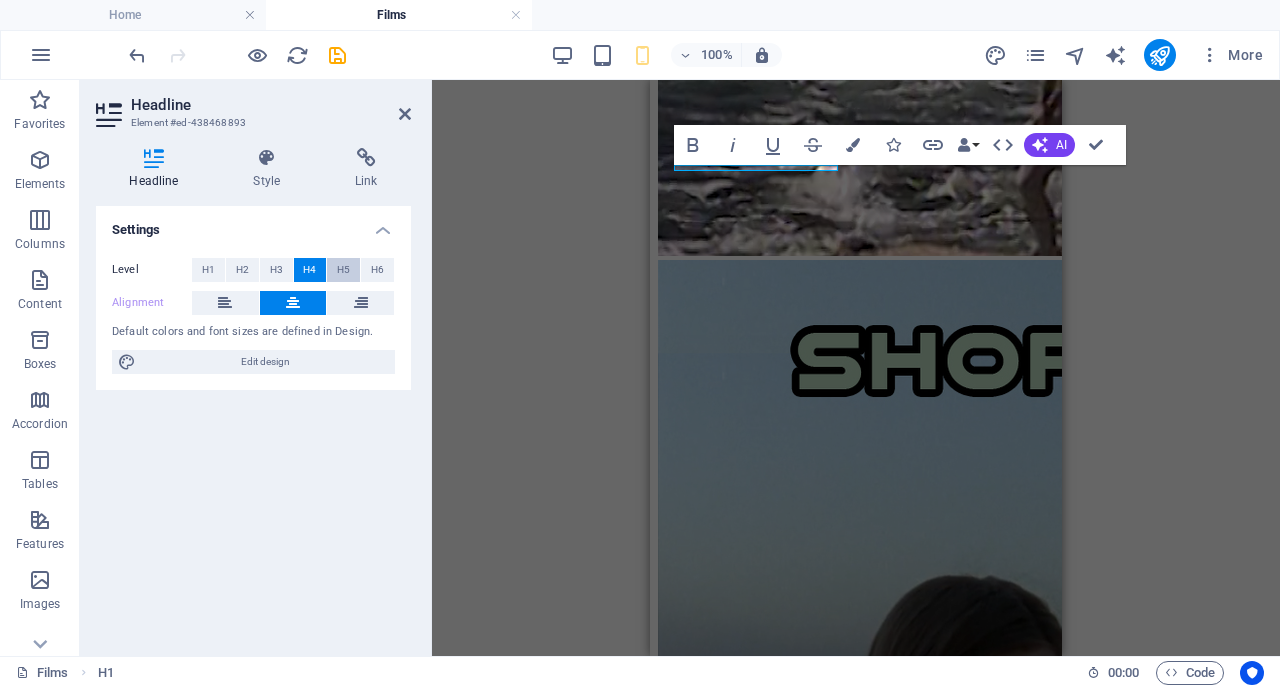 click on "H5" at bounding box center (343, 270) 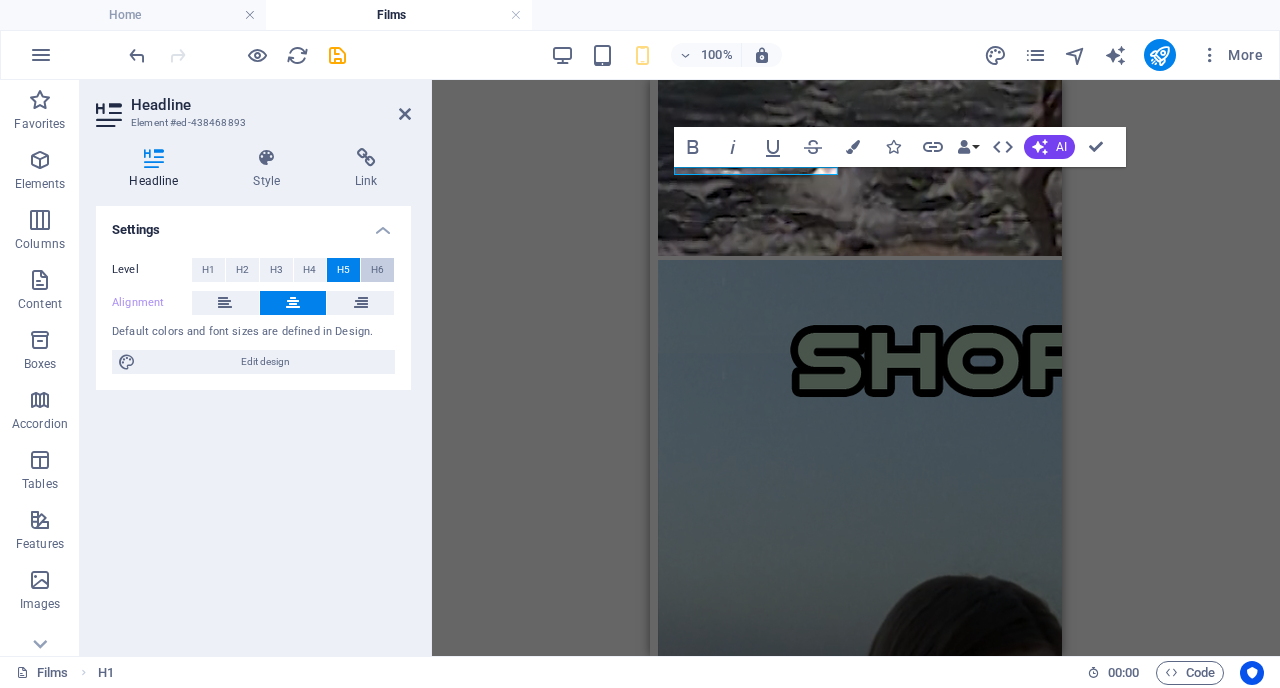 click on "H6" at bounding box center (377, 270) 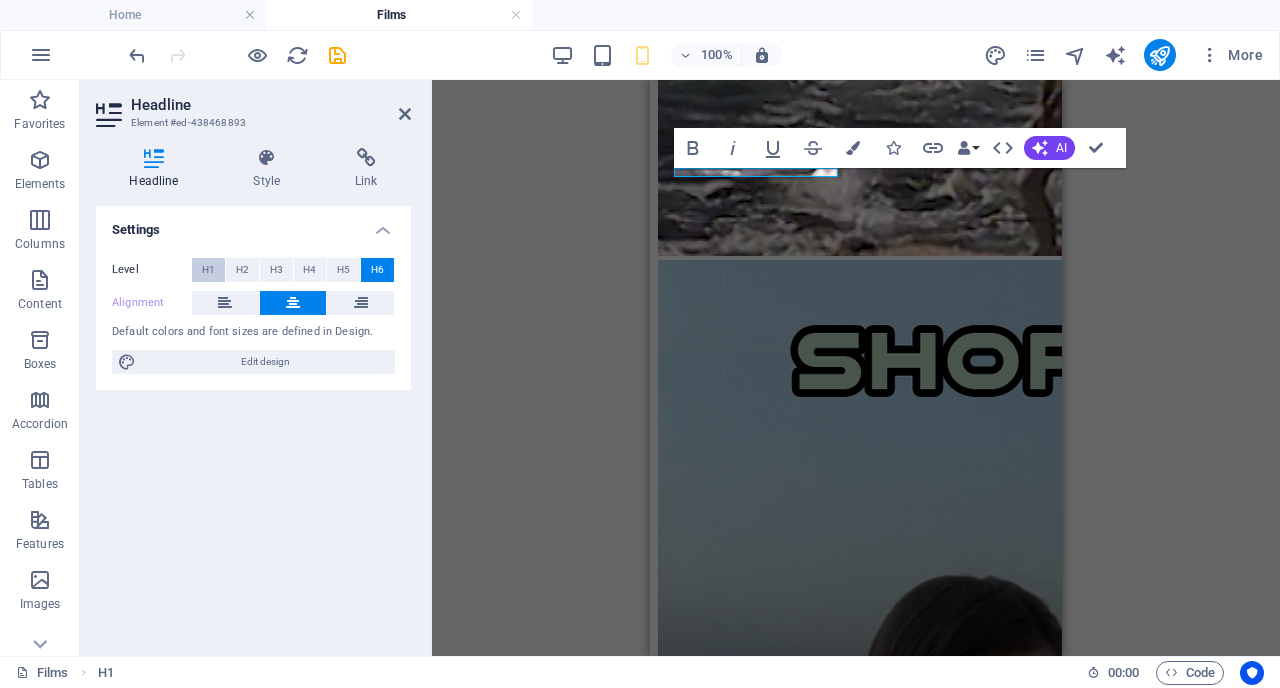 click on "H1" at bounding box center (208, 270) 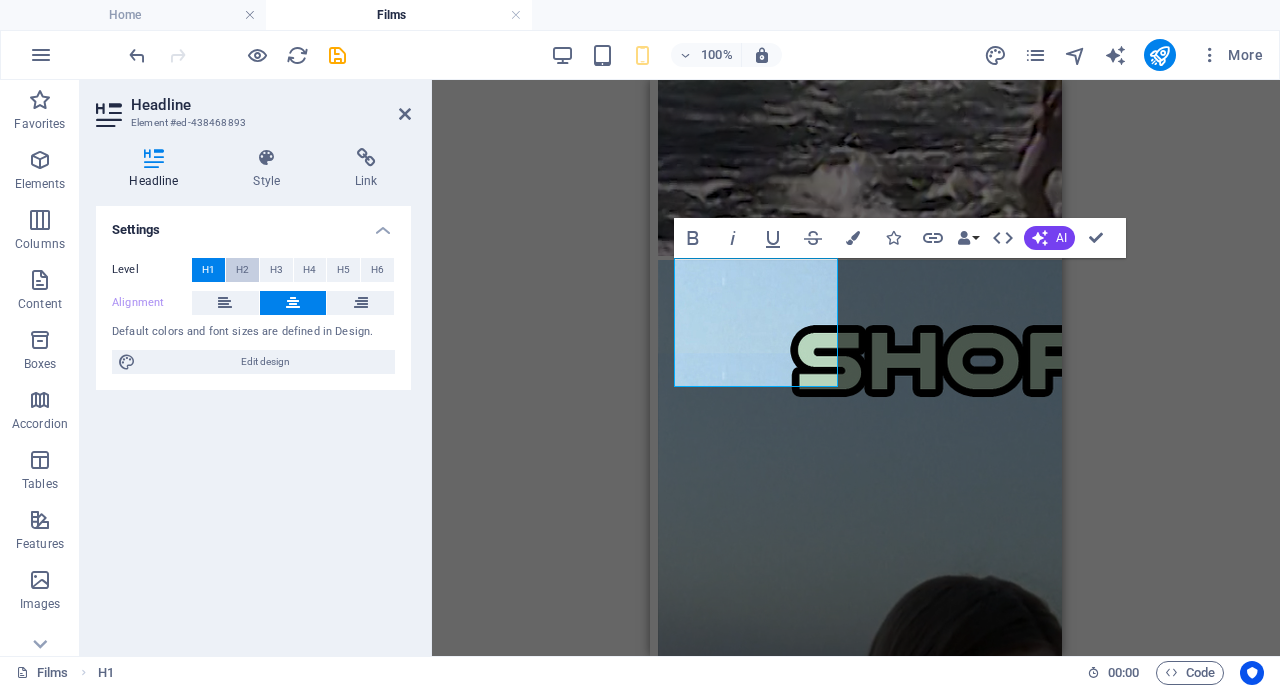 click on "H2" at bounding box center [242, 270] 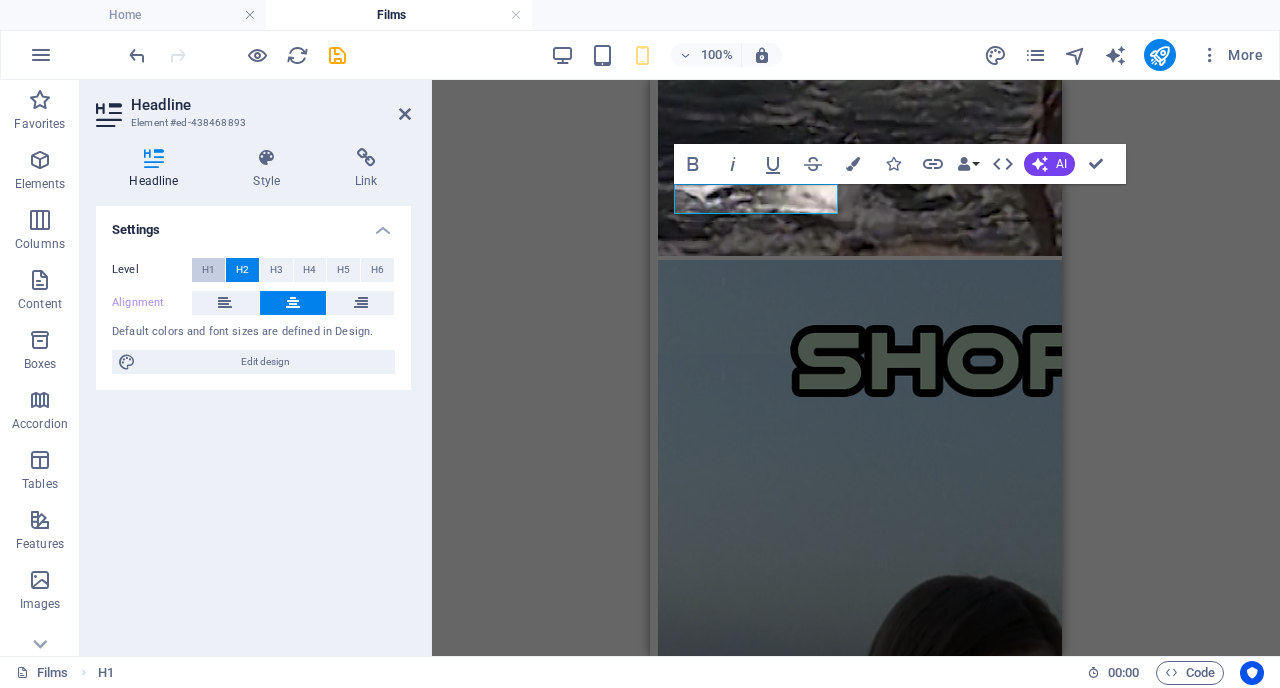 click on "H1" at bounding box center [208, 270] 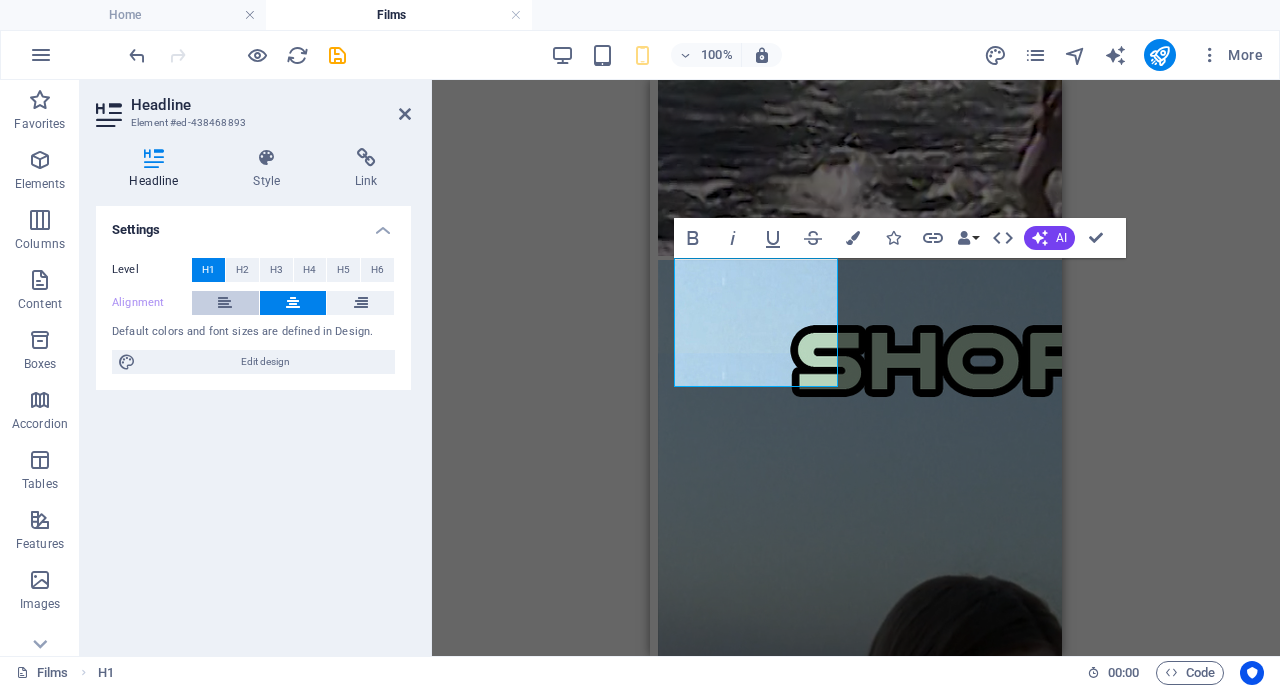 click at bounding box center [225, 303] 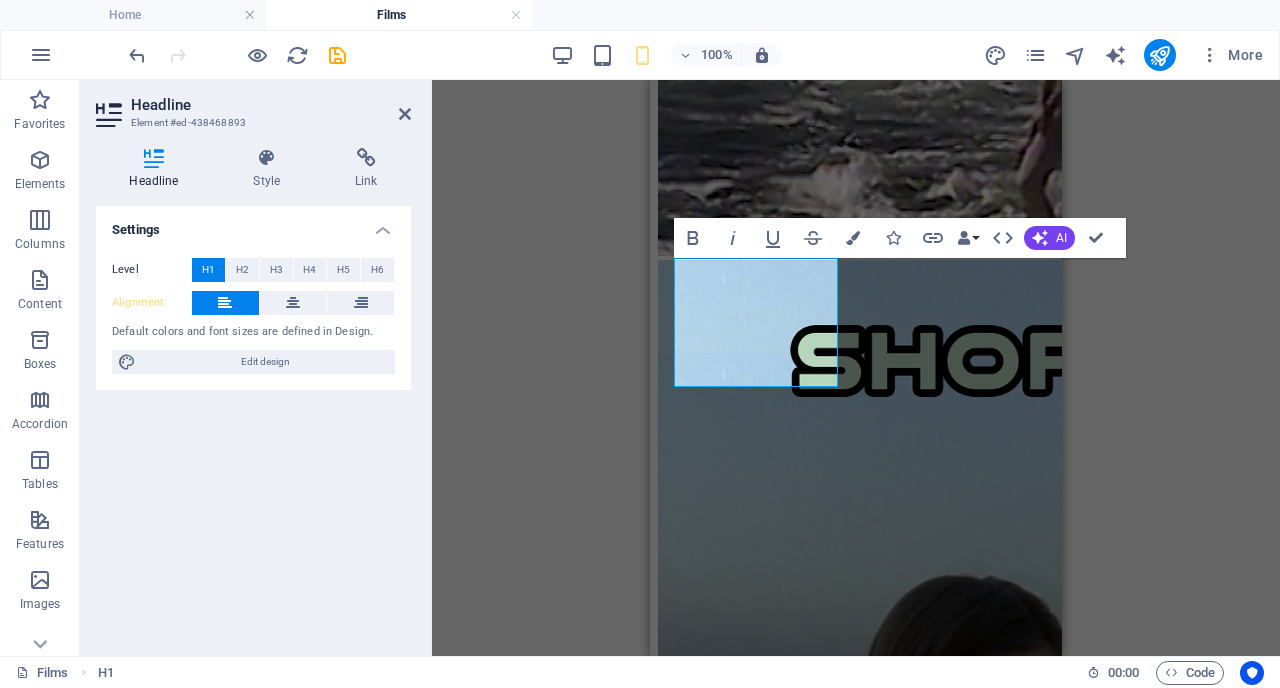 click on "MOre than 30 cinematographic works" at bounding box center [756, 3421] 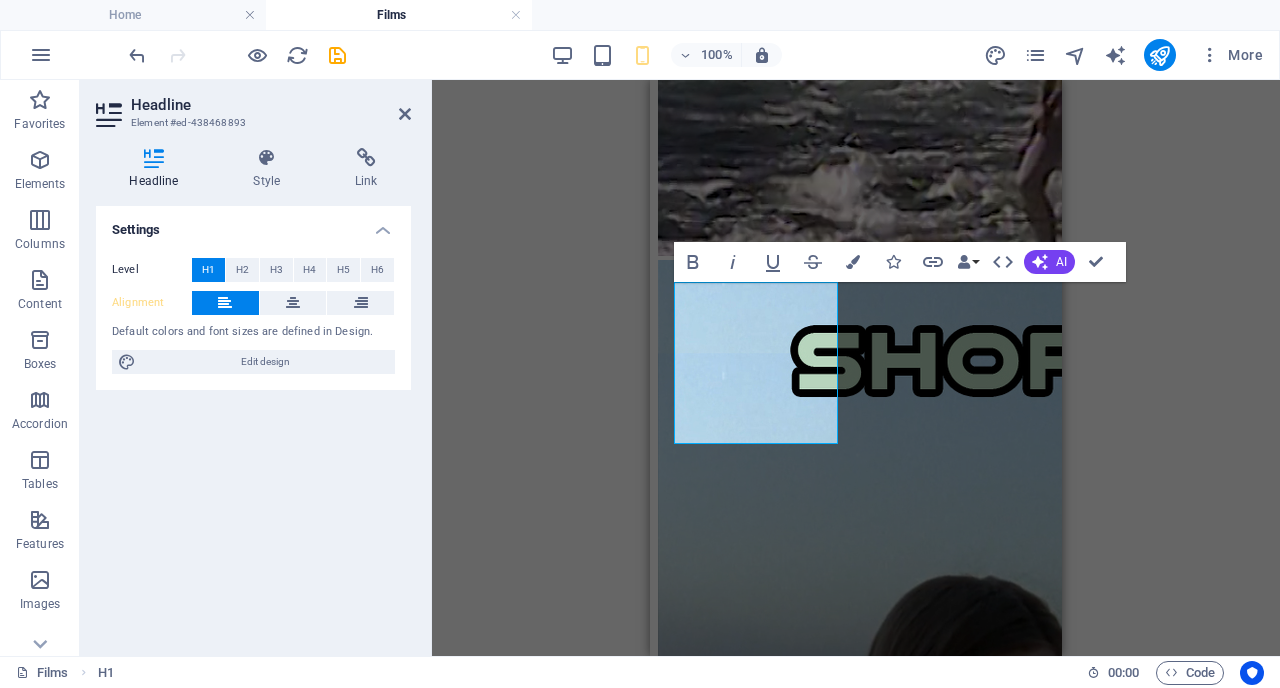 drag, startPoint x: 680, startPoint y: 361, endPoint x: 886, endPoint y: 388, distance: 207.76189 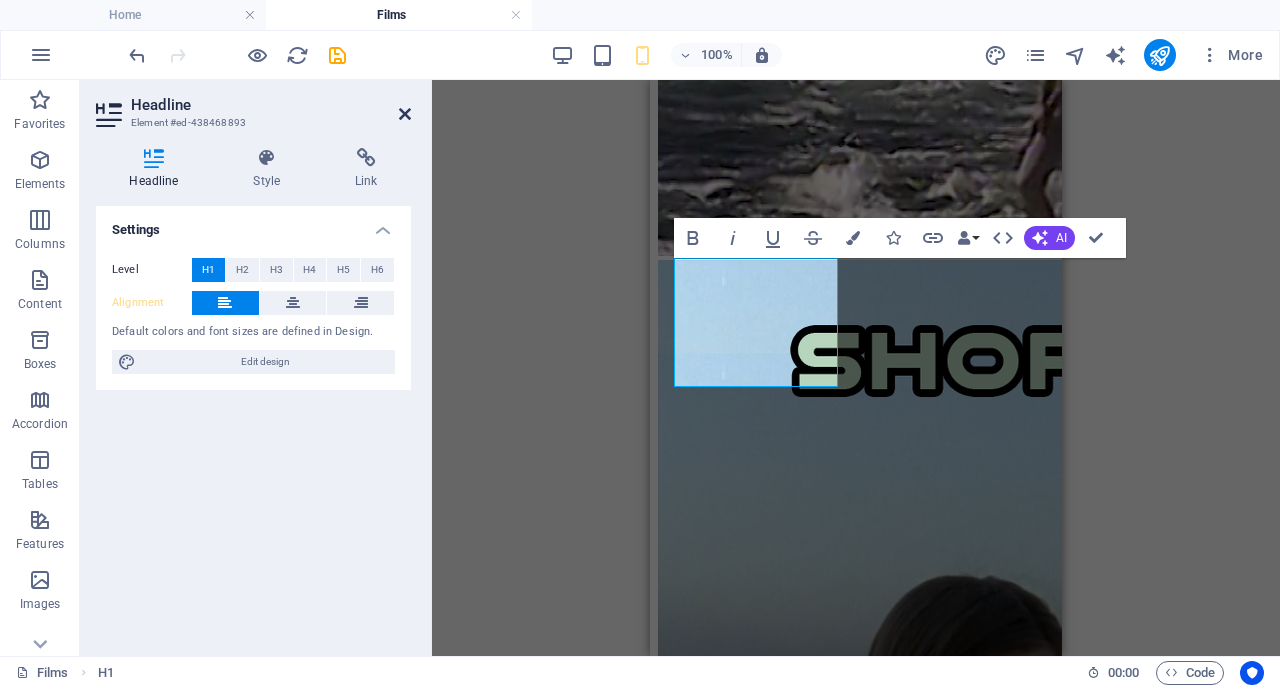 click at bounding box center [405, 114] 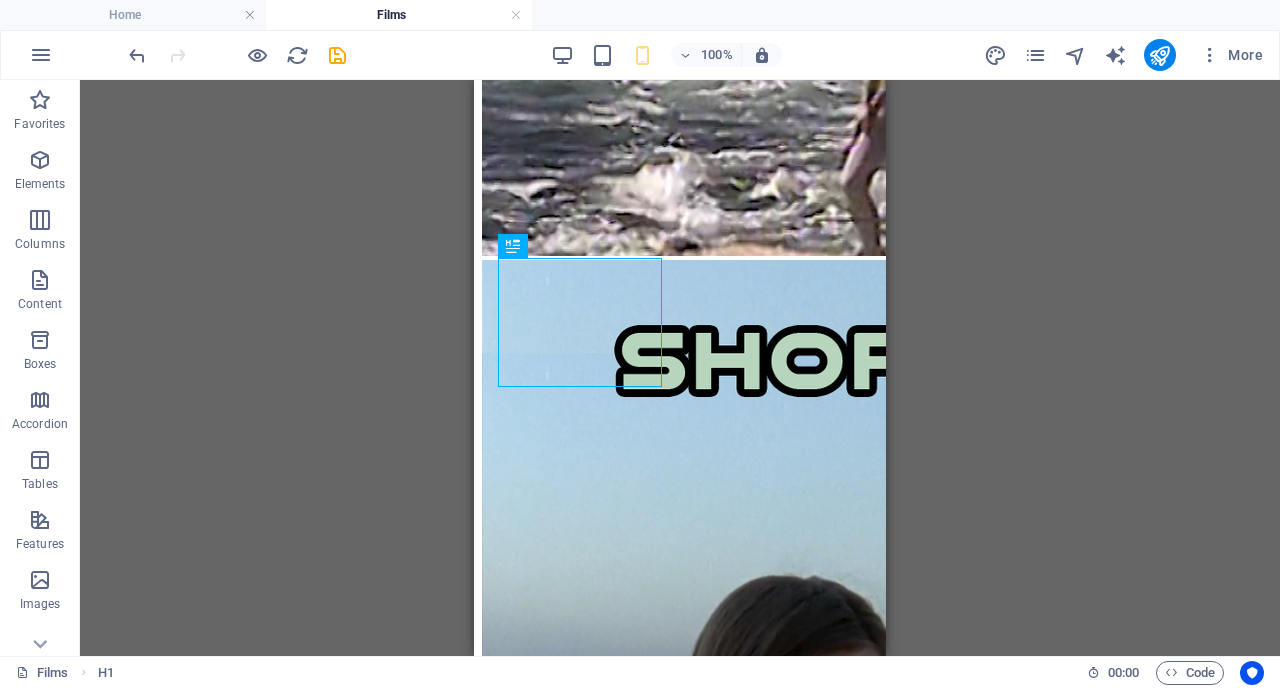 click on "About Films DJ sets Visuals Interviews Merch films Directed   by [FIRST] [LAST] Treasures Fragmentum cinema dreams The Seven Mirrors Avenger from the Future Mirrors Dimension Short documentaries       Eclectic and highly creative artist, director of feature films and numerous short films. Her work explores social issues through a surreal lens, drawing inspiration from cosmological theories and the study of consciousness.       Her stories are rich in creativity, featuring striking cinematography and art direction. She often incorporates mirrors and portals into her work, achieving a unique visual style through the use of projections, video mapping, and new media techniques.      She has developed a distinctive style, crafting her own universe that sets her apart, reflecting her singular character. This unique vision has led to invitations from multiple countries, with her work exhibited across all continents.      She is the creator and director of the  Films of the Future Portal Films About" at bounding box center [680, 1270] 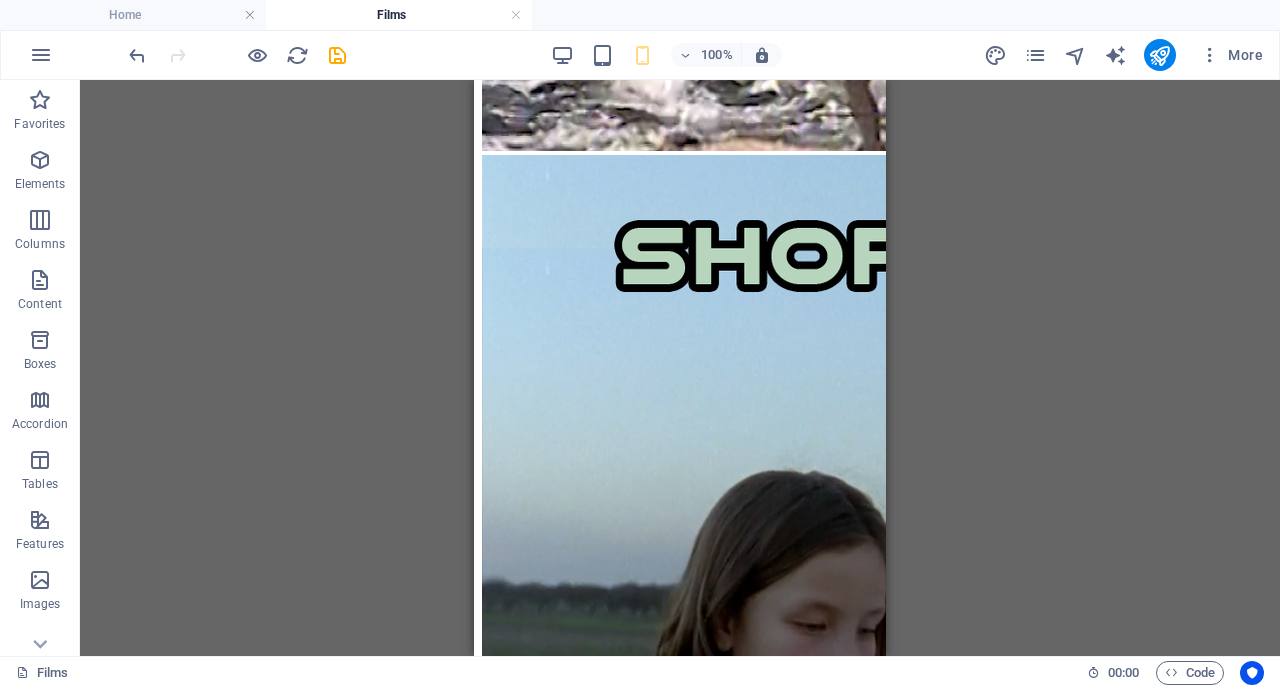 scroll, scrollTop: 6883, scrollLeft: 0, axis: vertical 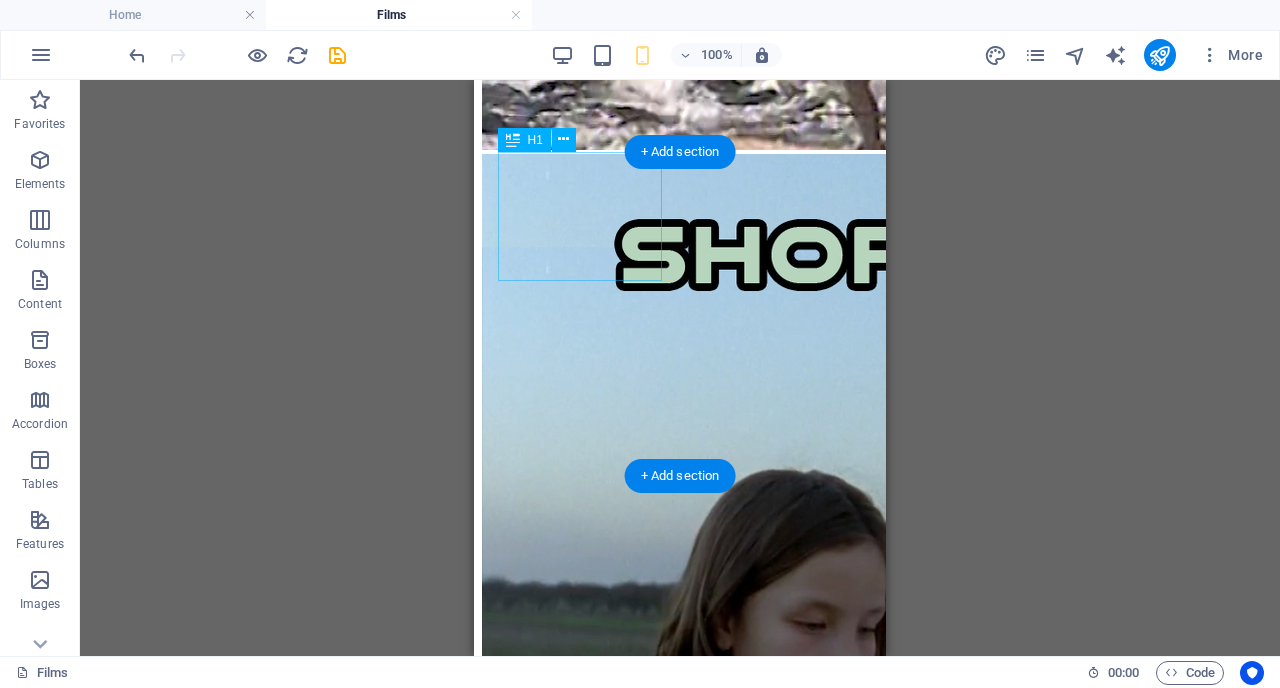click on "MOre than 30 Film works" at bounding box center [580, 3296] 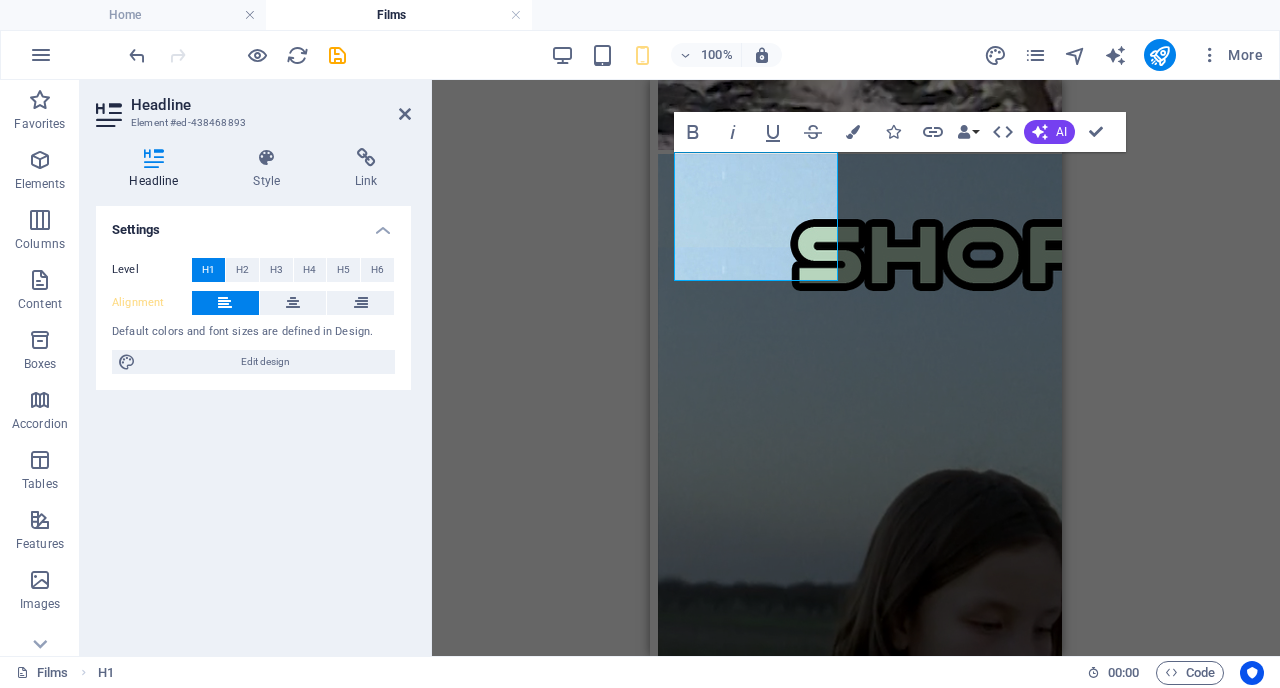 click on "MOre than 30 Film works" at bounding box center [756, 3296] 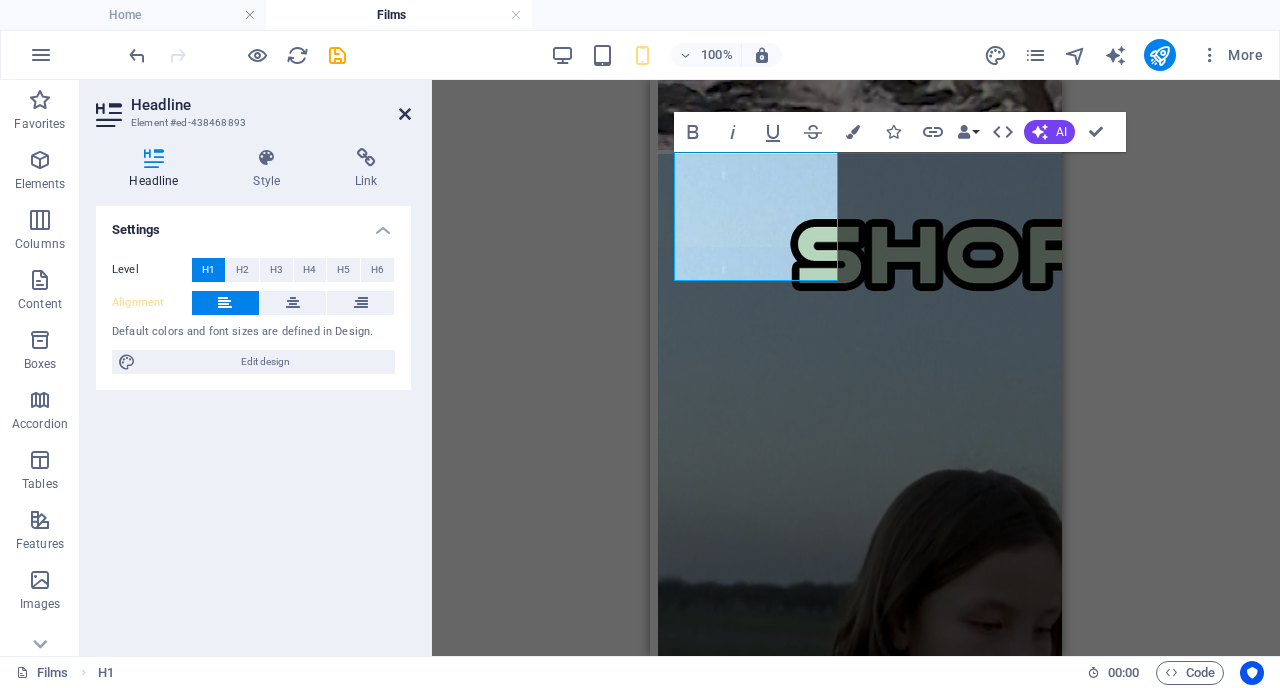 click at bounding box center (405, 114) 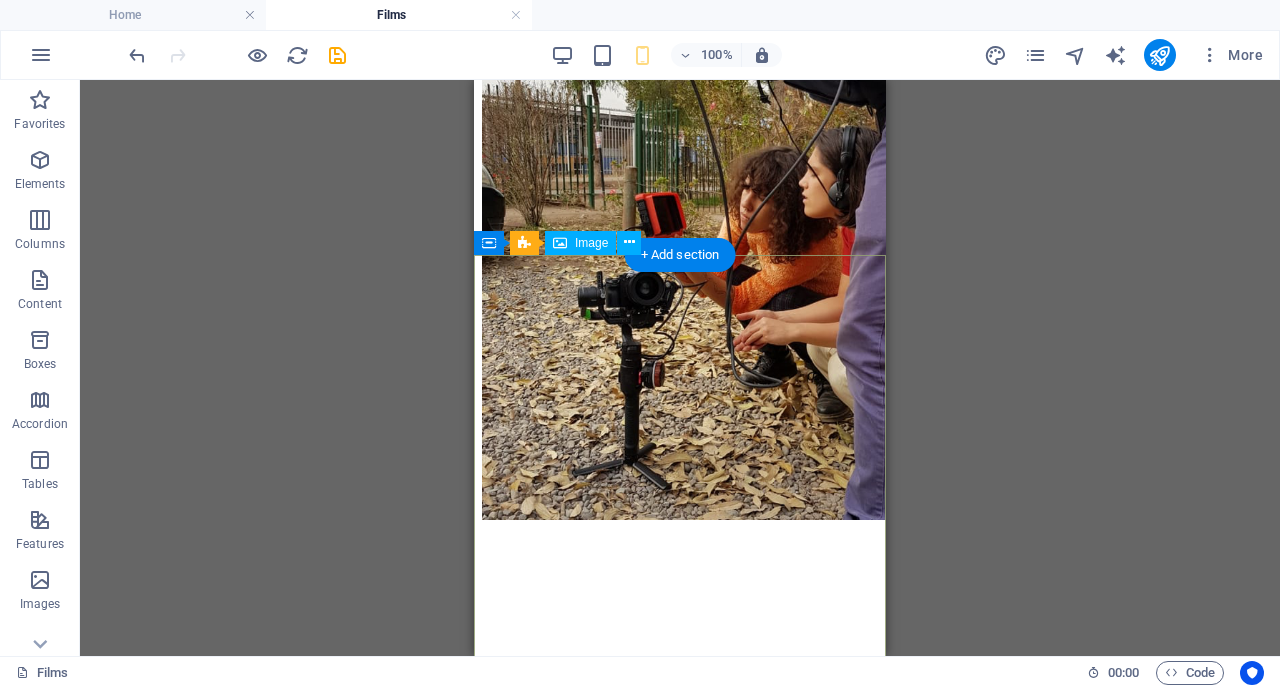 scroll, scrollTop: 10622, scrollLeft: 0, axis: vertical 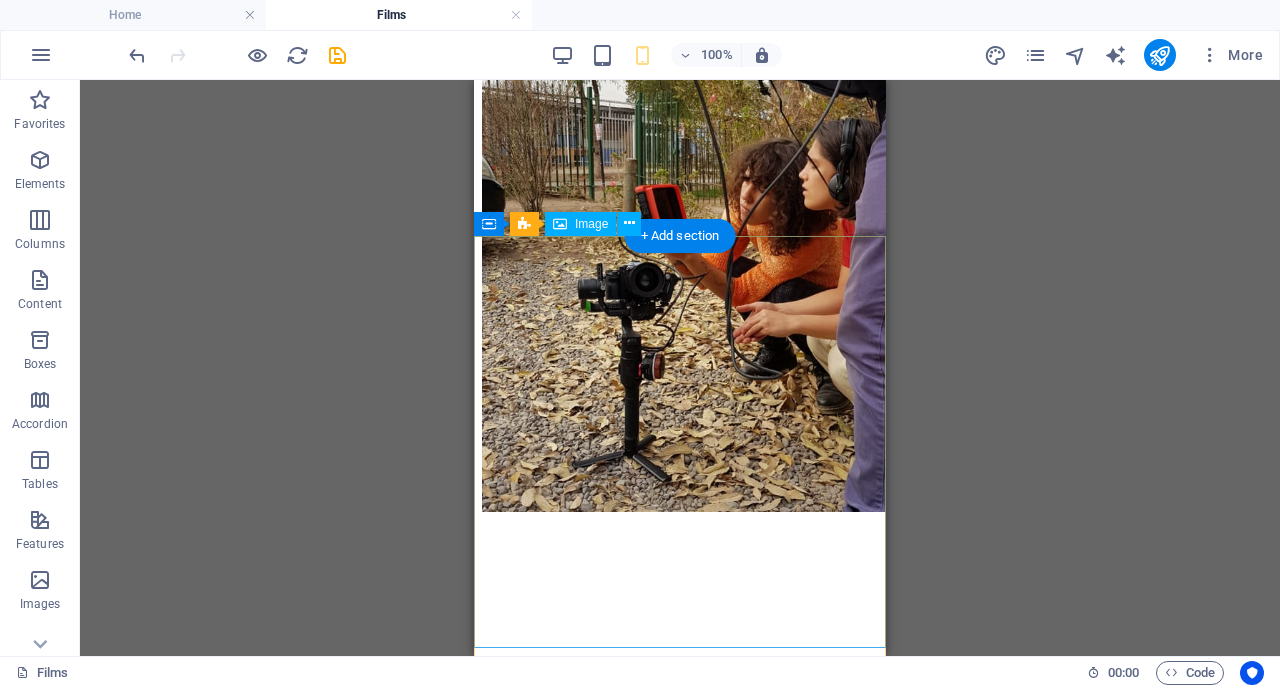 click at bounding box center [680, 3794] 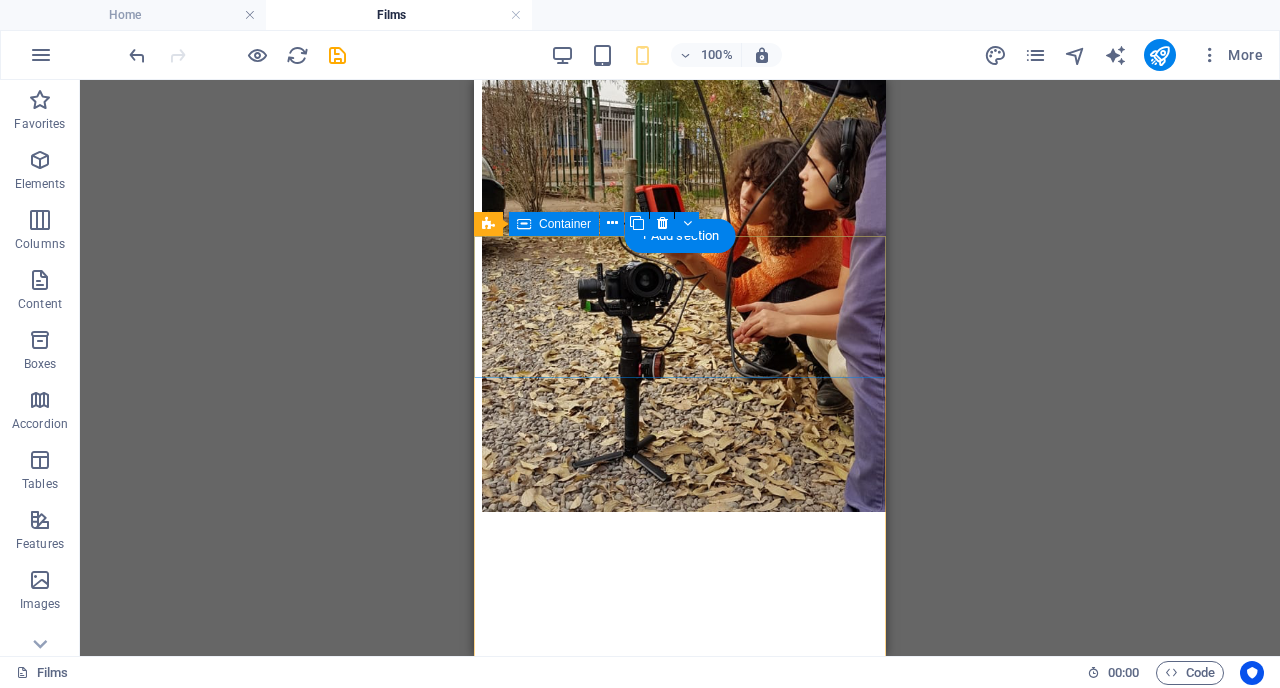 click on "Drop content here or  Add elements  Paste clipboard" at bounding box center (680, 3657) 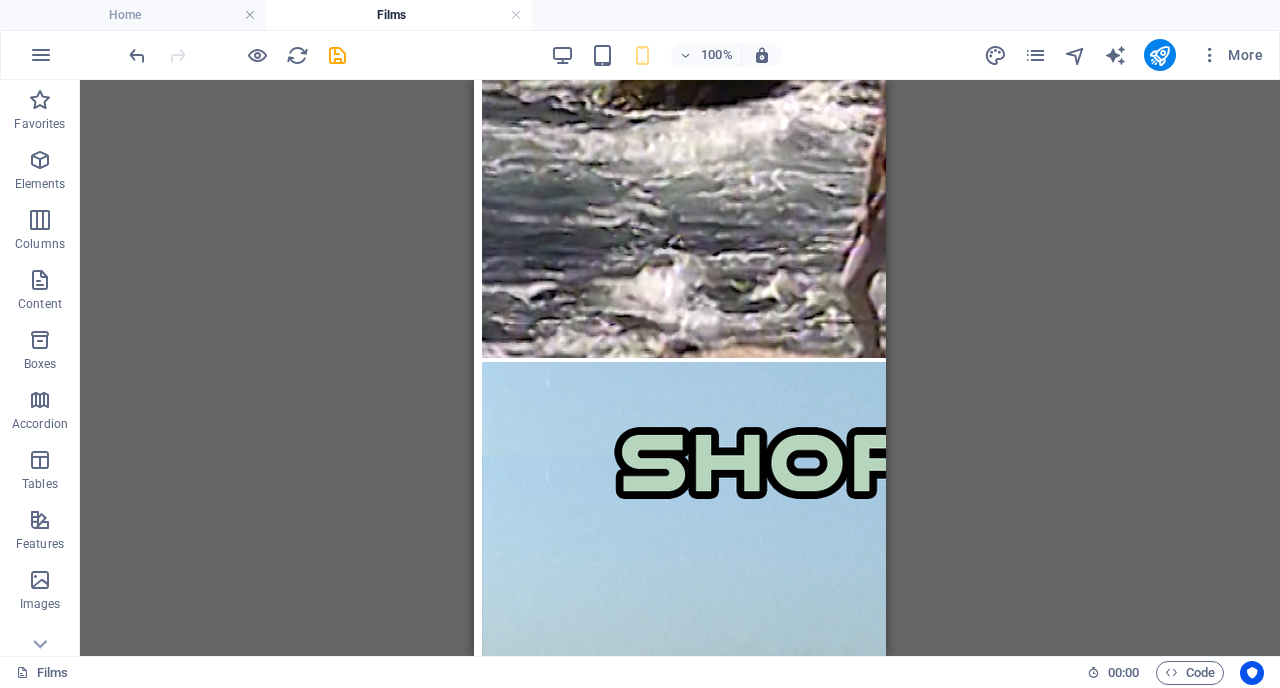 scroll, scrollTop: 6672, scrollLeft: 0, axis: vertical 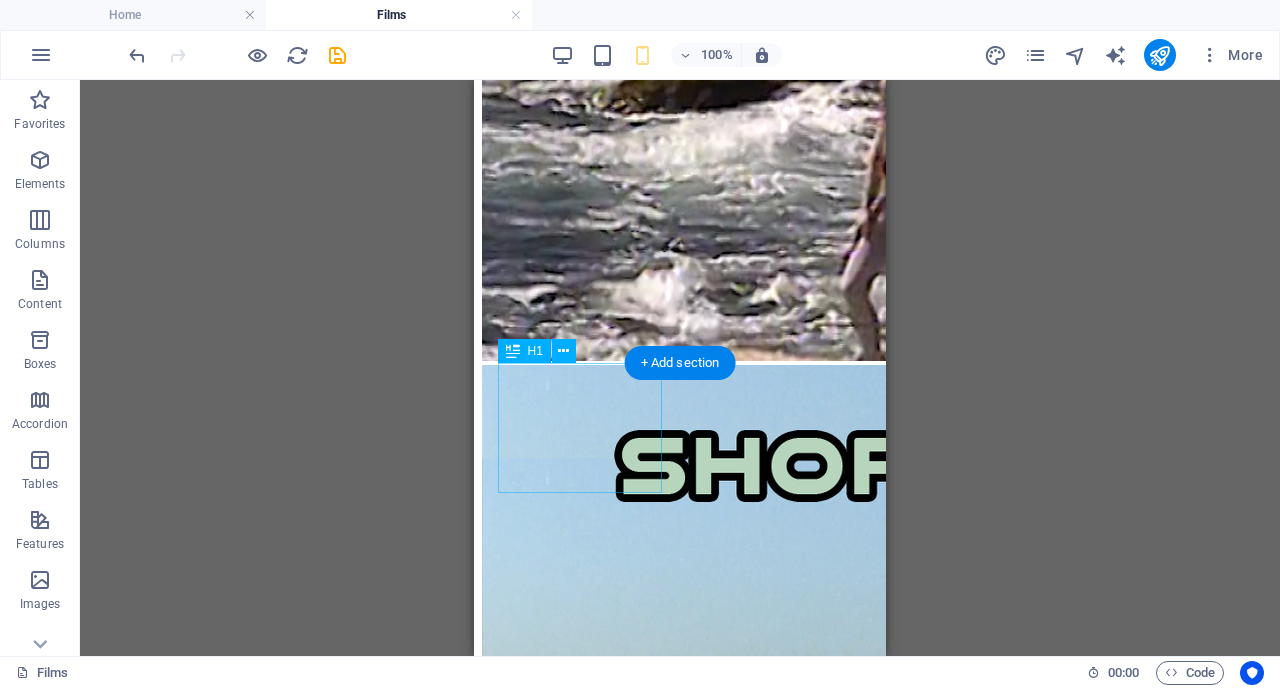 click on "MOre than 30 Film works" at bounding box center (580, 3507) 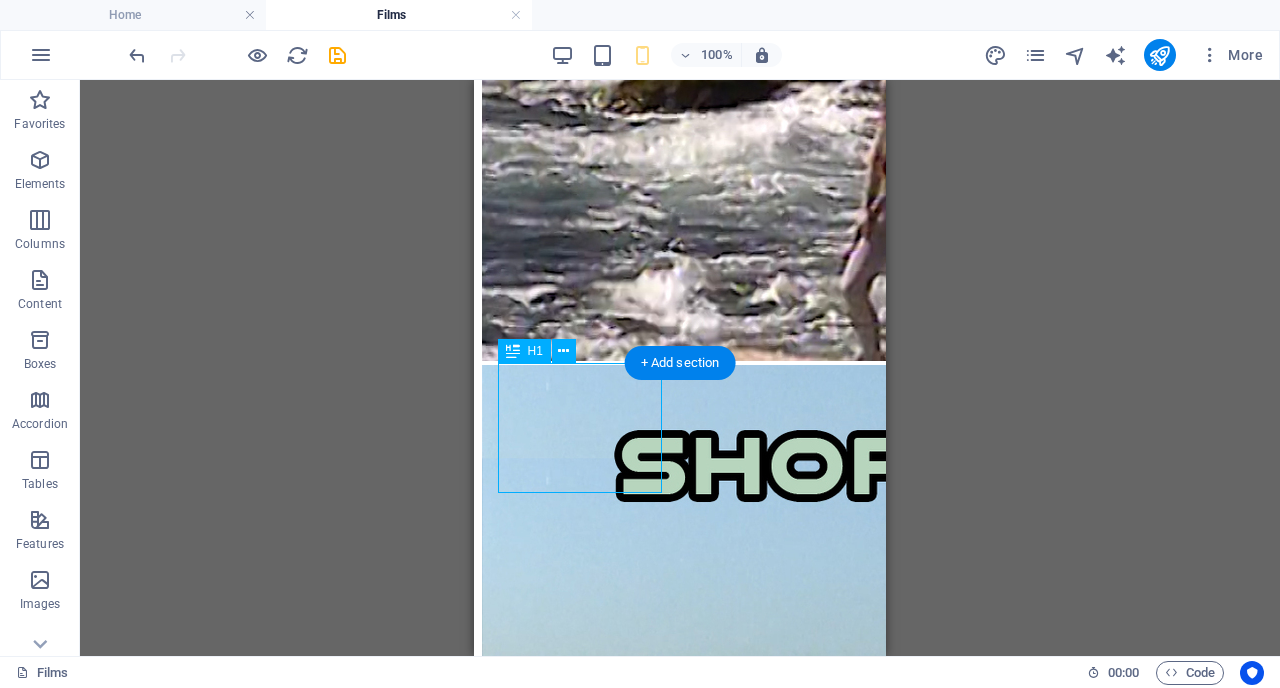 click on "MOre than 30 Film works" at bounding box center (580, 3507) 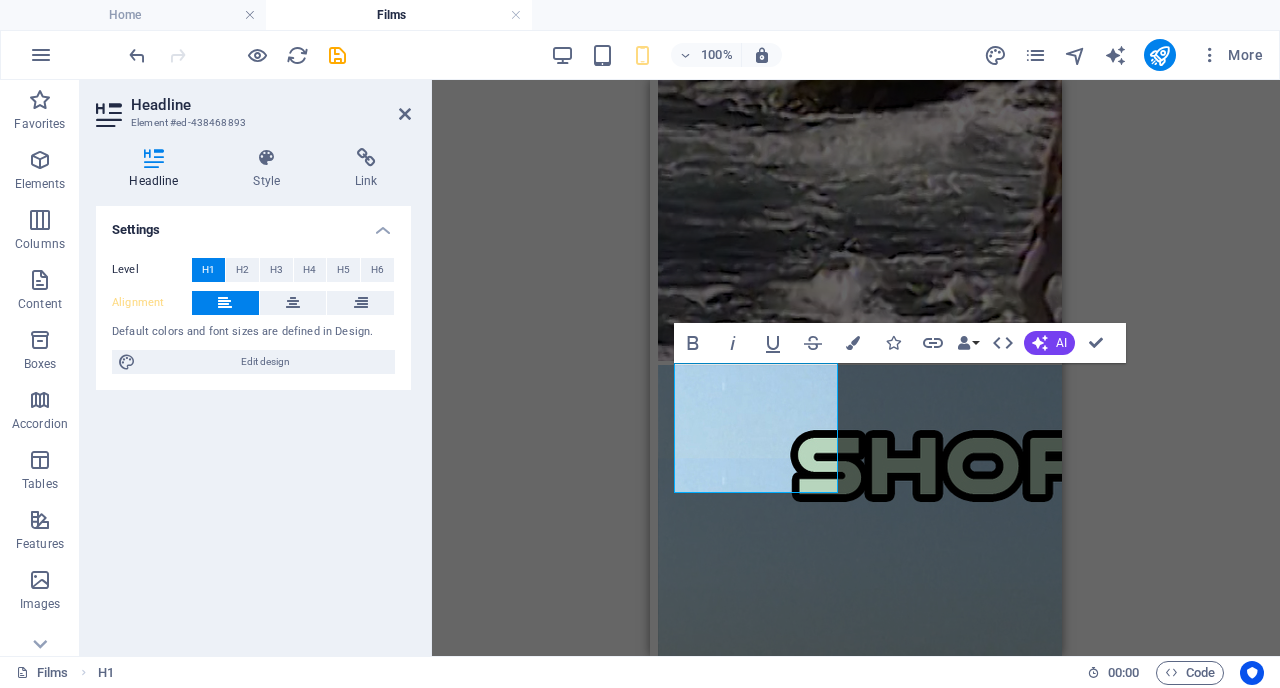 click on "MOre than 30 Film works" at bounding box center [756, 3507] 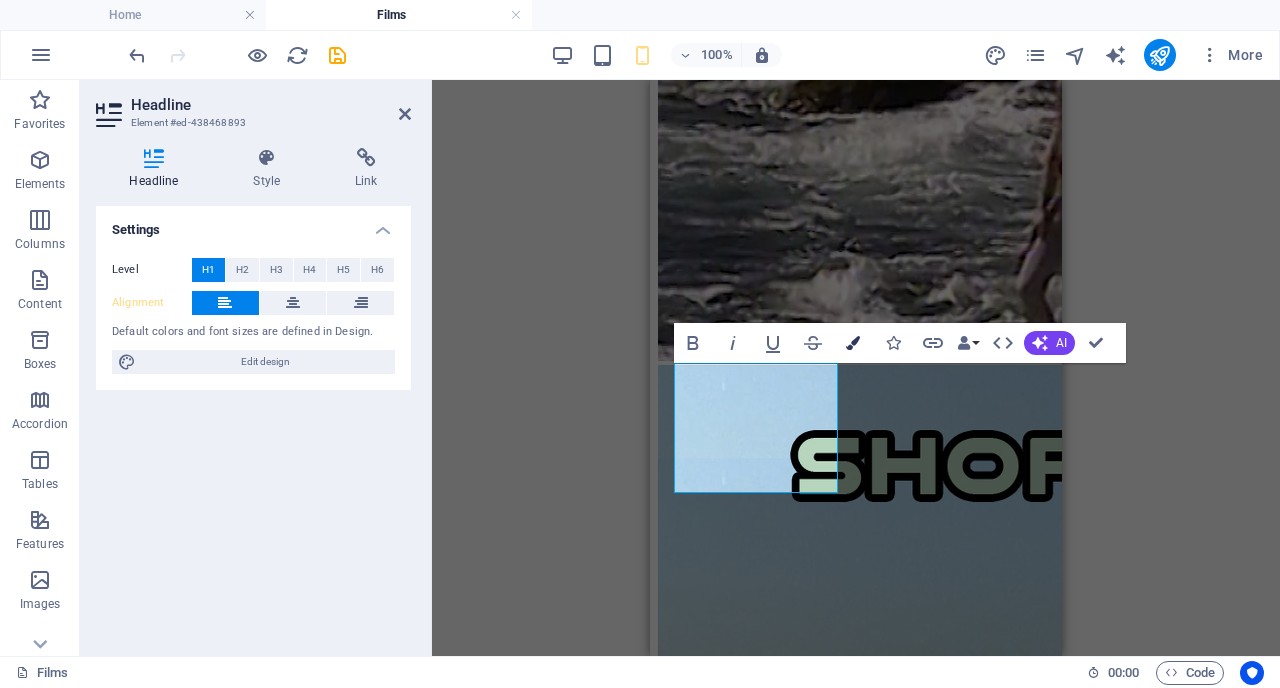 click at bounding box center (853, 343) 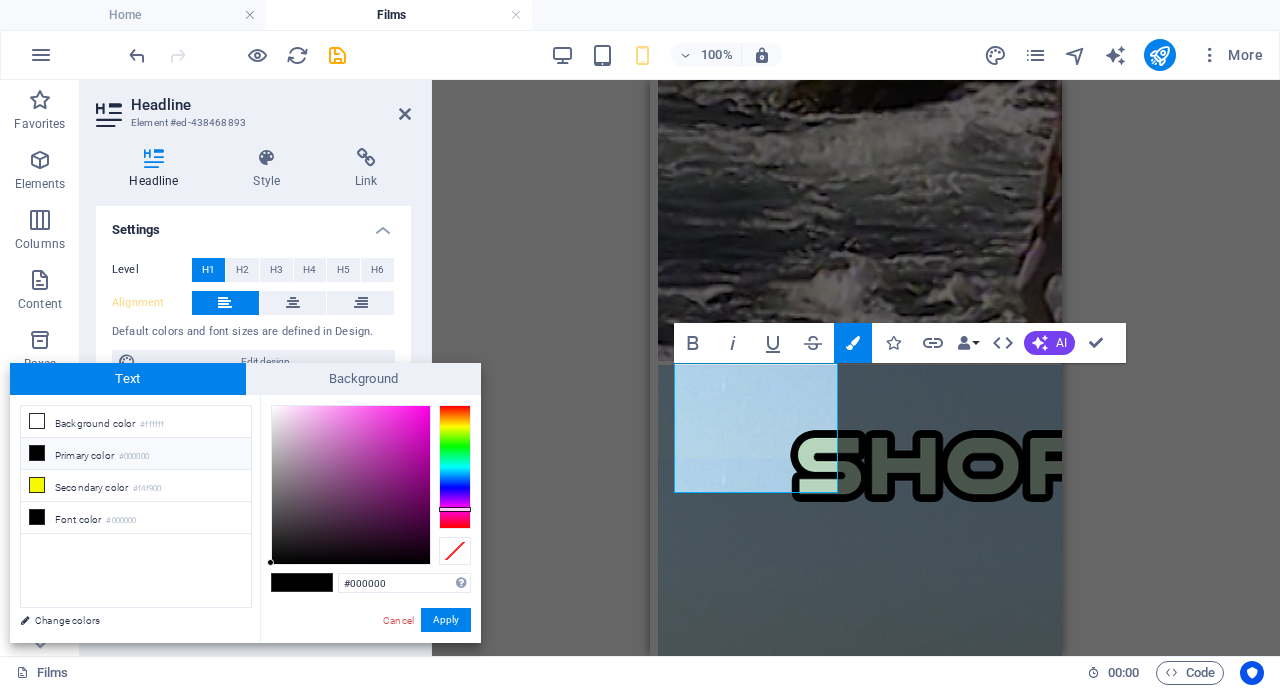 click at bounding box center [455, 467] 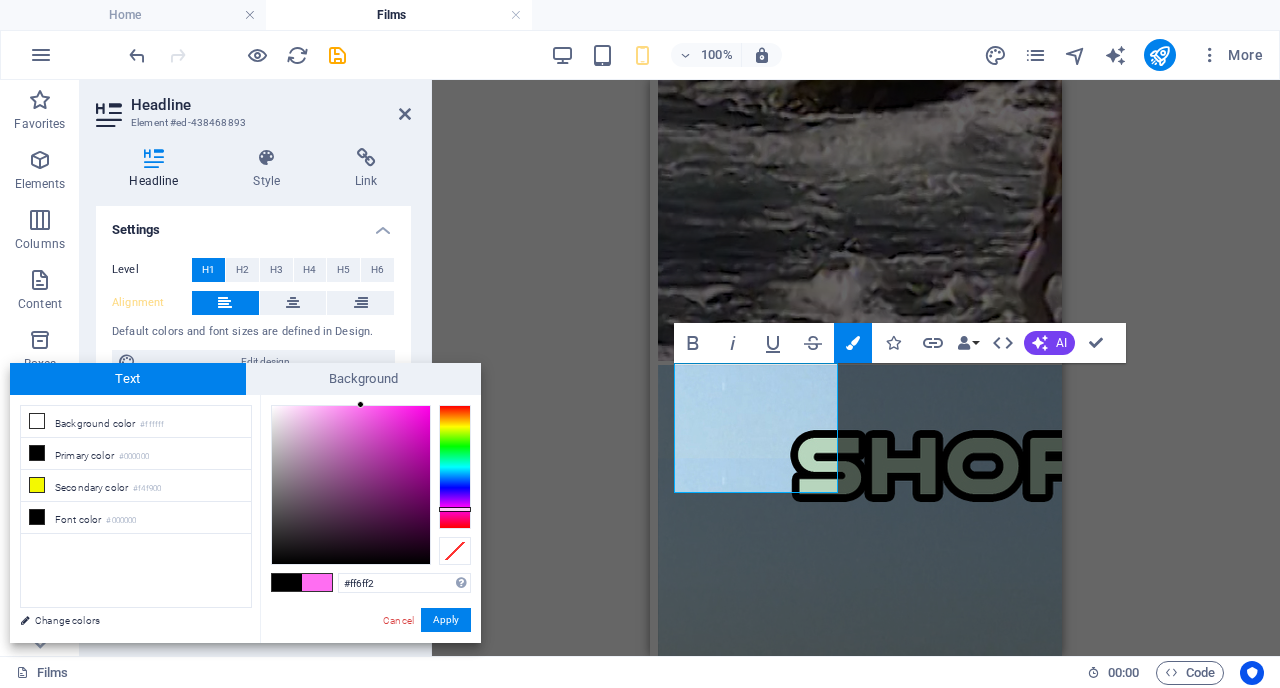 drag, startPoint x: 404, startPoint y: 456, endPoint x: 360, endPoint y: 401, distance: 70.434364 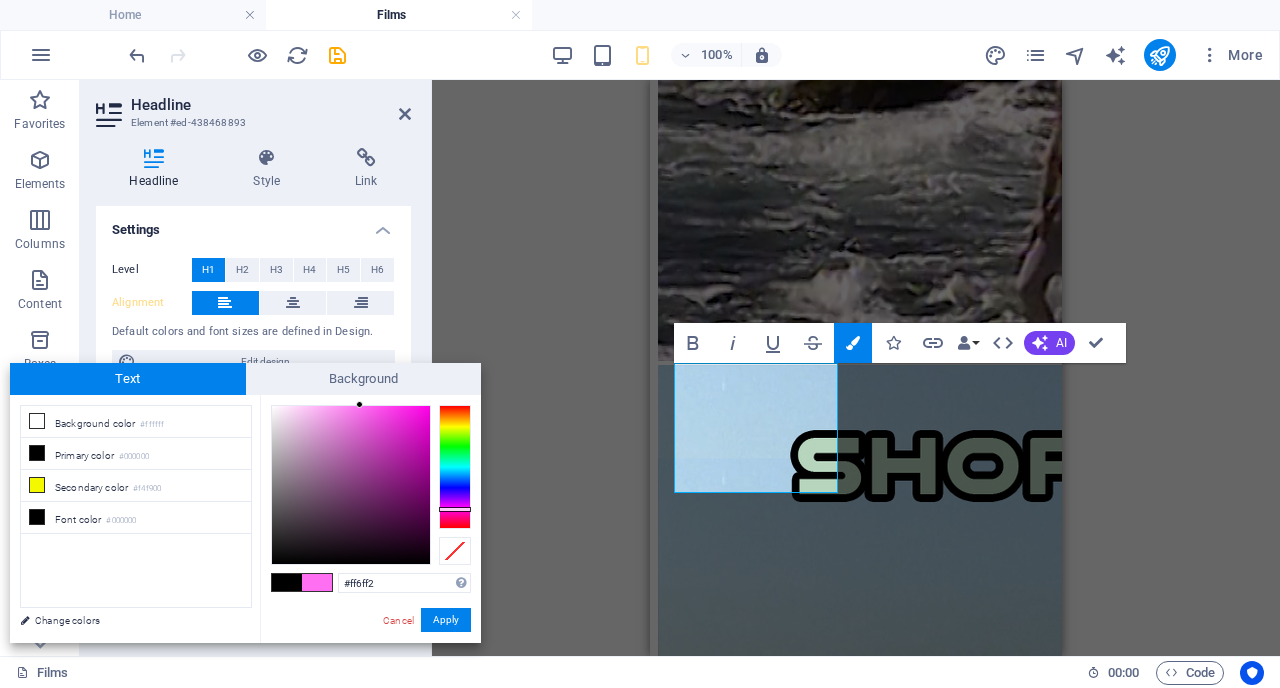 click on "#ff6ff2 Supported formats #0852ed rgb(8, 82, 237) rgba(8, 82, 237, 90%) hsv(221,97,93) hsl(221, 93%, 48%) Cancel Apply" at bounding box center (370, 664) 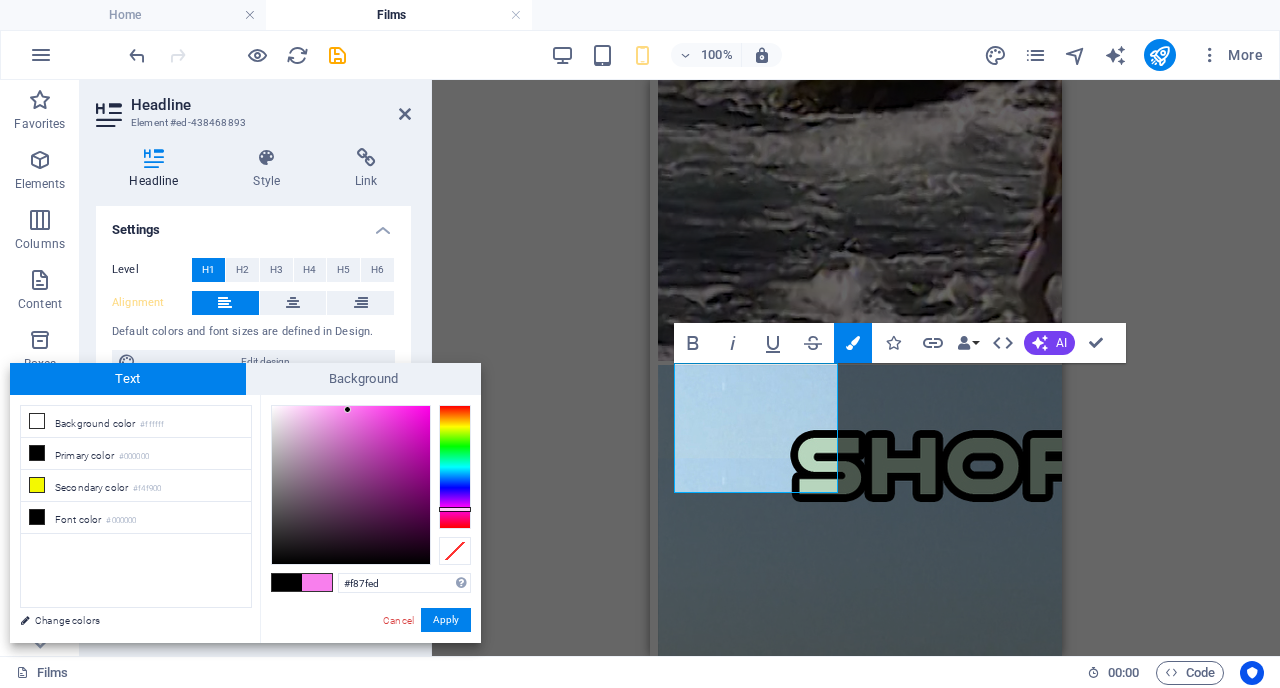 click at bounding box center (347, 409) 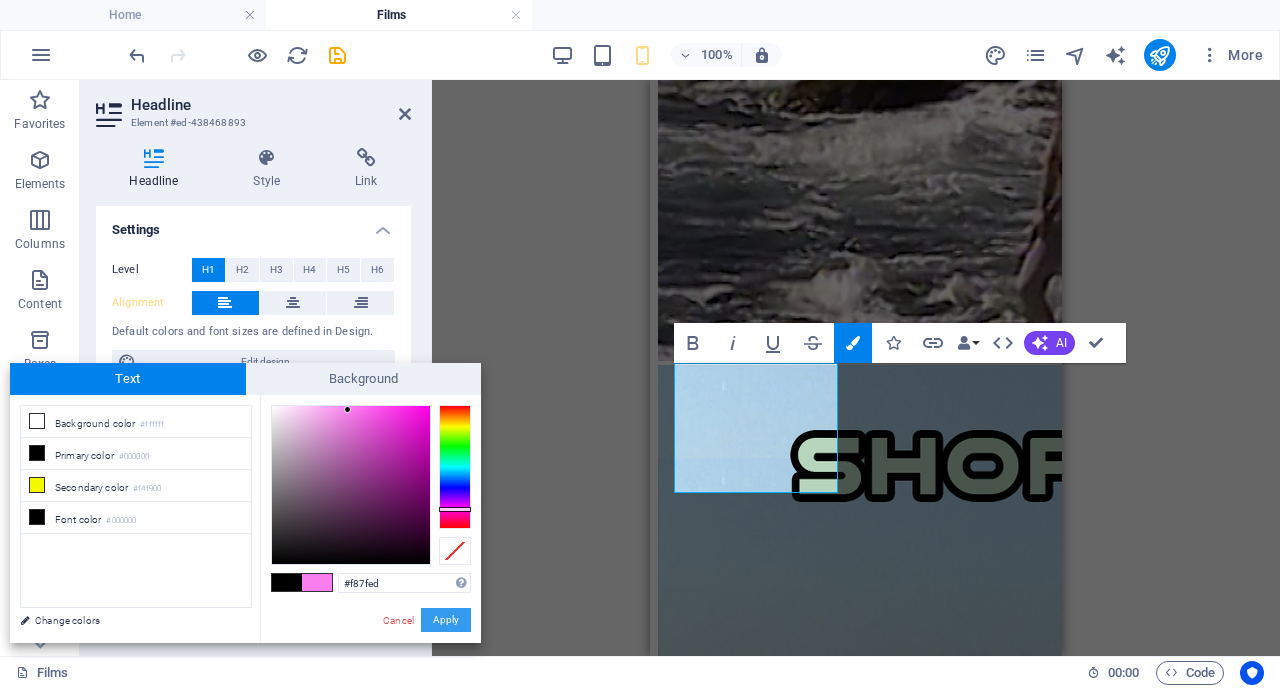 click on "Apply" at bounding box center (446, 620) 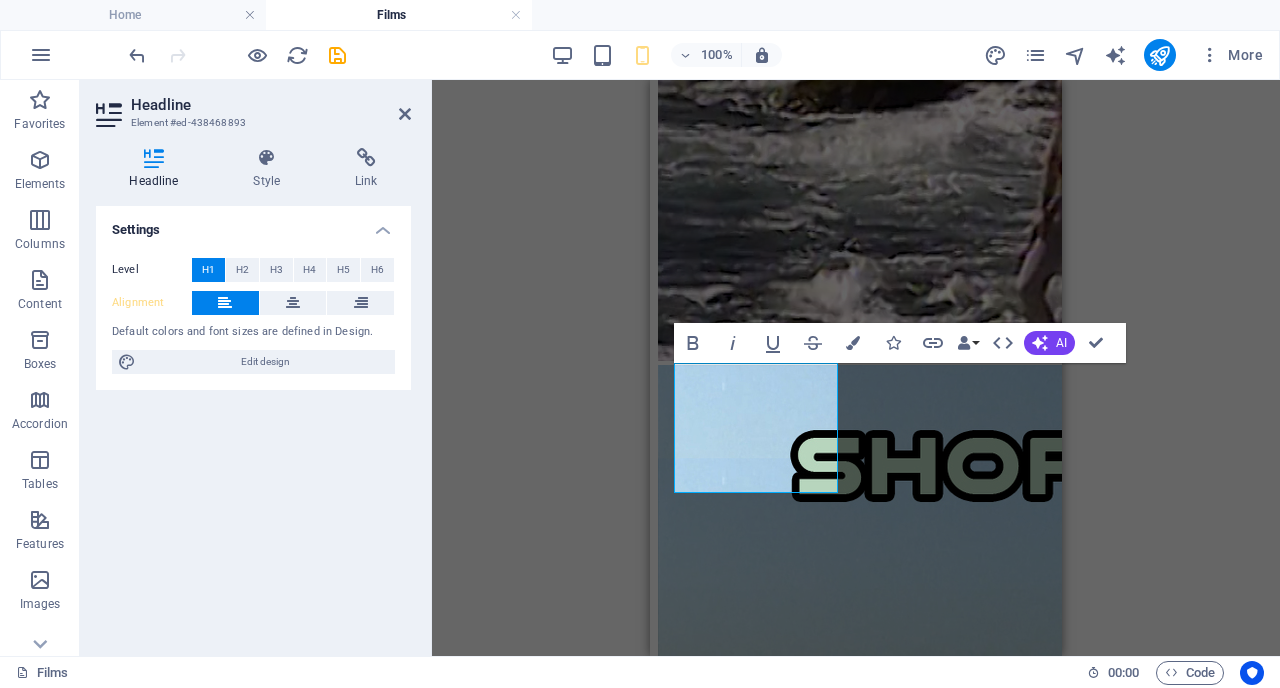 click on "About Films DJ sets Visuals Interviews Merch films Directed   by [FIRST] [LAST] Treasures Fragmentum cinema dreams The Seven Mirrors Avenger from the Future Mirrors Dimension Short documentaries       Eclectic and highly creative artist, director of feature films and numerous short films. Her work explores social issues through a surreal lens, drawing inspiration from cosmological theories and the study of consciousness.       Her stories are rich in creativity, featuring striking cinematography and art direction. She often incorporates mirrors and portals into her work, achieving a unique visual style through the use of projections, video mapping, and new media techniques.      She has developed a distinctive style, crafting her own universe that sets her apart, reflecting her singular character. This unique vision has led to invitations from multiple countries, with her work exhibited across all continents.      She is the creator and director of the  Films of the Future Portal Films MOre" at bounding box center [856, 1167] 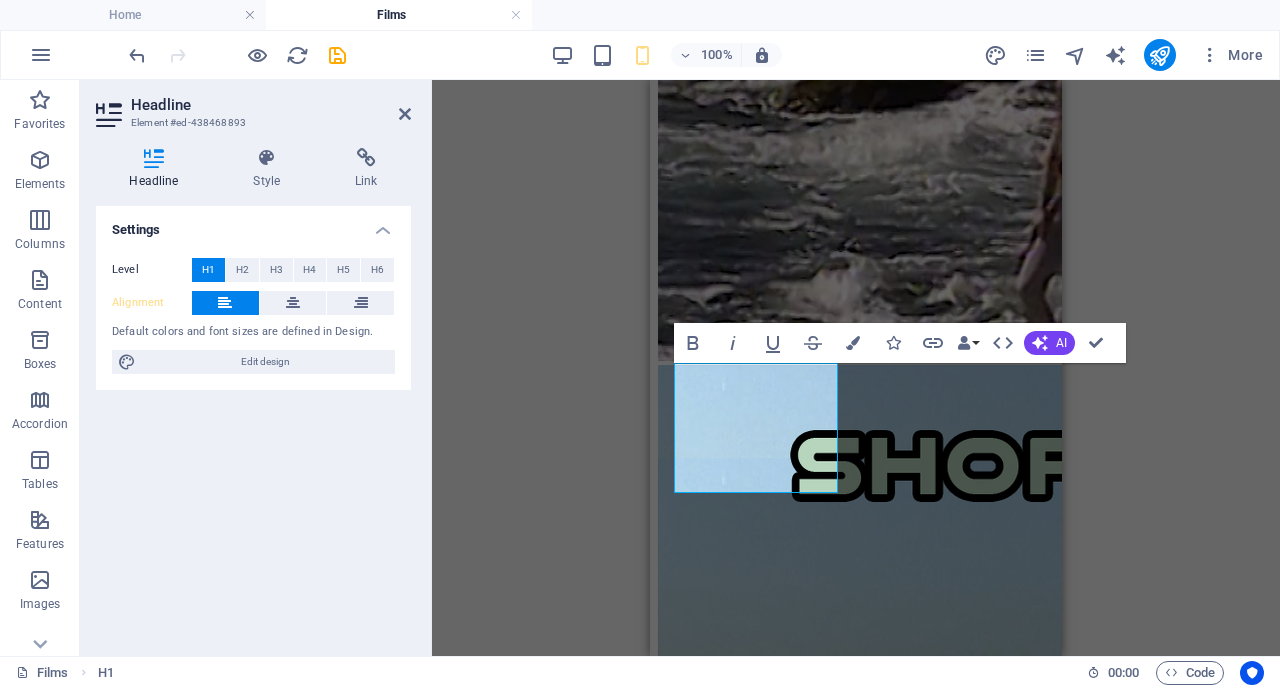 drag, startPoint x: 761, startPoint y: 448, endPoint x: 674, endPoint y: 442, distance: 87.20665 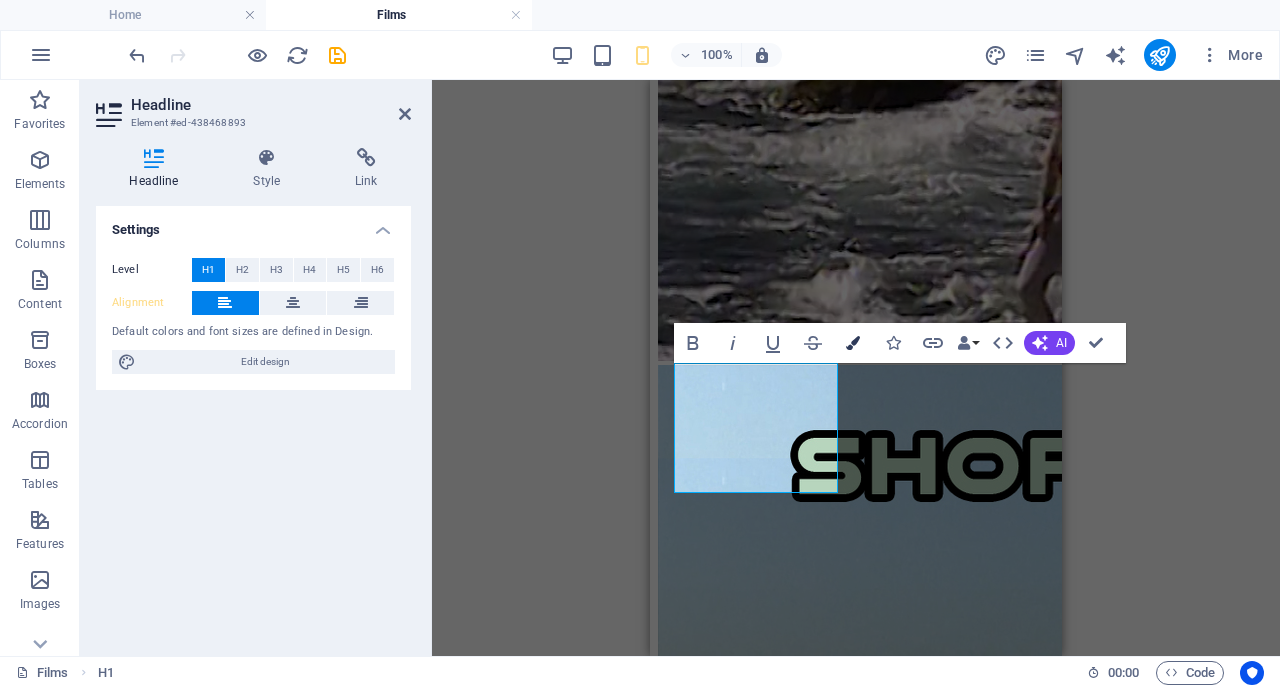 click at bounding box center (853, 343) 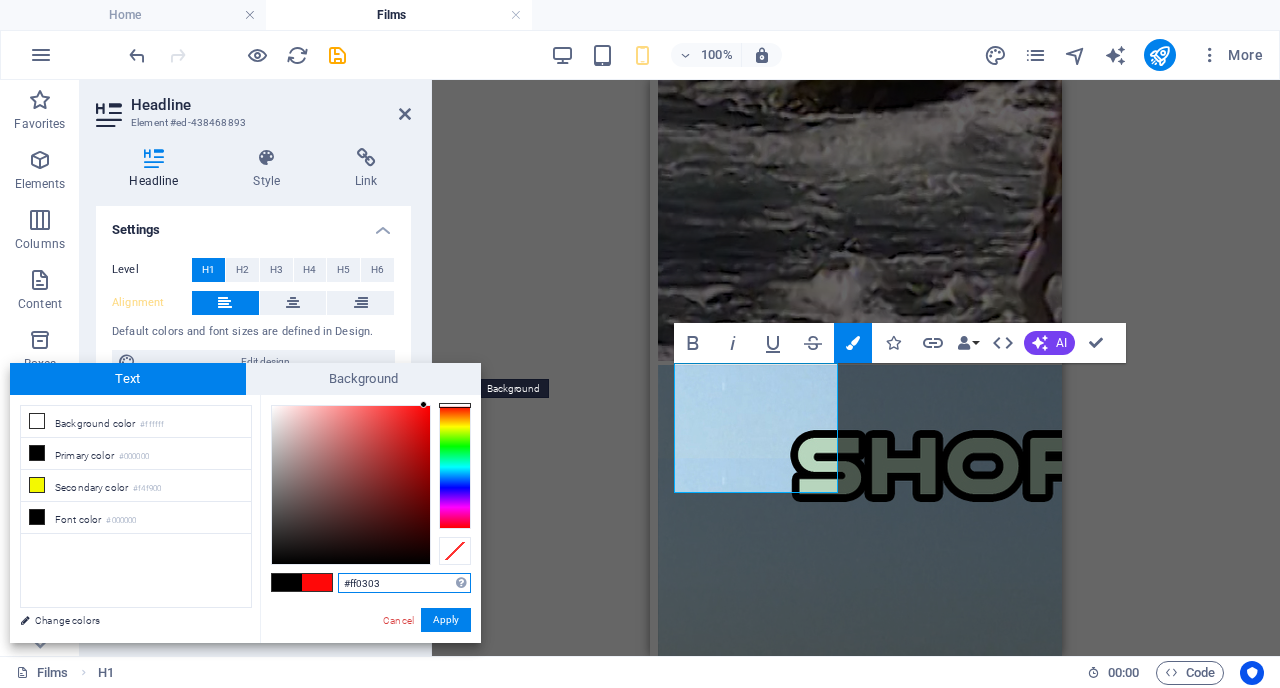 type on "#ff0000" 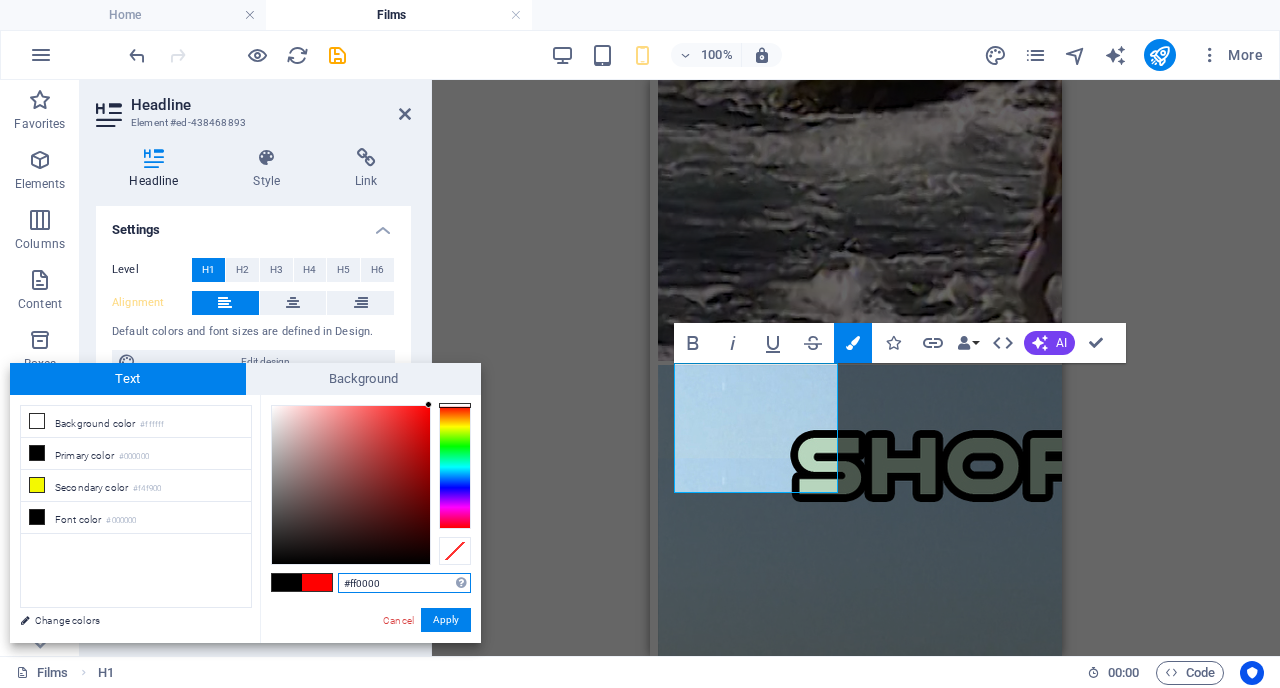 drag, startPoint x: 410, startPoint y: 434, endPoint x: 449, endPoint y: 332, distance: 109.201645 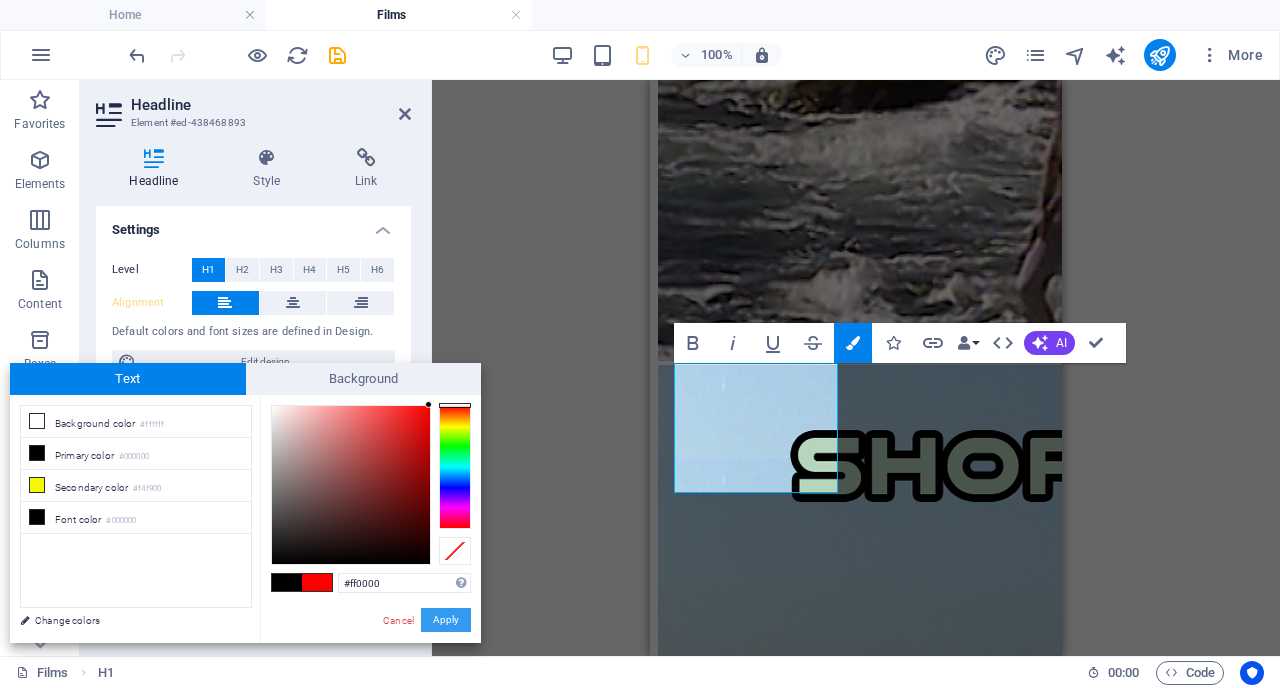 click on "Apply" at bounding box center [446, 620] 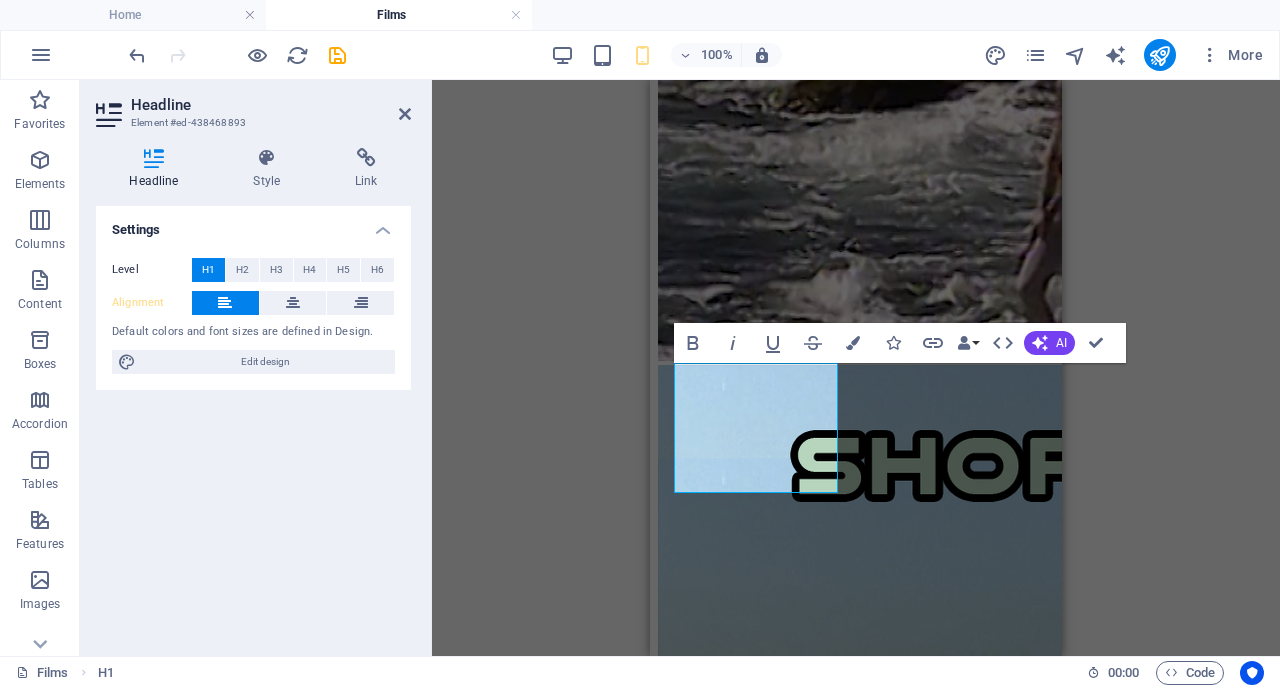 click on "MOre than 30 Film works" at bounding box center [756, 3507] 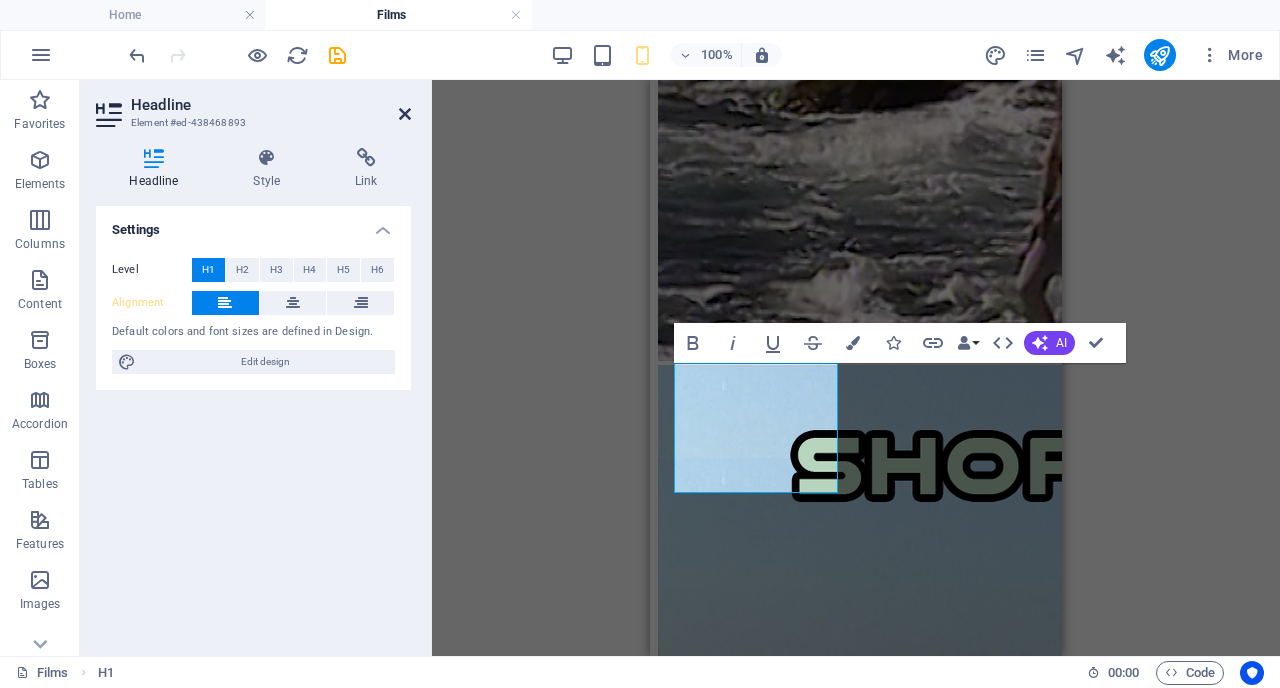 click at bounding box center (405, 114) 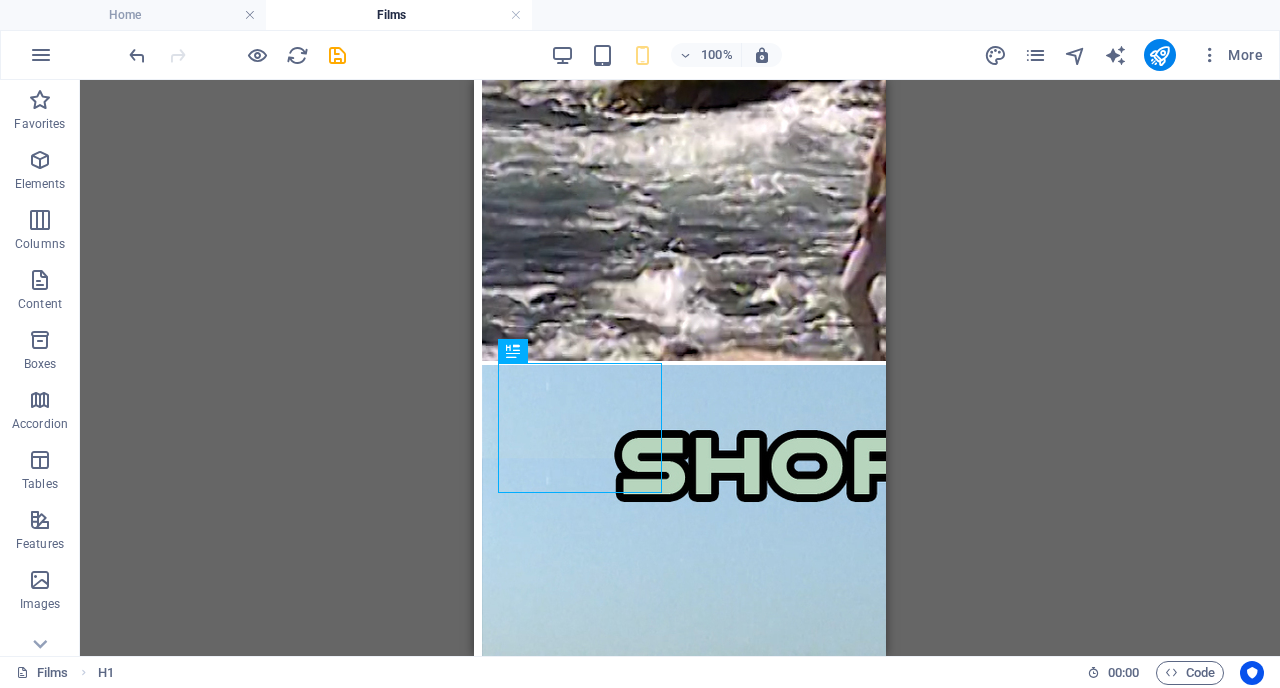 click on "About Films DJ sets Visuals Interviews Merch films Directed   by [FIRST] [LAST] Treasures Fragmentum cinema dreams The Seven Mirrors Avenger from the Future Mirrors Dimension Short documentaries       Eclectic and highly creative artist, director of feature films and numerous short films. Her work explores social issues through a surreal lens, drawing inspiration from cosmological theories and the study of consciousness.       Her stories are rich in creativity, featuring striking cinematography and art direction. She often incorporates mirrors and portals into her work, achieving a unique visual style through the use of projections, video mapping, and new media techniques.      She has developed a distinctive style, crafting her own universe that sets her apart, reflecting her singular character. This unique vision has led to invitations from multiple countries, with her work exhibited across all continents.      She is the creator and director of the  Films of the Future Portal Films About" at bounding box center (680, 1167) 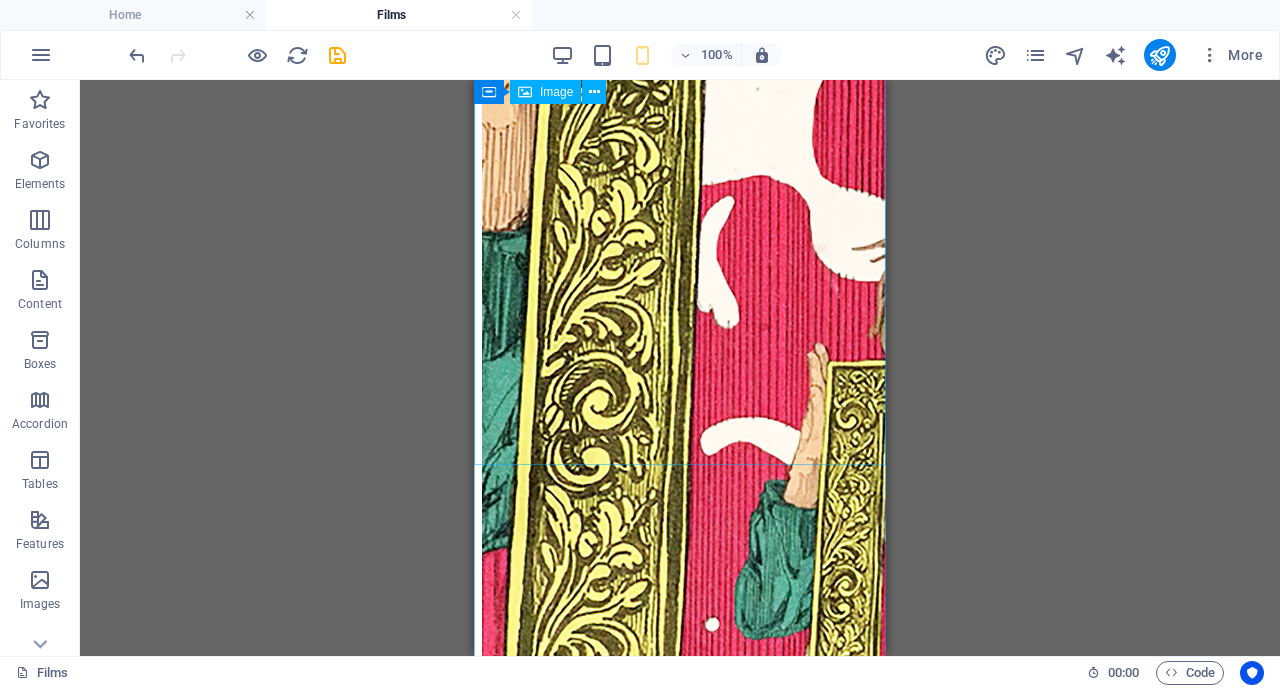 scroll, scrollTop: 0, scrollLeft: 0, axis: both 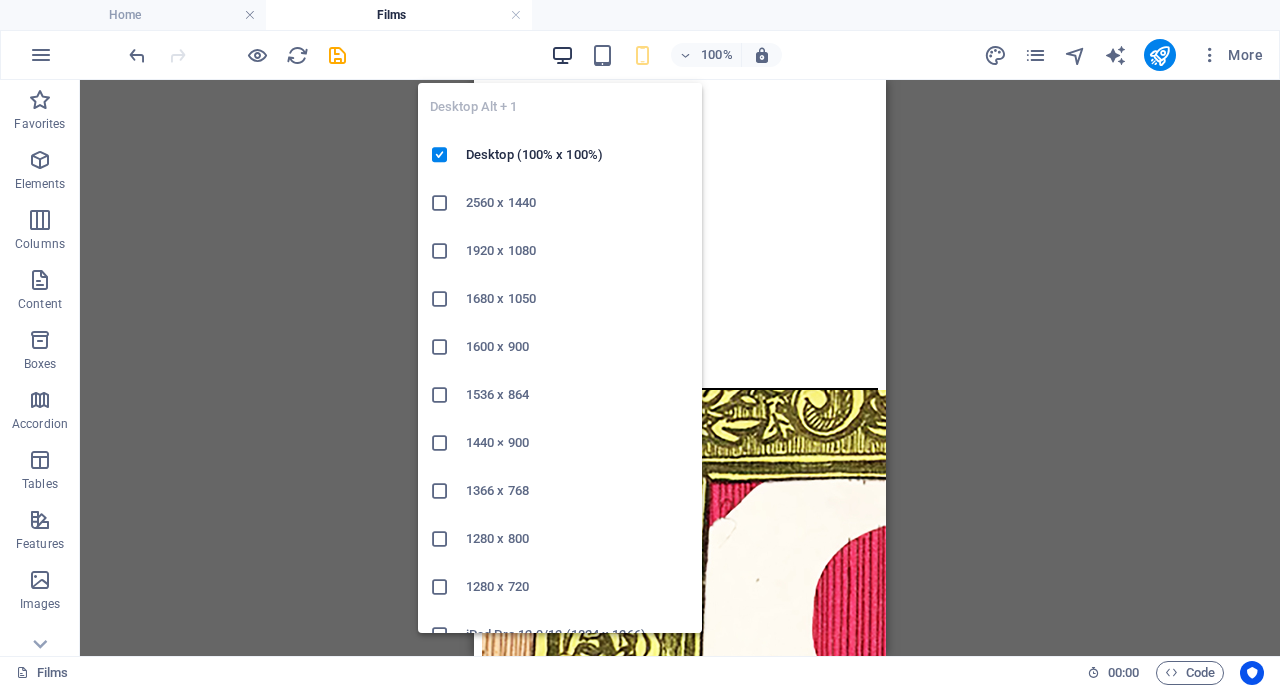 click at bounding box center (562, 55) 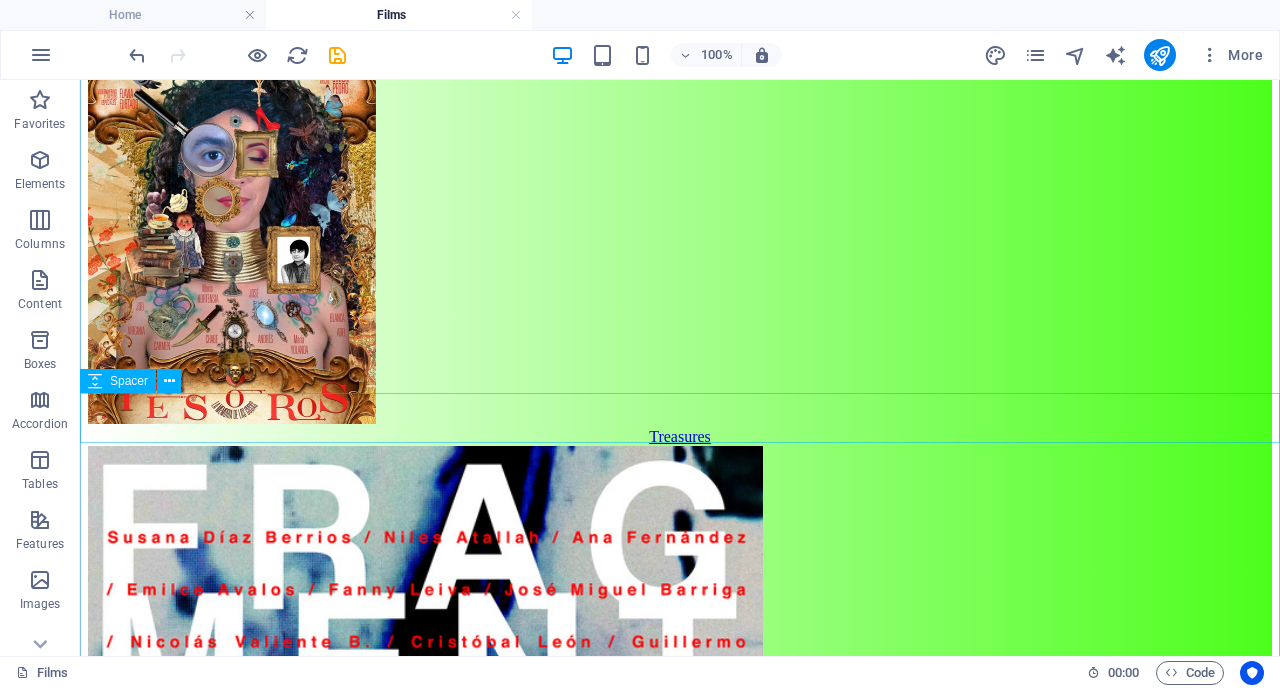 scroll, scrollTop: 0, scrollLeft: 0, axis: both 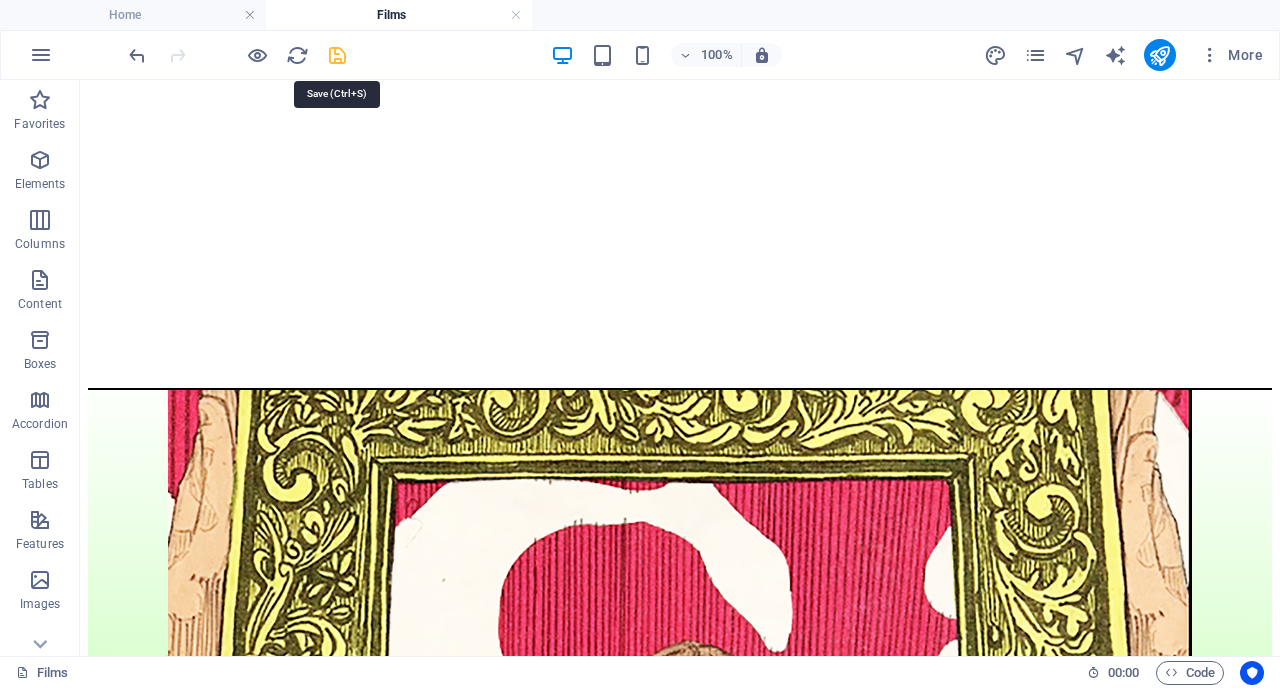 click at bounding box center (337, 55) 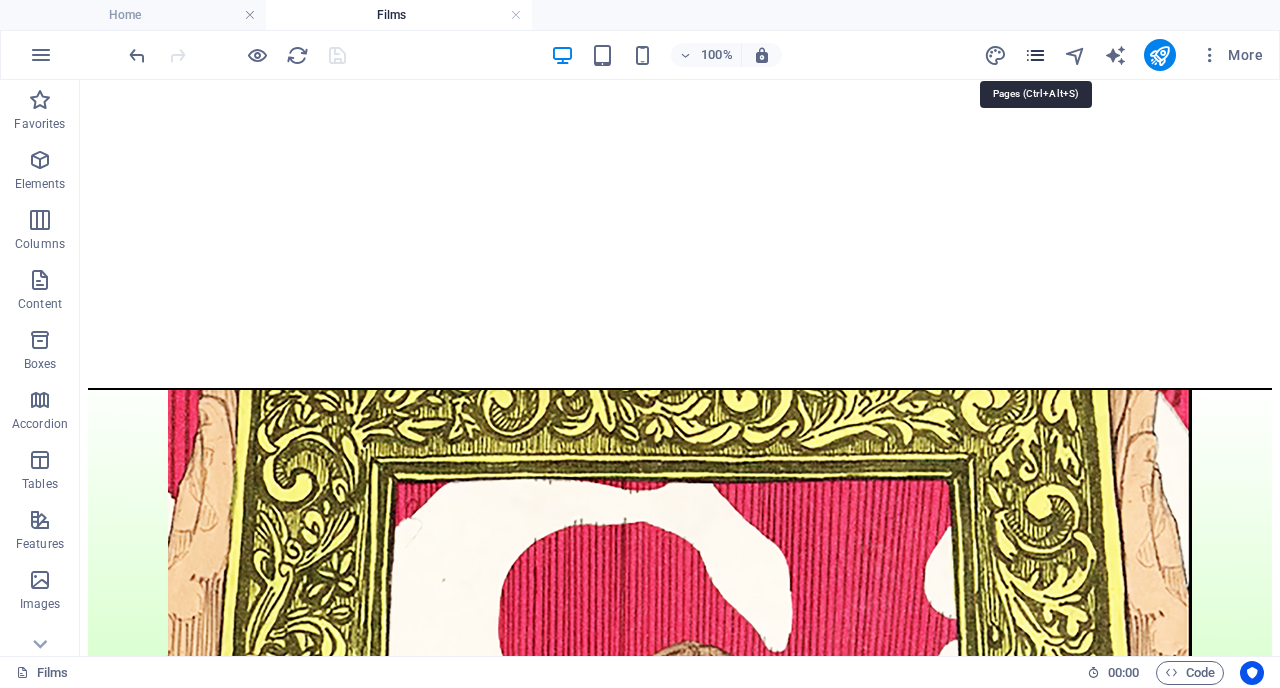 click at bounding box center (1035, 55) 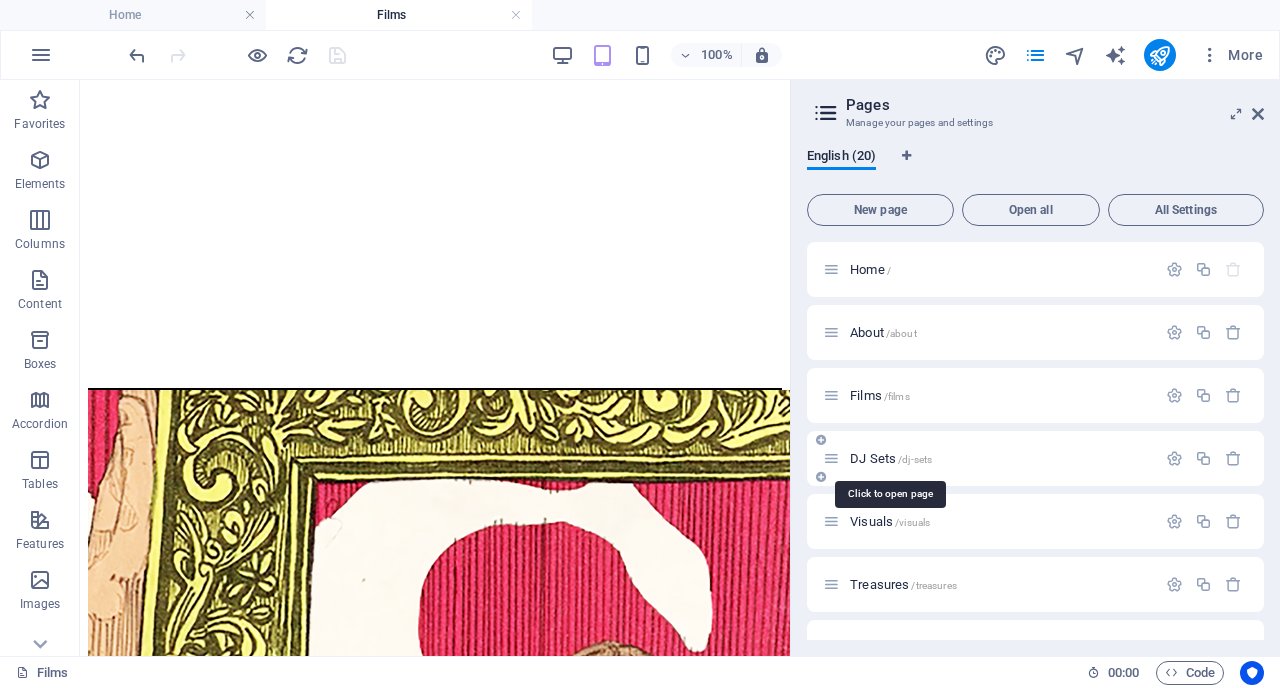 click on "DJ Sets /dj-sets" at bounding box center [891, 458] 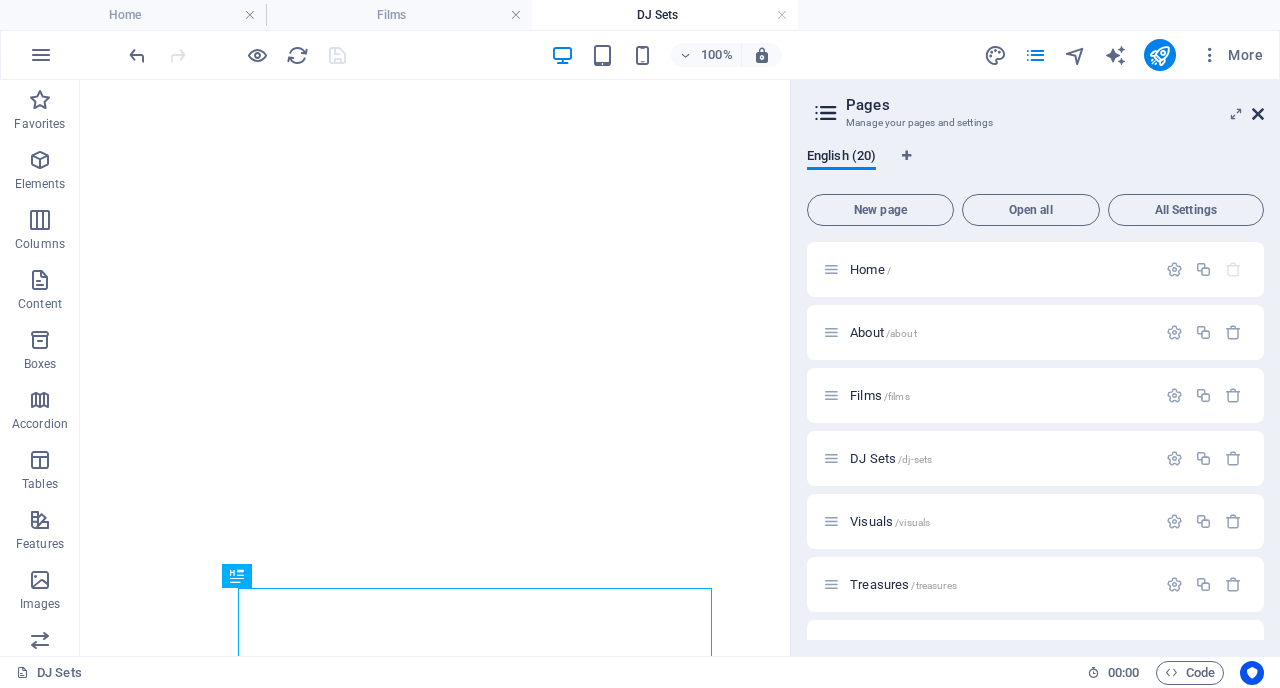 click at bounding box center (1258, 114) 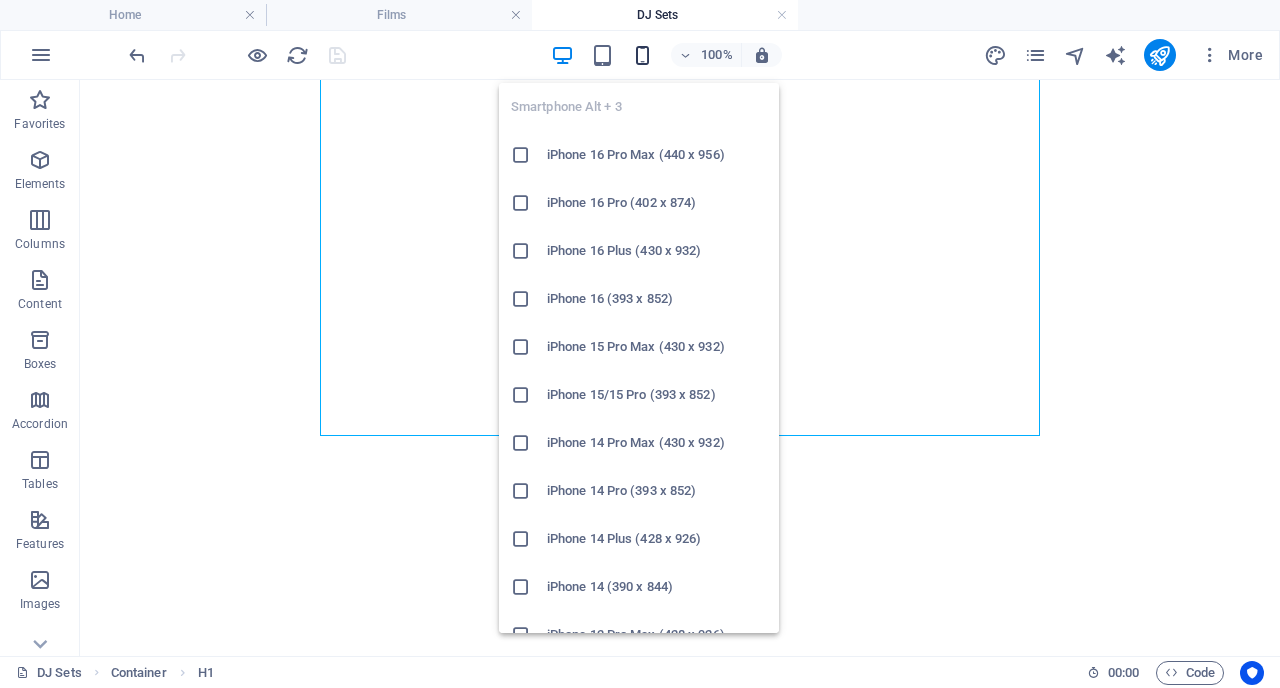 click at bounding box center [642, 55] 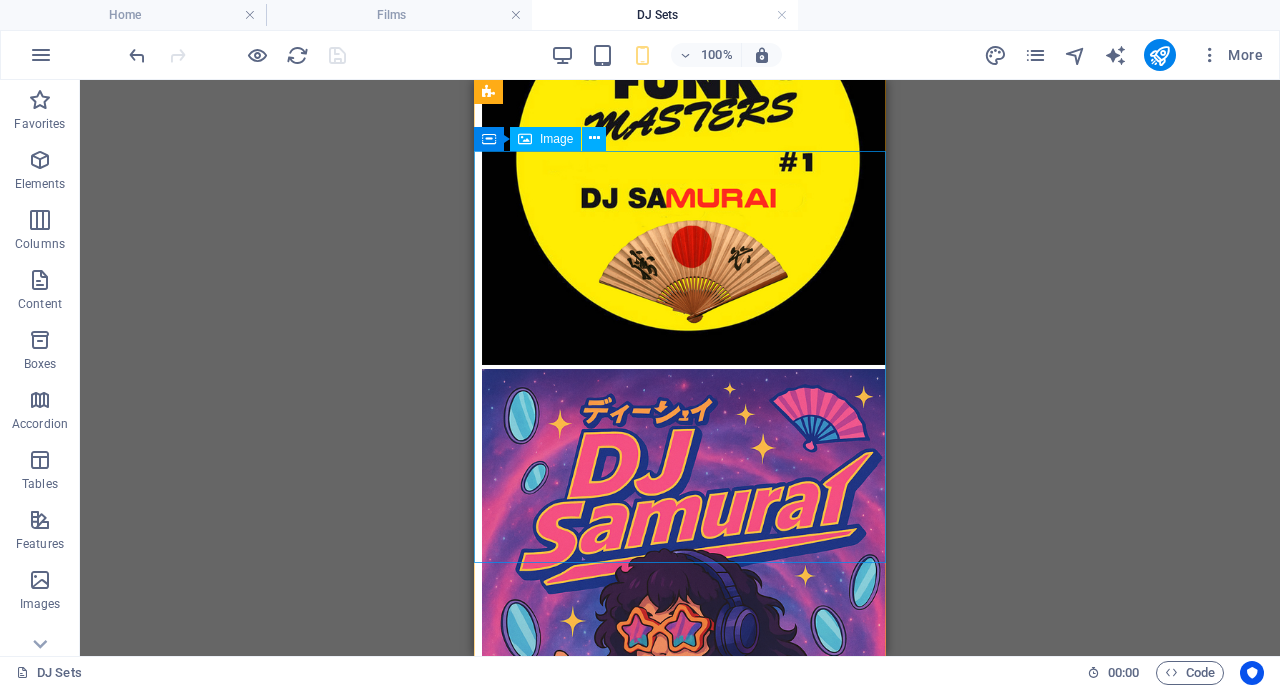scroll, scrollTop: 14194, scrollLeft: 2, axis: both 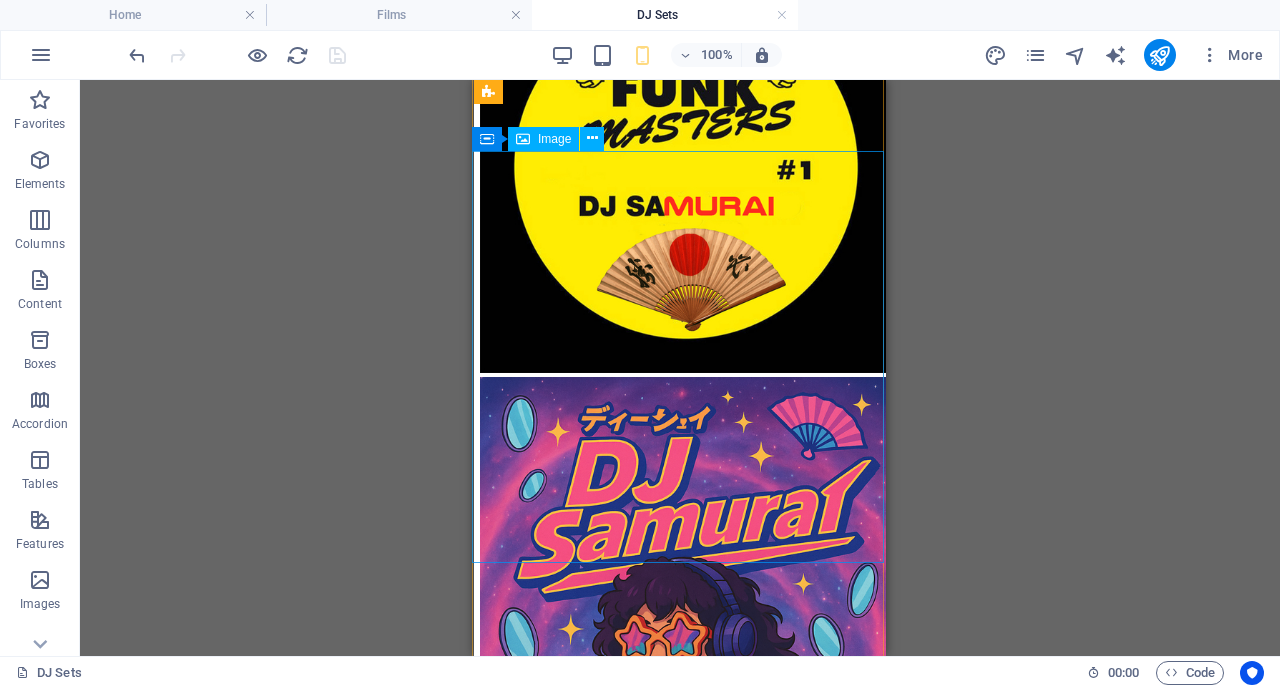 click at bounding box center [678, 169] 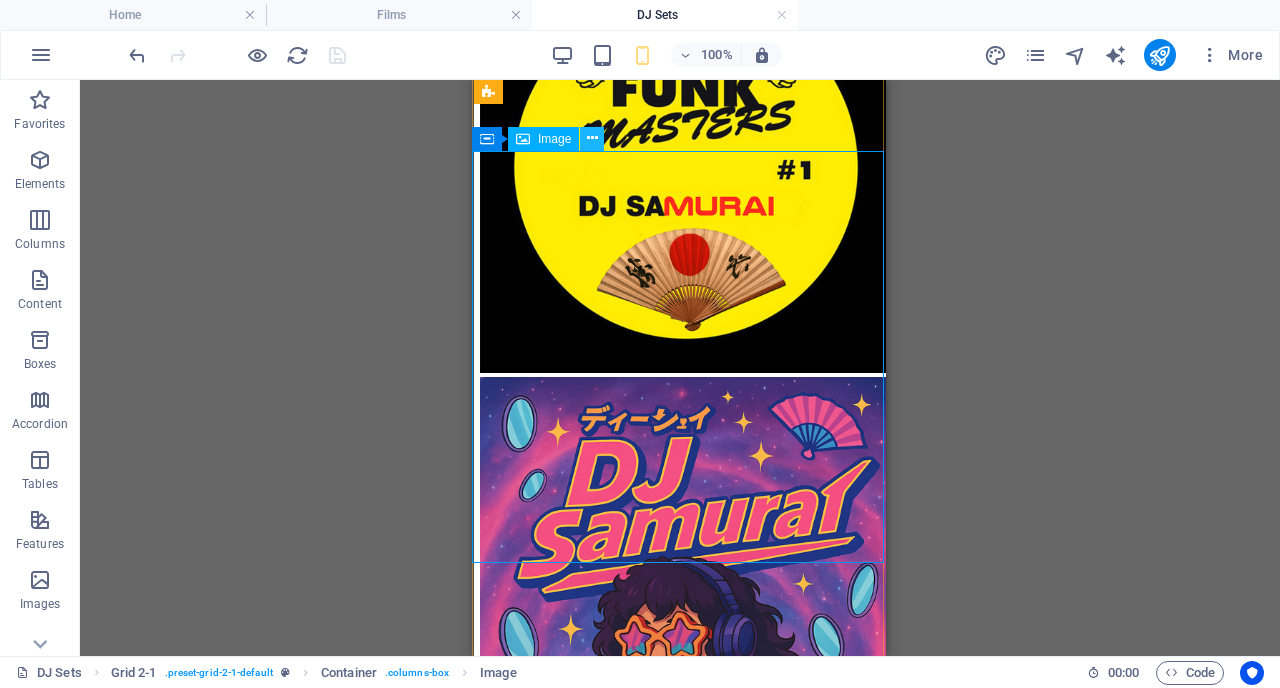 click at bounding box center (592, 138) 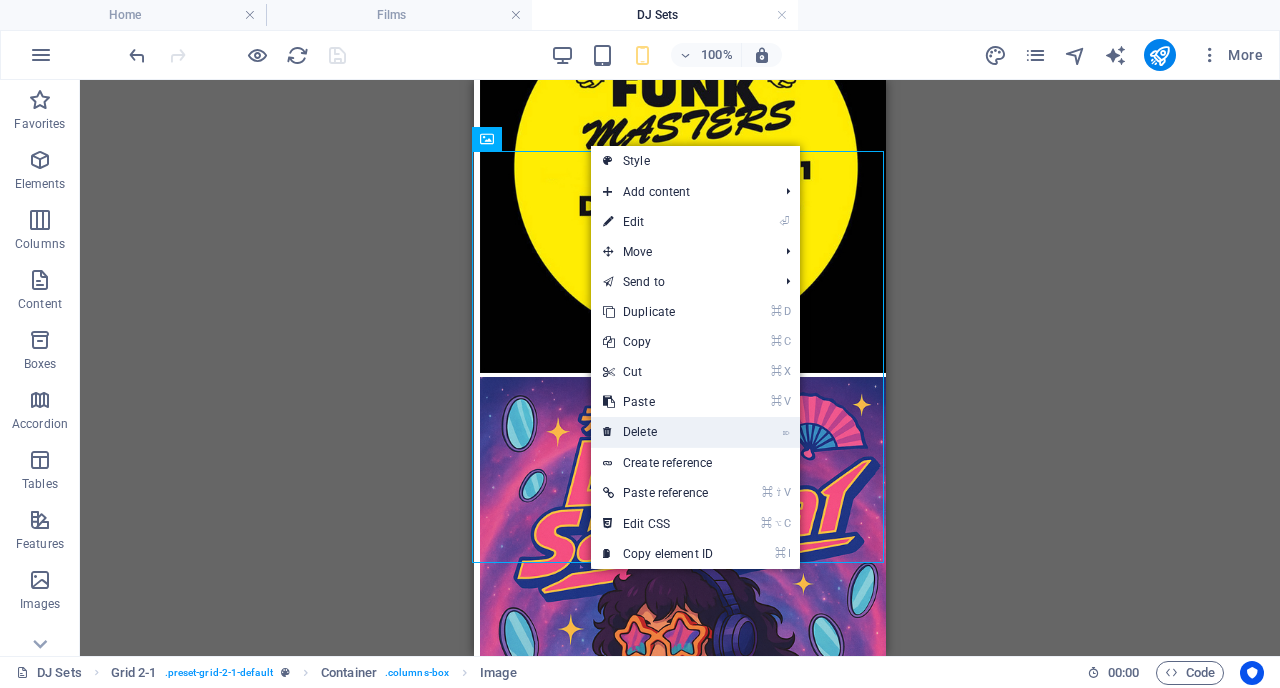 click on "⌦  Delete" at bounding box center [658, 432] 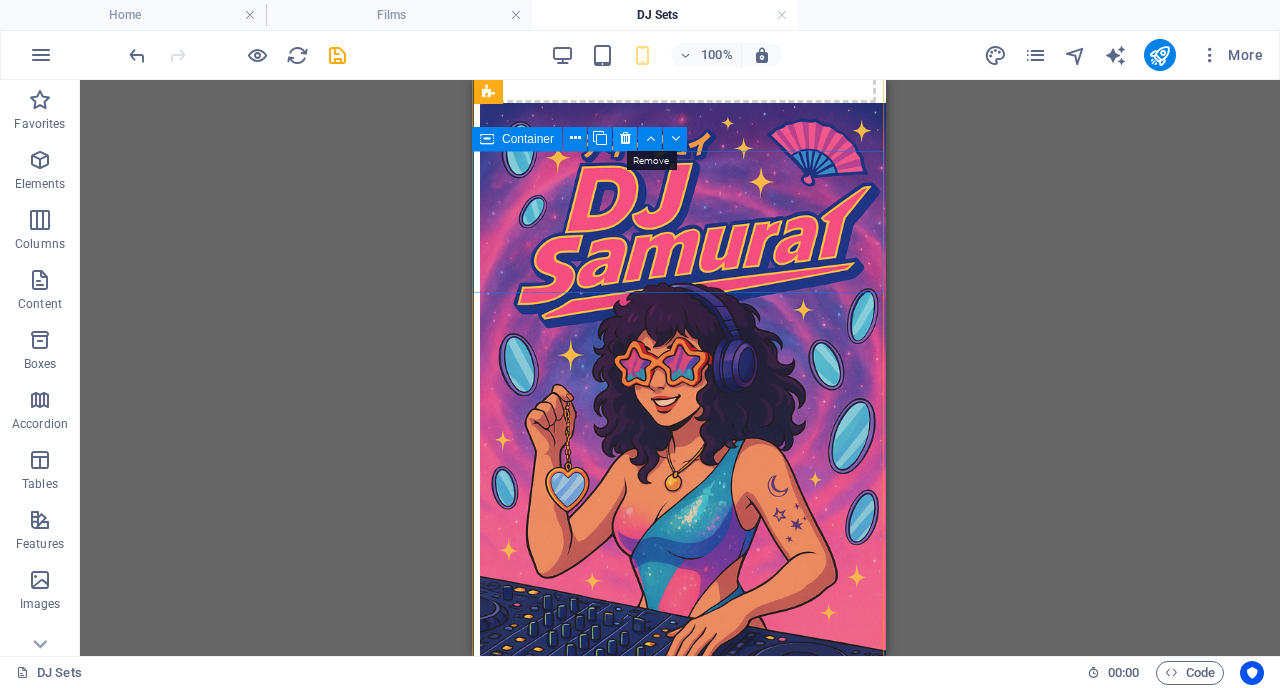click at bounding box center [625, 138] 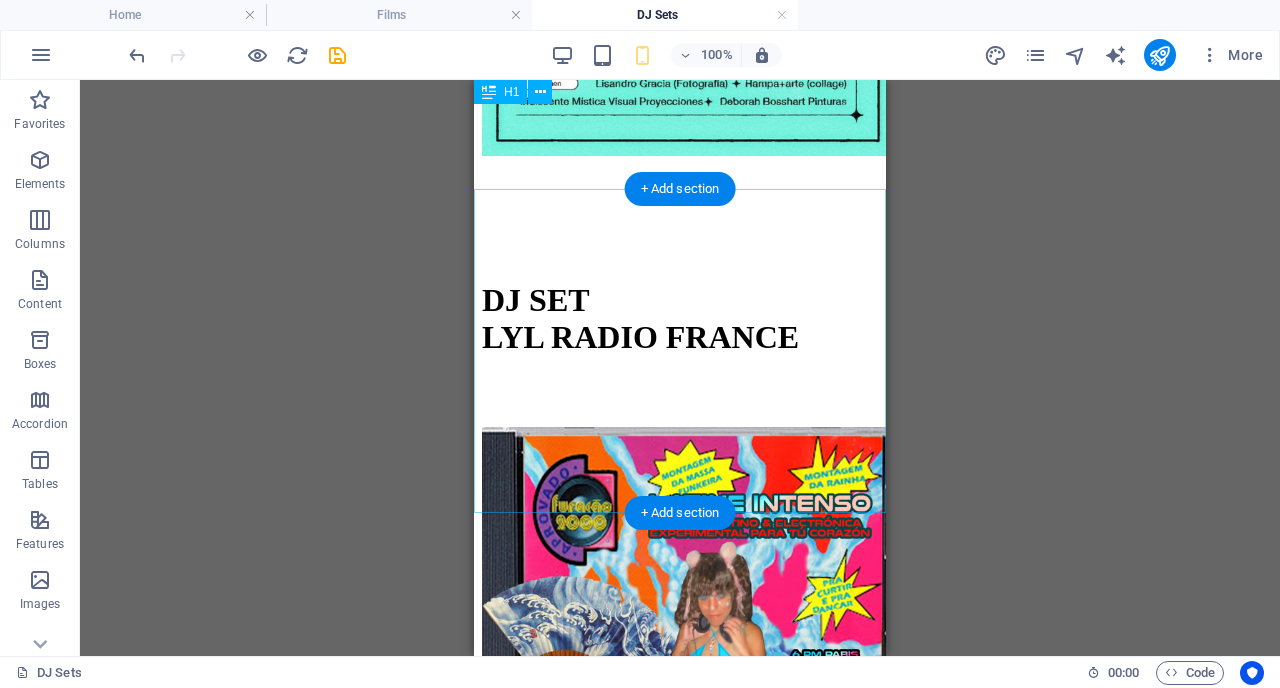 scroll, scrollTop: 12106, scrollLeft: 0, axis: vertical 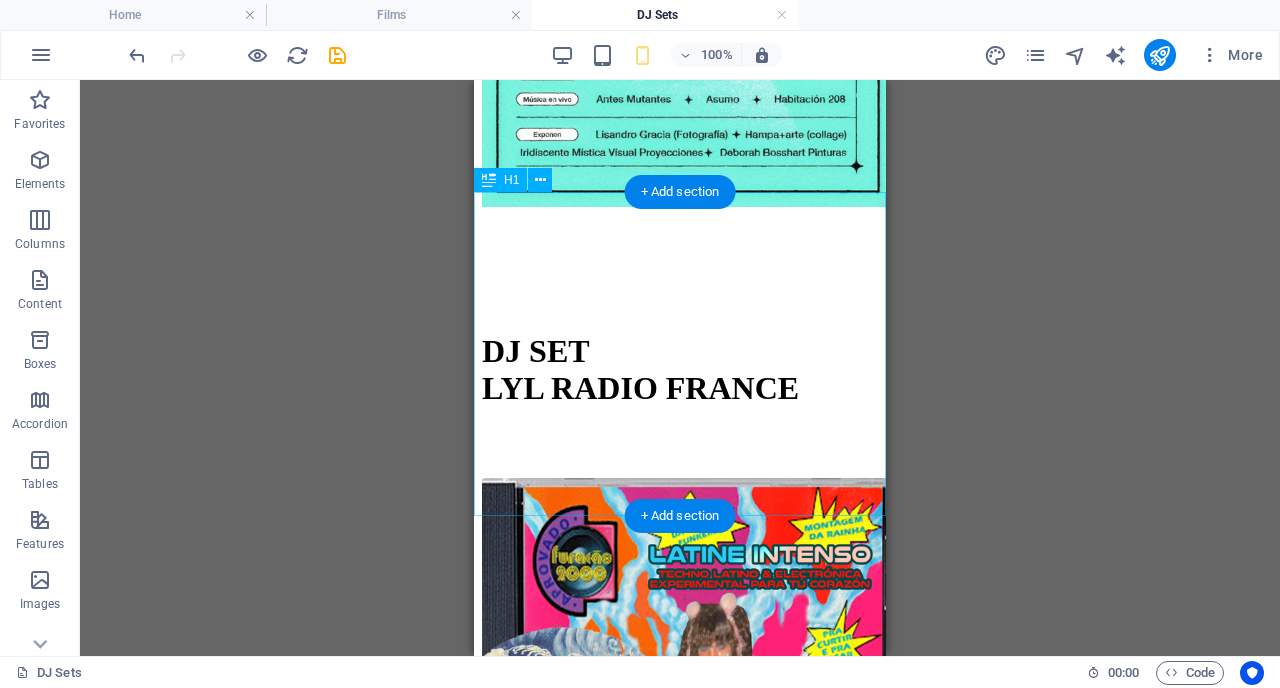 click on "DJ SET LYL RADIO FRANCE" at bounding box center [680, 370] 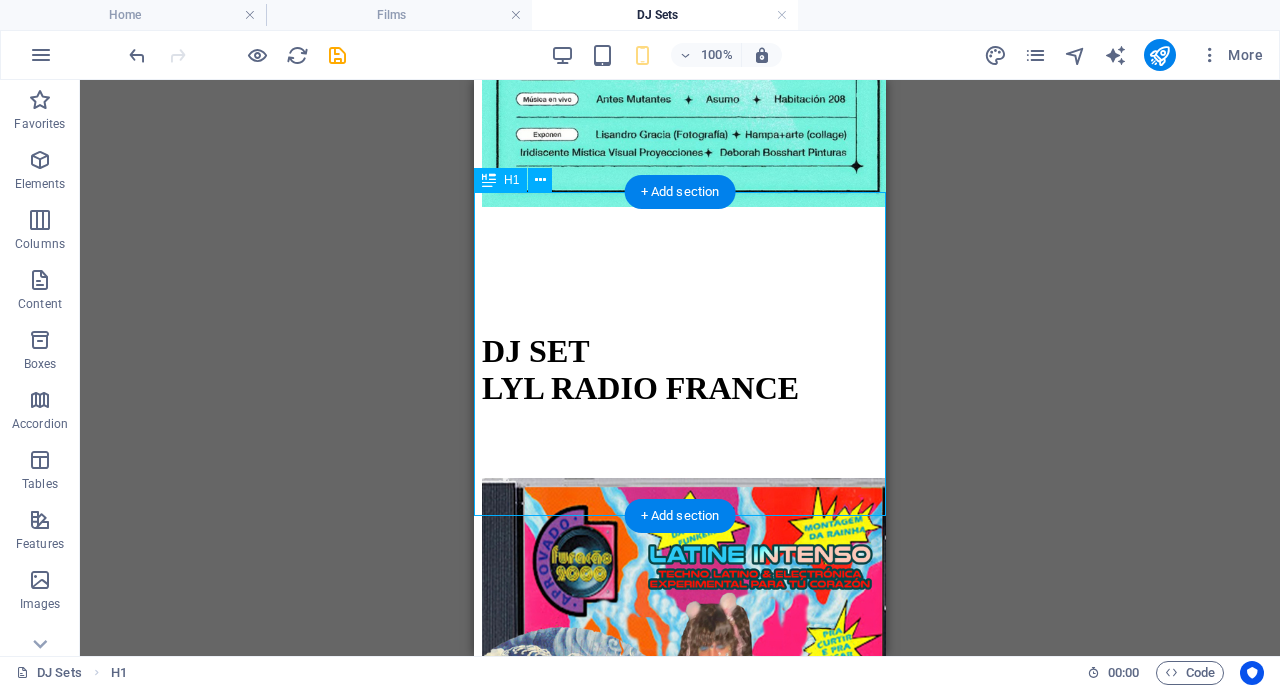 click on "DJ SET LYL RADIO FRANCE" at bounding box center [680, 370] 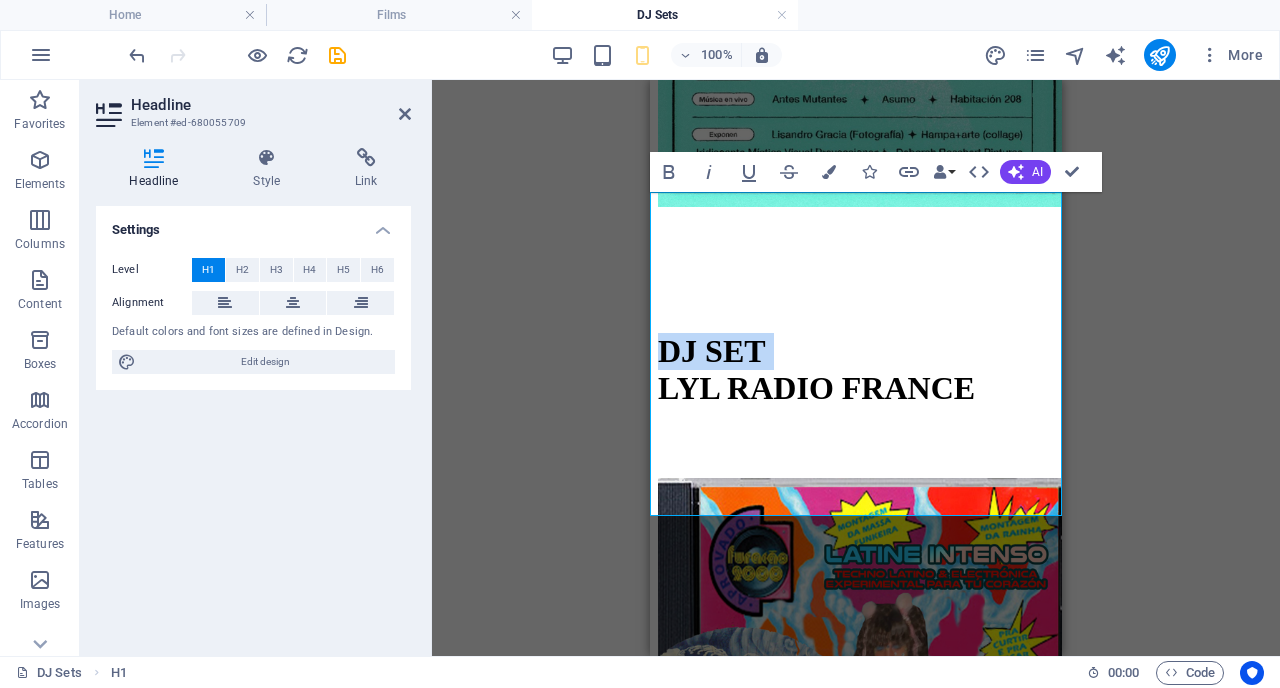 click on "DJ SET LYL RADIO FRANCE" at bounding box center (856, 370) 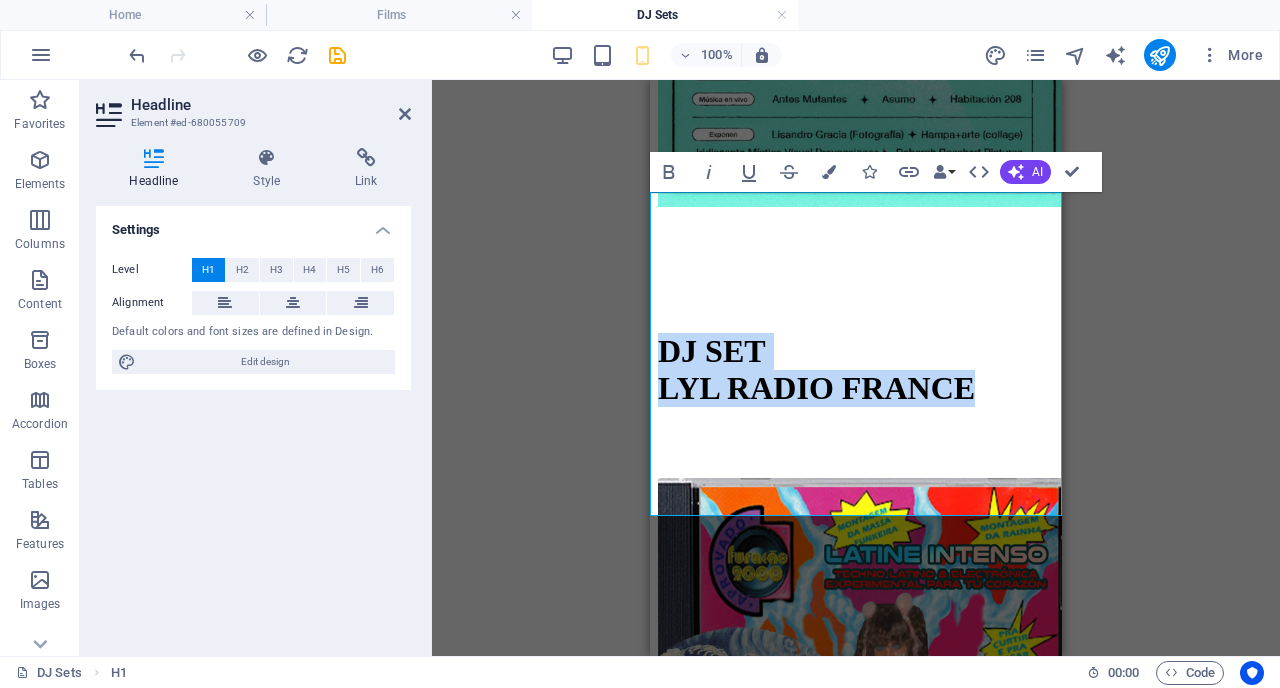 drag, startPoint x: 1030, startPoint y: 492, endPoint x: 648, endPoint y: 268, distance: 442.8318 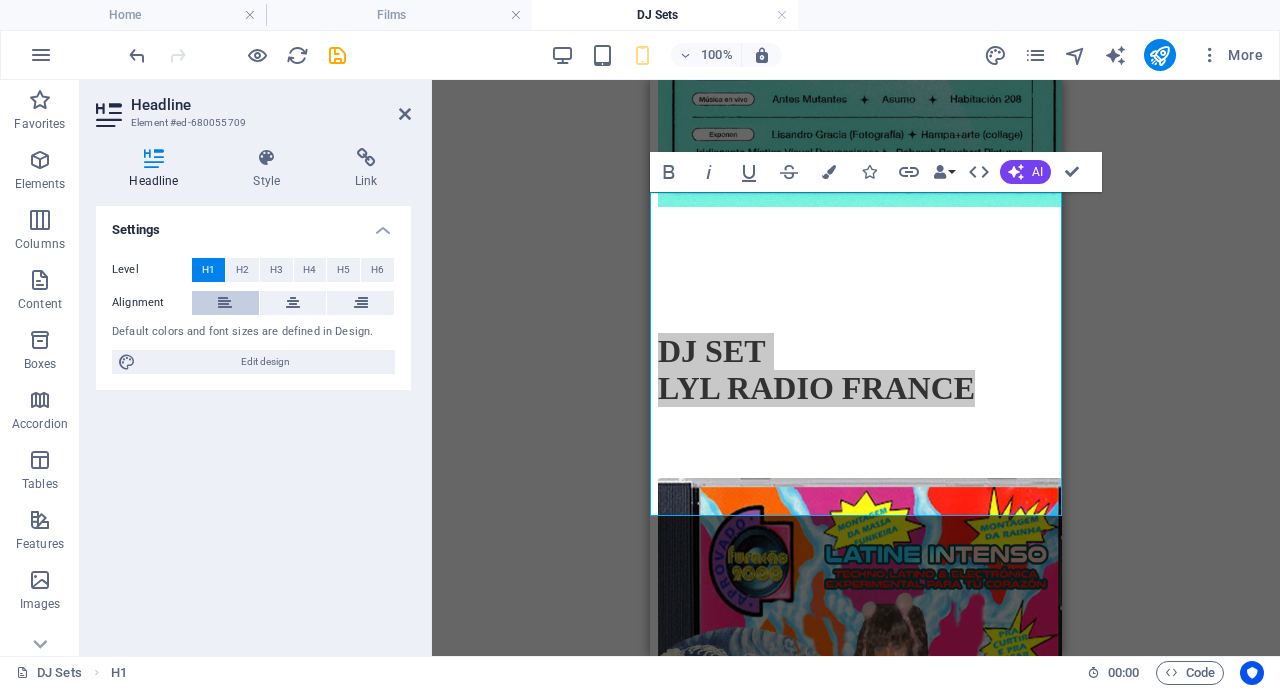 click at bounding box center [225, 303] 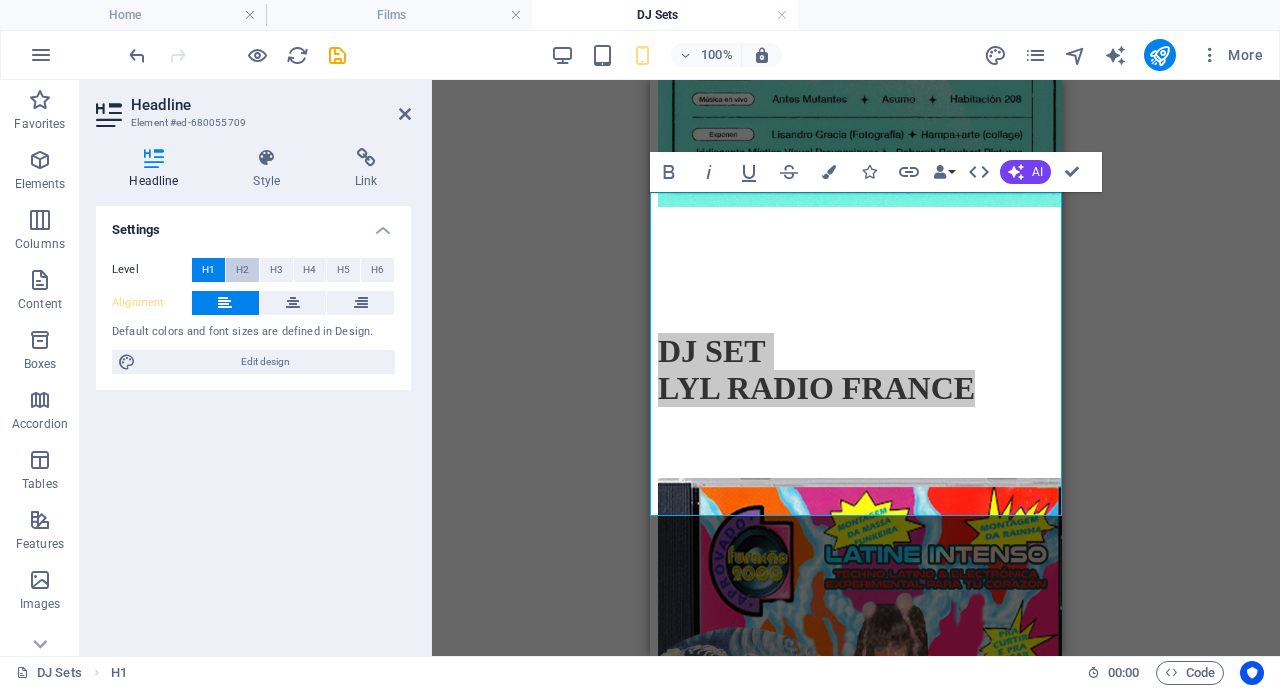 click on "H2" at bounding box center [242, 270] 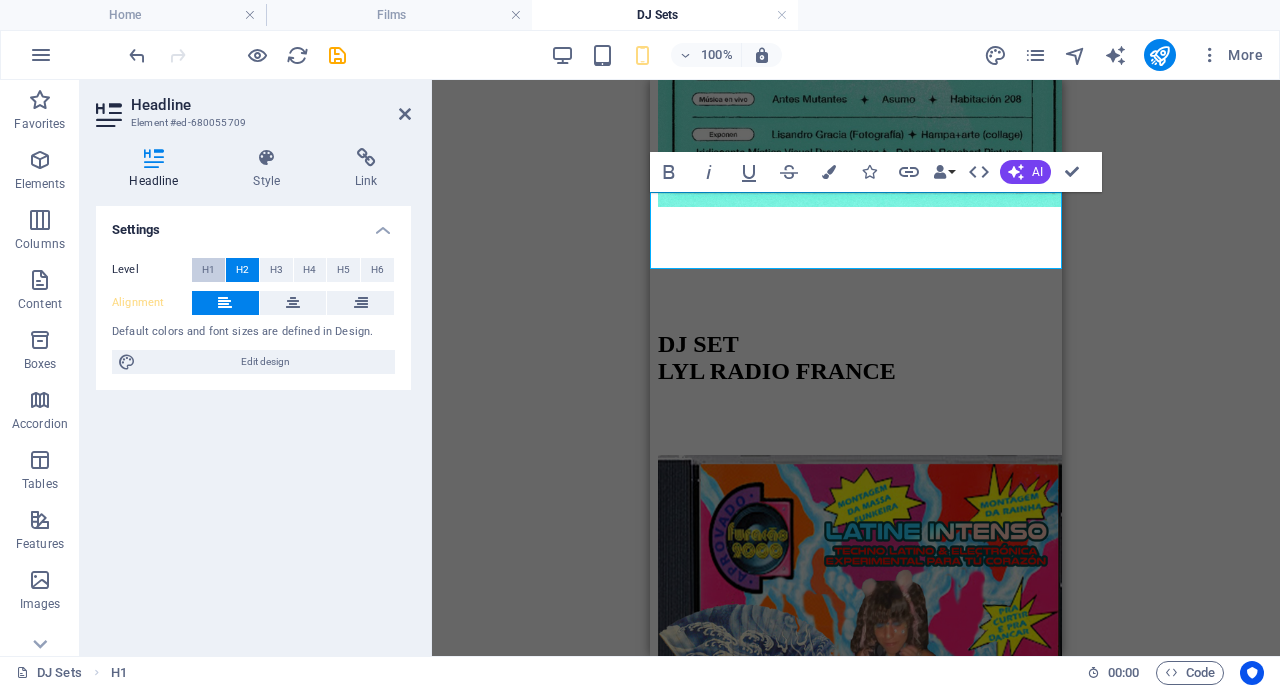 click on "H1" at bounding box center [208, 270] 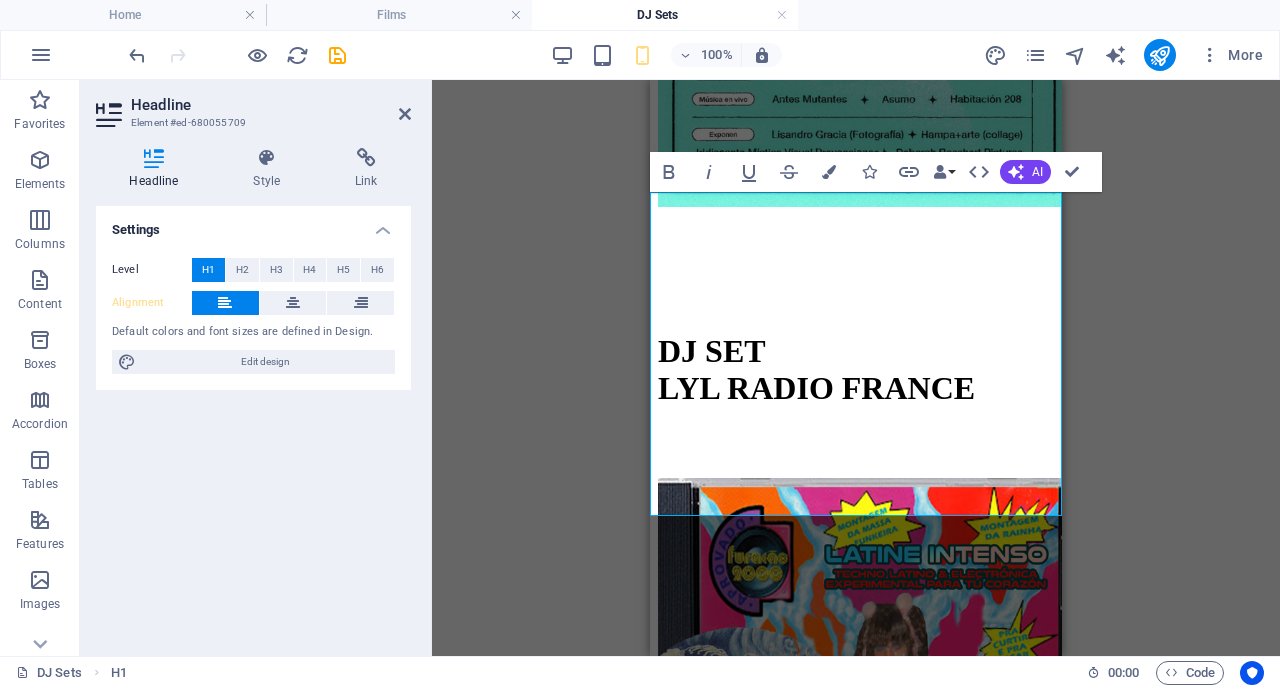click on "DJ SET LYL RADIO FRANCE" at bounding box center (856, 370) 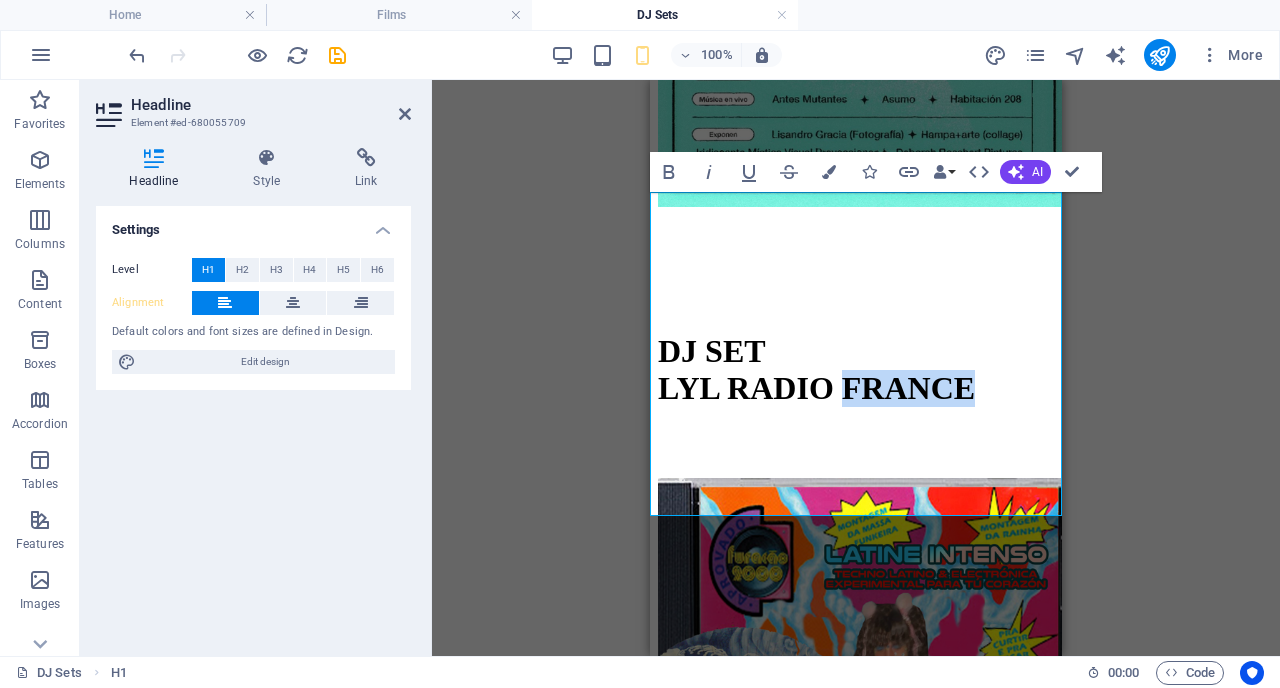 drag, startPoint x: 1014, startPoint y: 488, endPoint x: 666, endPoint y: 461, distance: 349.04584 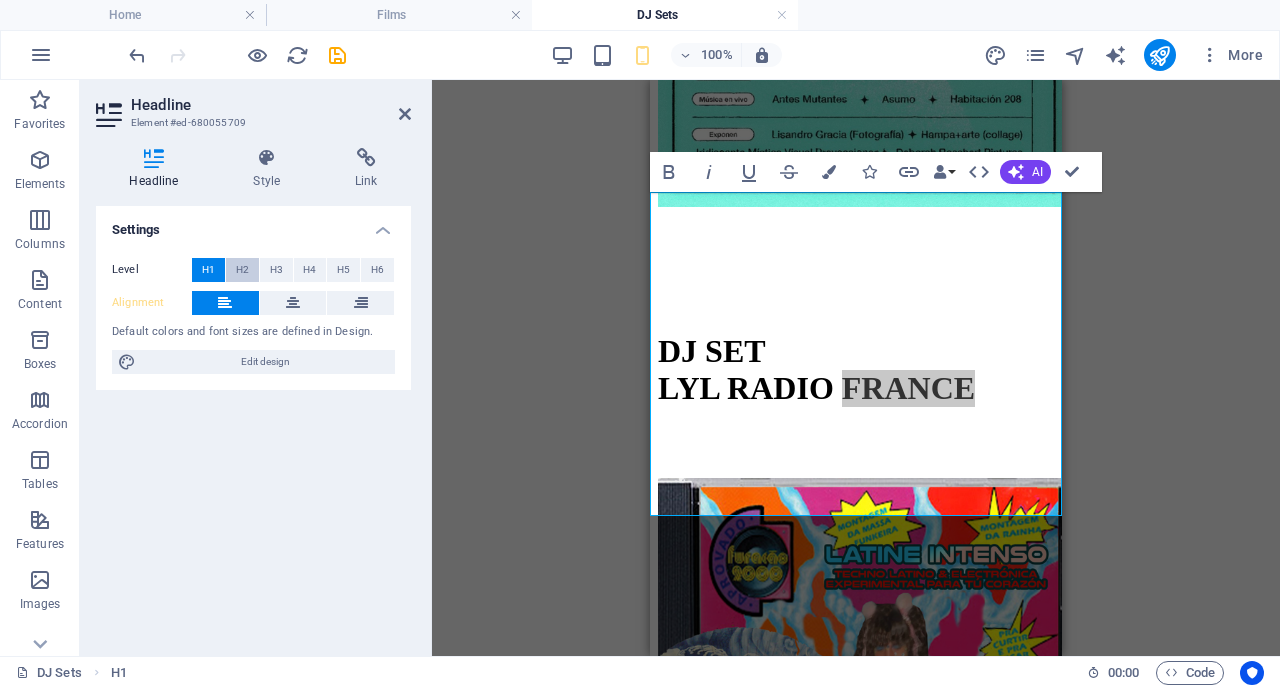 click on "H2" at bounding box center (242, 270) 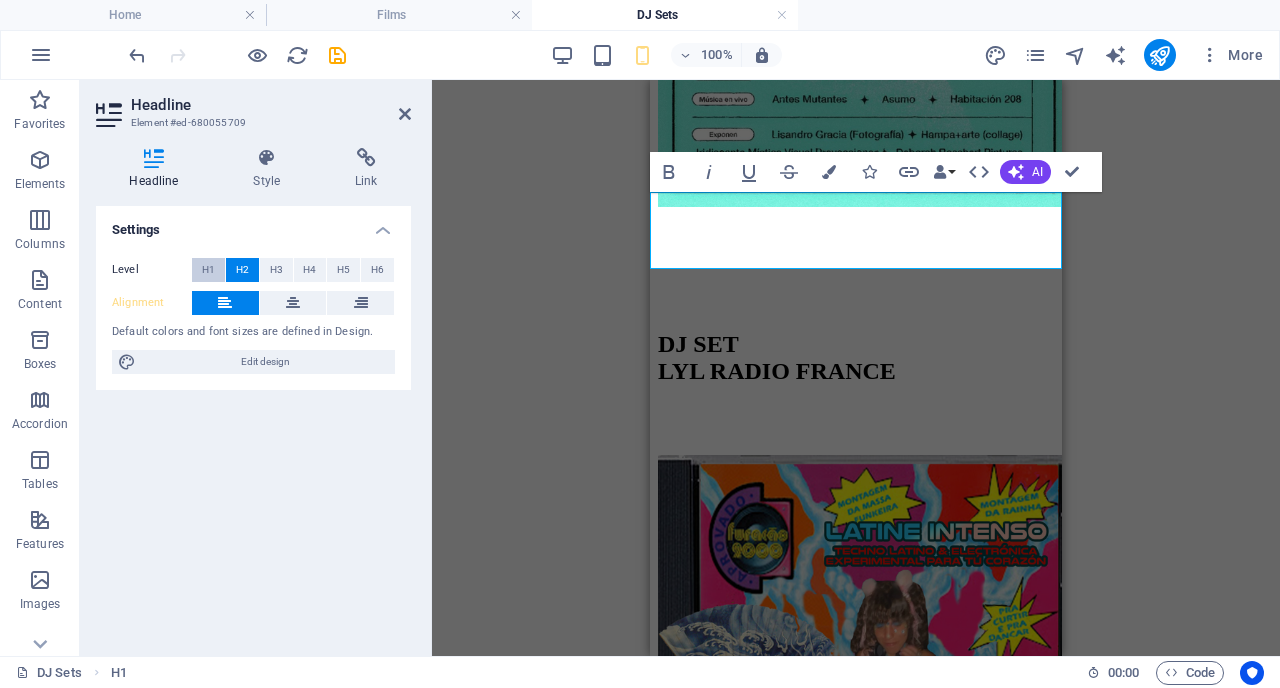 click on "H1" at bounding box center (208, 270) 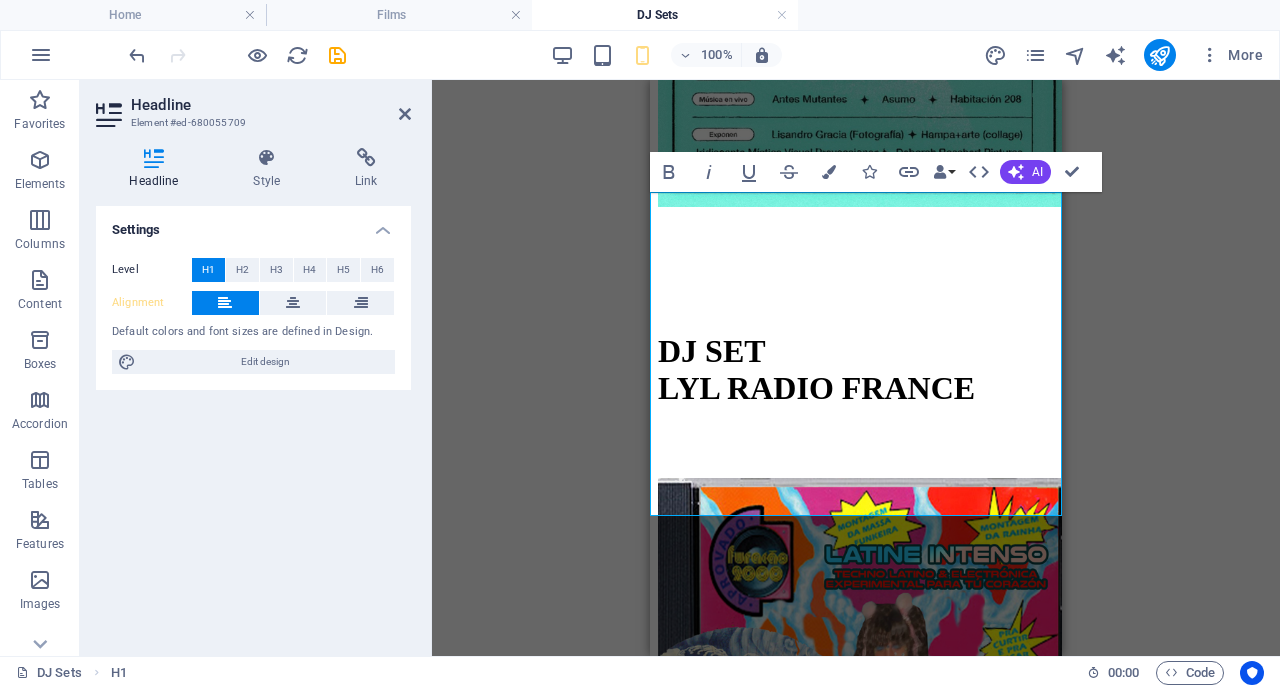 click on "DJ SET LYL RADIO FRANCE" at bounding box center [856, 370] 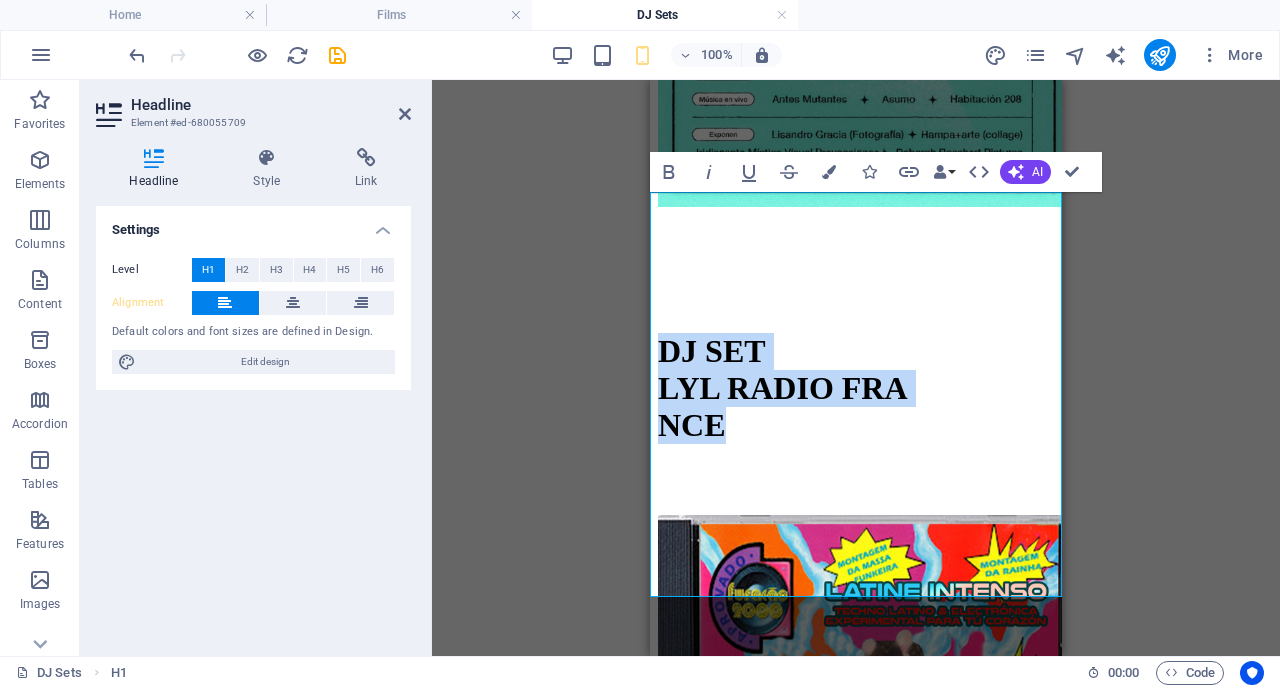 drag, startPoint x: 916, startPoint y: 574, endPoint x: 641, endPoint y: 208, distance: 457.80017 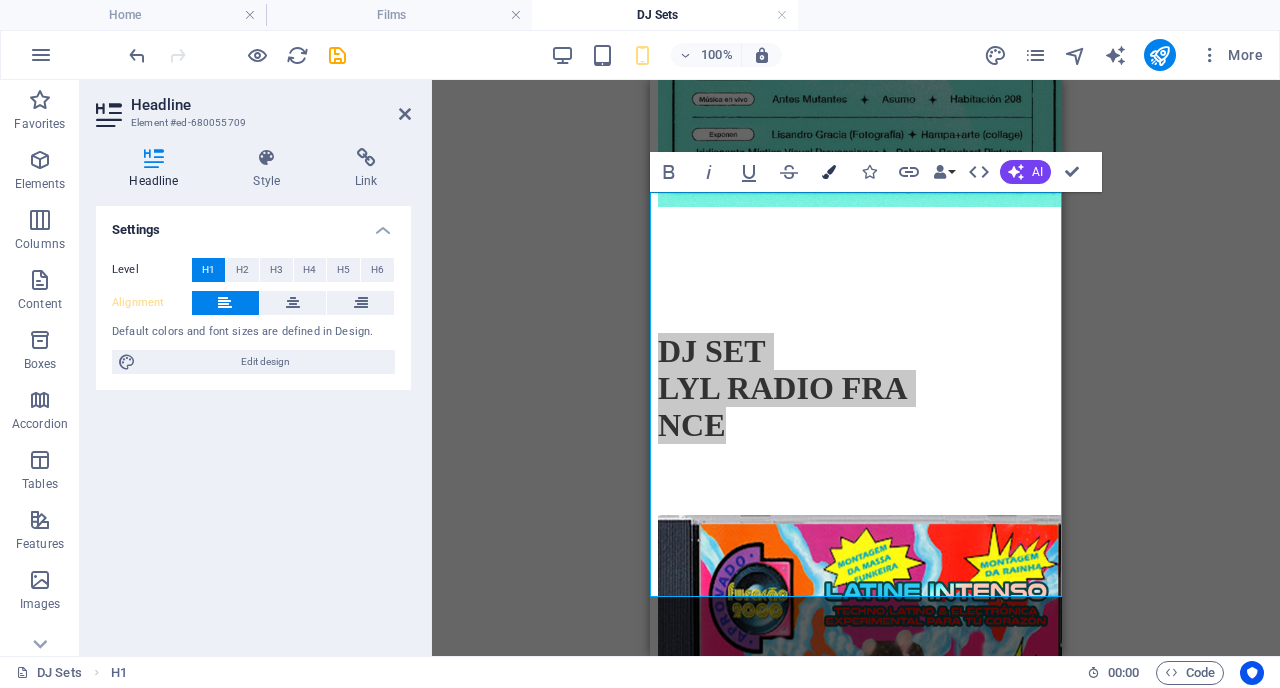 click at bounding box center [829, 172] 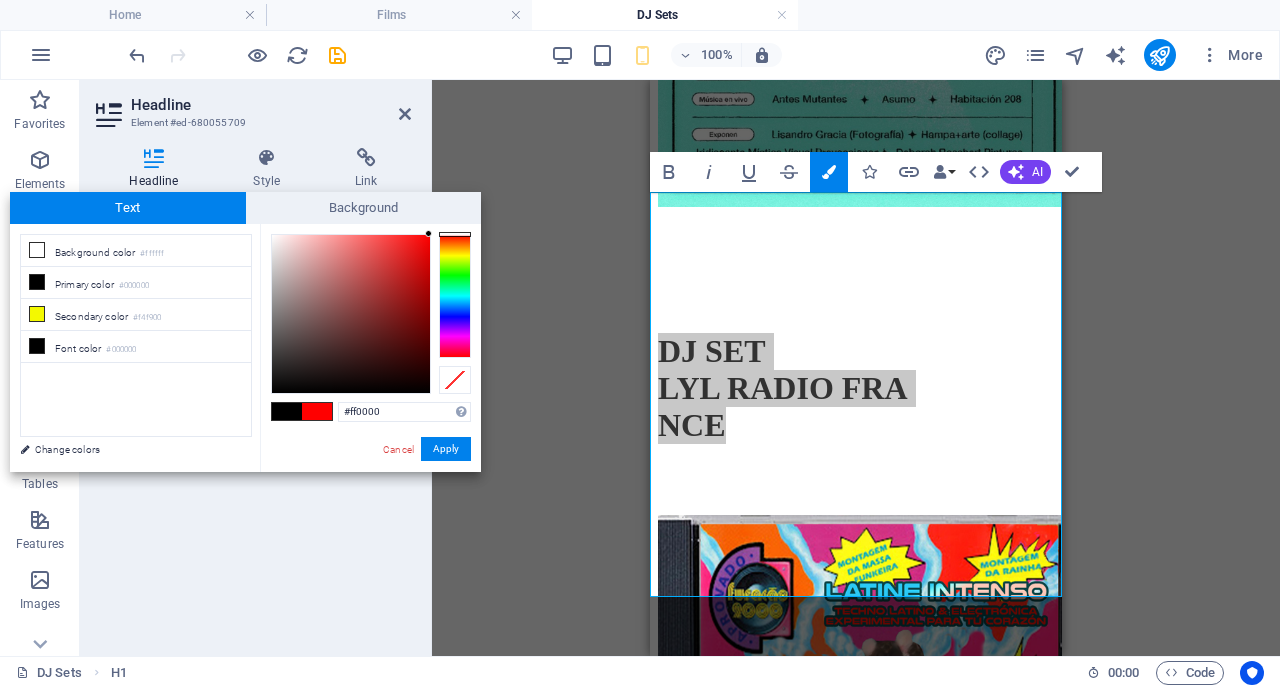 drag, startPoint x: 422, startPoint y: 248, endPoint x: 443, endPoint y: 229, distance: 28.319605 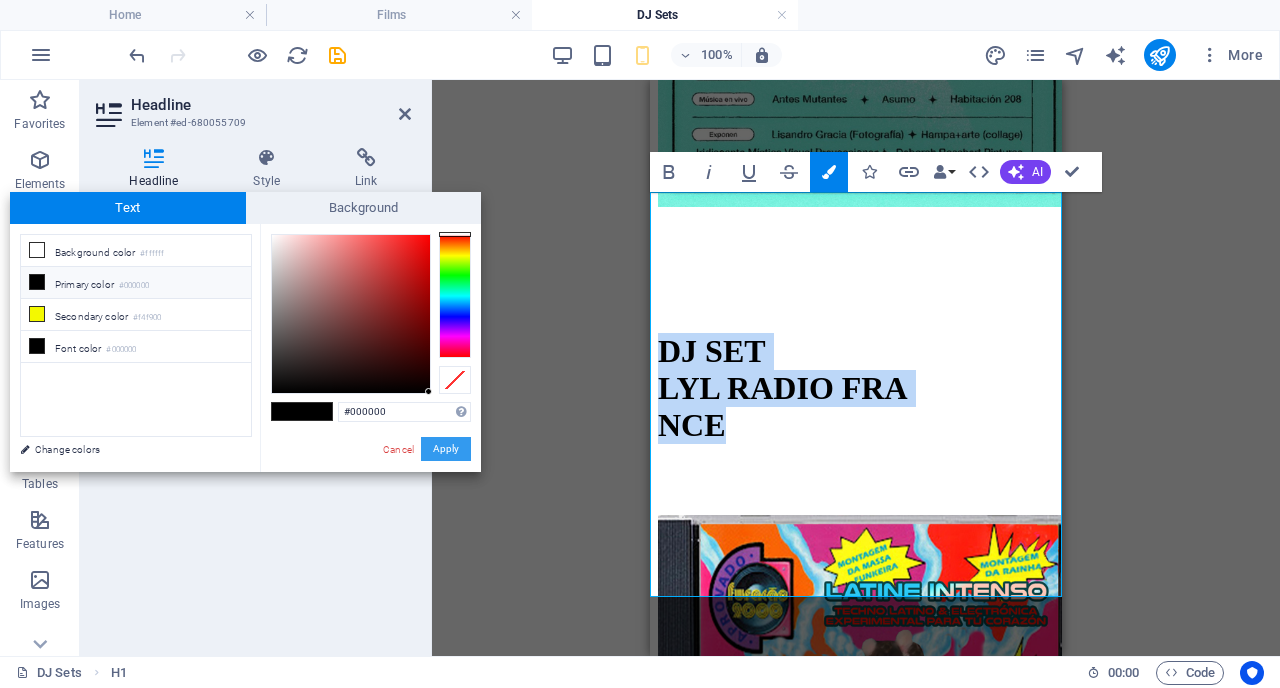 click on "Apply" at bounding box center [446, 449] 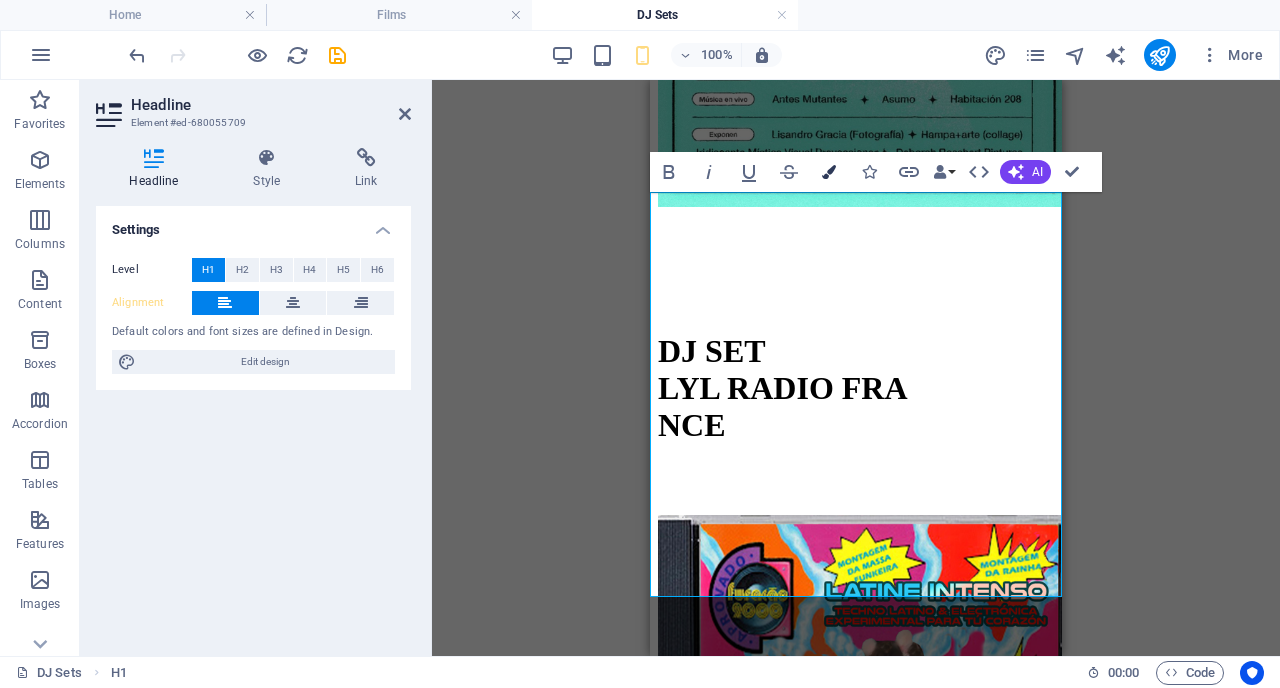 click at bounding box center [829, 172] 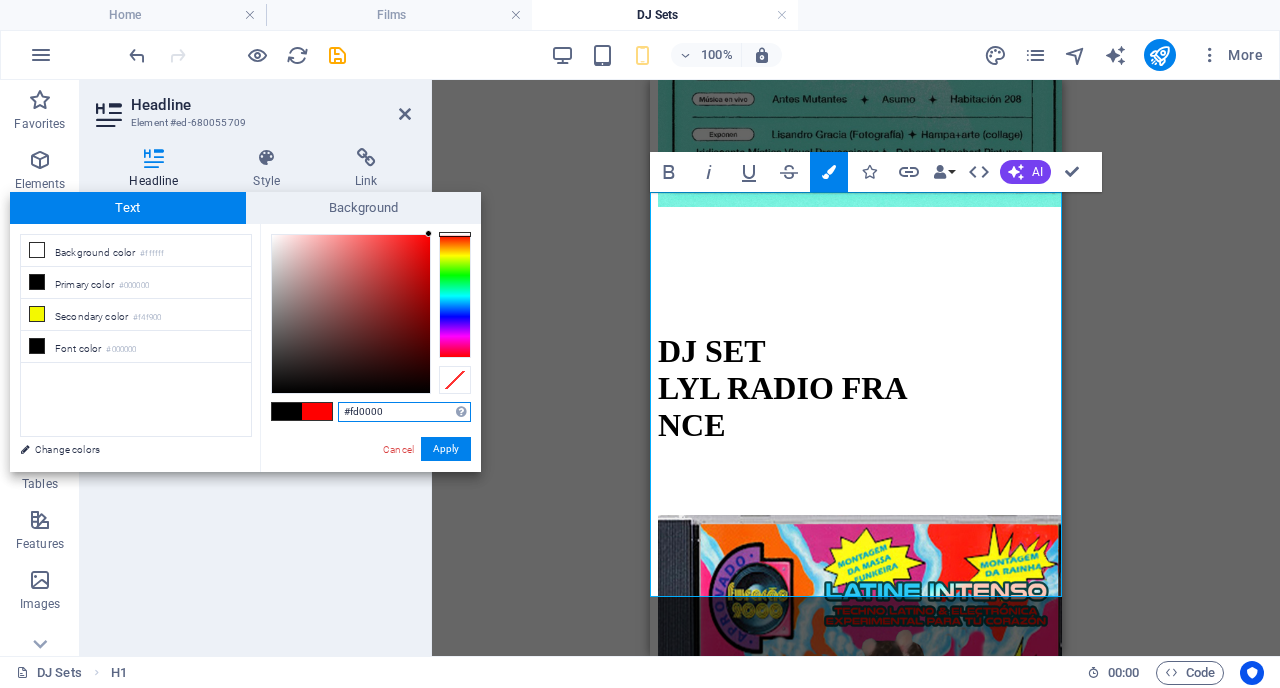 type on "#fd0202" 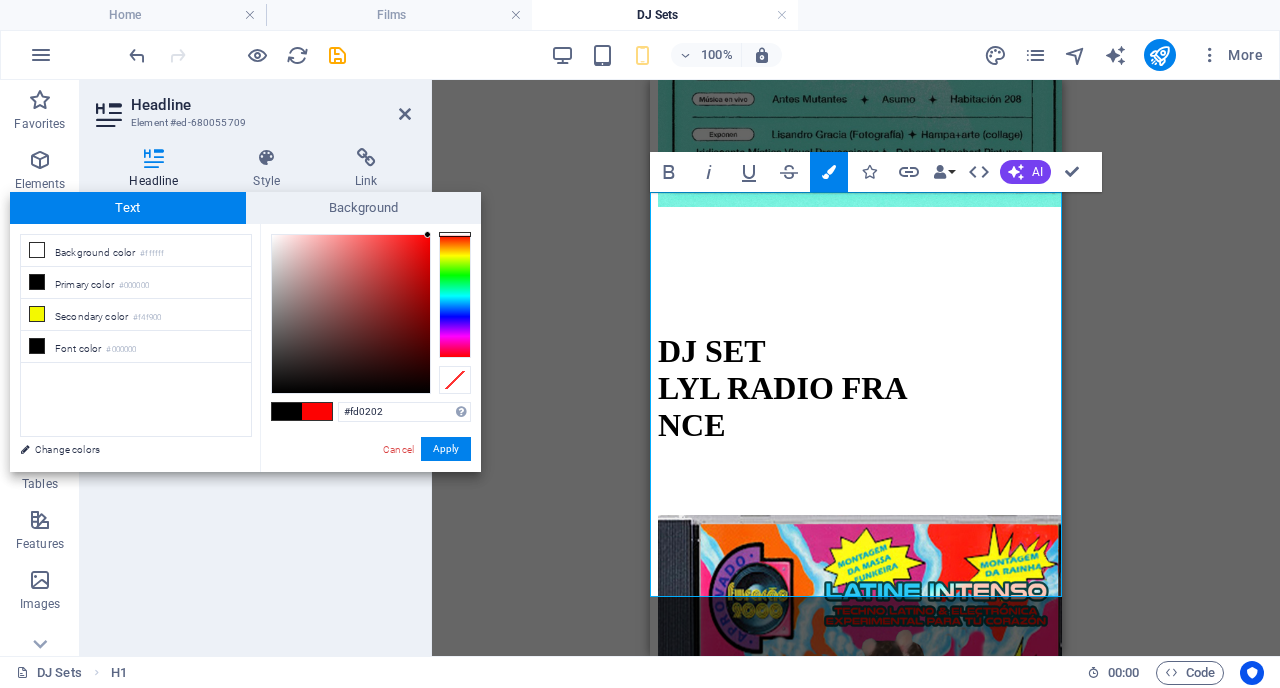 click at bounding box center [427, 234] 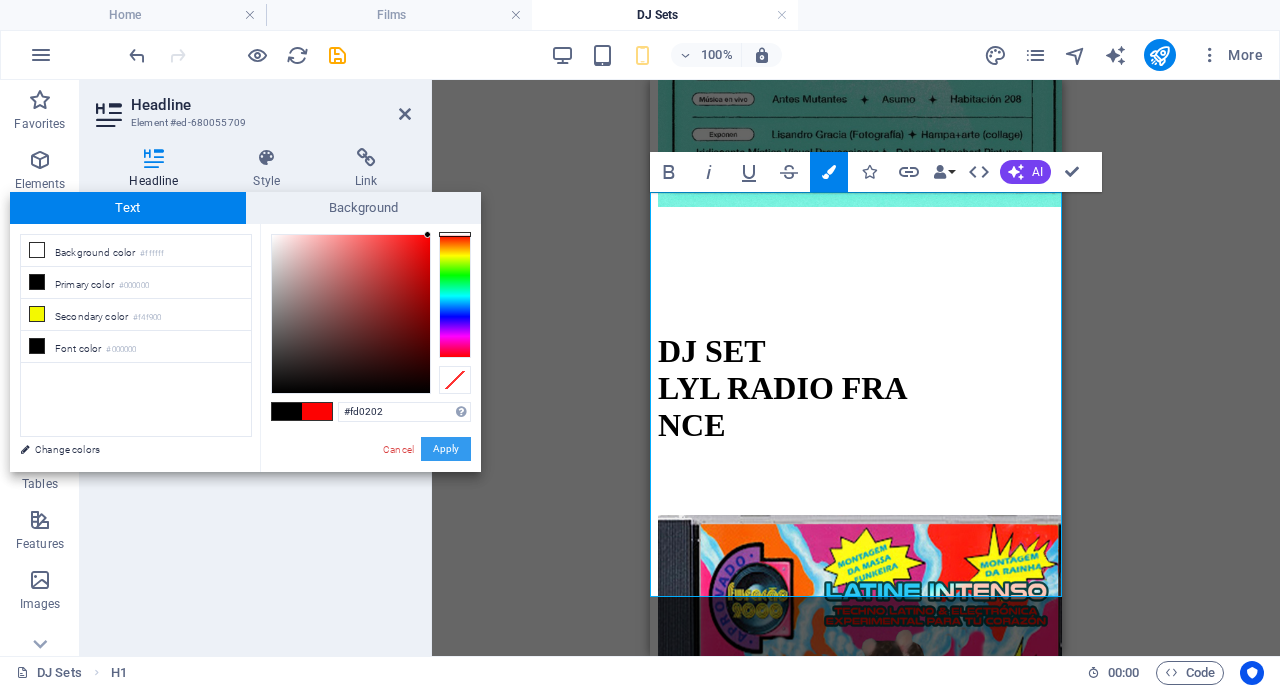 click on "Apply" at bounding box center (446, 449) 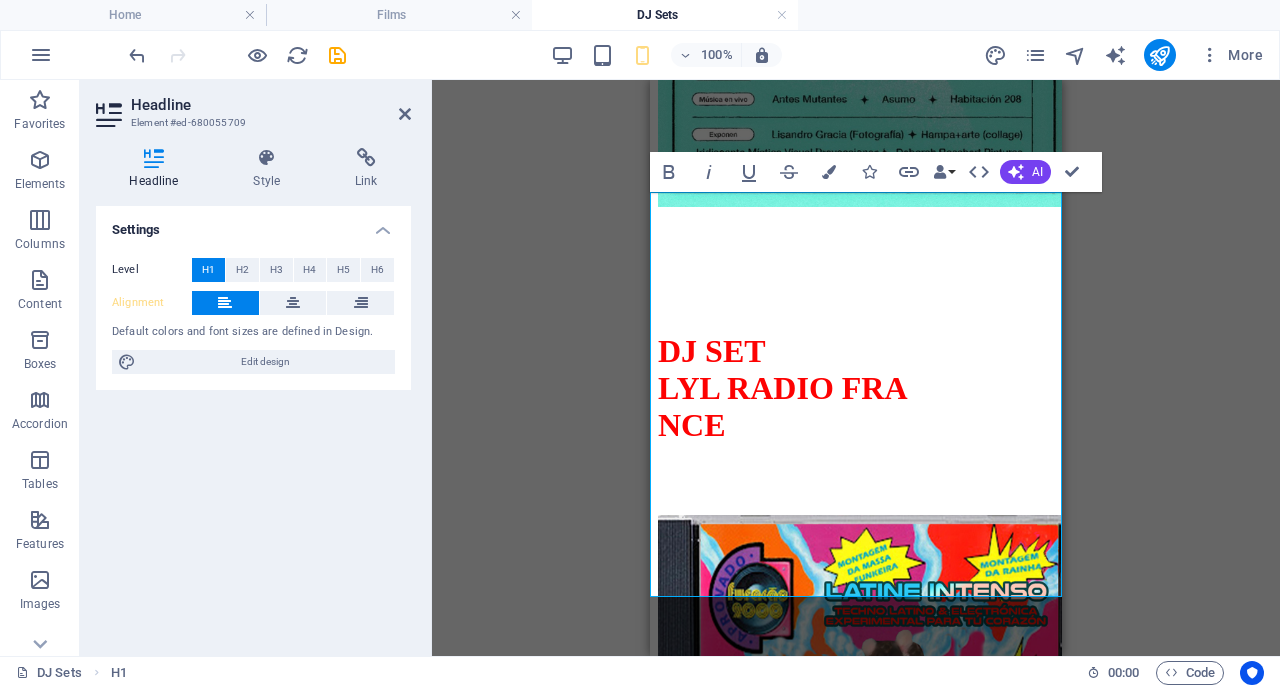 click on "DJ SET LYL RADIO FRA ‌NCE" at bounding box center [783, 388] 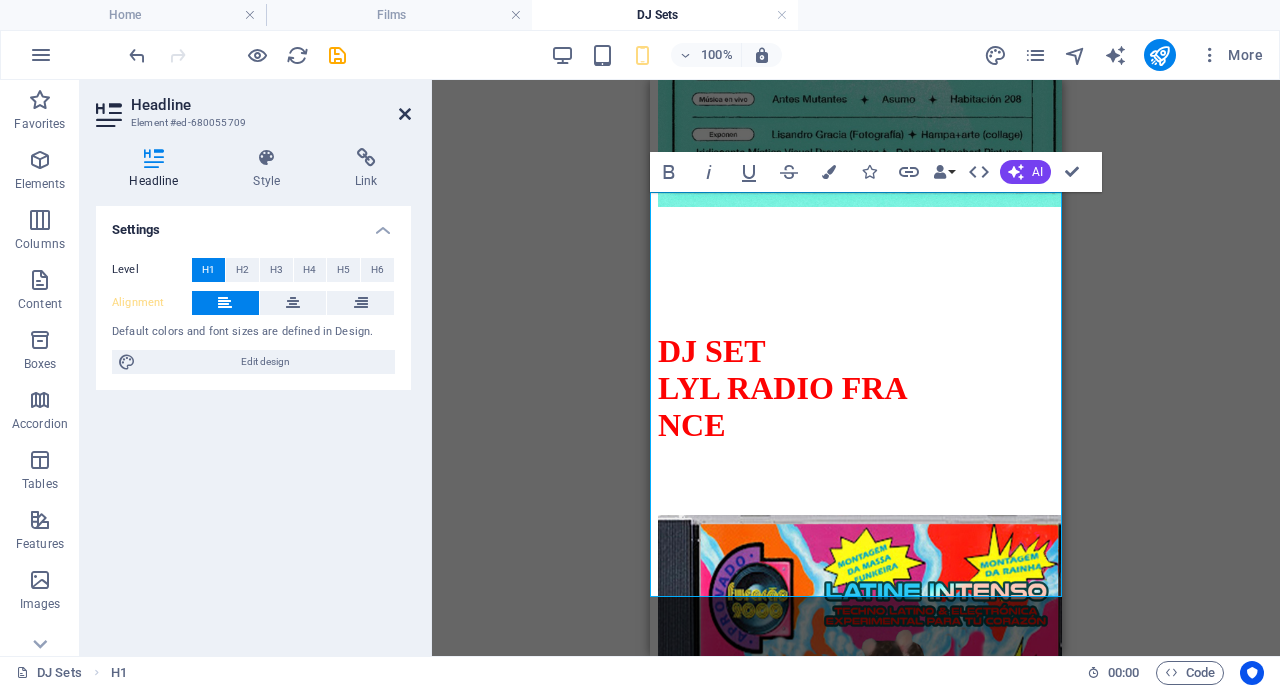 click at bounding box center (405, 114) 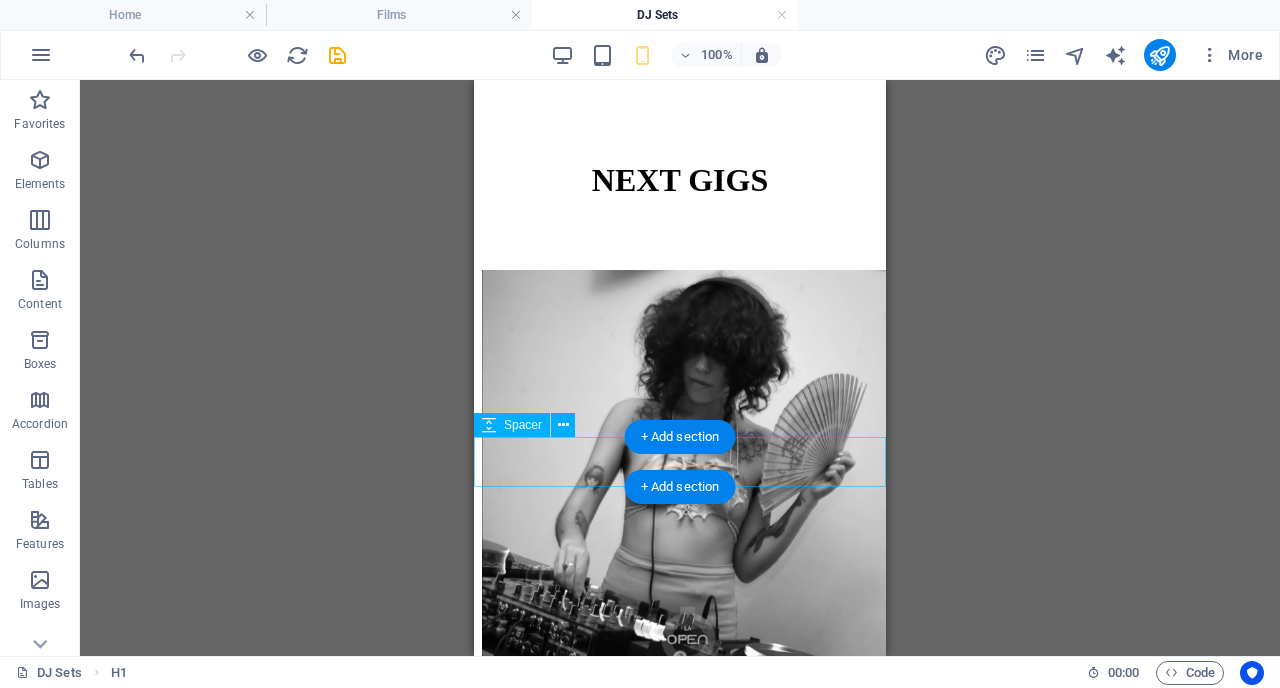 scroll, scrollTop: 13534, scrollLeft: 0, axis: vertical 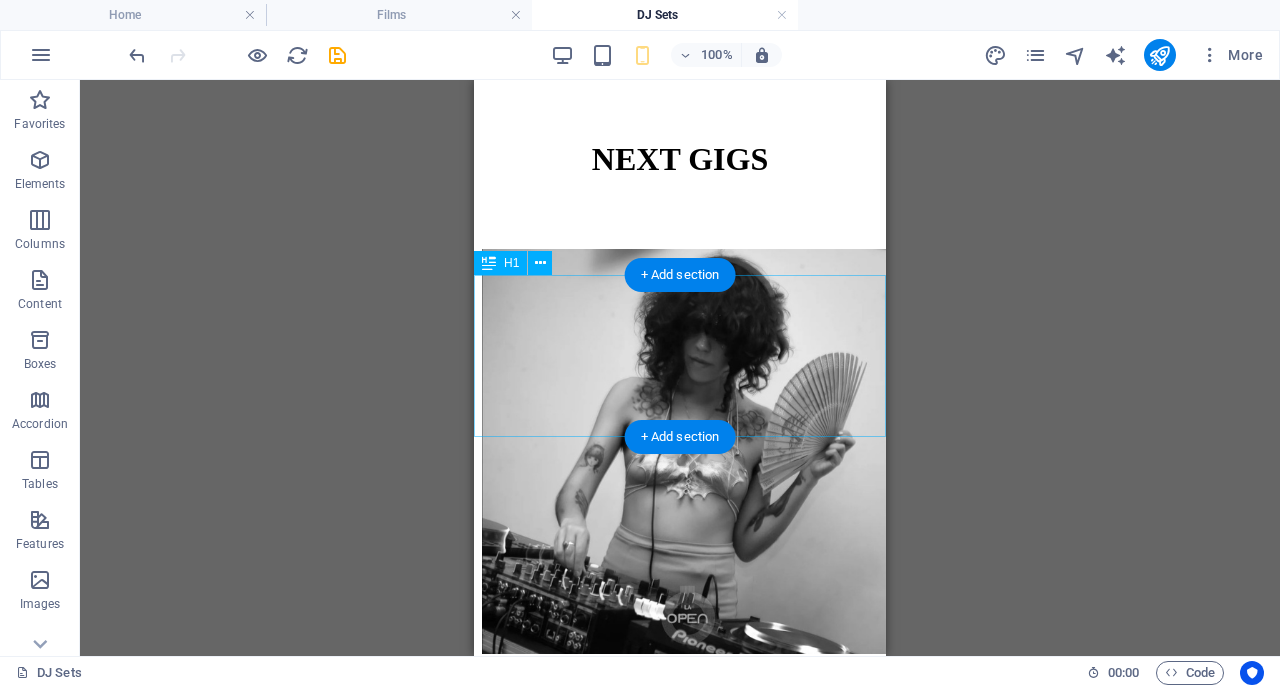 click on "NEXT GIGS" at bounding box center (680, 159) 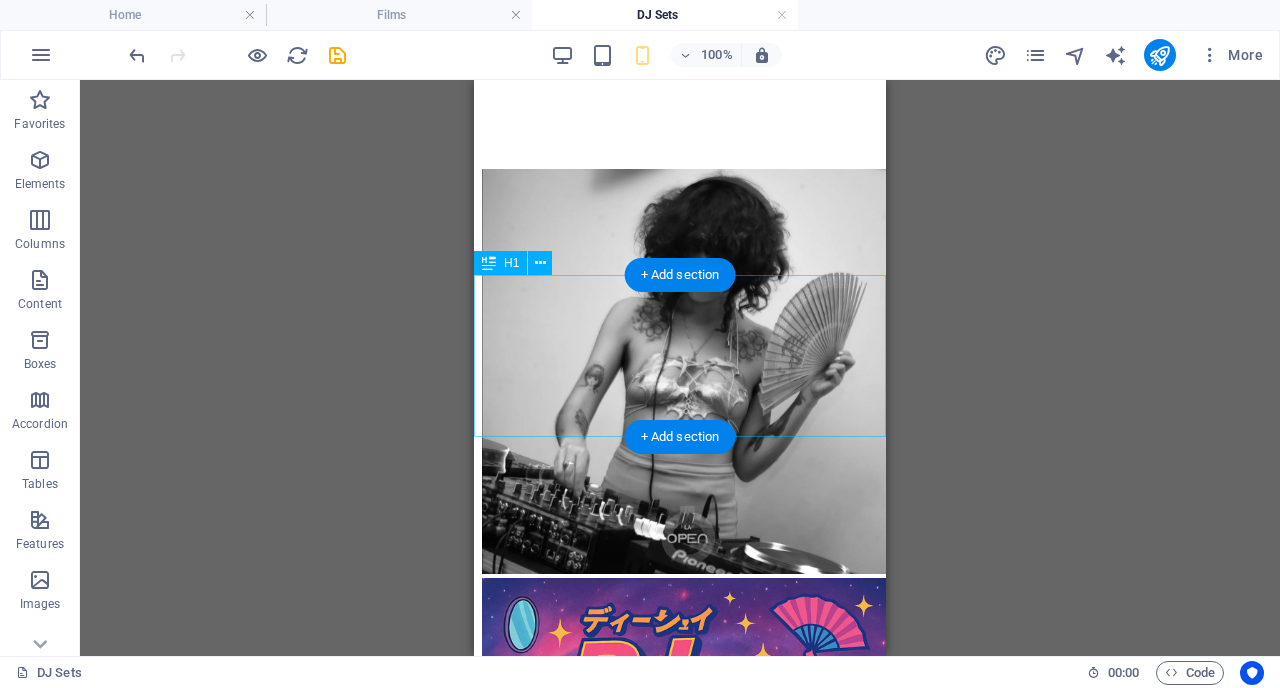 click on "About Films DJ sets Visuals Interviews Merch NYC LATEST TOUR 5 GIGS IN NEW YORK at PARTIES, AFTERS, RADIO AND arts events. Buenos Aires Tour Playing at "[VENUE]", "[VENUE]", "[VENUE]", Invited by the talents of the berlin film festival. DJ SET LYL RADIO FRA NCE DJ SET AT CINEMA ISIDORA ZEGERS  FILMS OF THE FUTURE FESTIVAL Video party Passinho party x Tormenta     Electrónica "kiltras" new year's eve party Video Party Anniversary [VENUE] - Ruloscon About Films DJ sets Visuals Merch    2024  Portal Films . All rights reserved" at bounding box center (680, -329) 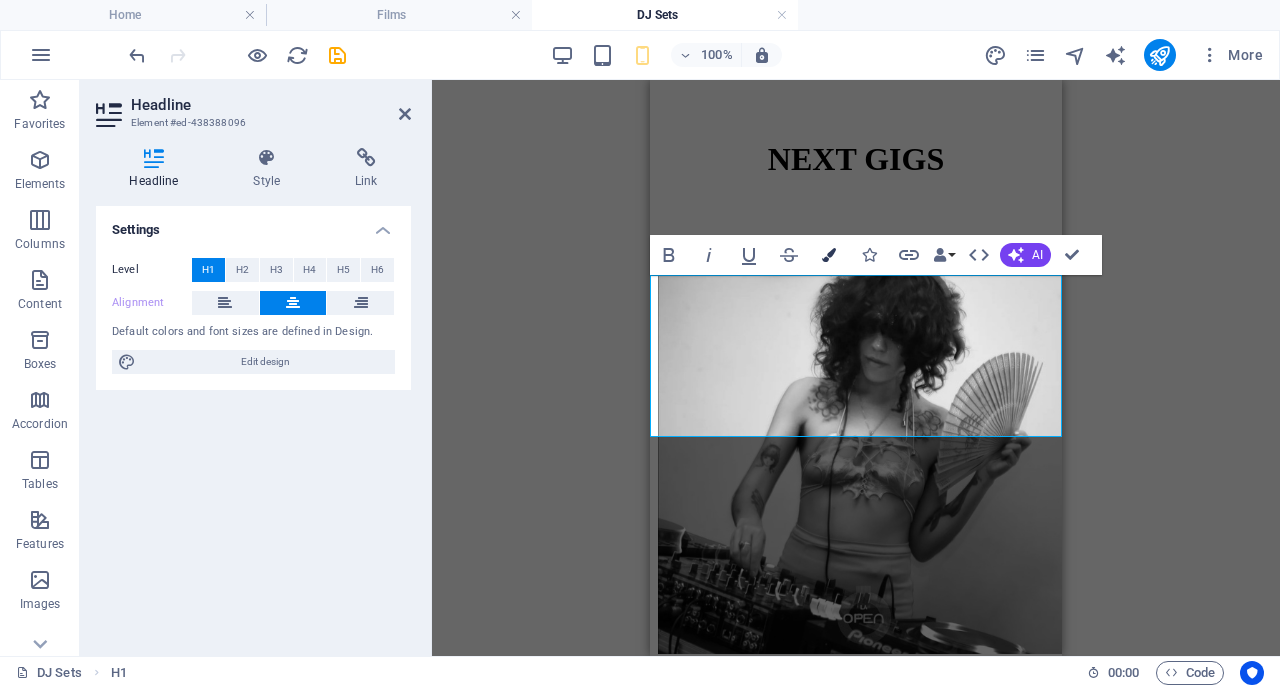 click at bounding box center (829, 255) 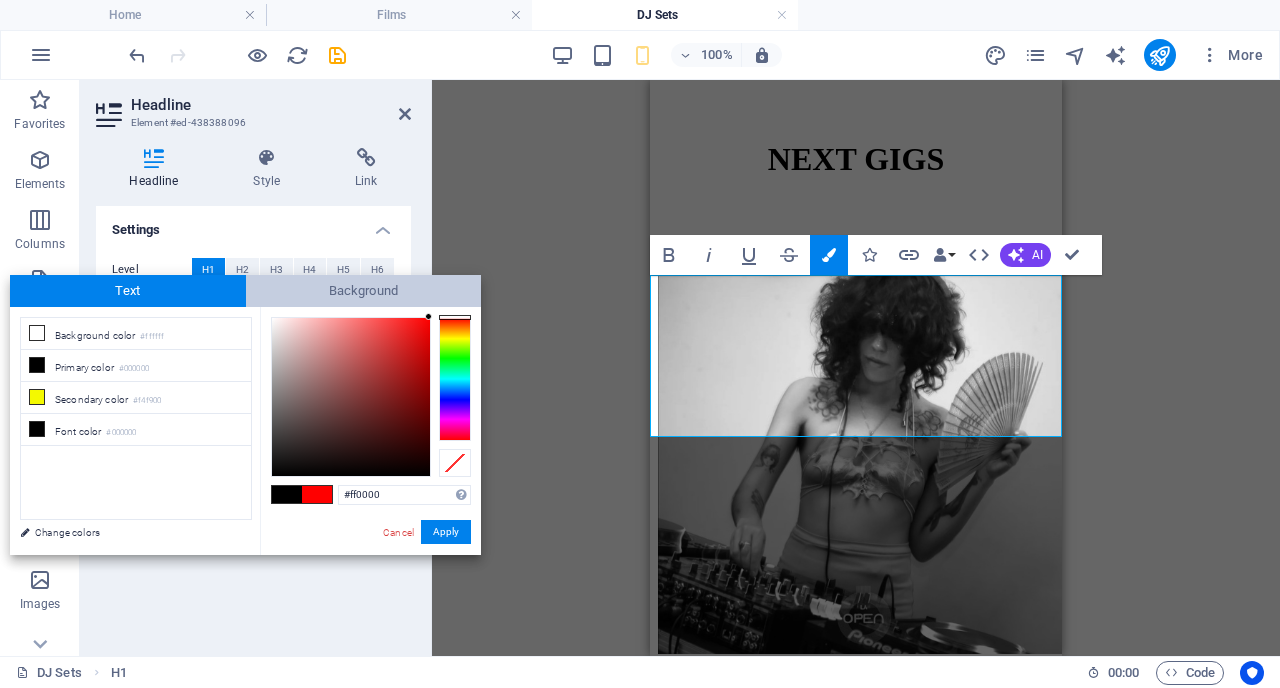 drag, startPoint x: 425, startPoint y: 320, endPoint x: 442, endPoint y: 305, distance: 22.671568 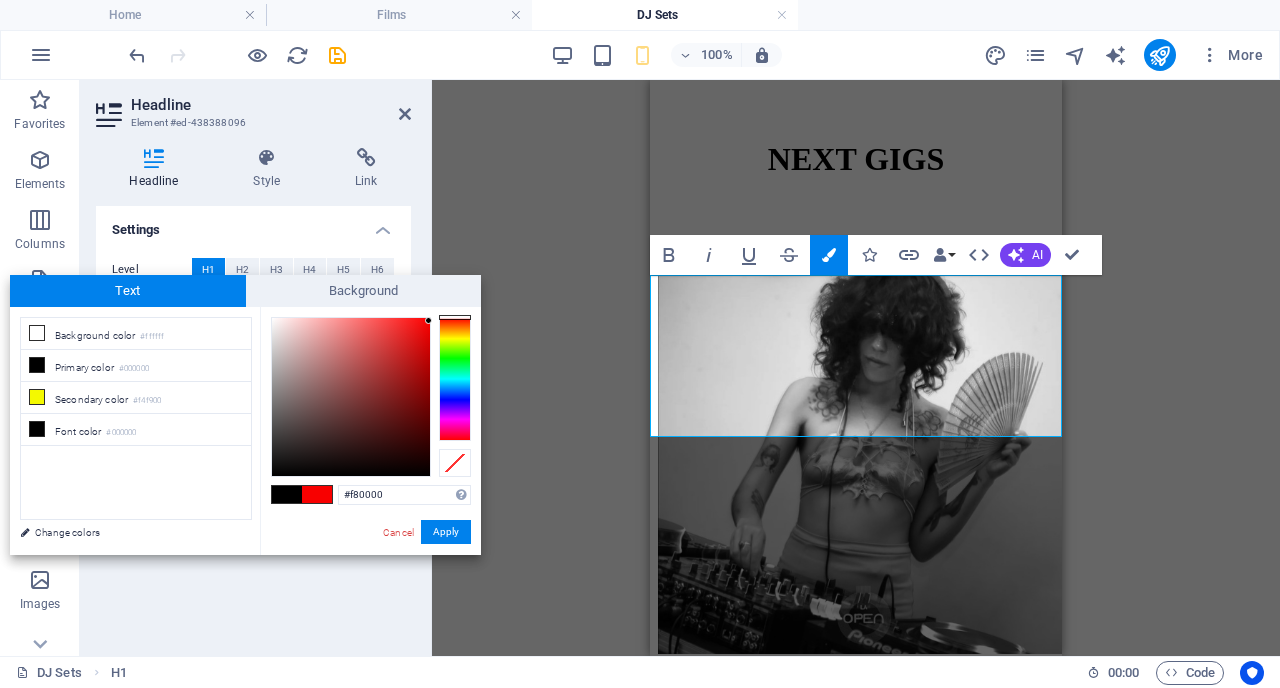 type on "#fa0000" 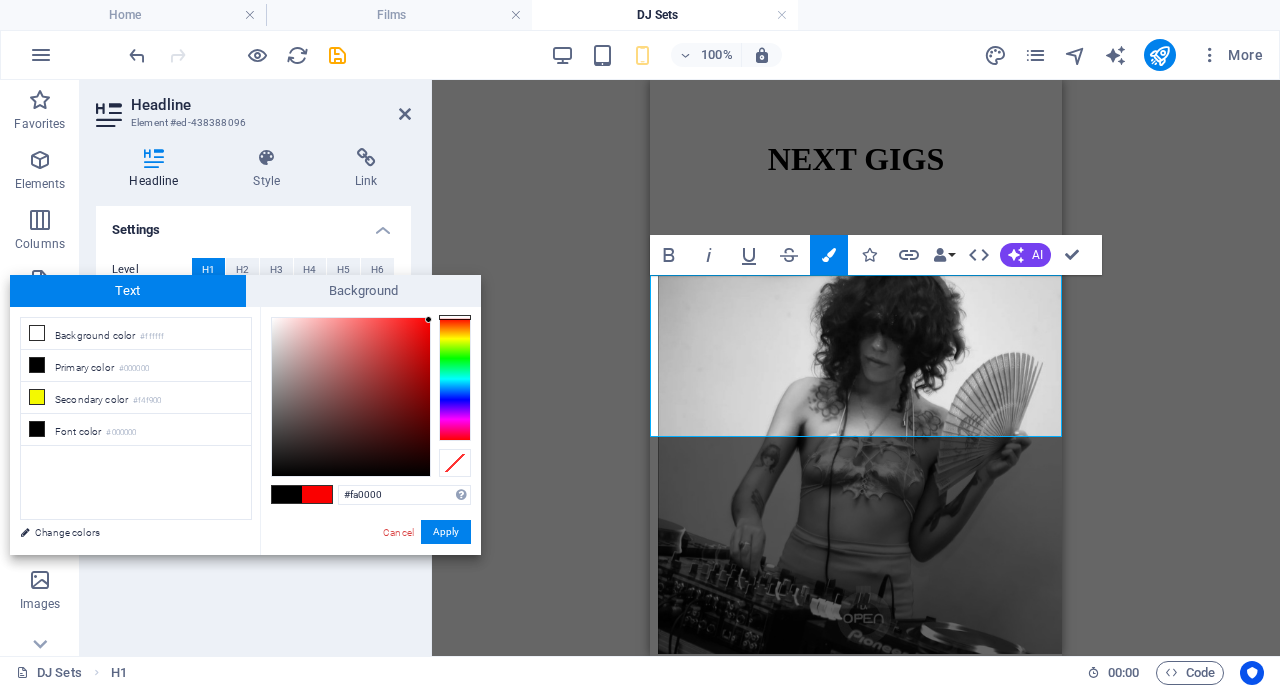click at bounding box center [428, 319] 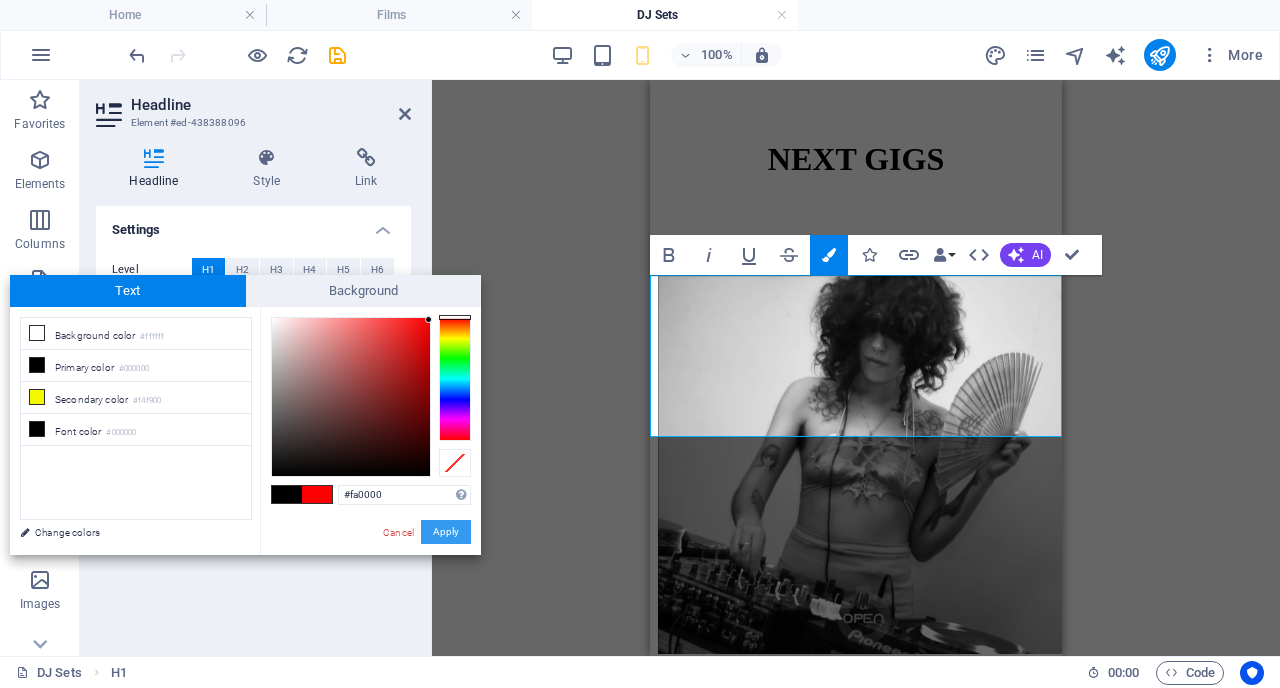 click on "Apply" at bounding box center (446, 532) 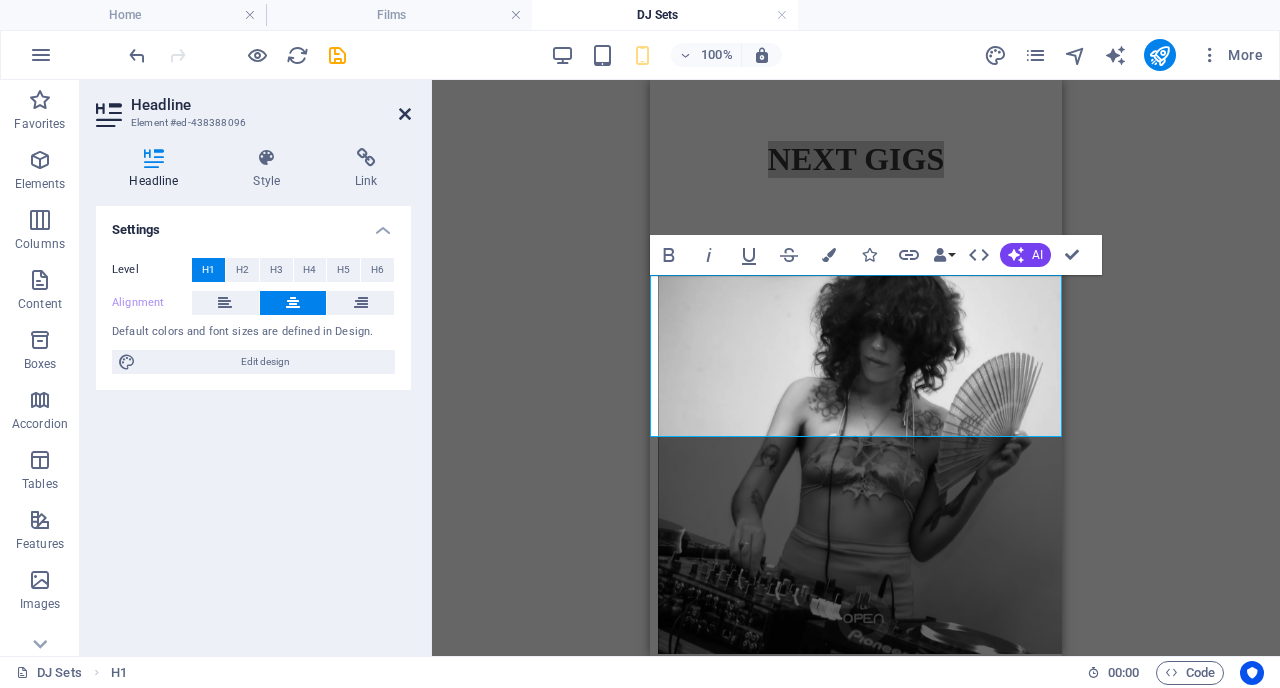 click at bounding box center (405, 114) 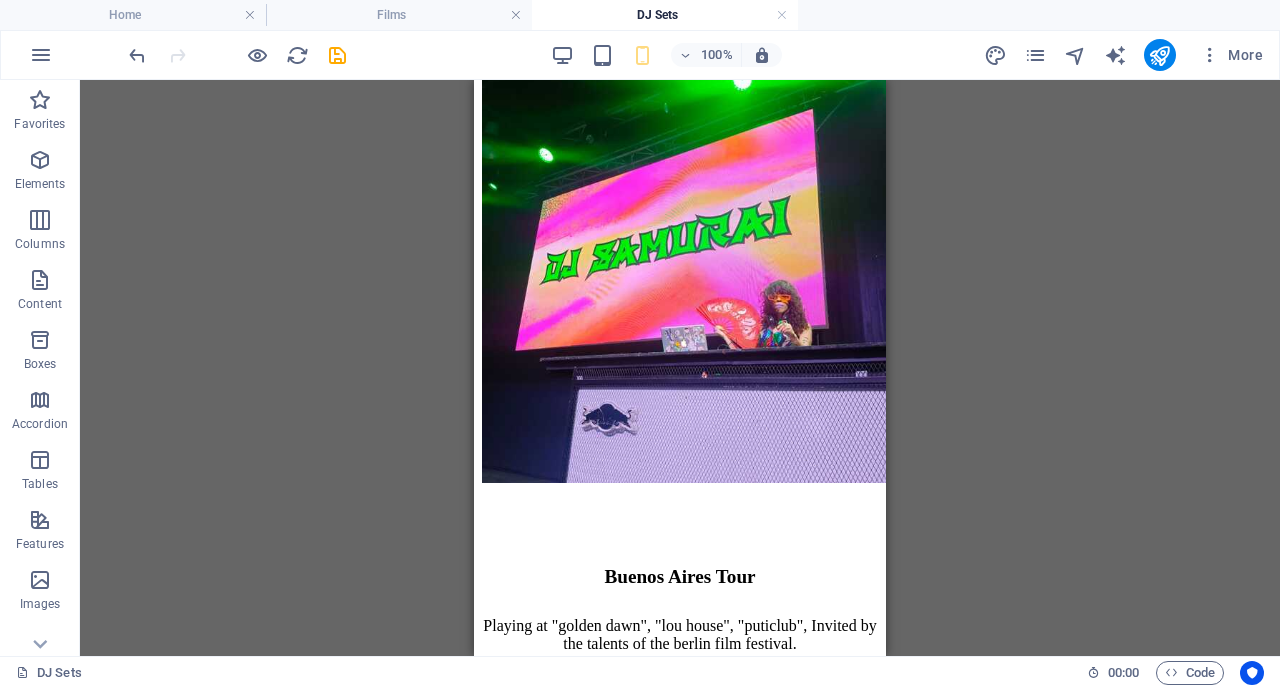 scroll, scrollTop: 8580, scrollLeft: 0, axis: vertical 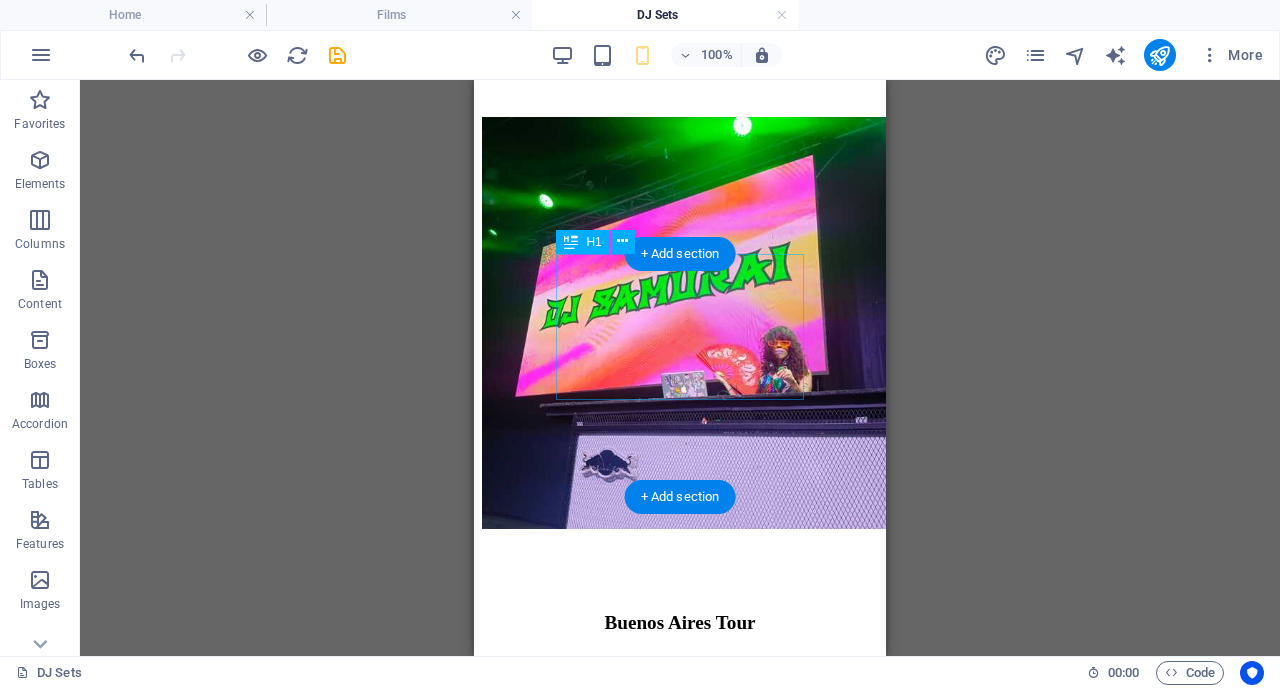click on "Buenos Aires Tour" at bounding box center [680, 623] 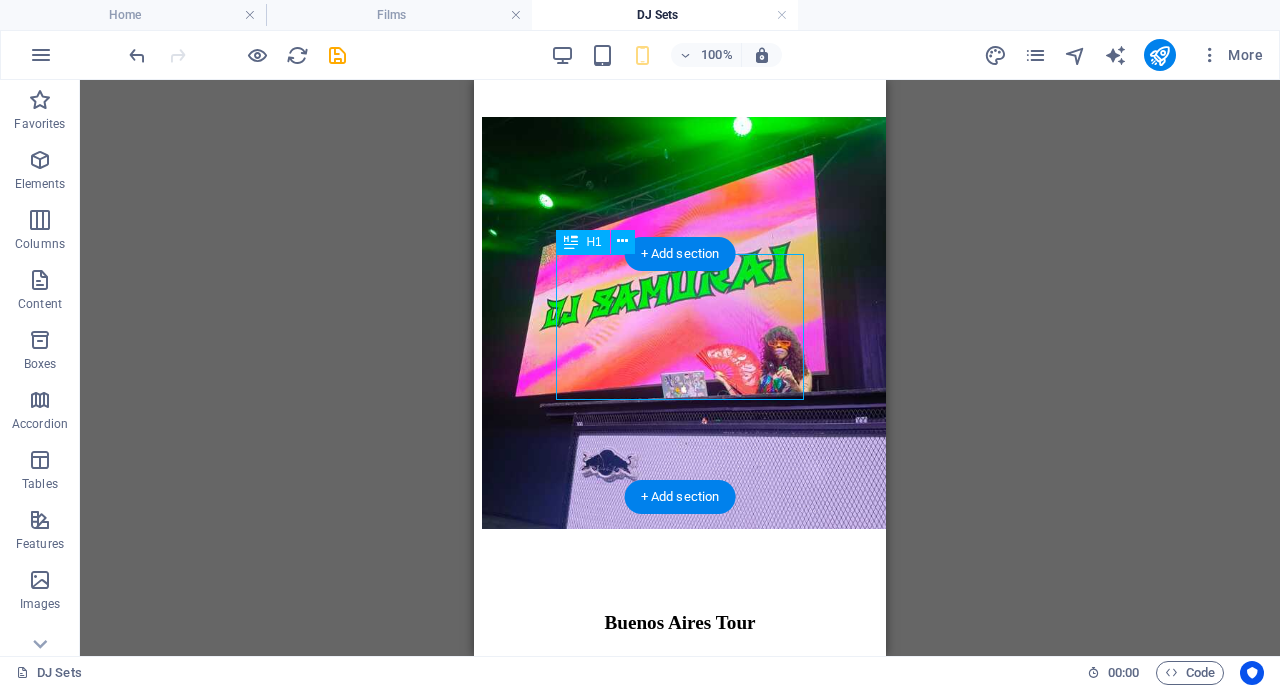 click on "Buenos Aires Tour" at bounding box center [680, 623] 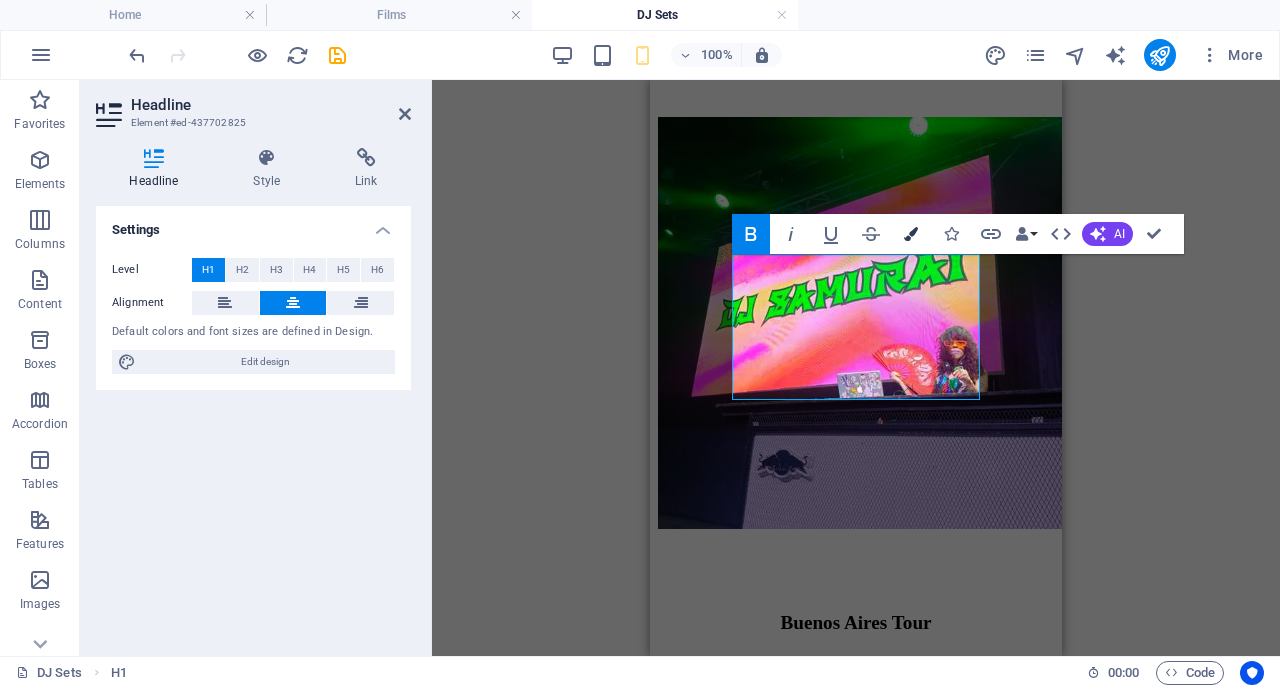 click at bounding box center [911, 234] 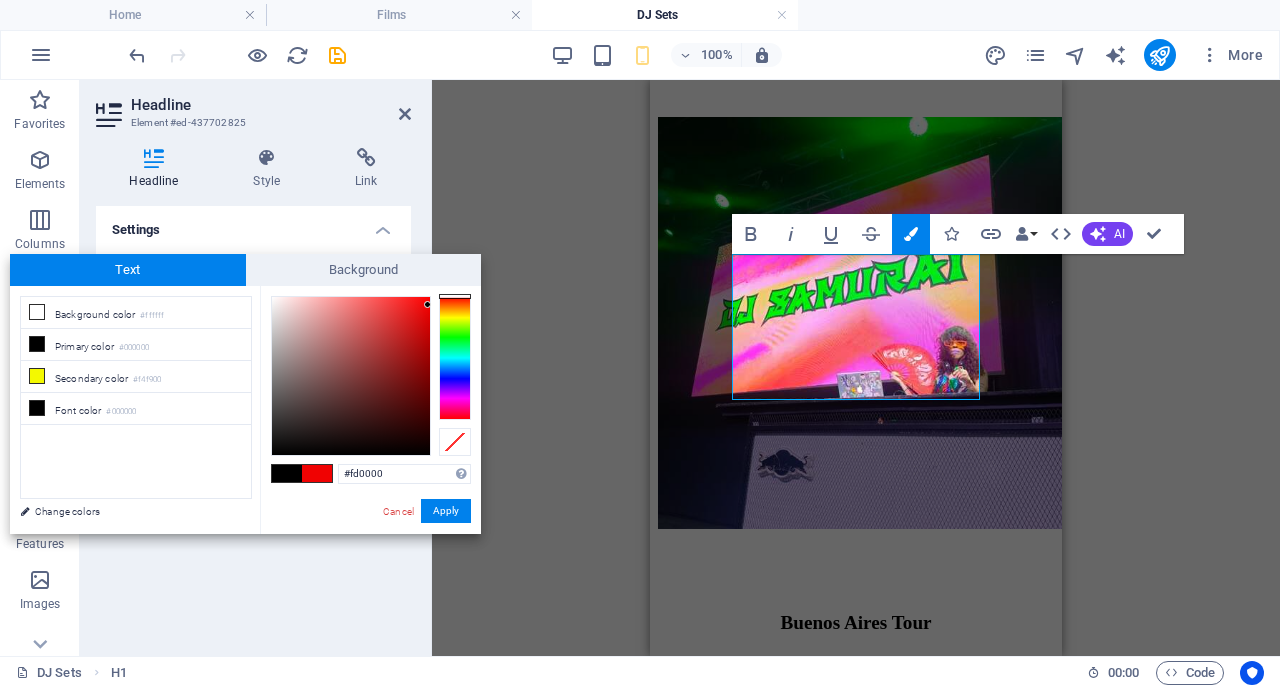 type on "#ff0000" 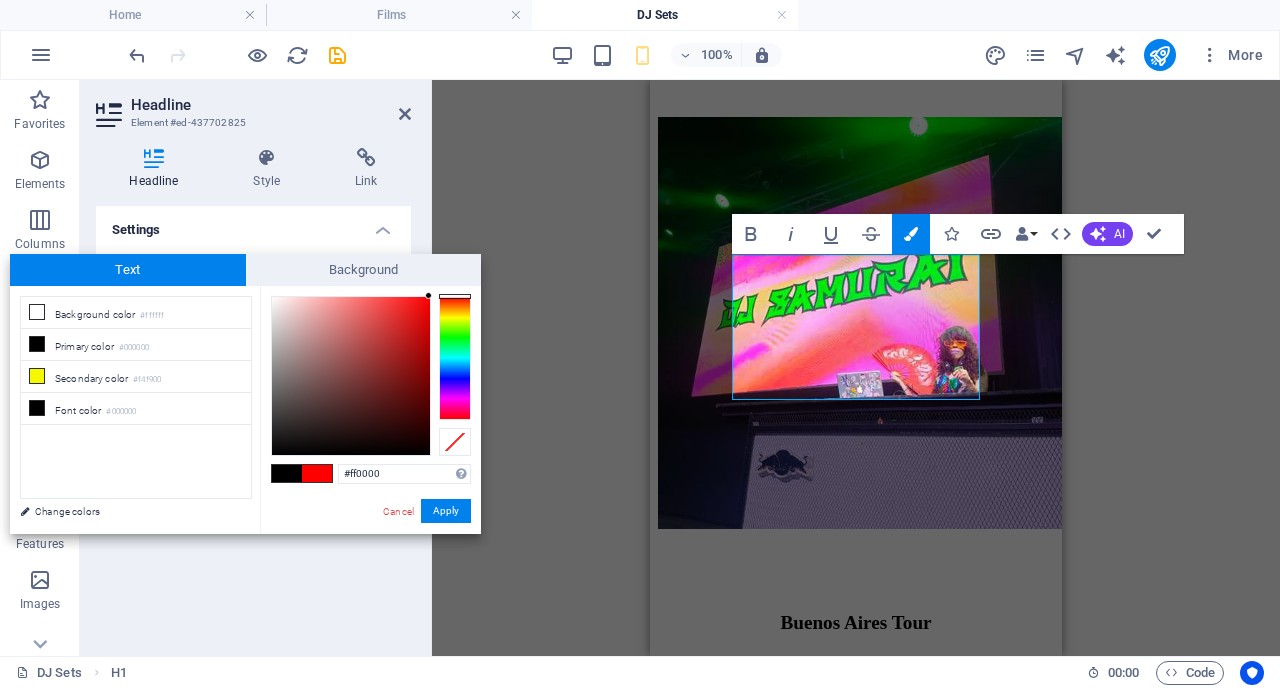 drag, startPoint x: 390, startPoint y: 321, endPoint x: 434, endPoint y: 293, distance: 52.153618 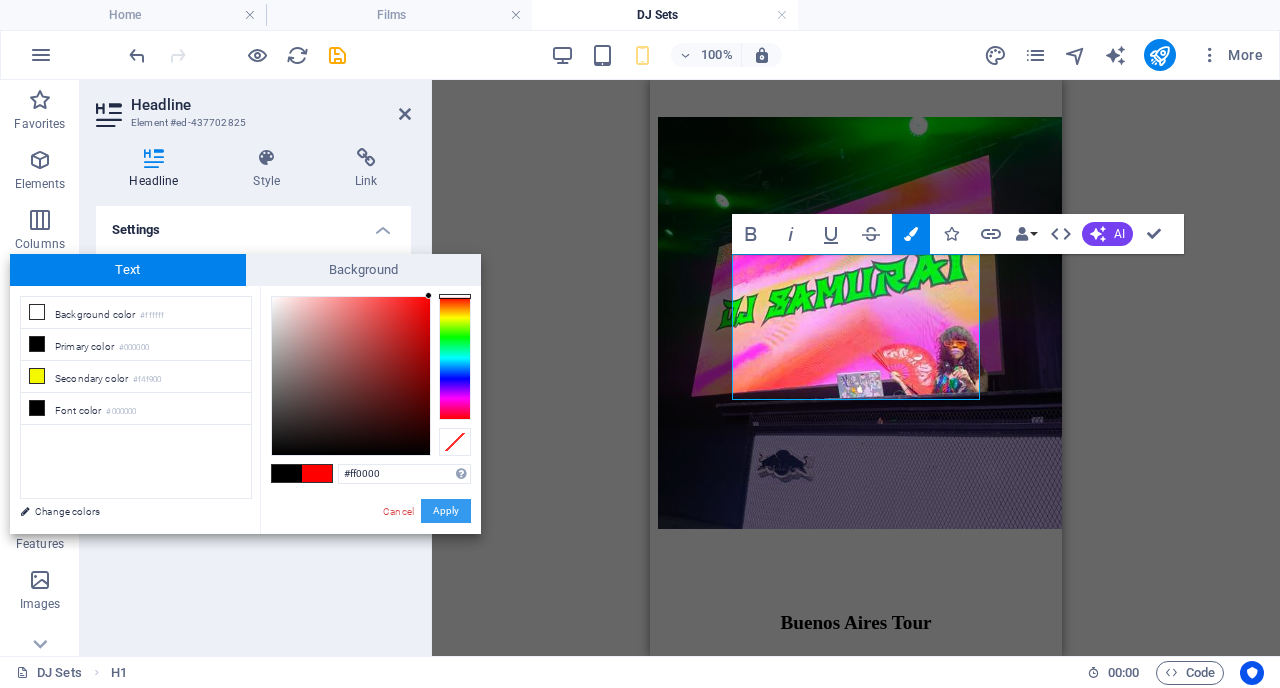 click on "Apply" at bounding box center [446, 511] 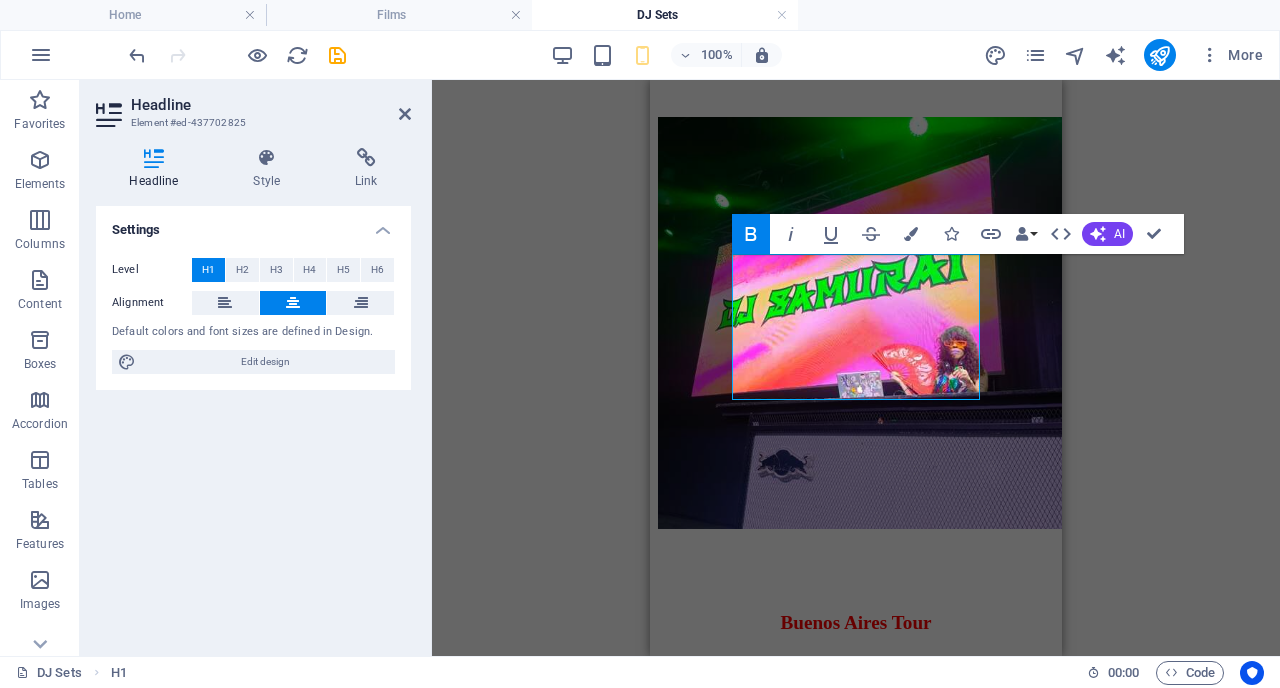 click on "Buenos Aires Tour" at bounding box center [855, 623] 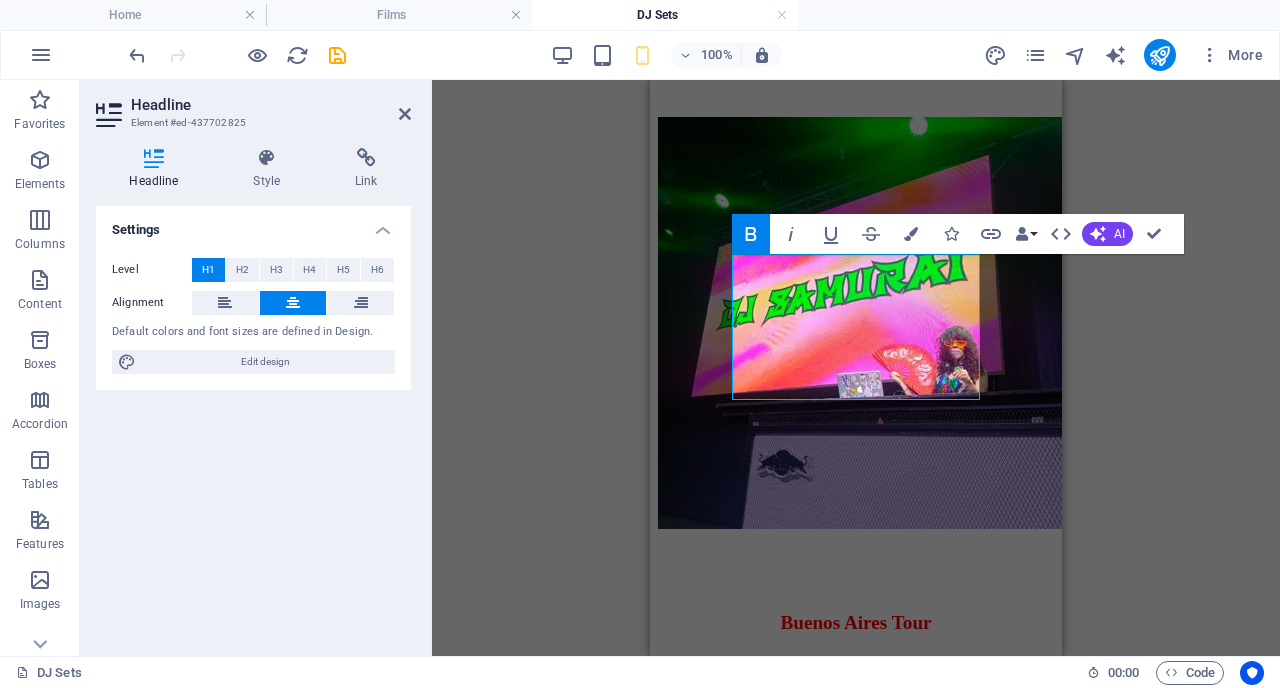 click on "Headline" at bounding box center [271, 105] 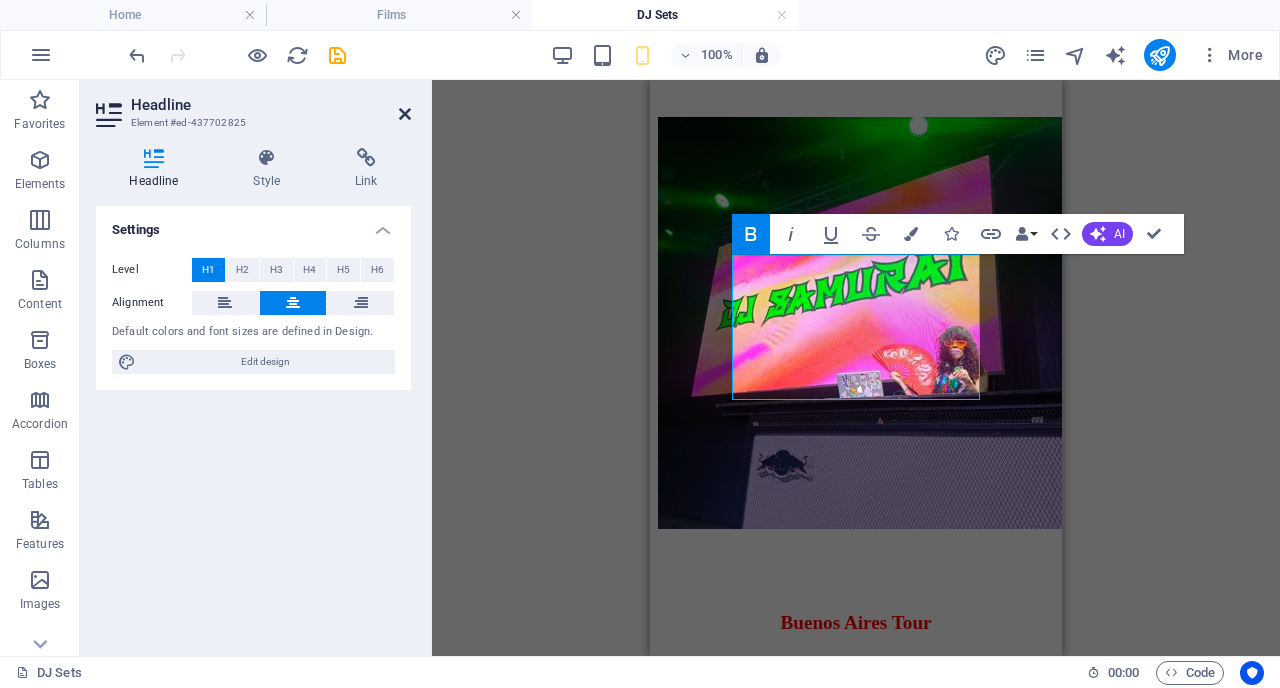 click at bounding box center [405, 114] 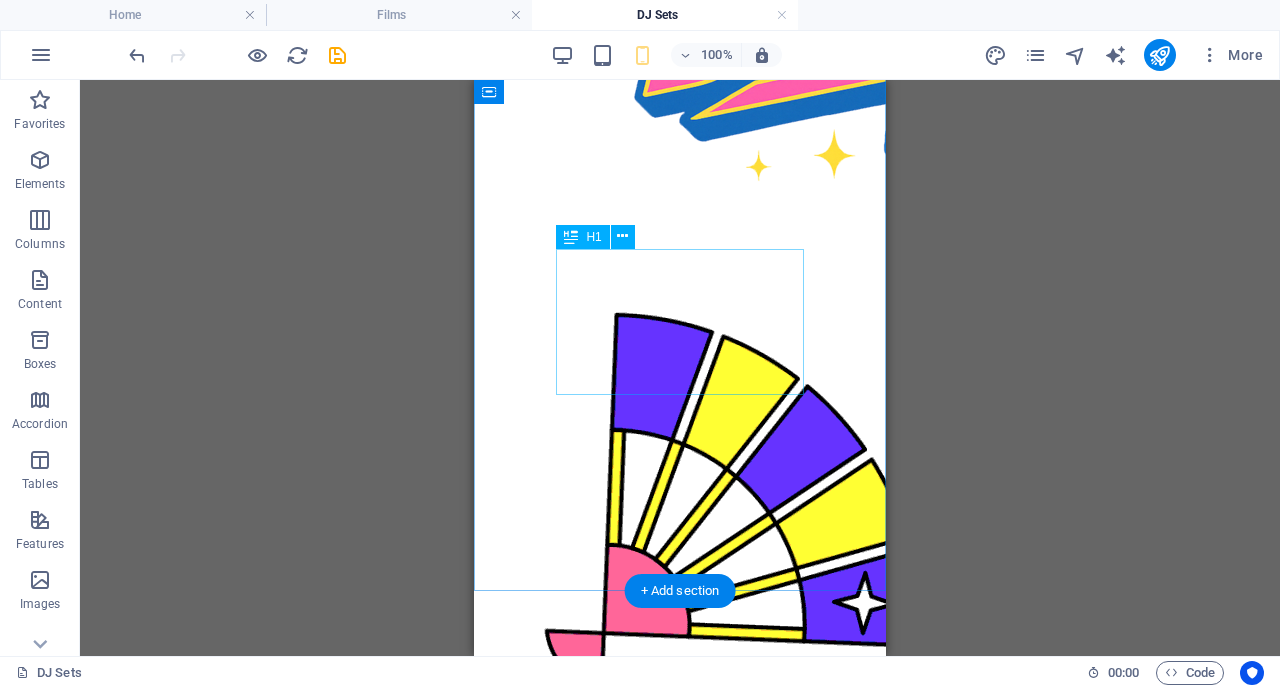 scroll, scrollTop: 1429, scrollLeft: 0, axis: vertical 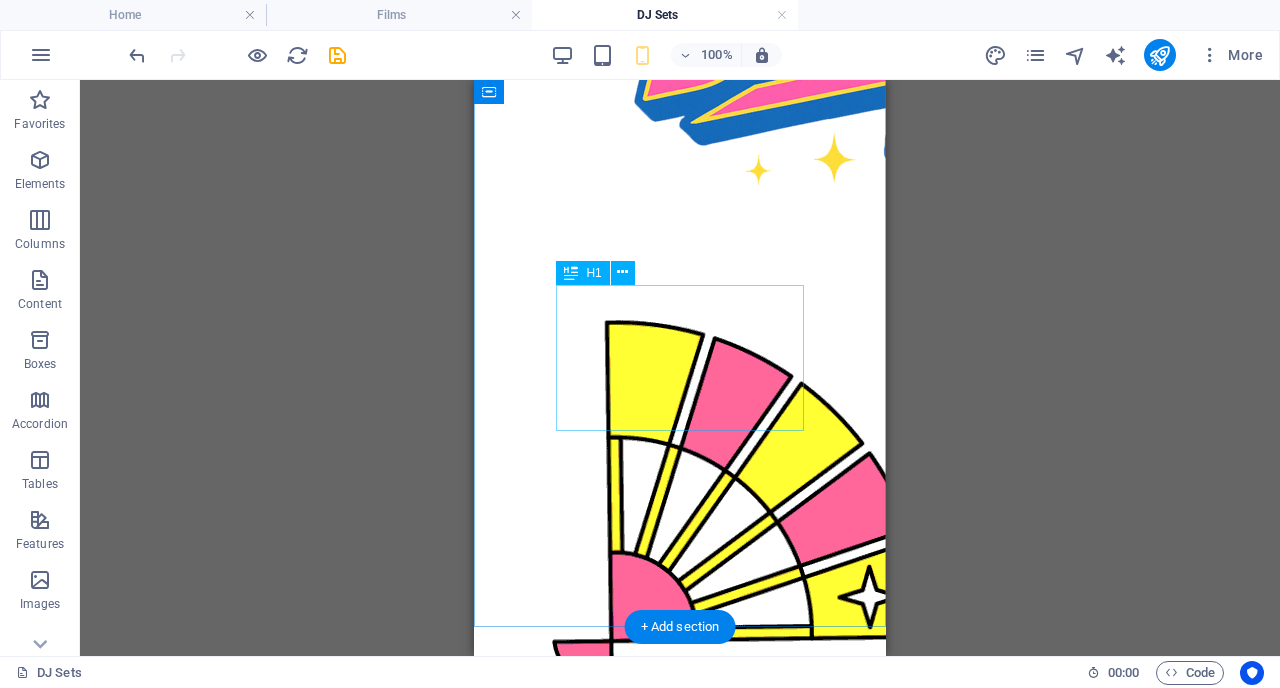 click on "NYC LATEST TOUR" at bounding box center [680, 795] 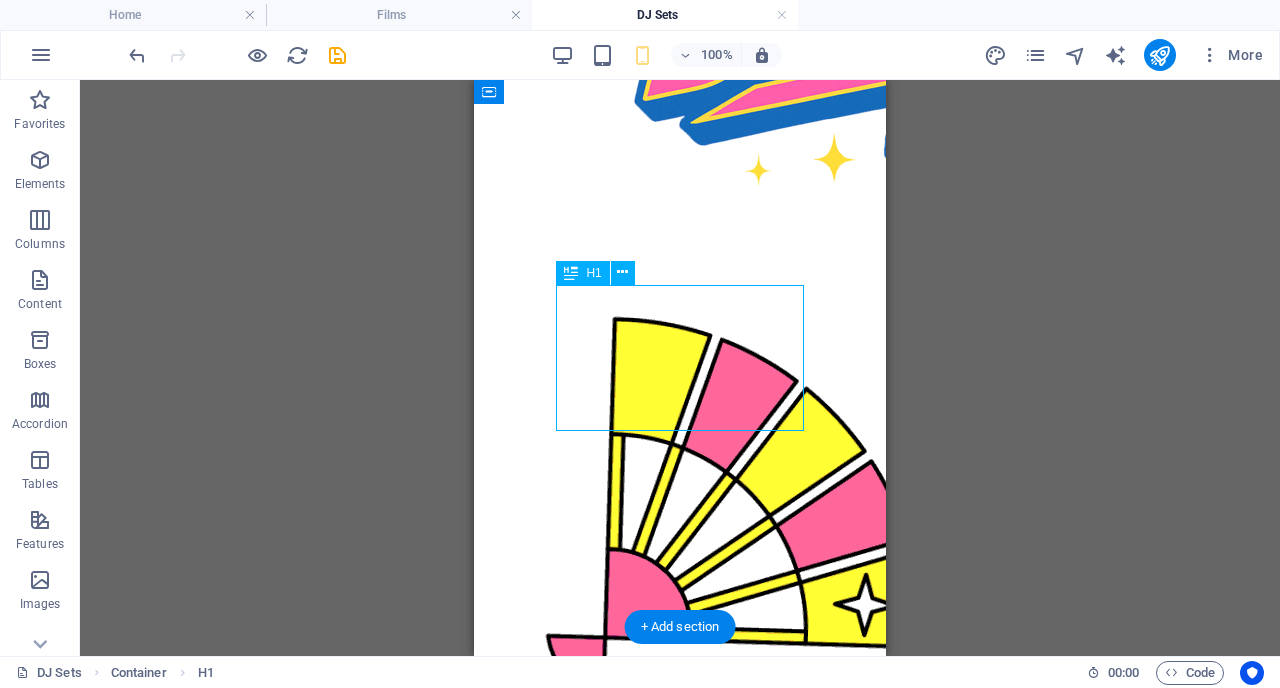 click on "NYC LATEST TOUR" at bounding box center (680, 795) 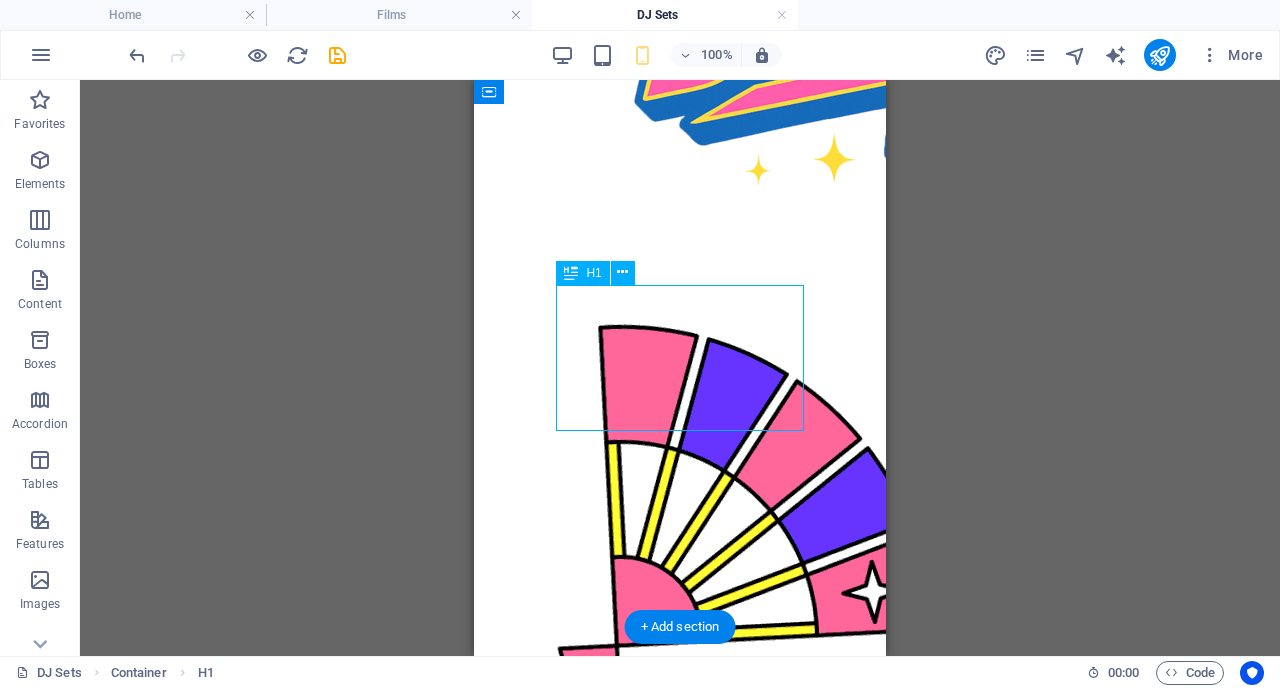 click on "NYC LATEST TOUR 5 GIGS IN NEW YORK at PARTIES, AFTERS, RADIO AND arts events." at bounding box center (680, -26) 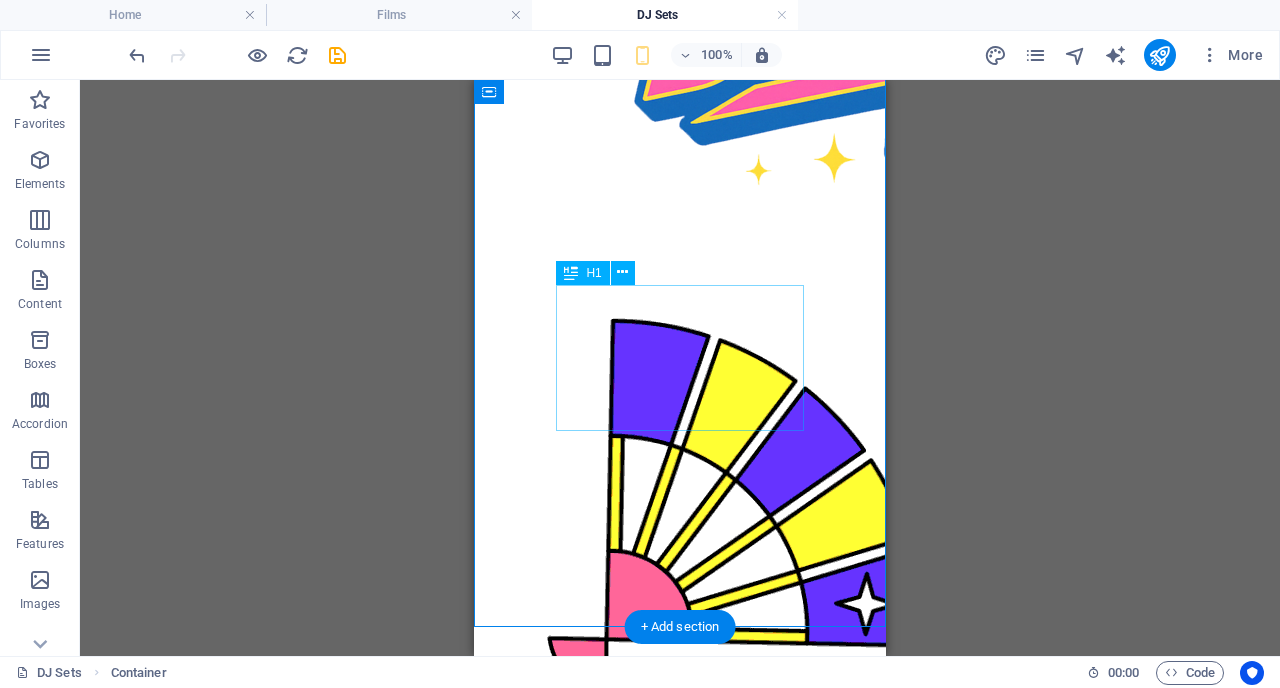 click on "NYC LATEST TOUR" at bounding box center [680, 795] 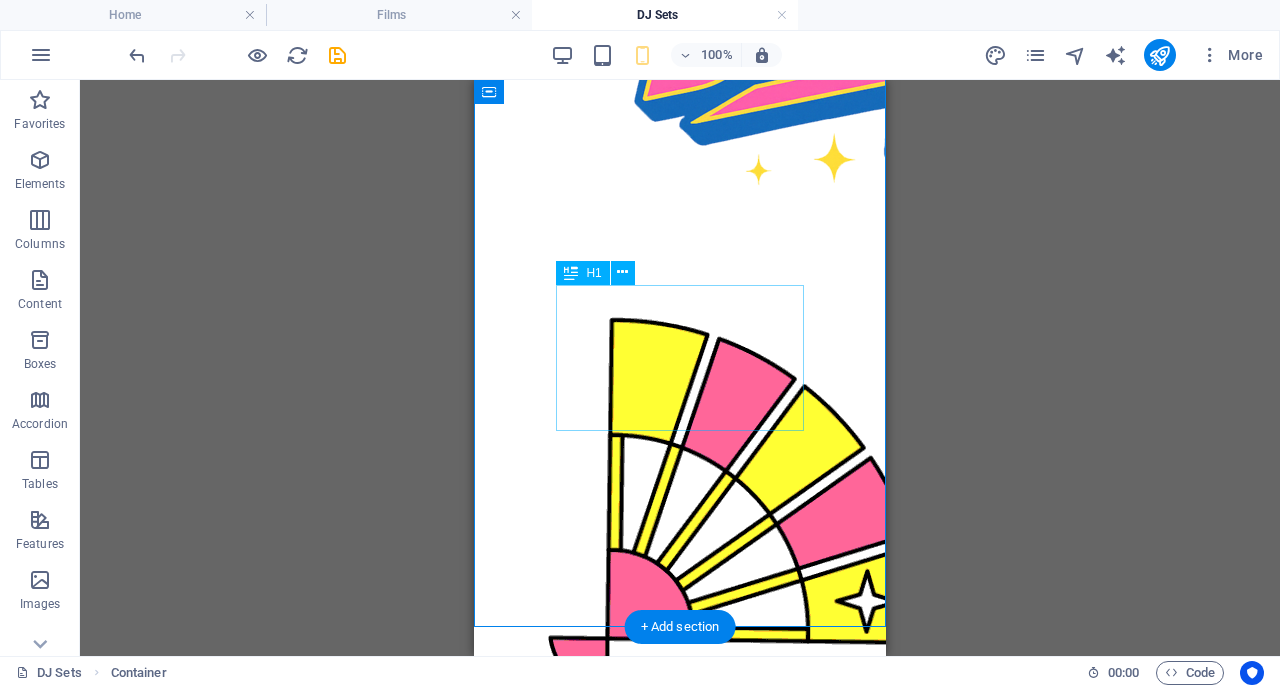 click on "NYC LATEST TOUR" at bounding box center (680, 795) 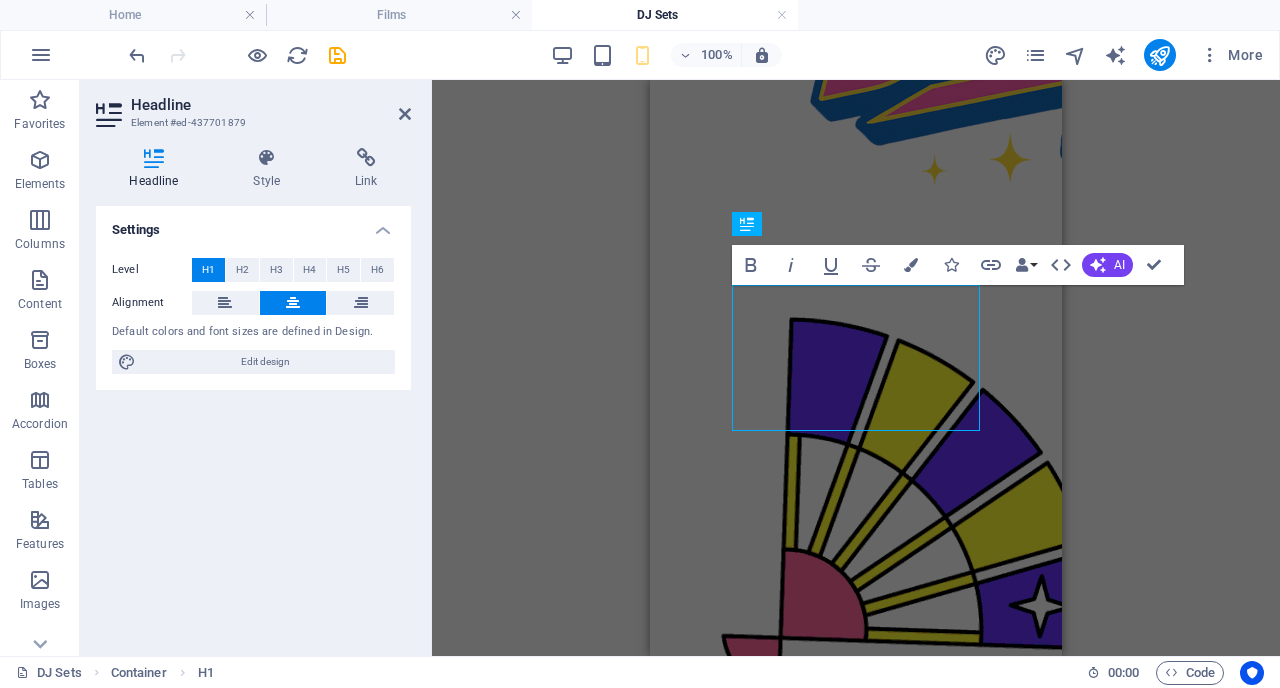 click on "H1   Container   Text   Video   Container   Unequal Columns   Image   Unequal Columns   Container   Video   Container   Grid 3-4   Image   Grid 3-4   Container   Container   Video   Container   Container   Grid 3-4   Image   Container   Container   Grid 3-4   Image   Container   Container   Image   Container   Image   H1   Container   Image   2 columns   Container   Container   Grid 1-2   Video   Grid 1-2   Grid 1-2   Container   H1   Container   Grid 2-1   Image   Grid 2-1   Grid 2-1   Container   Grid 2-1   Container   Image   Grid 2-1   Container   Spacer   Spacer   Container   2 columns   Image   2 columns   Container   H2   Image   Container   Placeholder   Spacer   H1   Spacer   Container   Image   2 columns   Container   Container   2 columns   Image   Container   Spacer   Container   Image   Container   Spacer   Spacer   Container   2 columns   Image   2 columns   Container   Container   2 columns   Image   Container   Spacer   Container   Grid 1-2   Video   Container   Video" at bounding box center (856, 368) 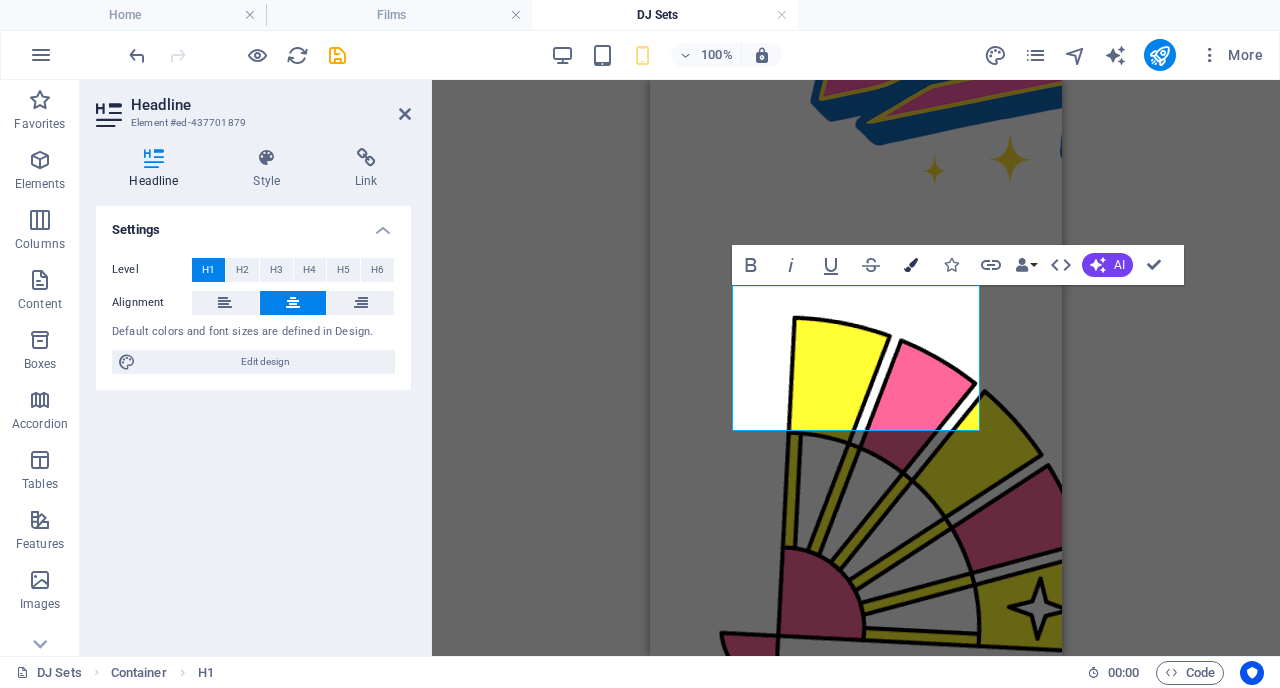 click at bounding box center [911, 265] 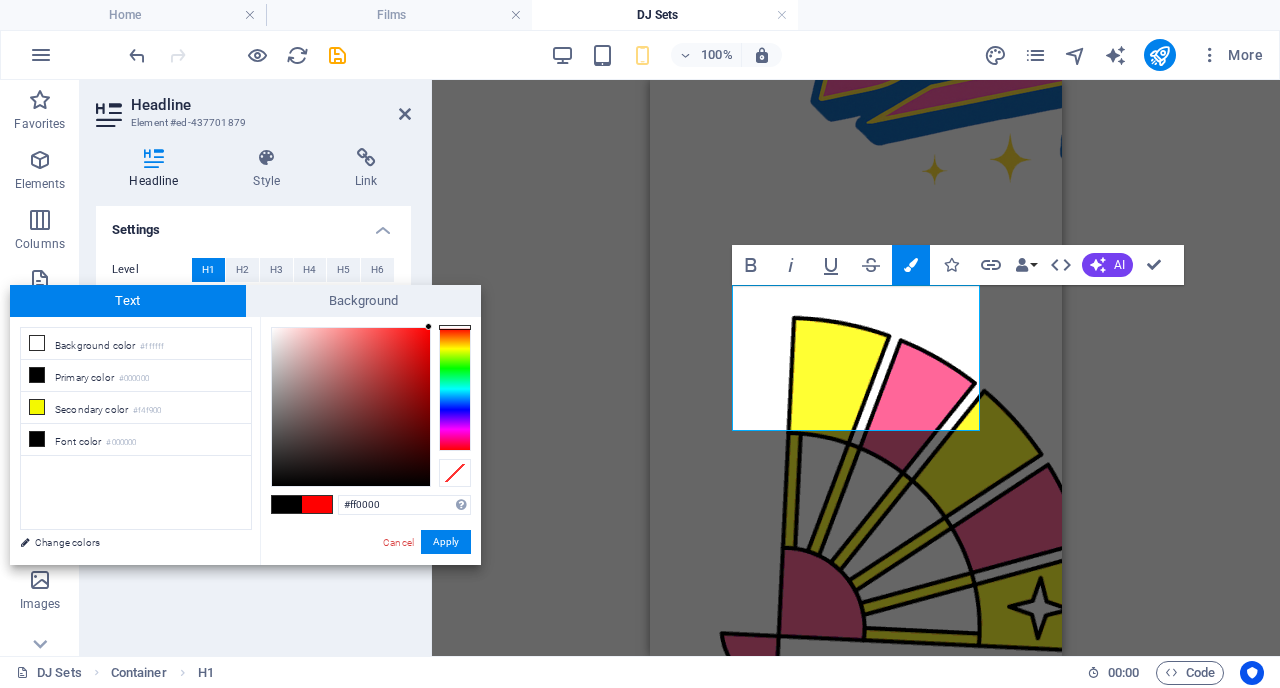 drag, startPoint x: 422, startPoint y: 335, endPoint x: 440, endPoint y: 320, distance: 23.43075 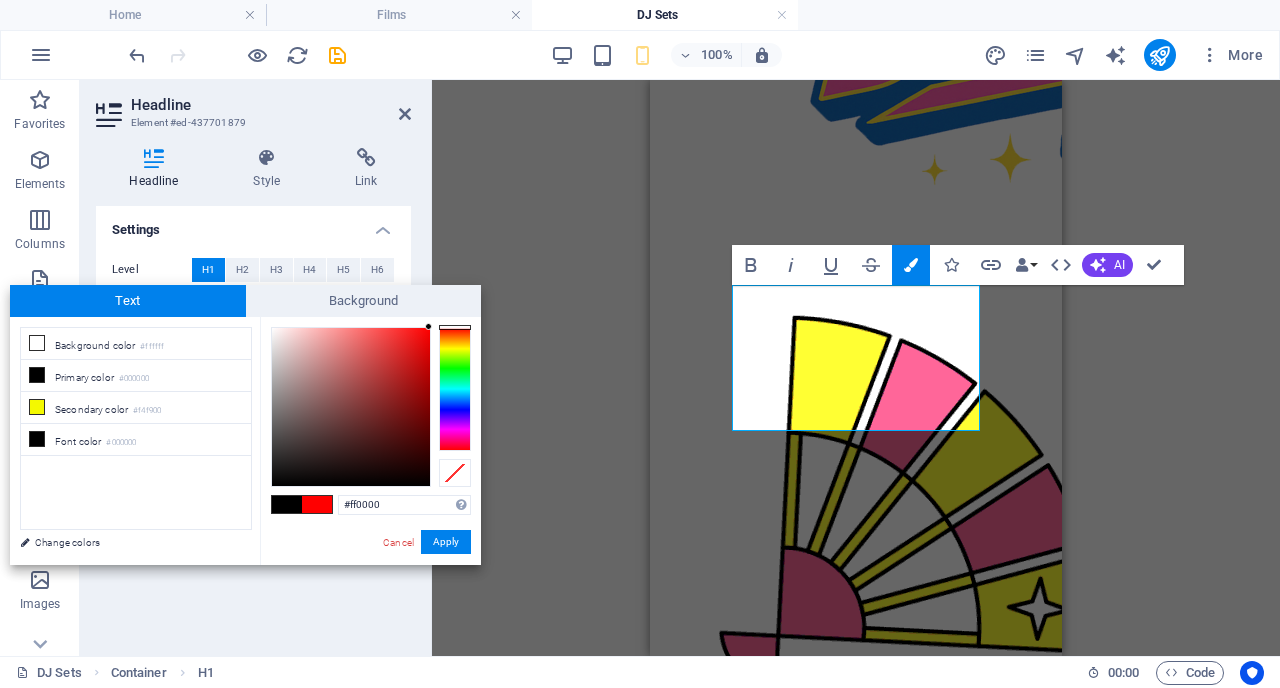 click on "#ff0000 Supported formats #0852ed rgb(8, 82, 237) rgba(8, 82, 237, 90%) hsv(221,97,93) hsl(221, 93%, 48%) Cancel Apply" at bounding box center (370, 586) 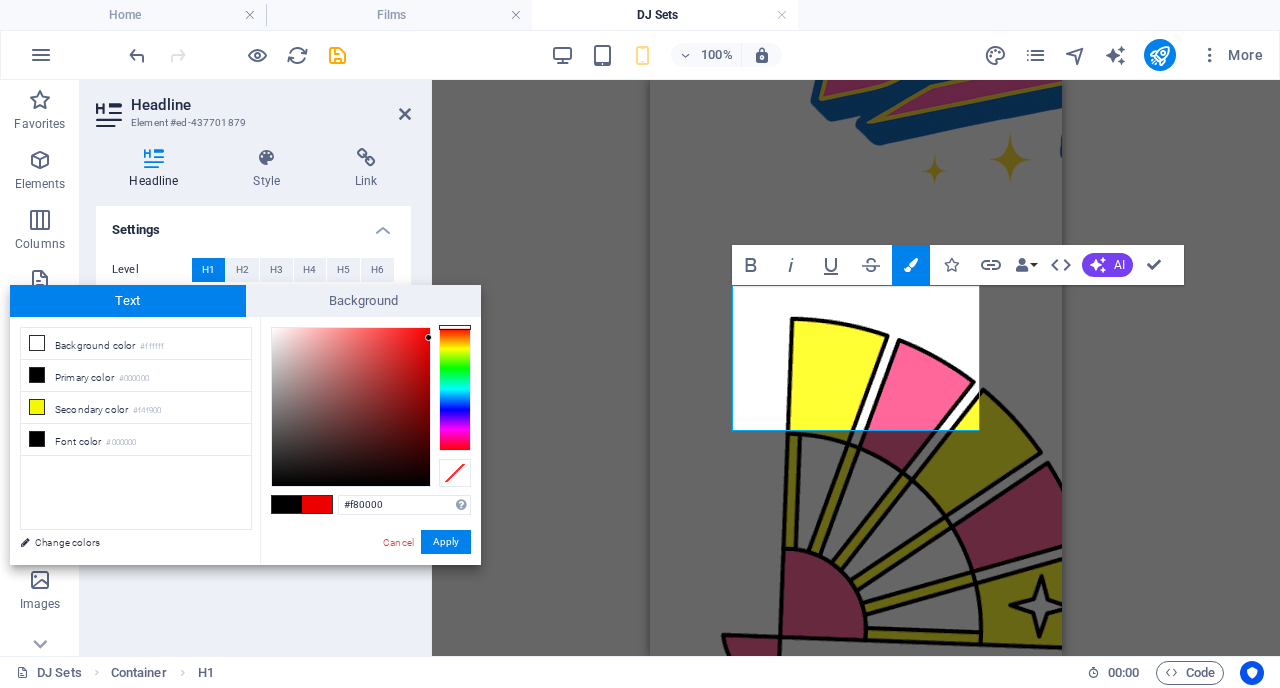 type on "#fa0000" 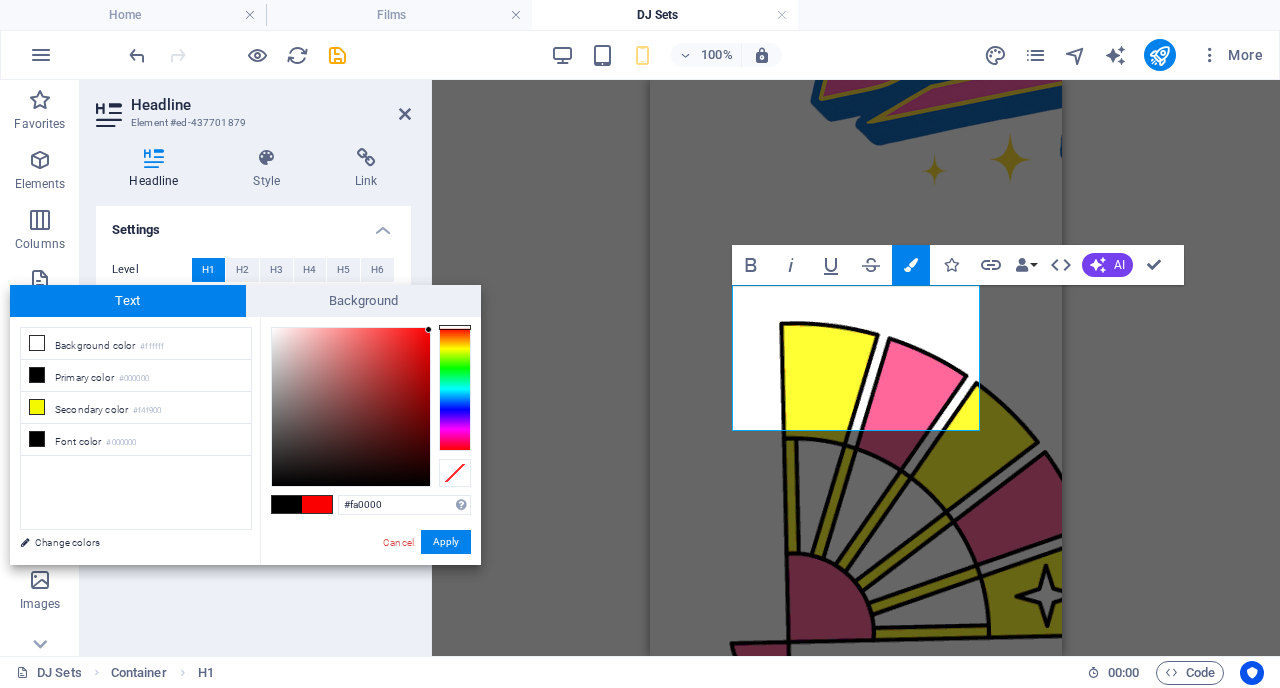 click at bounding box center (428, 329) 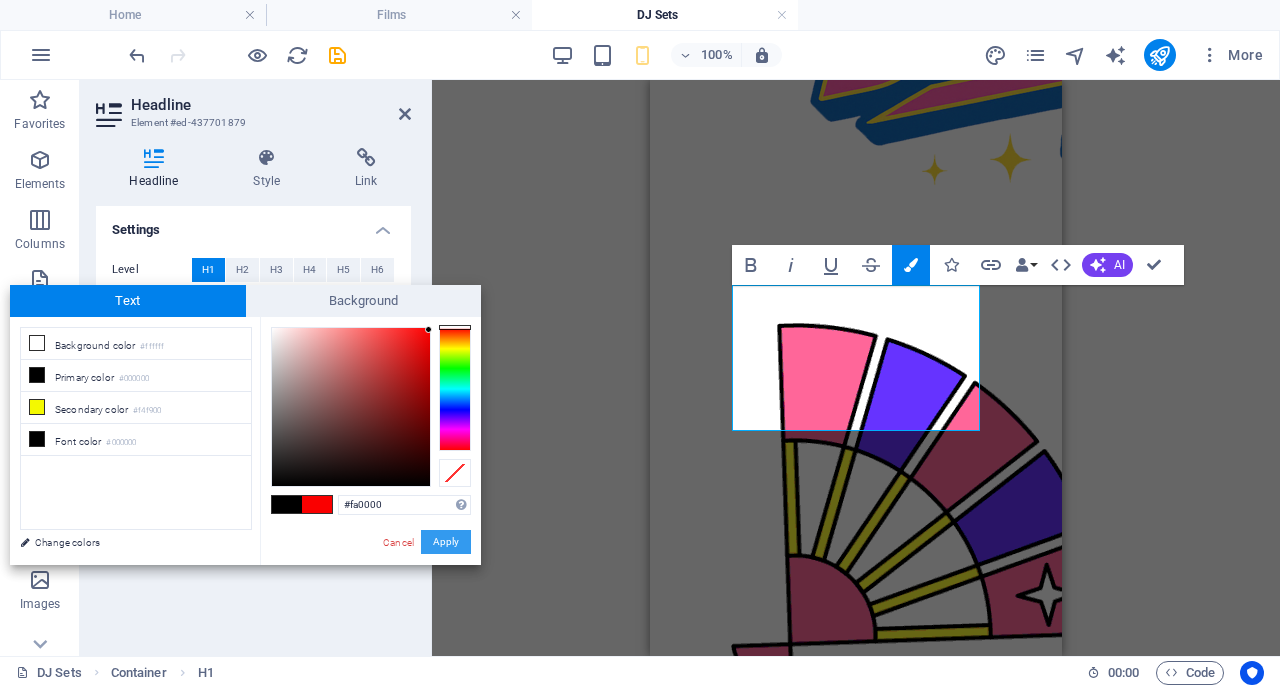 click on "Apply" at bounding box center (446, 542) 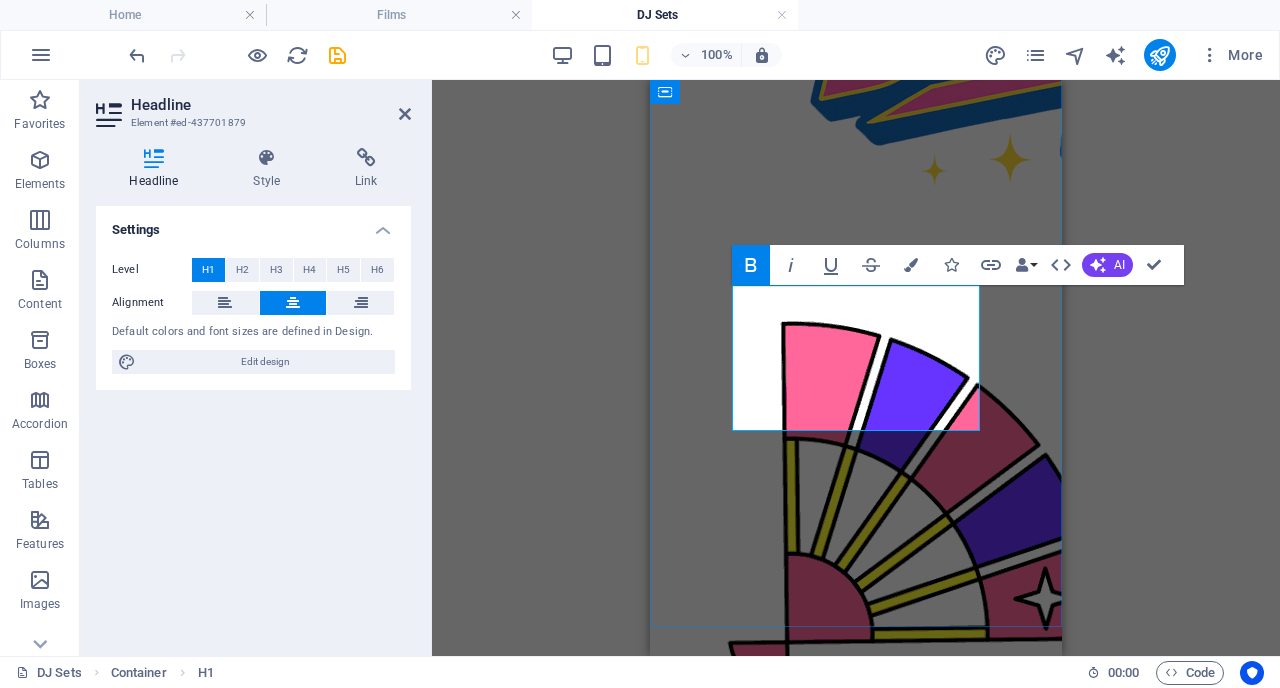 click on "NYC LATEST TOUR" at bounding box center (856, 795) 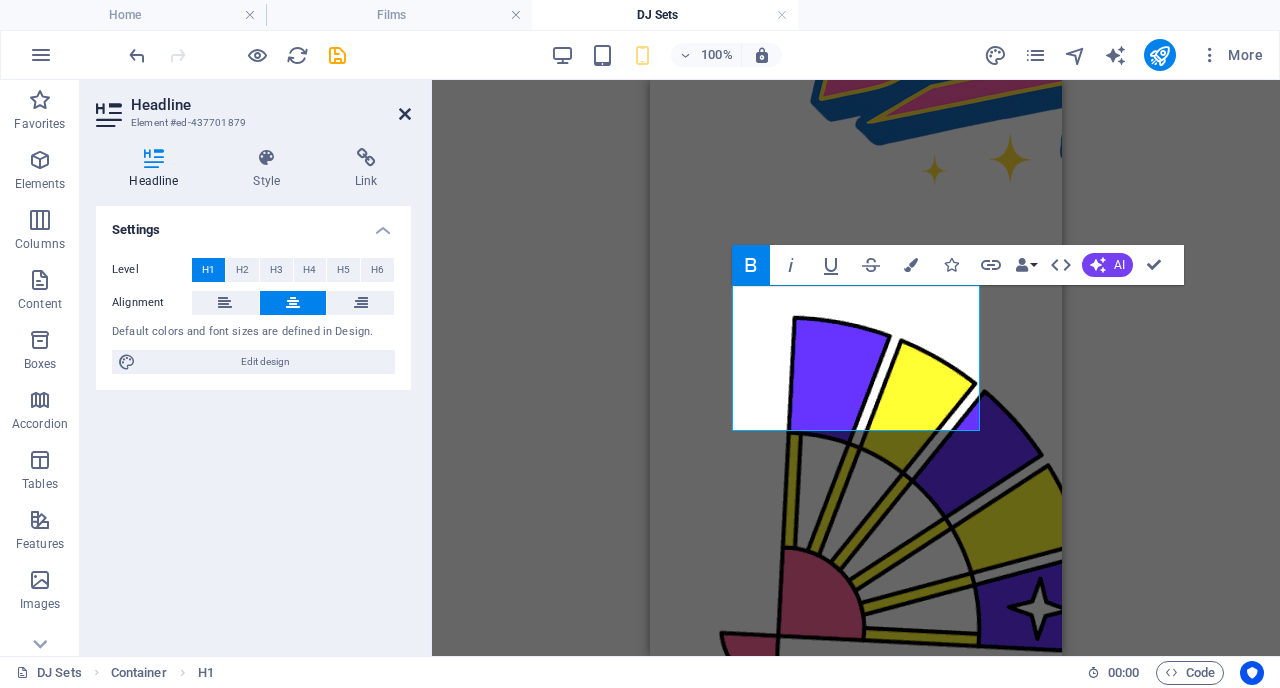 click at bounding box center [405, 114] 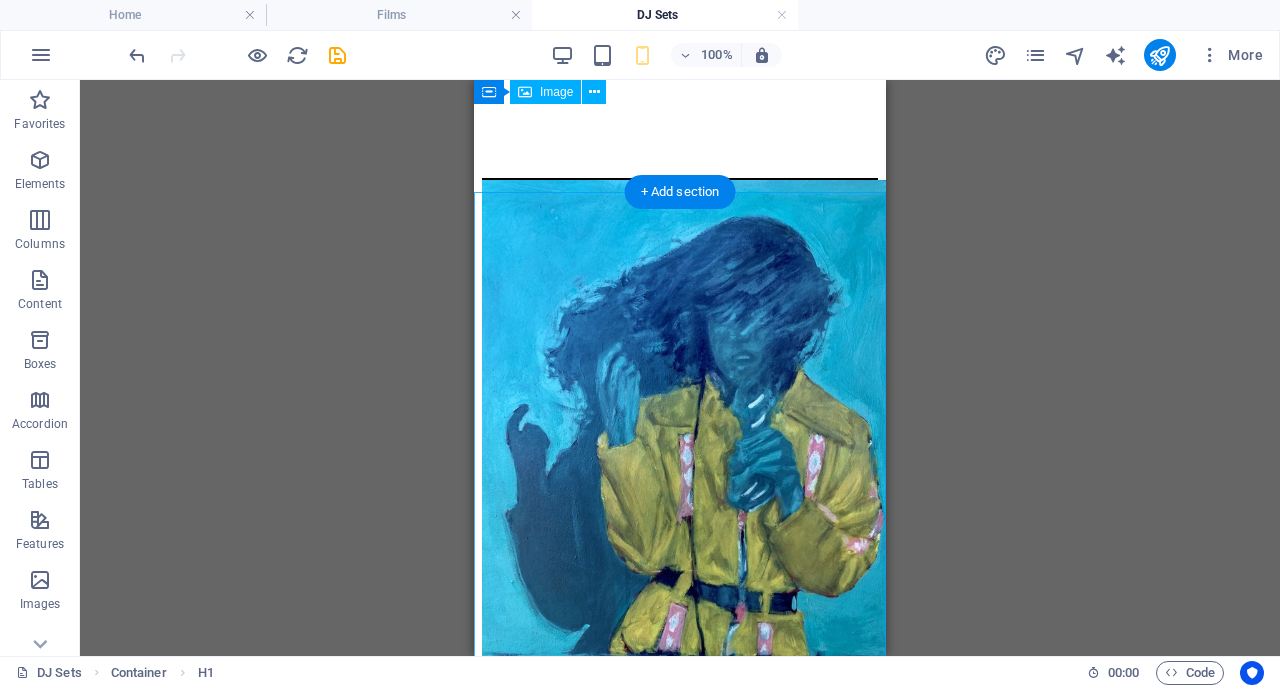 scroll, scrollTop: 0, scrollLeft: 0, axis: both 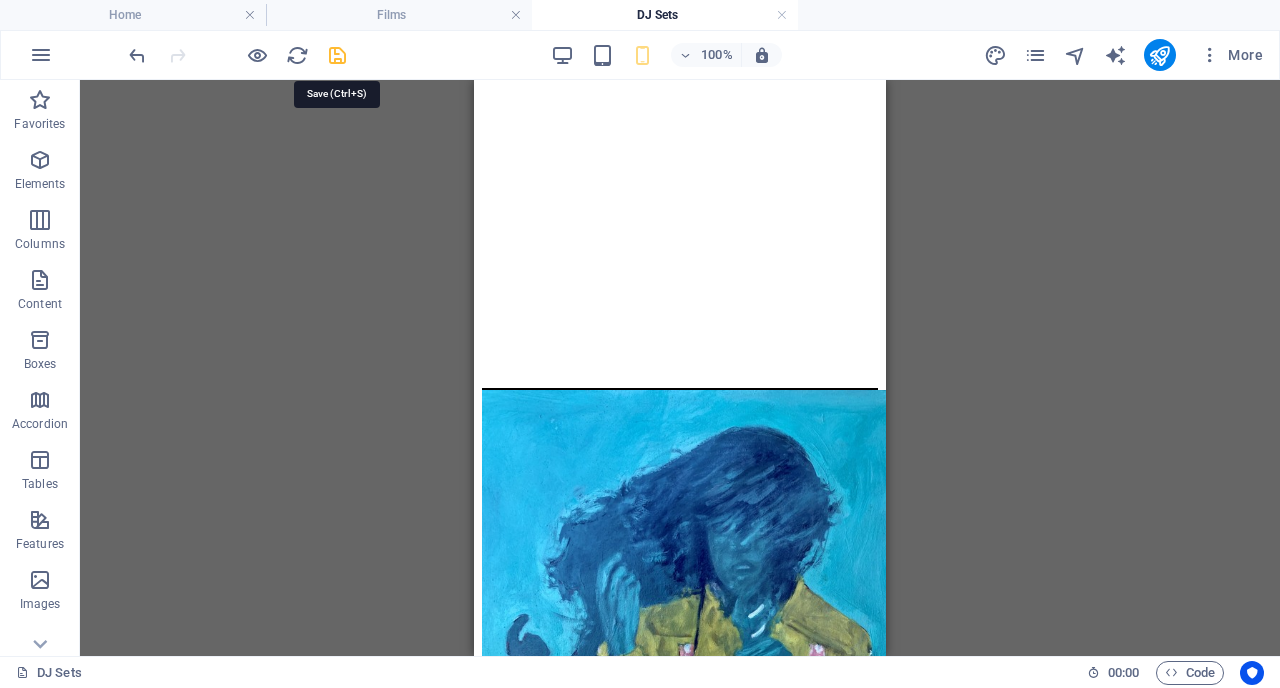 click at bounding box center [337, 55] 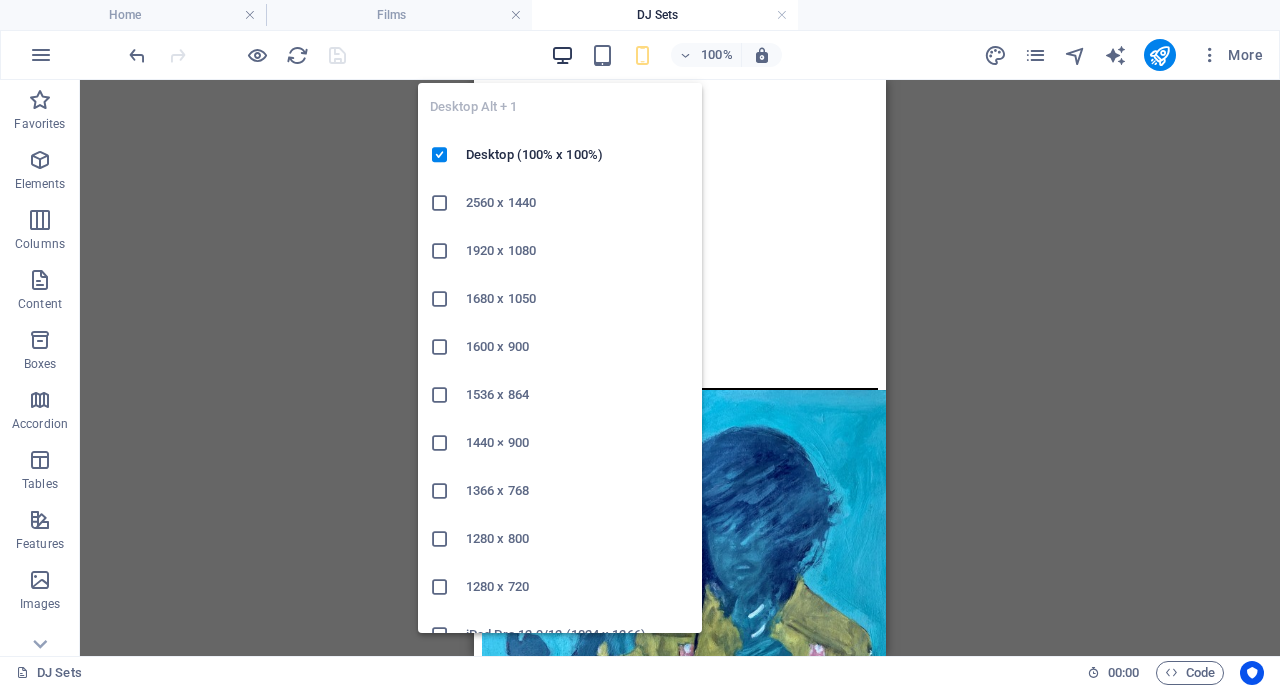 click at bounding box center [562, 55] 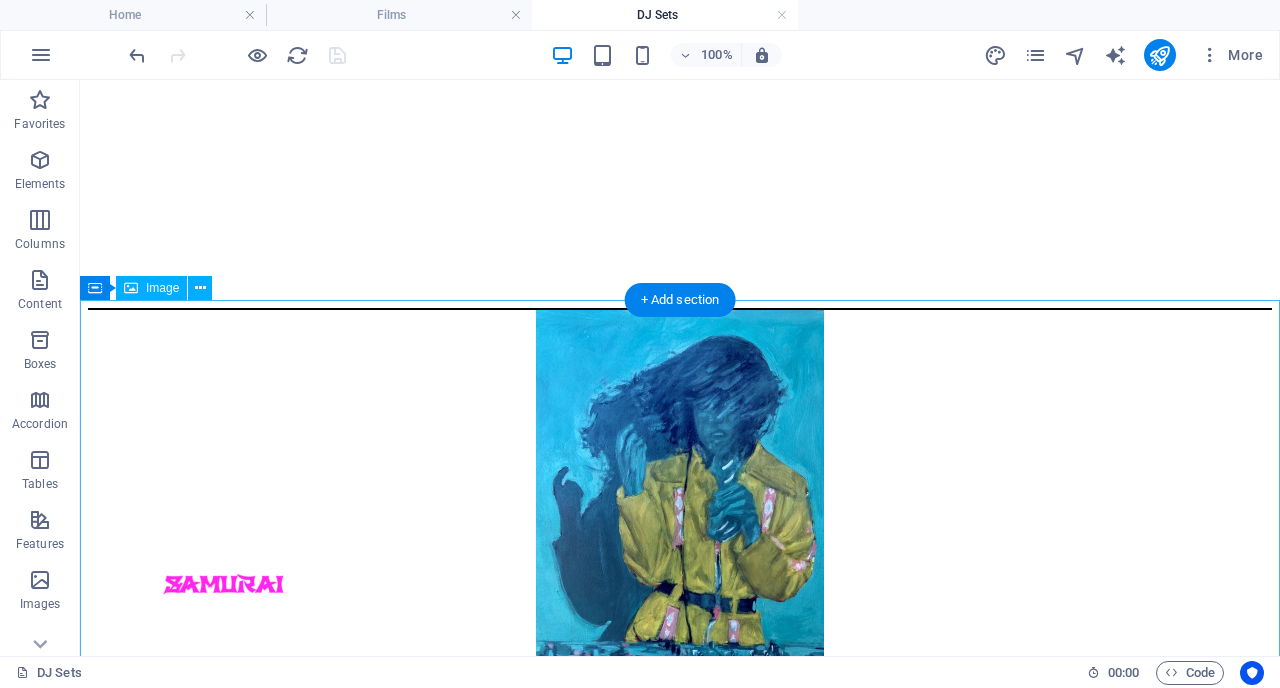 scroll, scrollTop: 0, scrollLeft: 0, axis: both 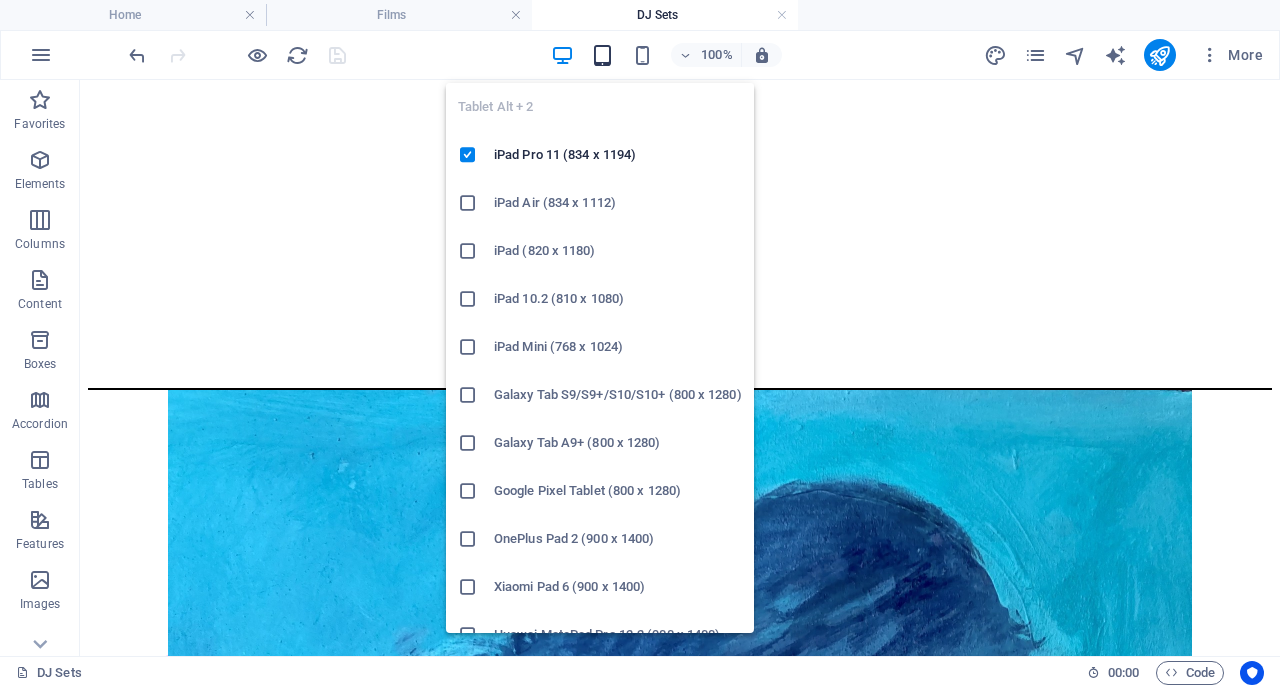 click at bounding box center [602, 55] 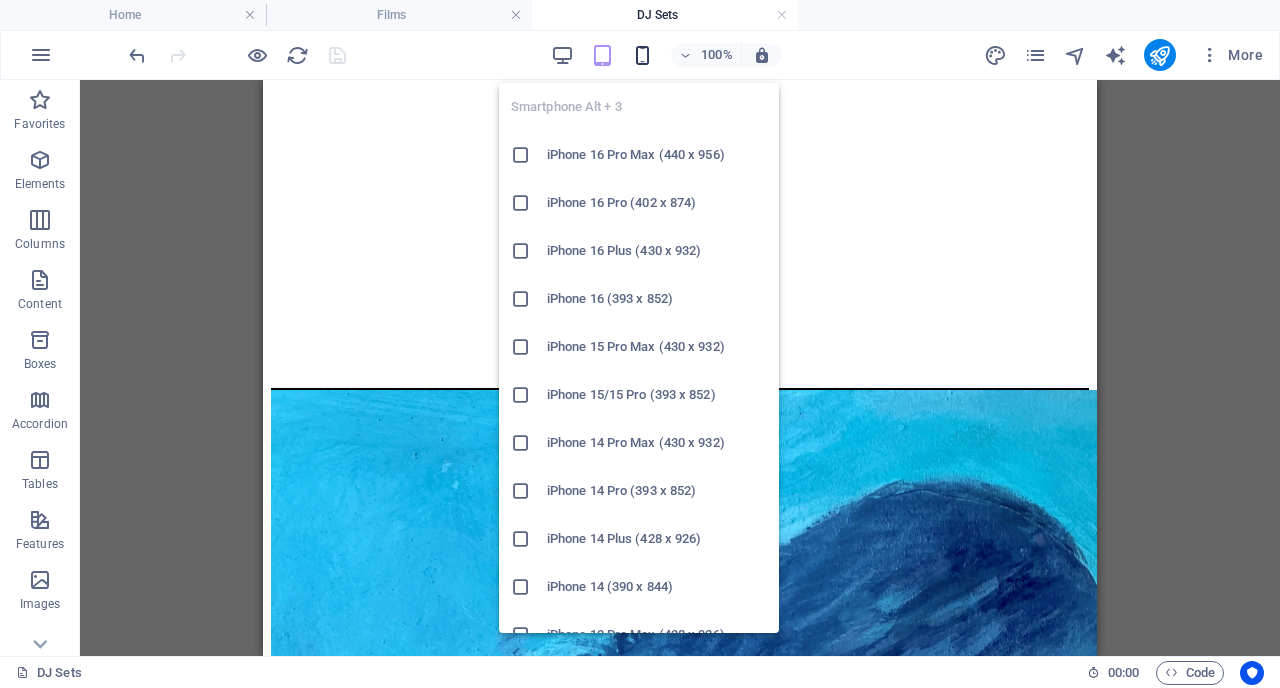 click at bounding box center (642, 55) 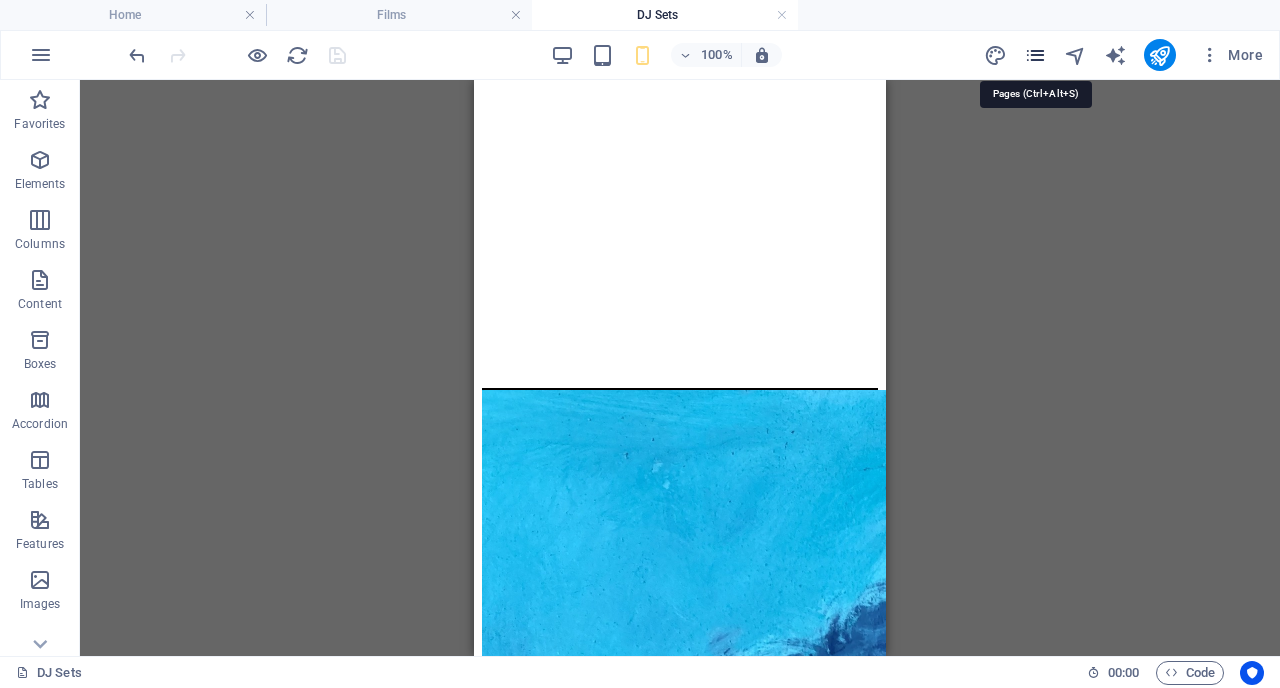 click at bounding box center (1035, 55) 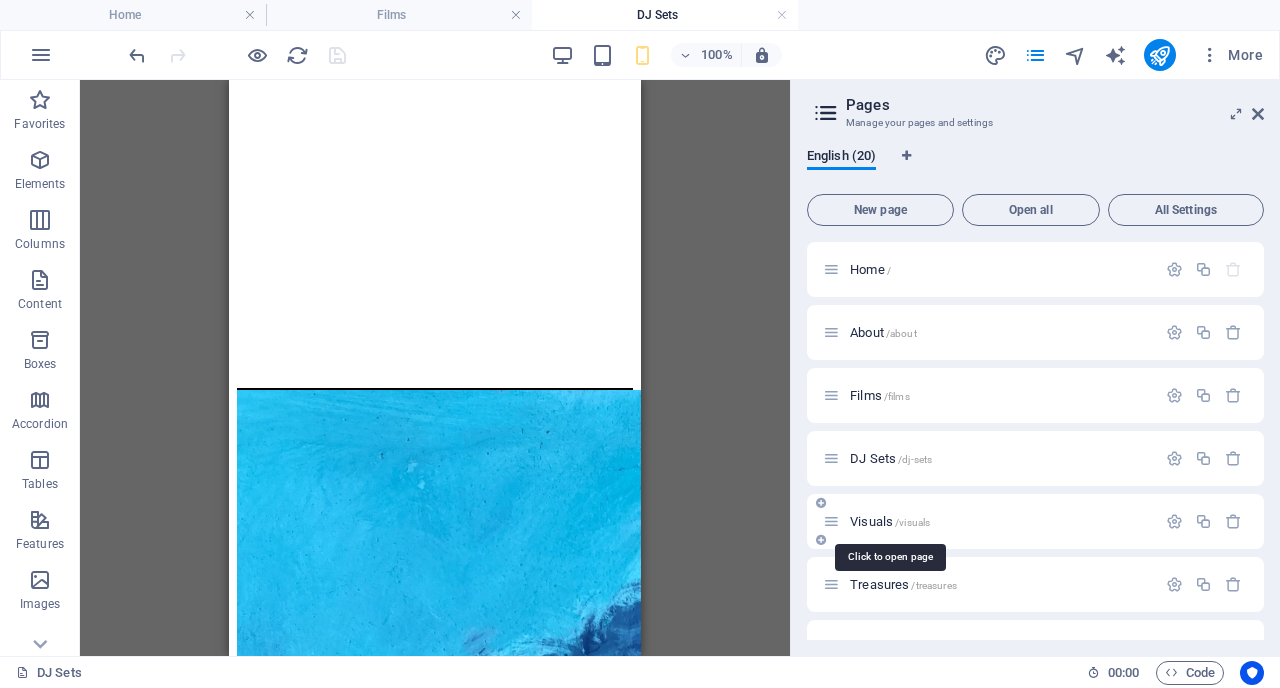 click on "Visuals /visuals" at bounding box center (890, 521) 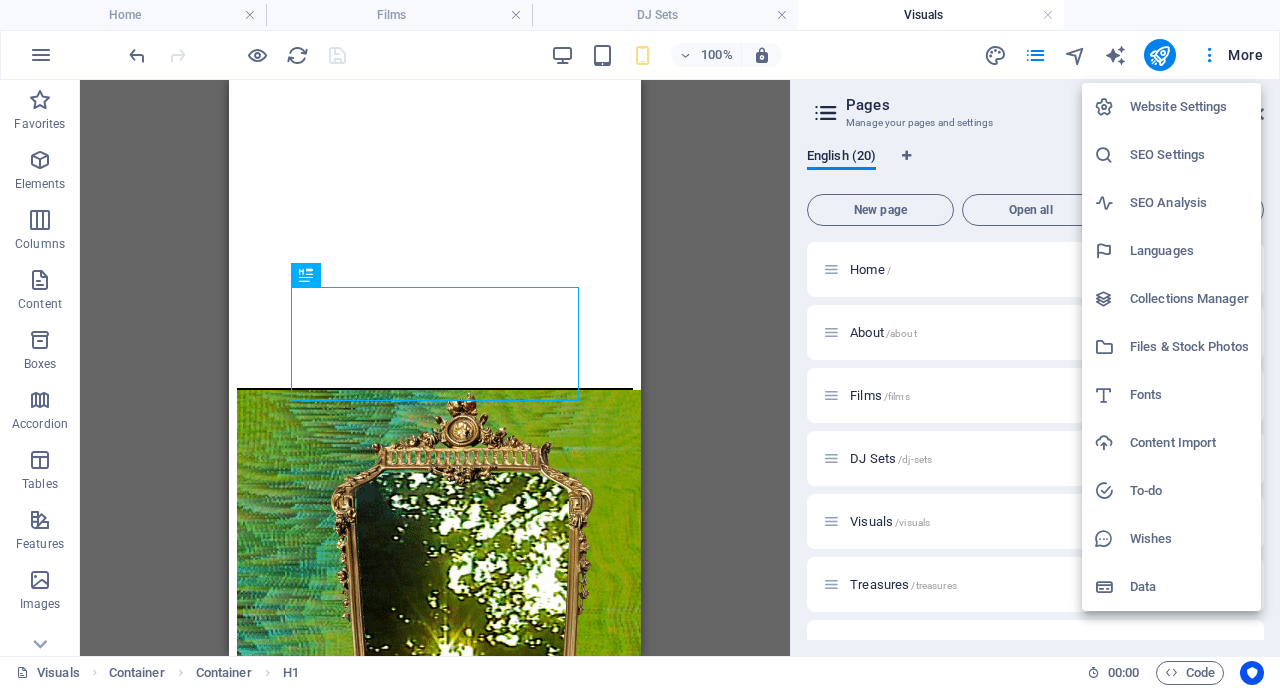 scroll, scrollTop: 990, scrollLeft: 0, axis: vertical 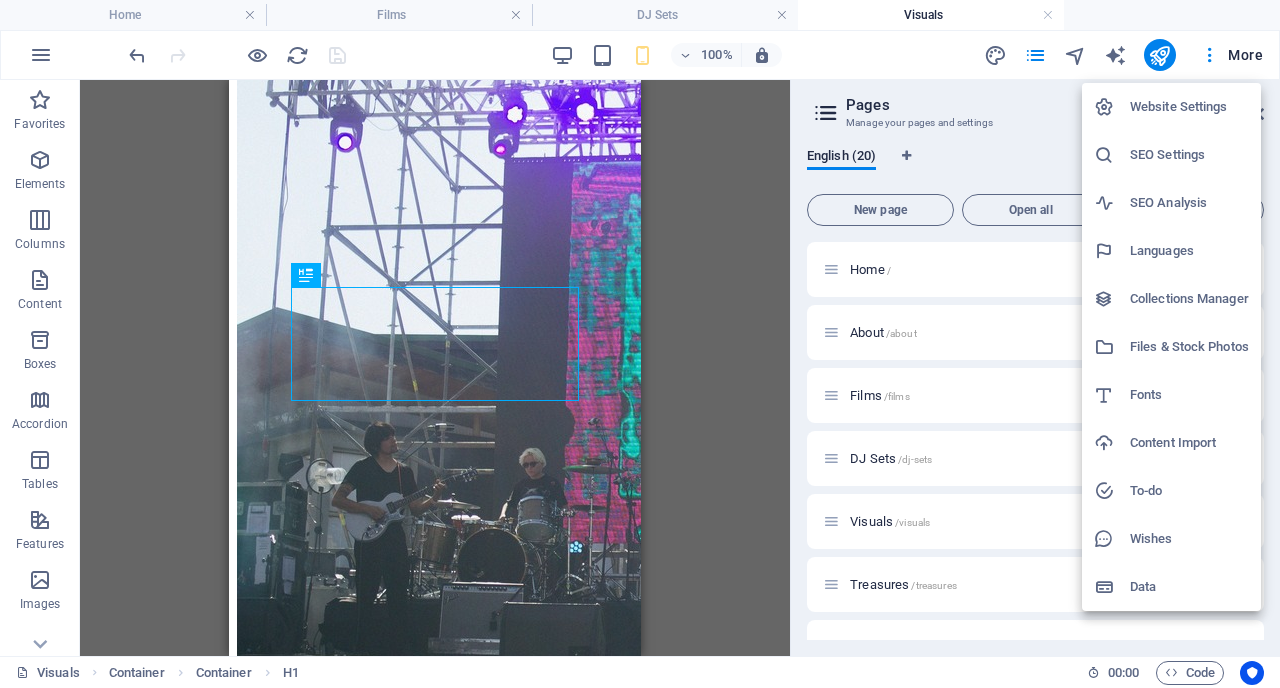 click at bounding box center (640, 344) 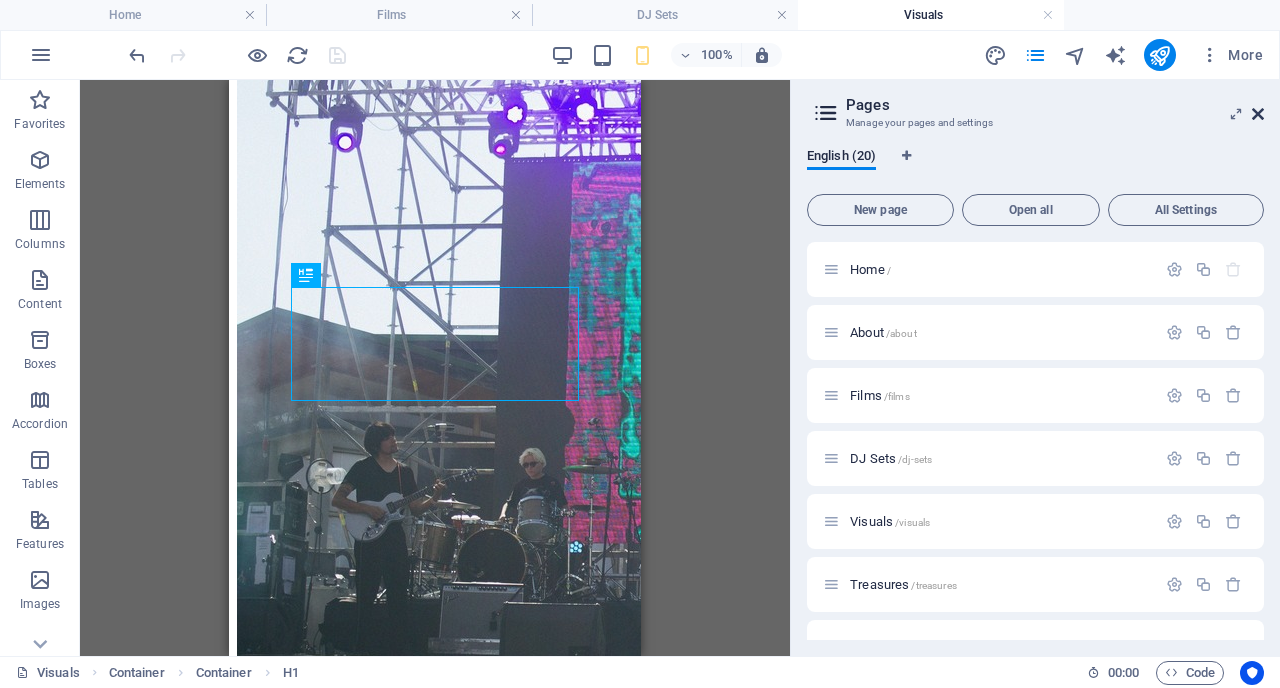 click at bounding box center (1258, 114) 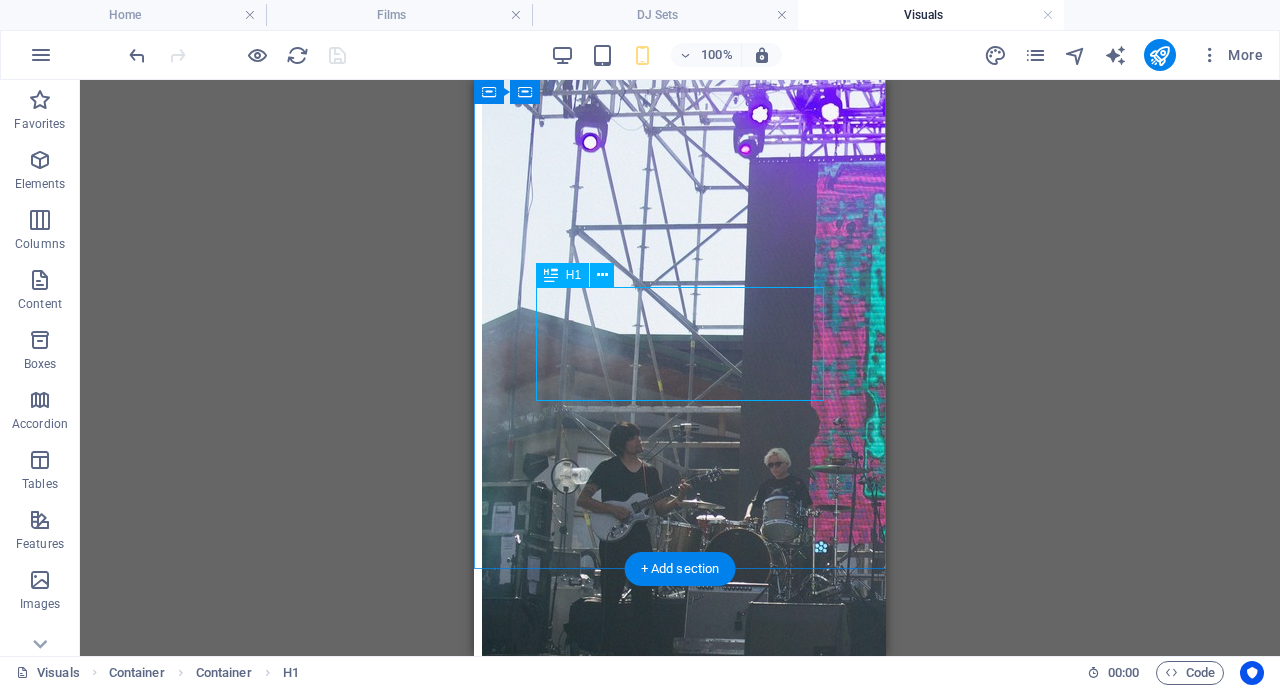click on "LIVE VISUALS" at bounding box center [679, 840] 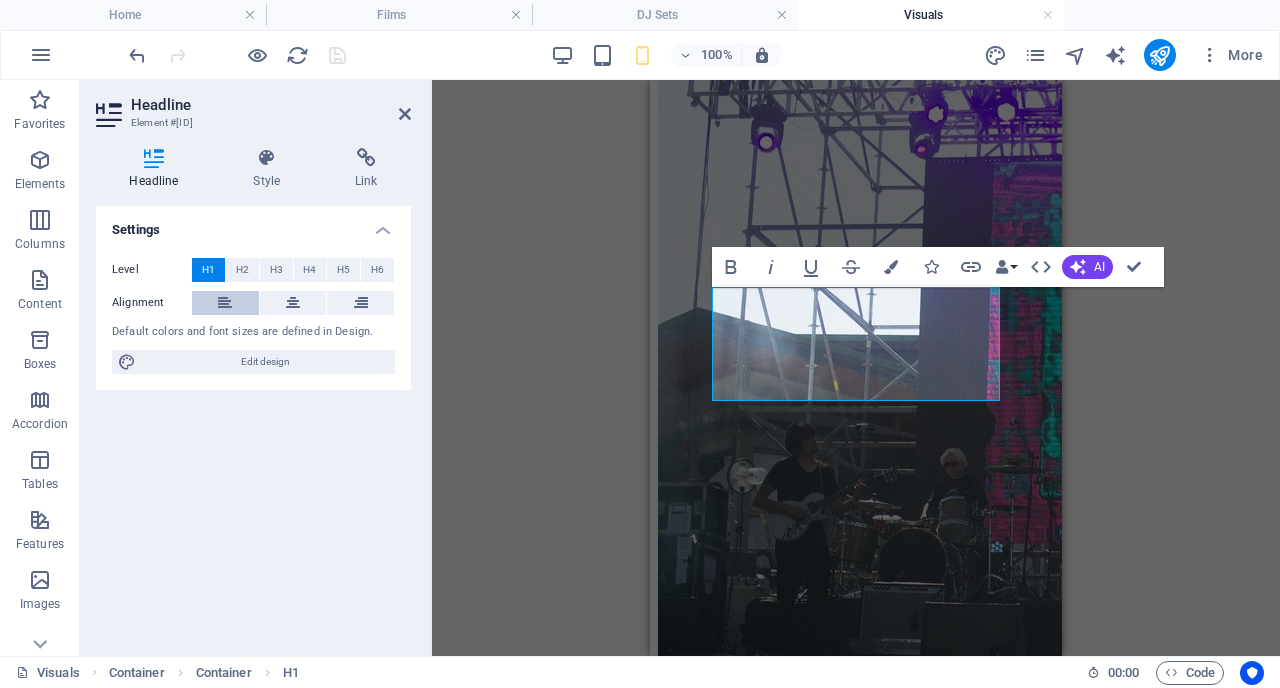 click at bounding box center (225, 303) 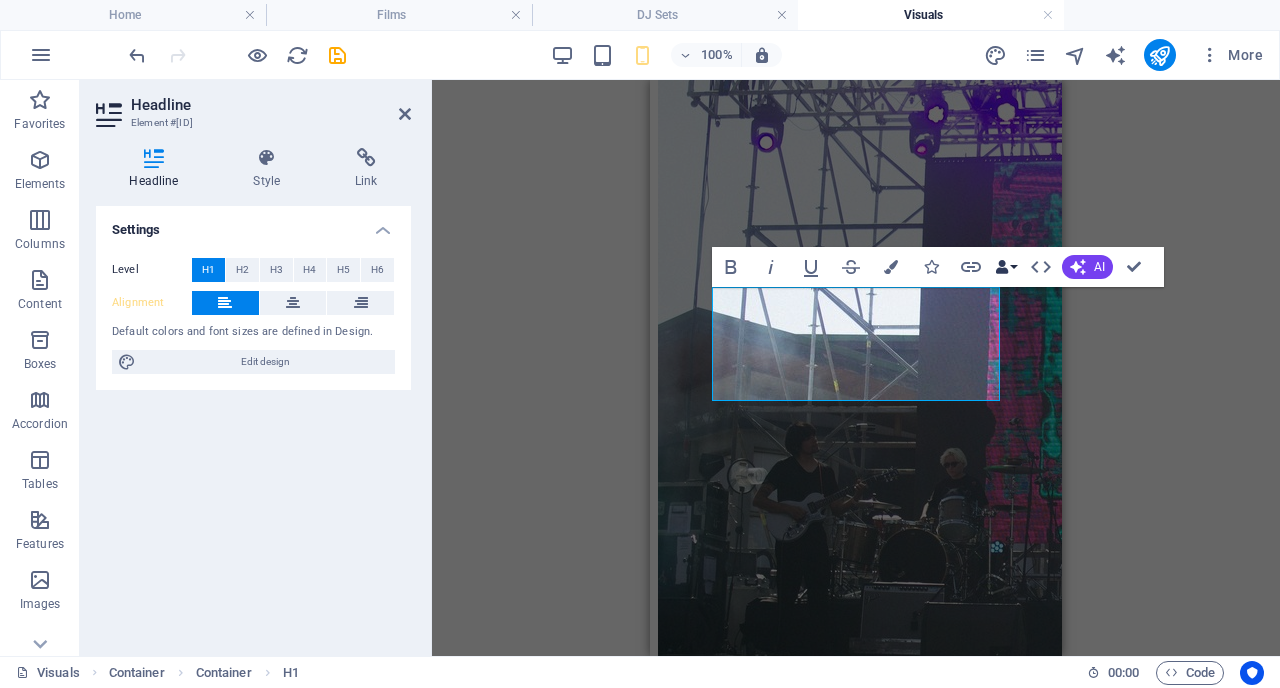 click on "Data Bindings" at bounding box center (1006, 267) 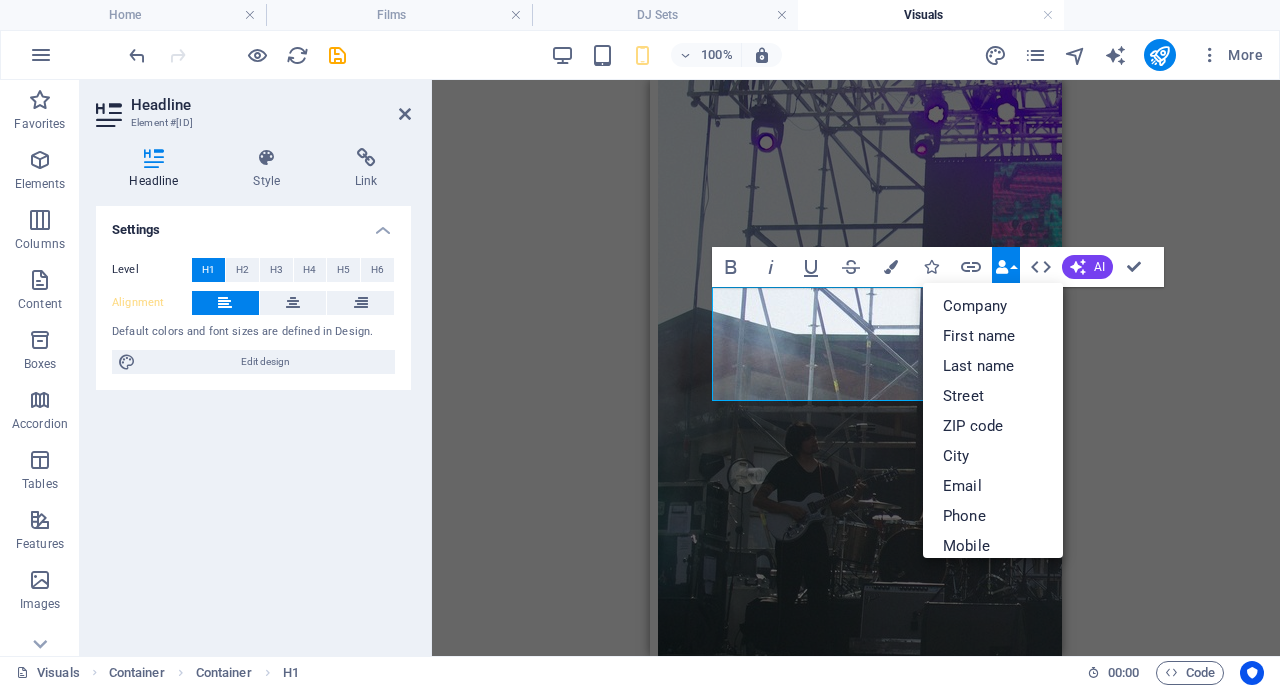 click on "Data Bindings" at bounding box center [1006, 267] 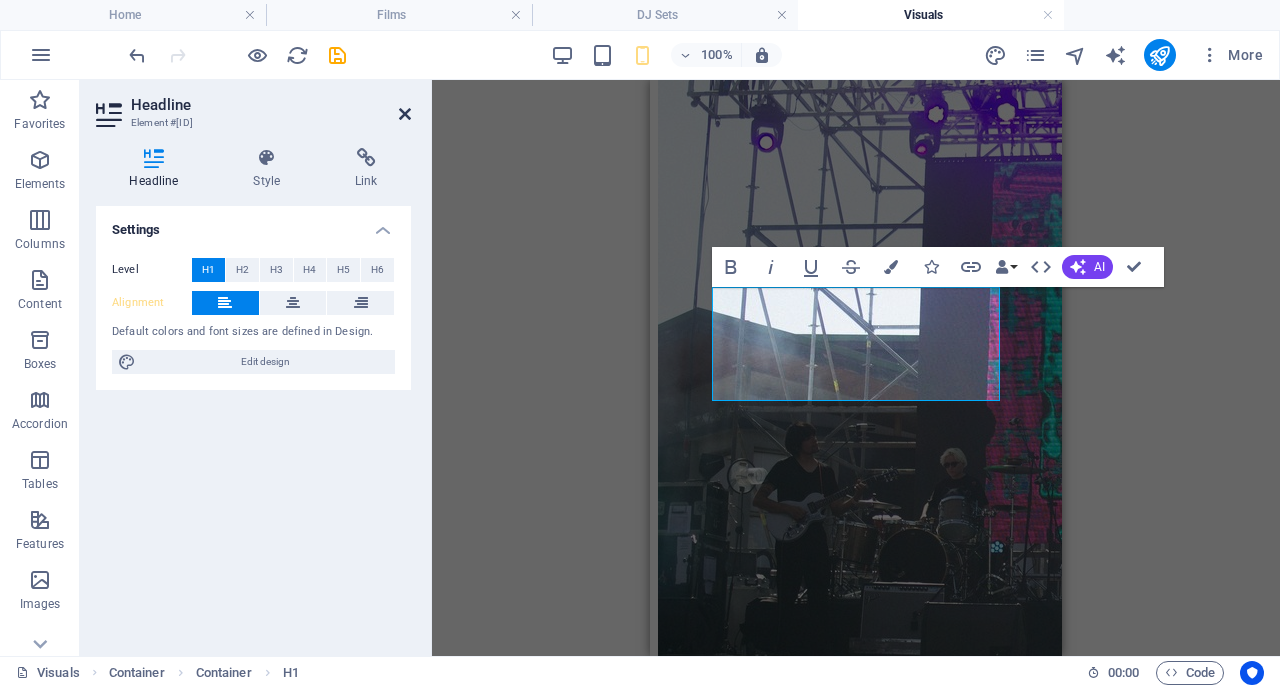 click at bounding box center (405, 114) 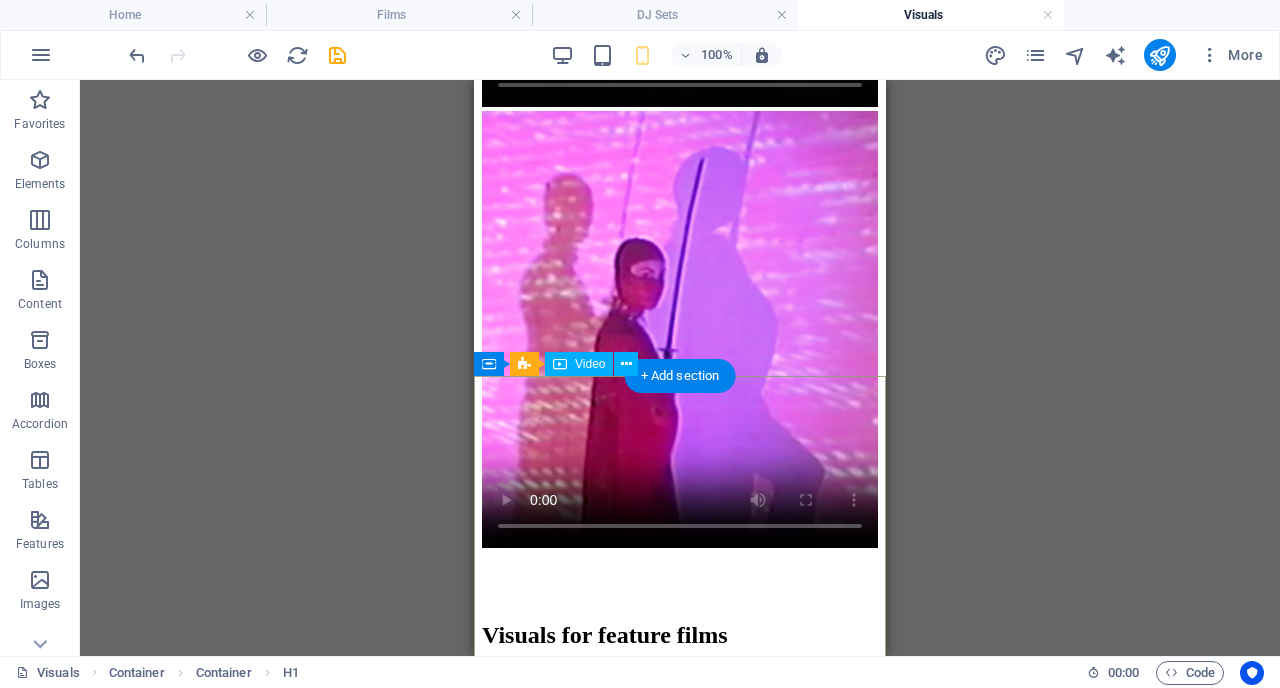scroll, scrollTop: 7811, scrollLeft: 0, axis: vertical 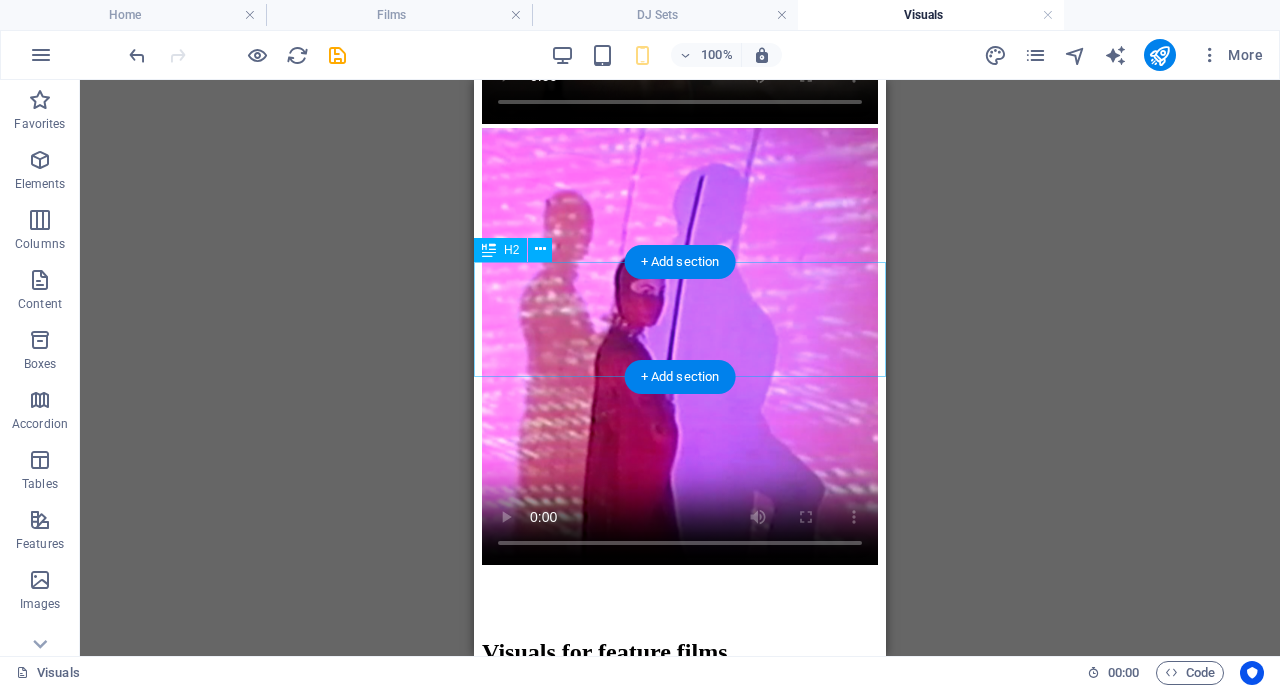 click on "video mapping for videoclips & fashion films" at bounding box center (680, -410) 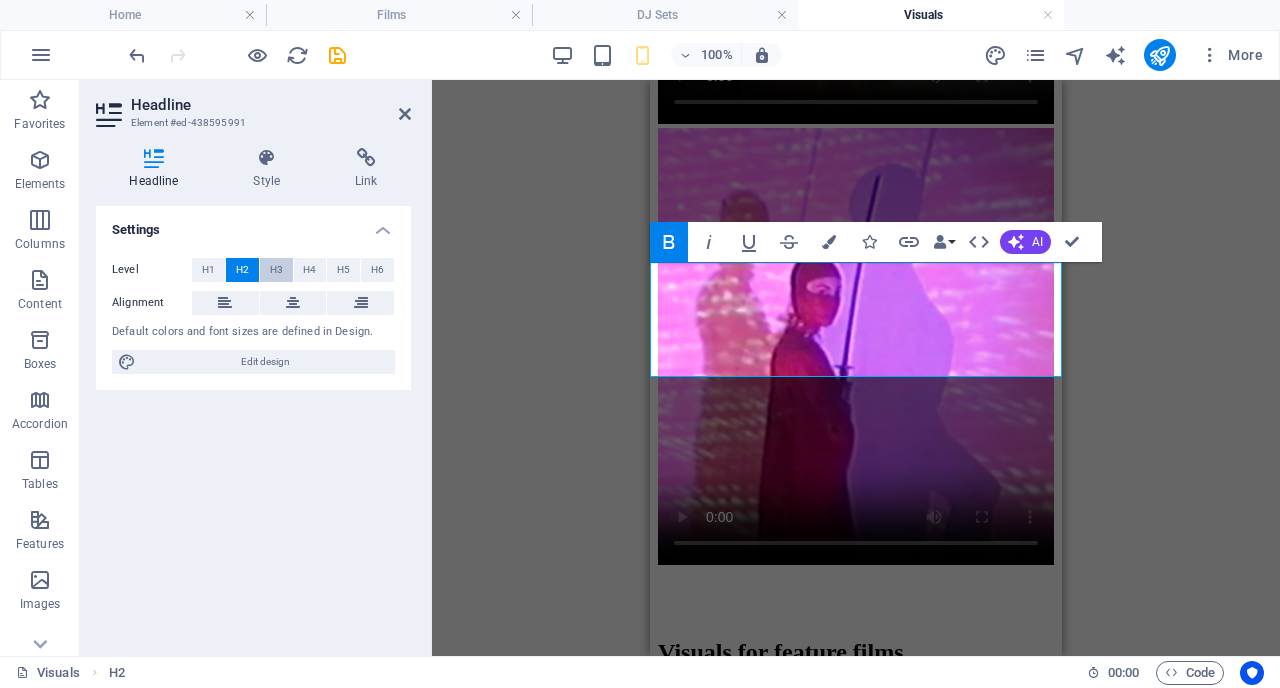 click on "H3" at bounding box center [276, 270] 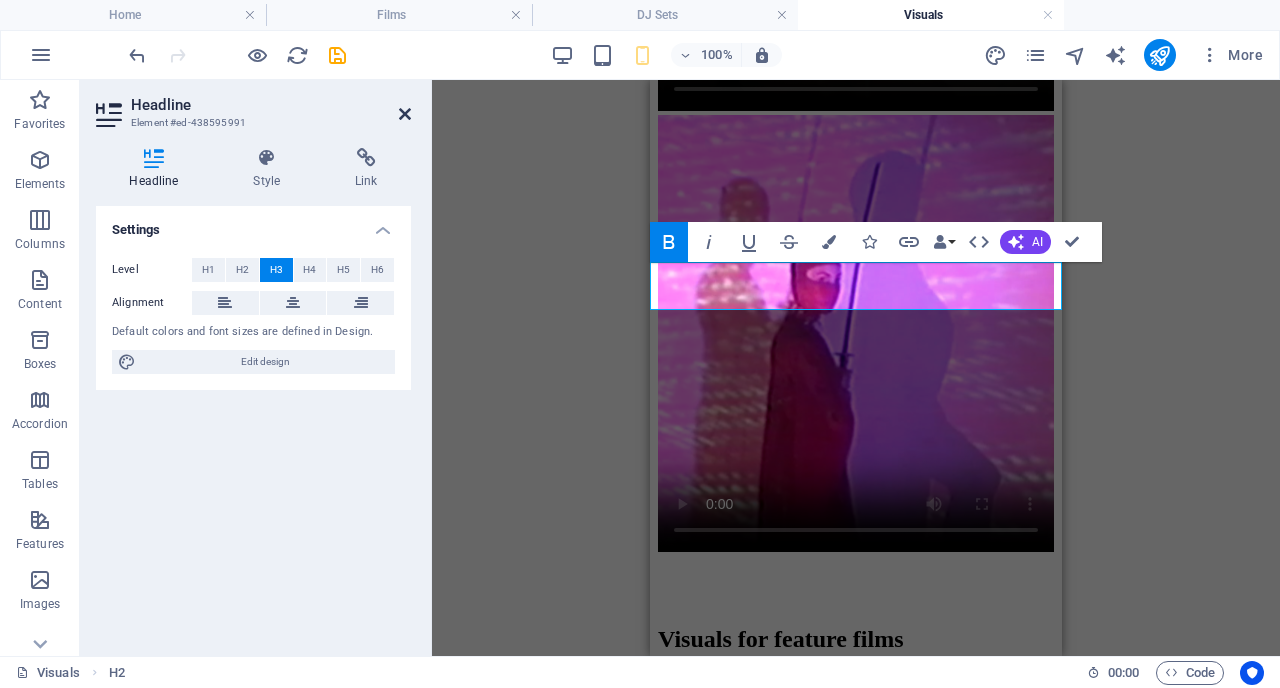 click at bounding box center (405, 114) 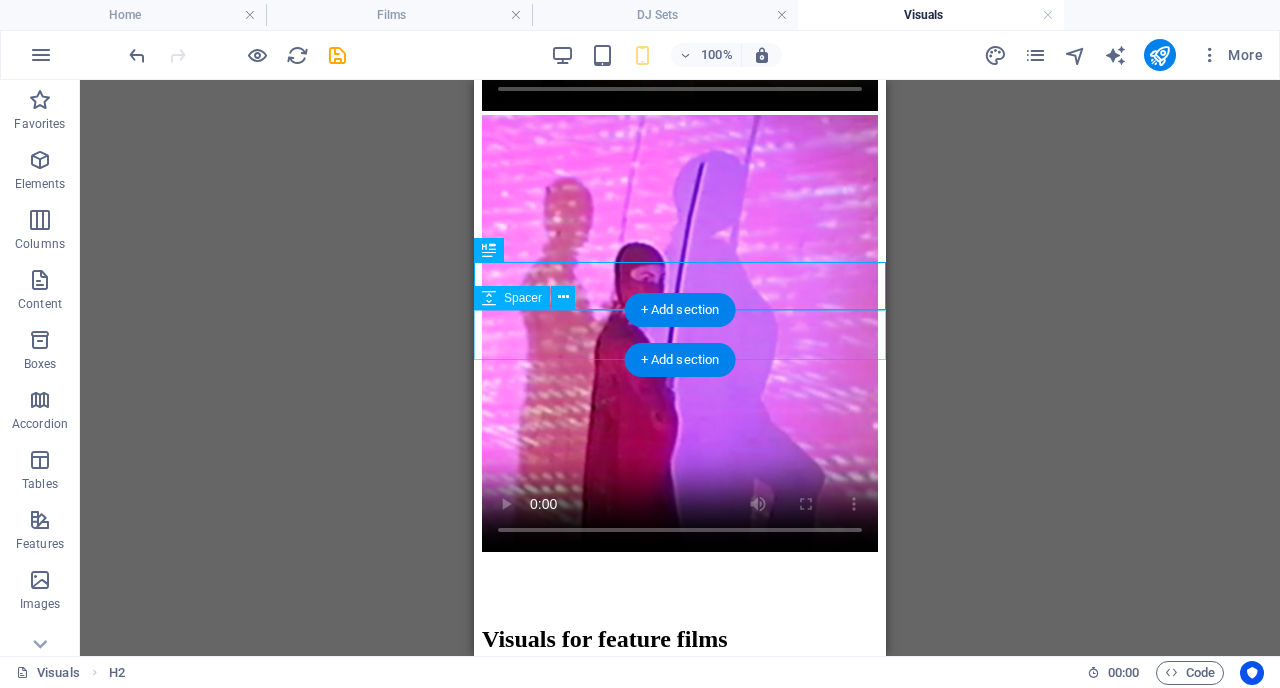 click at bounding box center [680, -351] 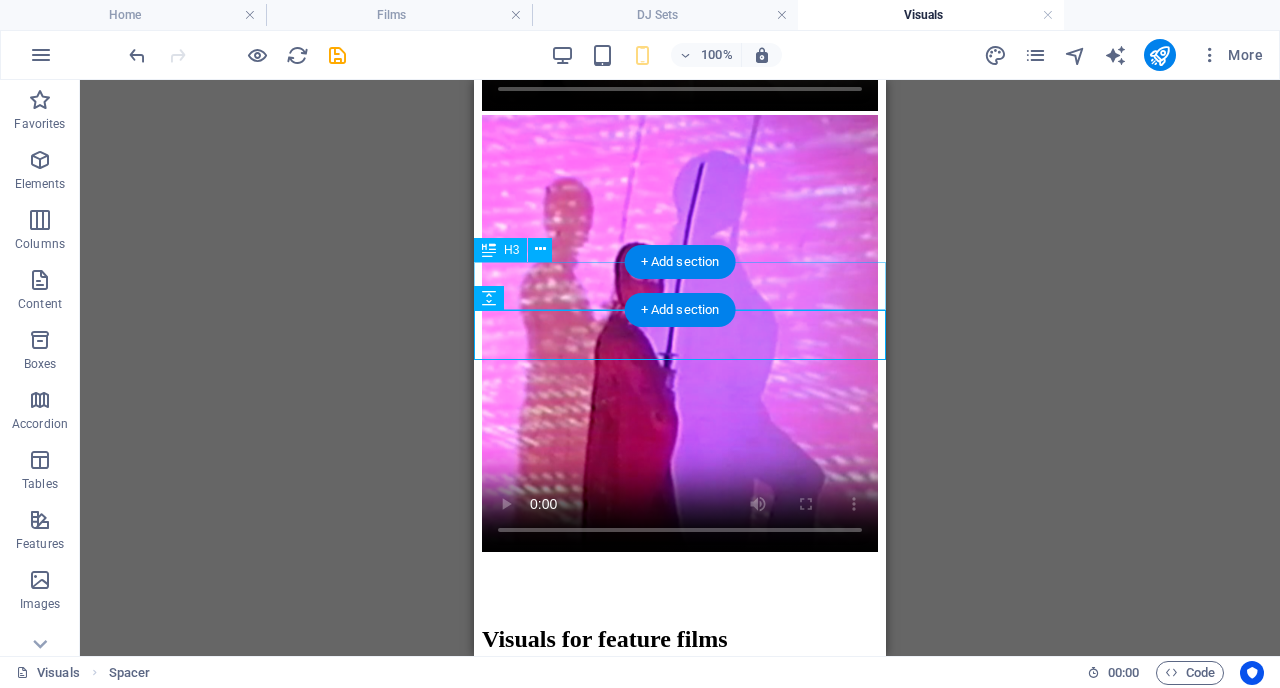 click on "video mapping for videoclips & fashion films" at bounding box center [680, -416] 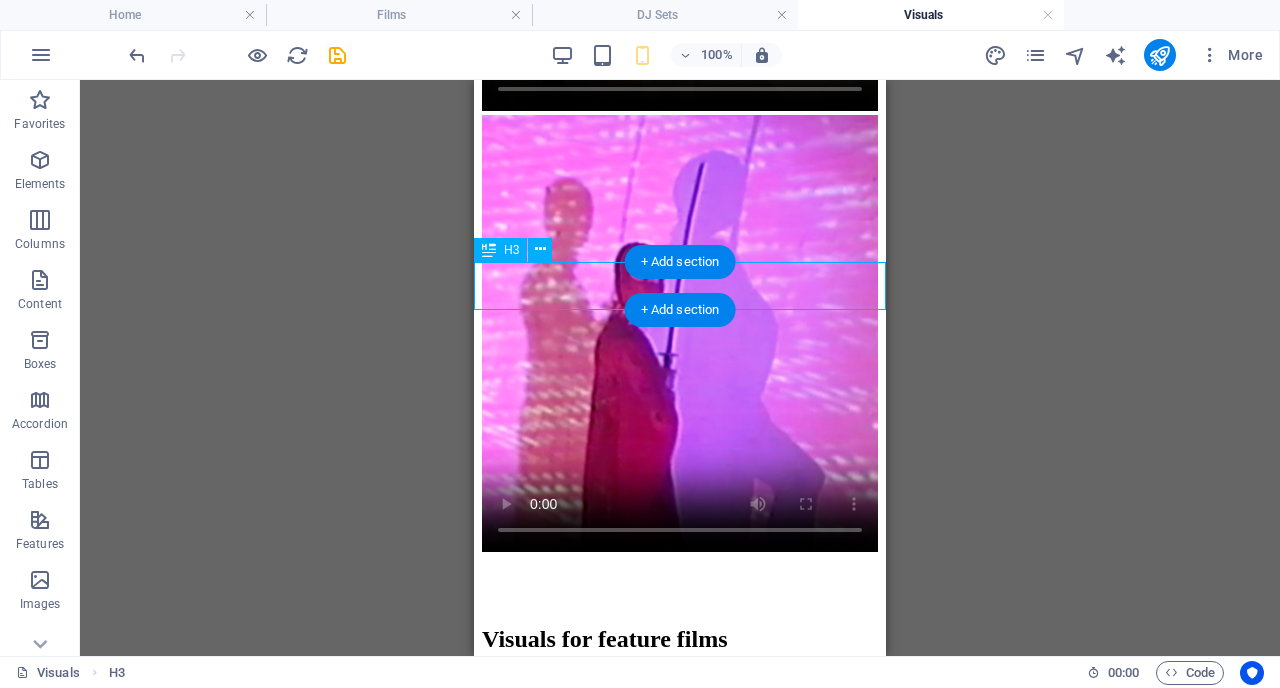 click on "video mapping for videoclips & fashion films" at bounding box center (680, -416) 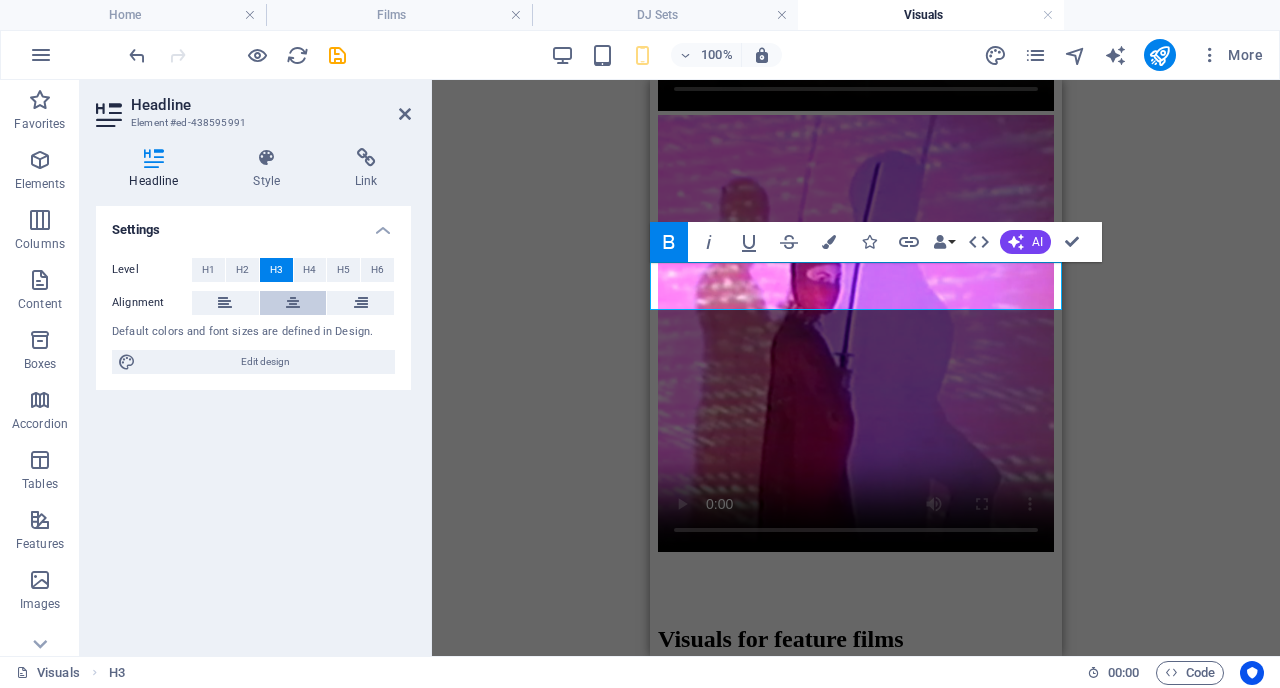 click at bounding box center (293, 303) 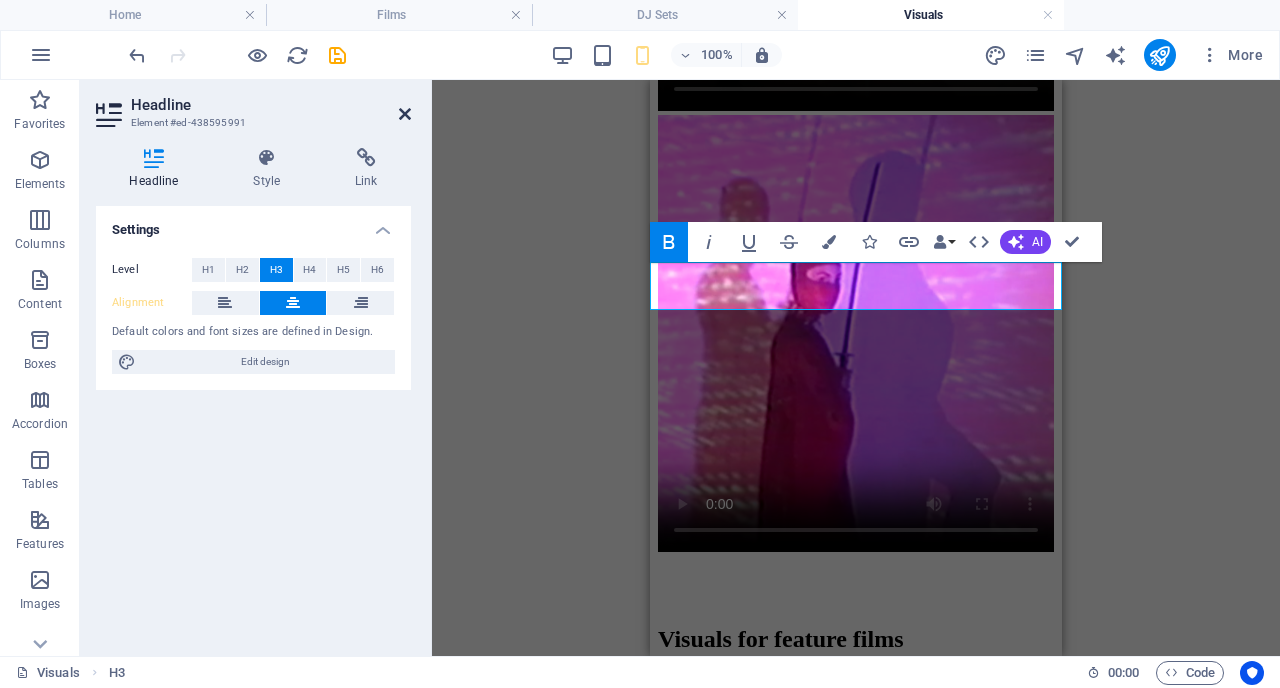 click at bounding box center (405, 114) 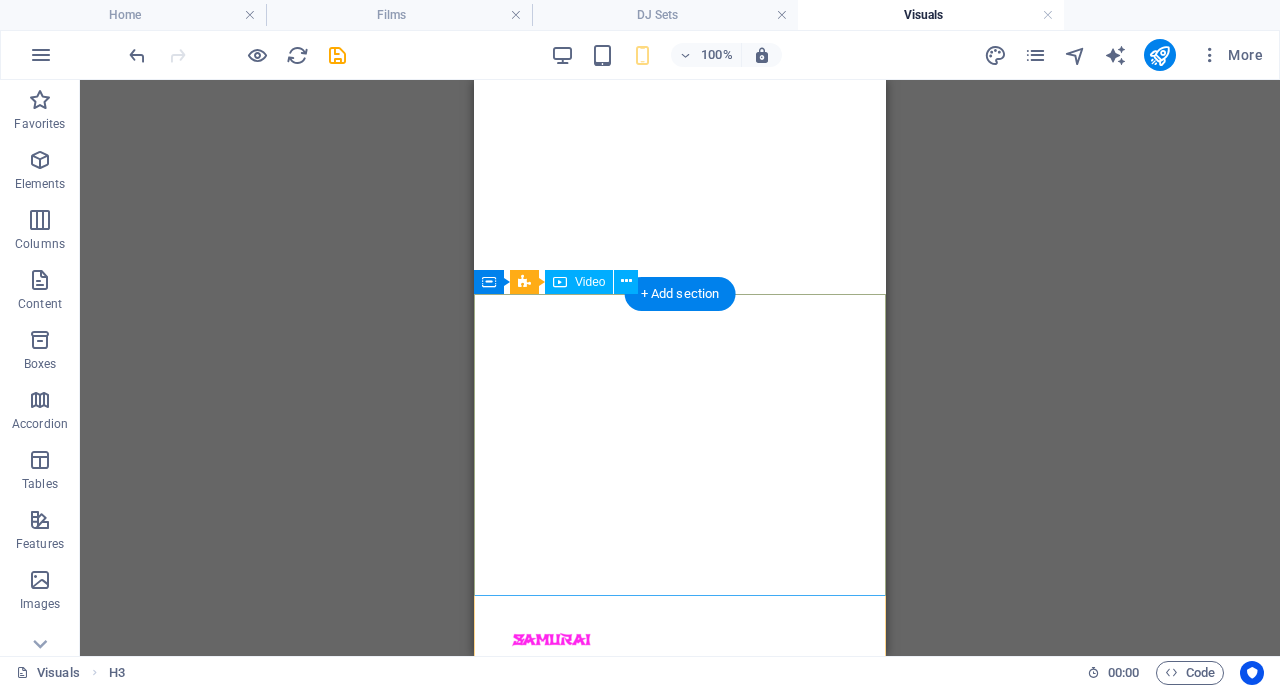 scroll, scrollTop: 8991, scrollLeft: 0, axis: vertical 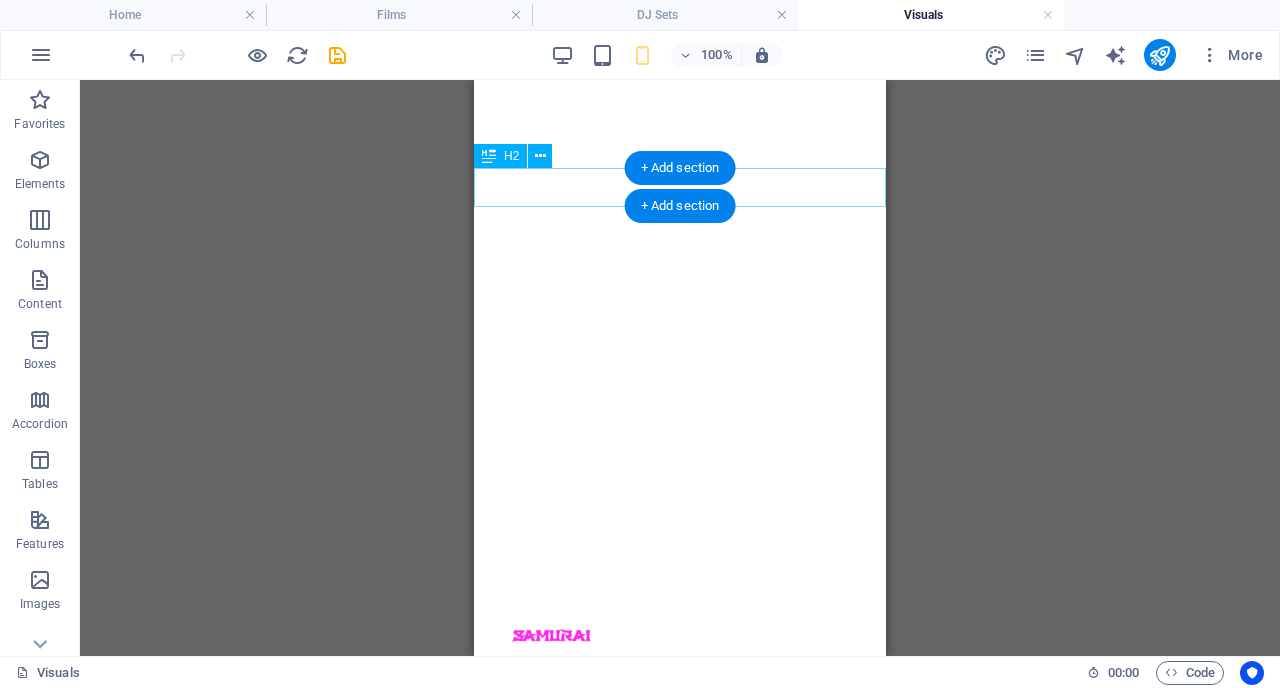 click on "Visuals for feature films" at bounding box center [680, -541] 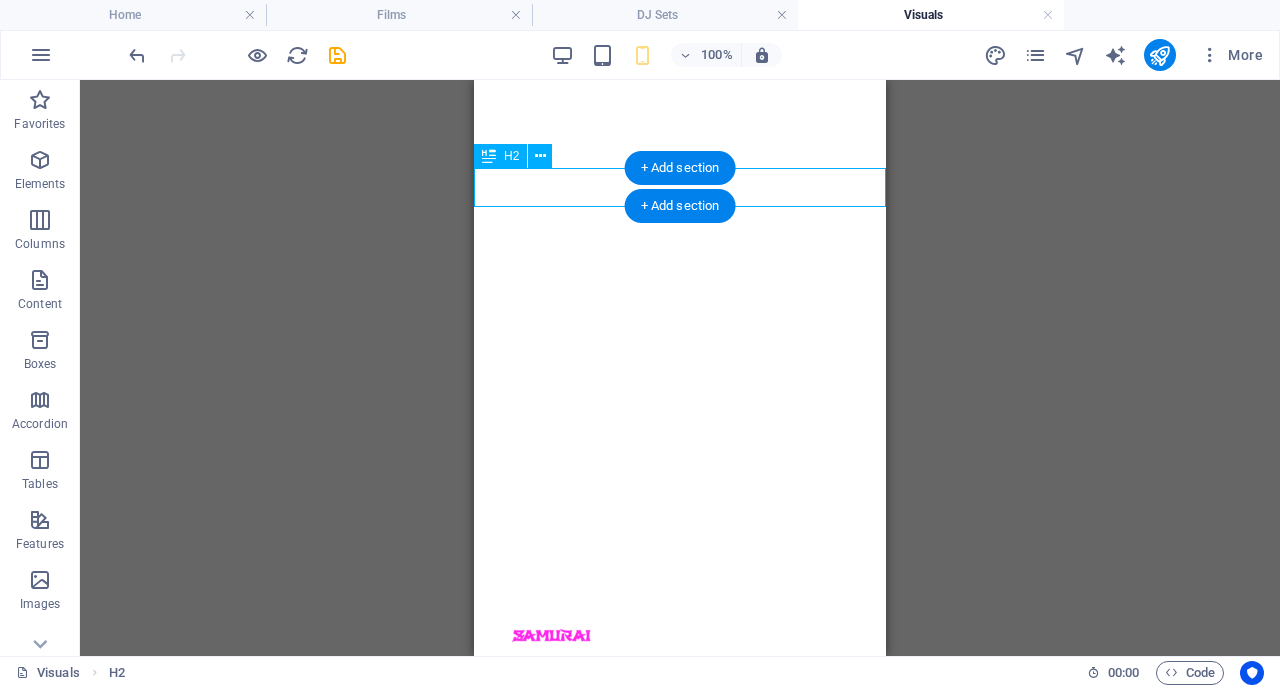 click on "Visuals for feature films" at bounding box center [680, -541] 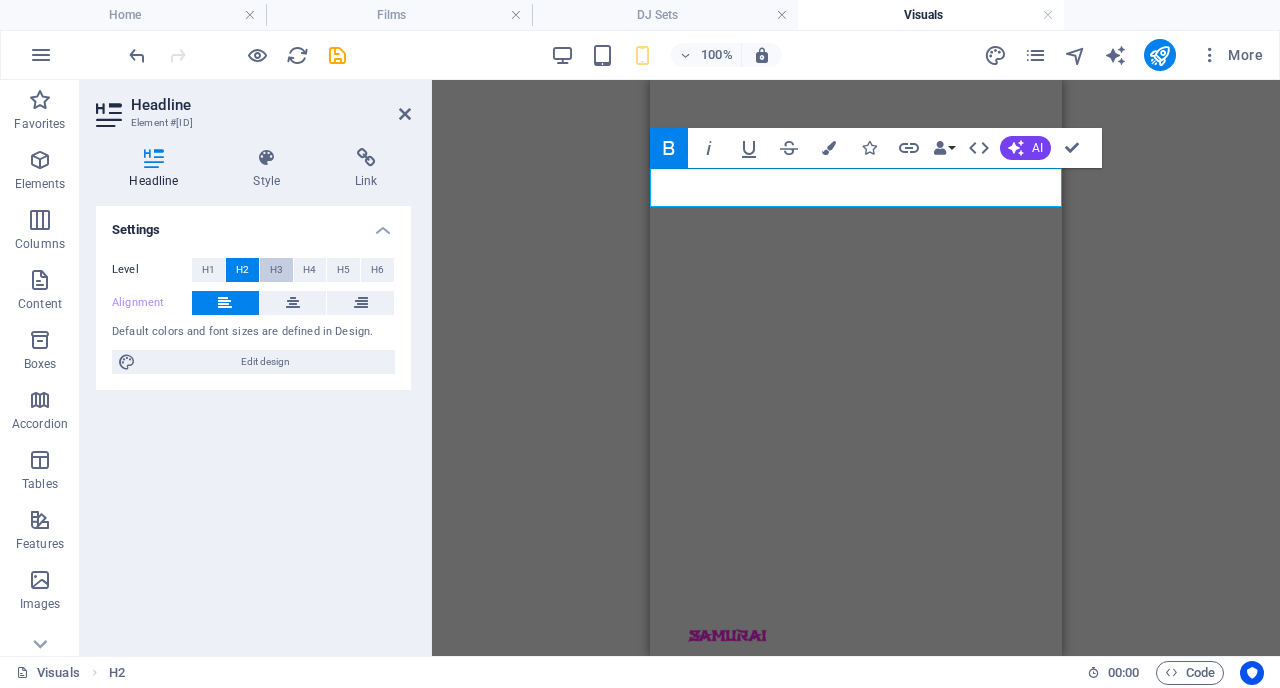 click on "H3" at bounding box center [276, 270] 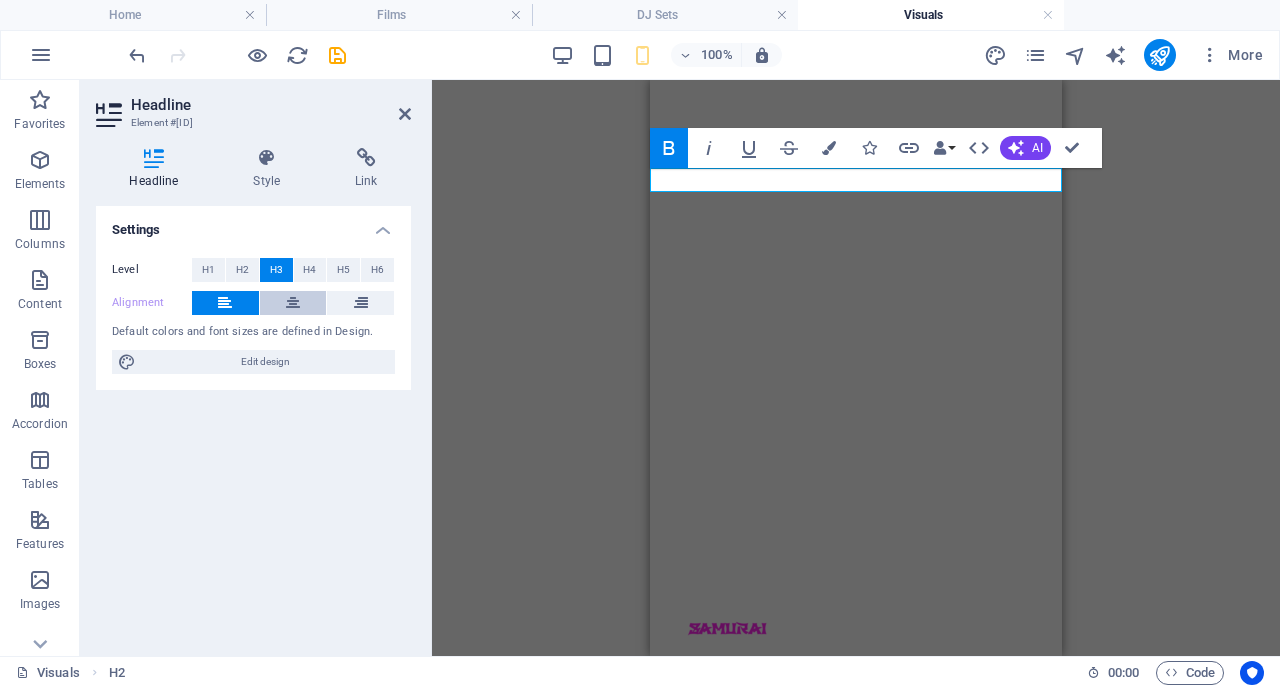 click at bounding box center (293, 303) 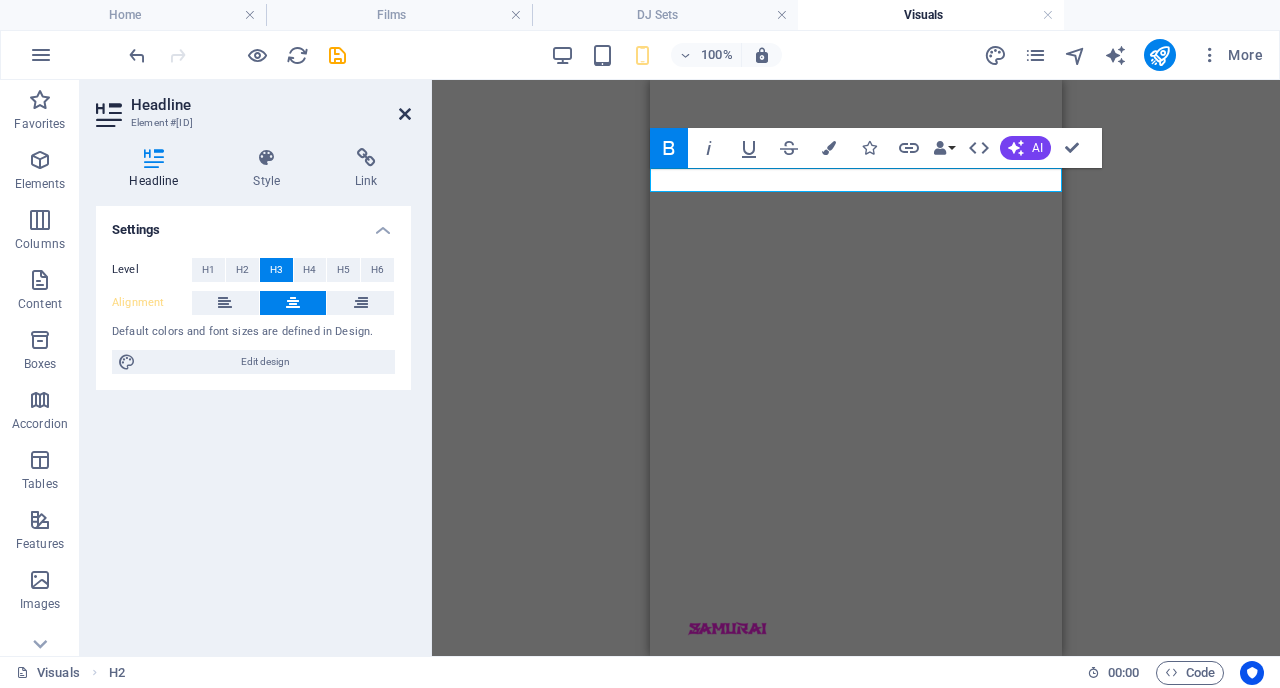 click at bounding box center (405, 114) 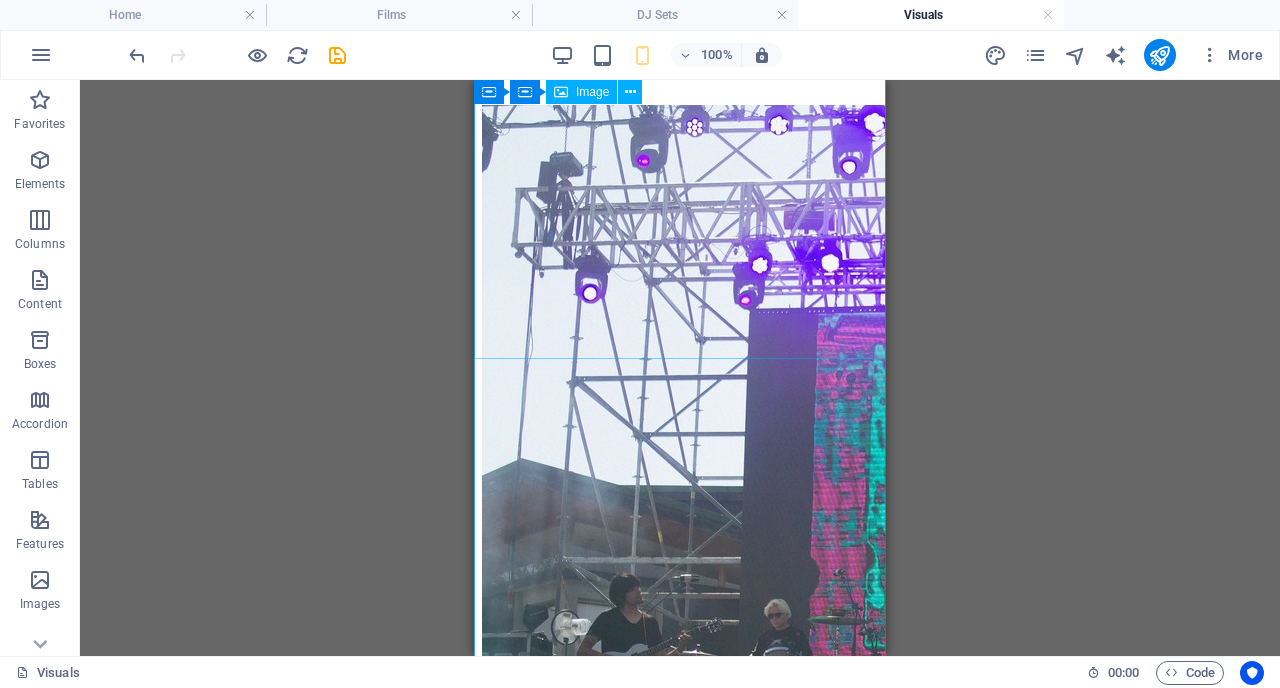 scroll, scrollTop: 836, scrollLeft: 0, axis: vertical 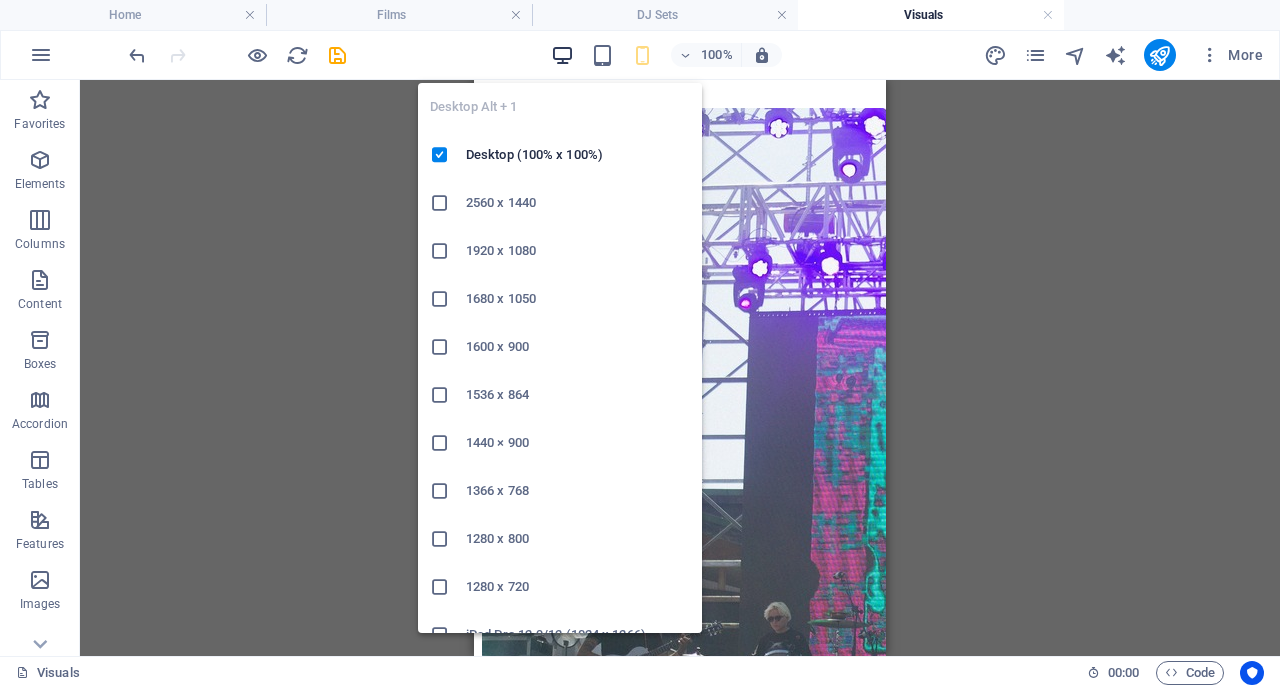 click at bounding box center (562, 55) 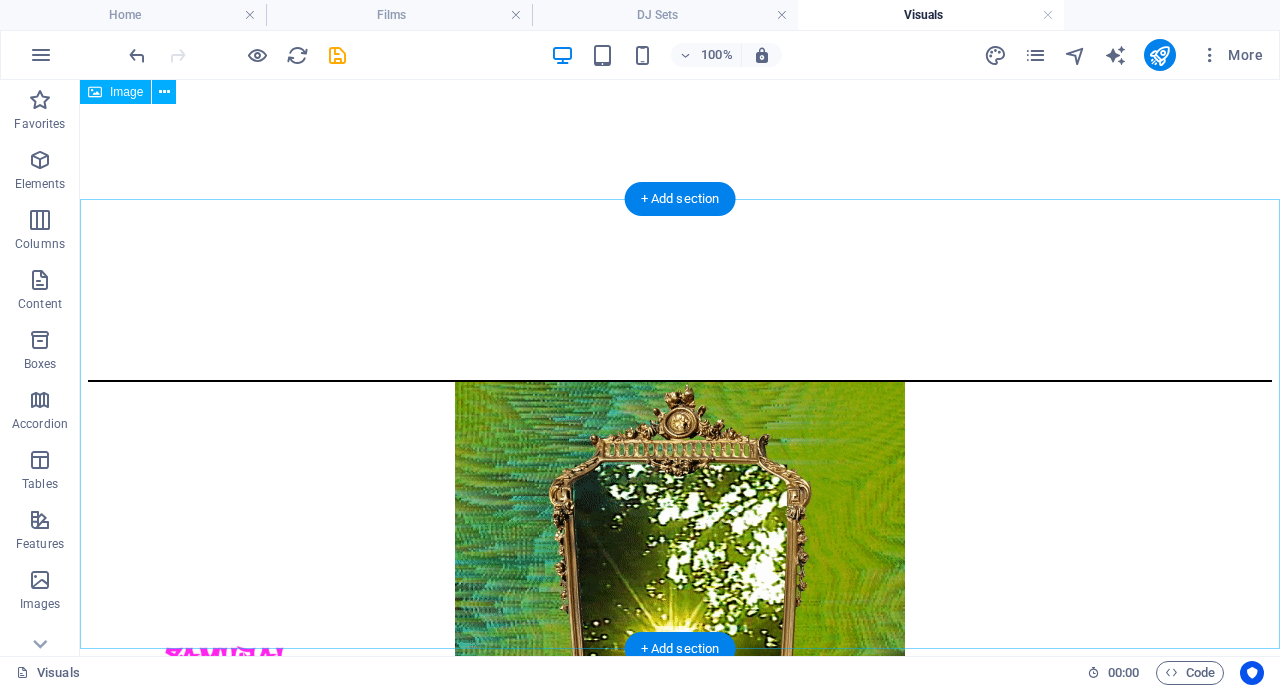 scroll, scrollTop: 0, scrollLeft: 0, axis: both 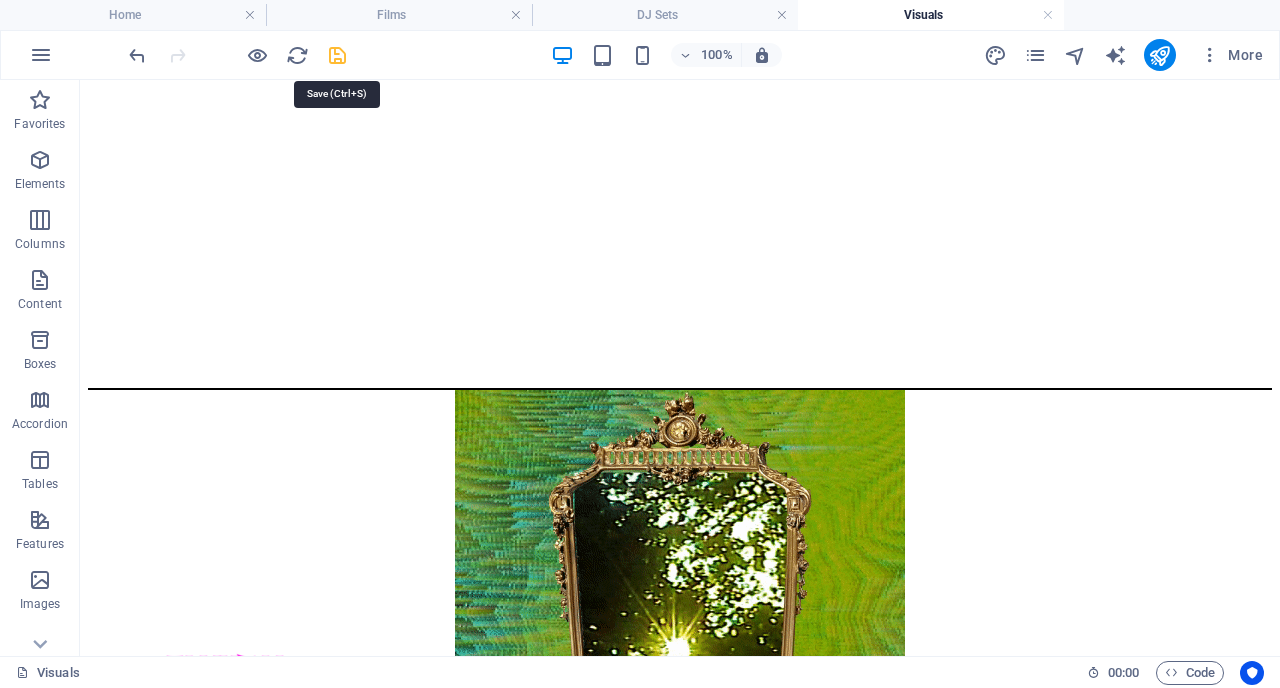 click at bounding box center (337, 55) 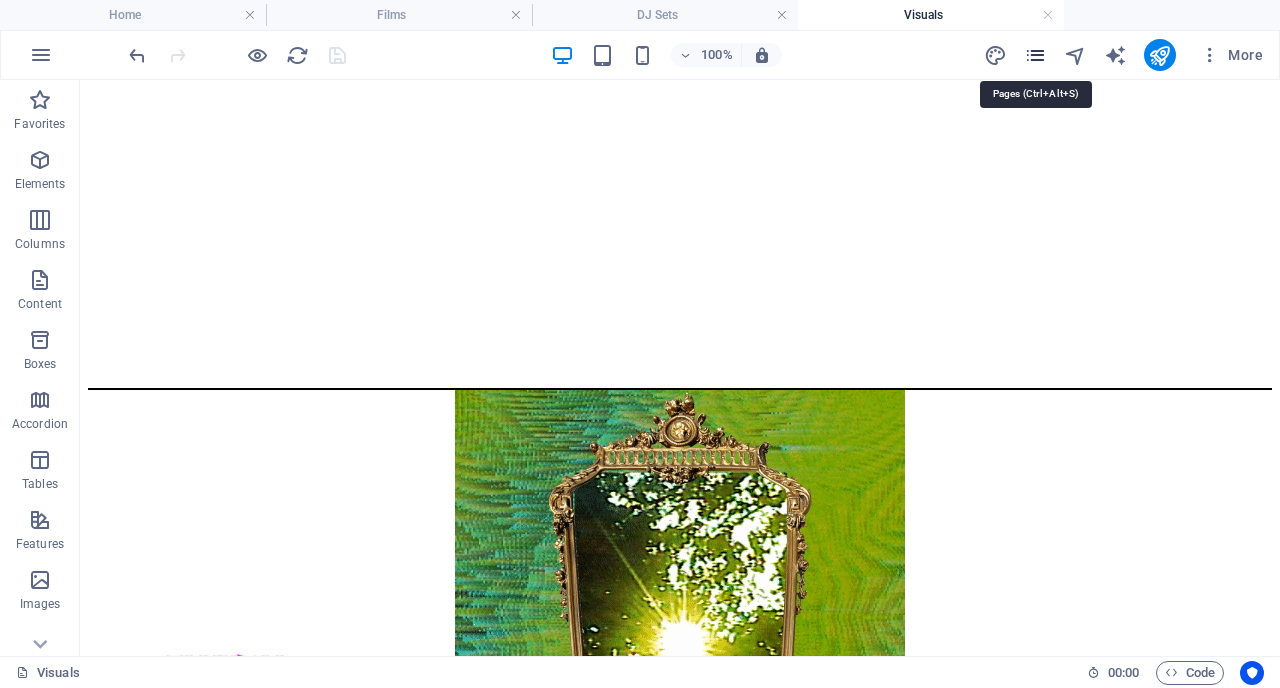 click at bounding box center [1035, 55] 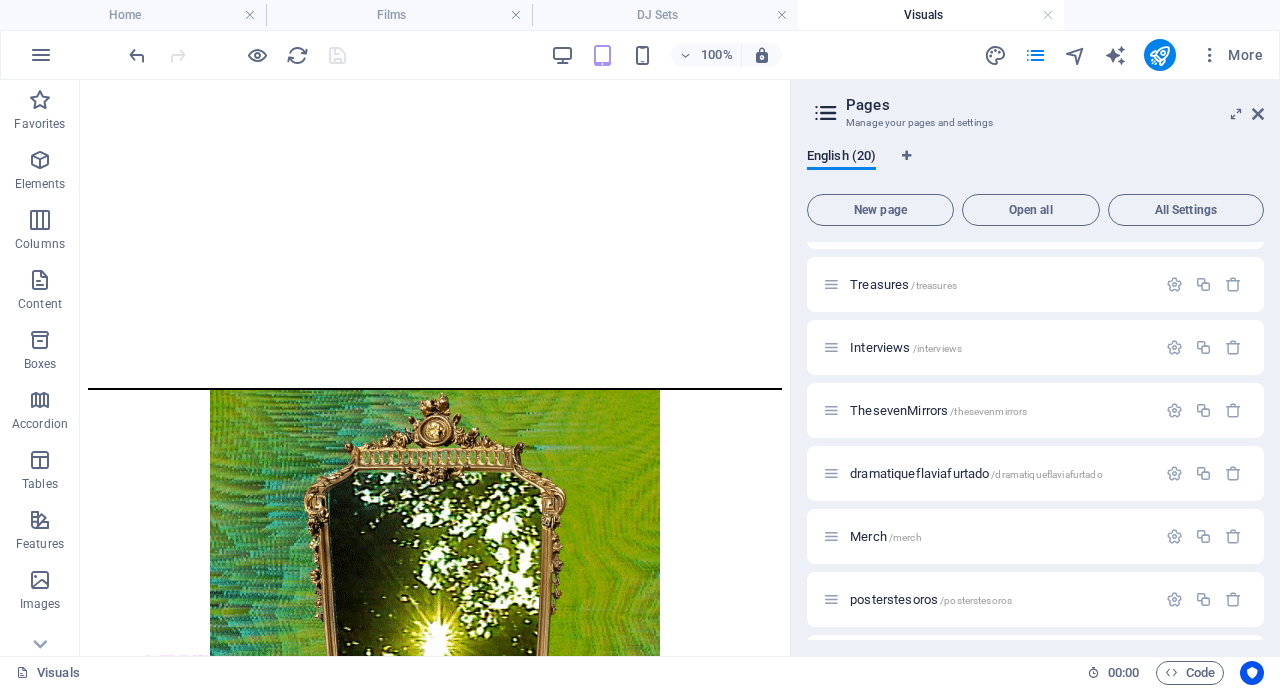 scroll, scrollTop: 296, scrollLeft: 0, axis: vertical 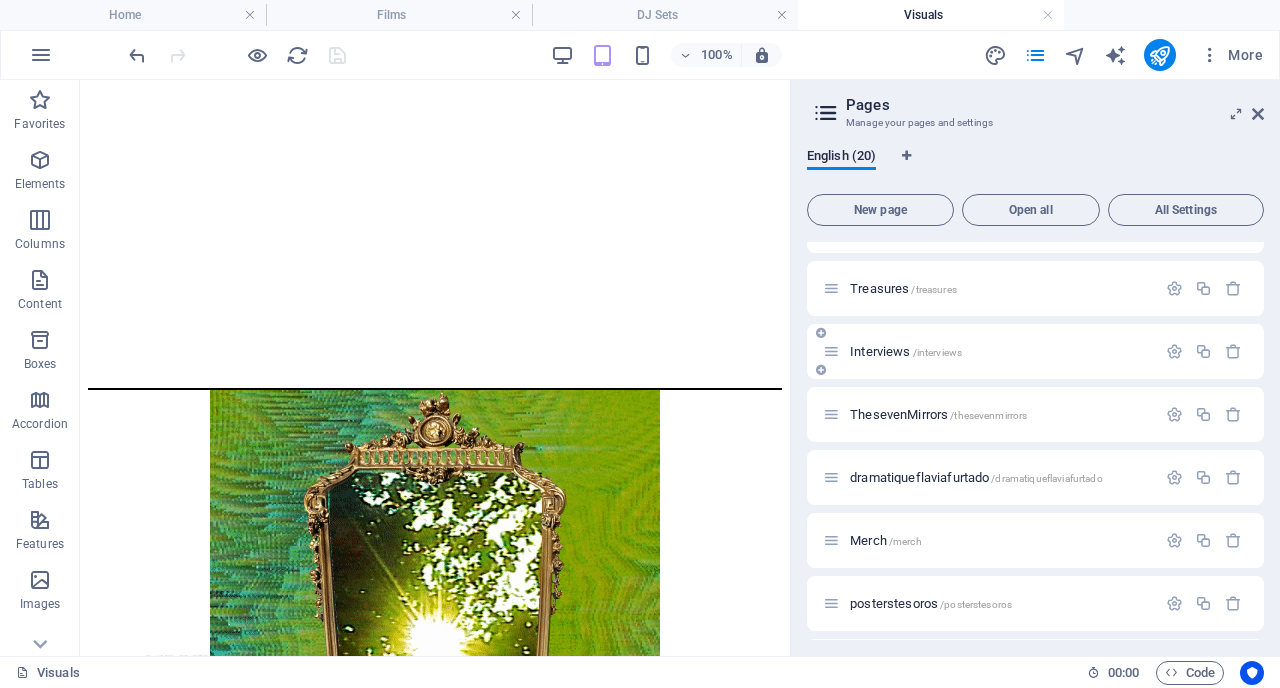 click on "Interviews /interviews" at bounding box center [906, 351] 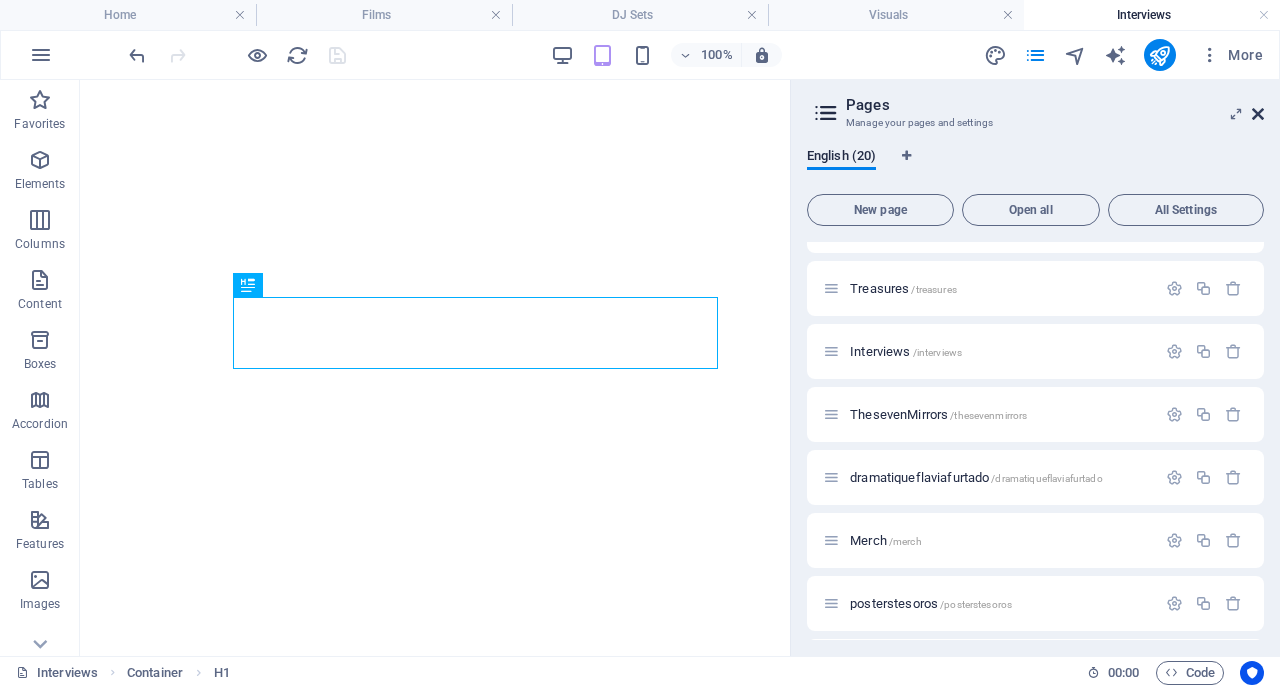 click at bounding box center (1258, 114) 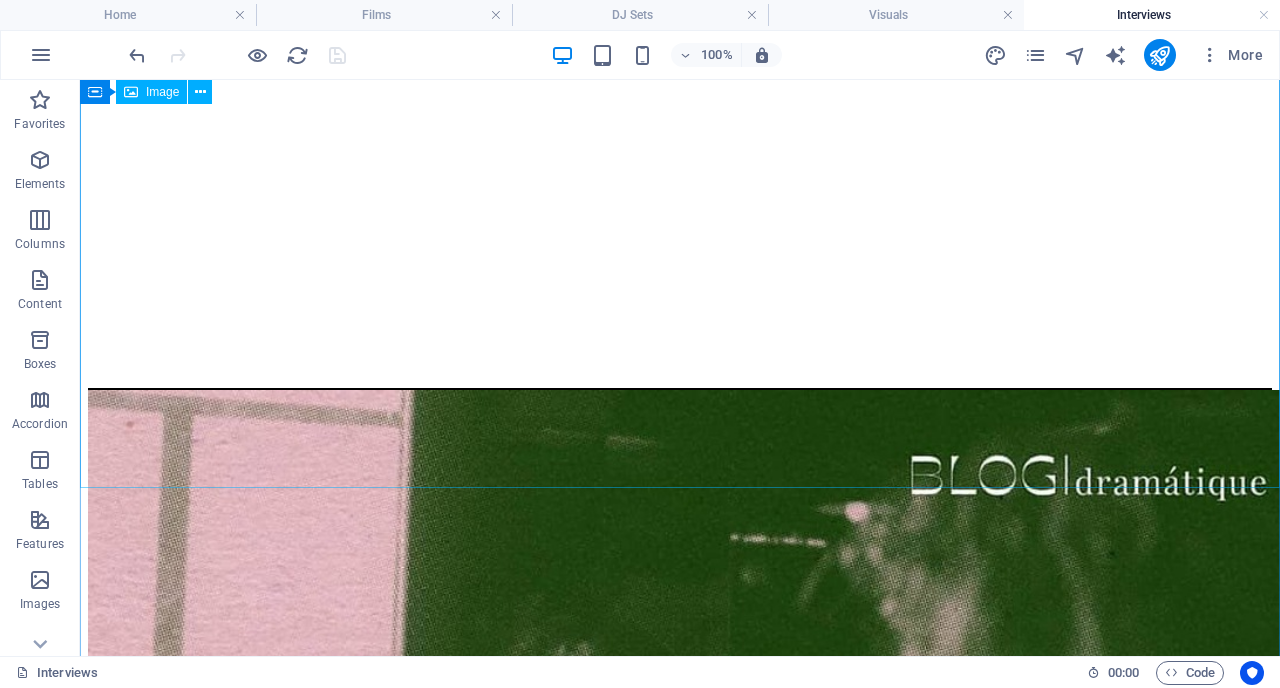 scroll, scrollTop: 837, scrollLeft: 0, axis: vertical 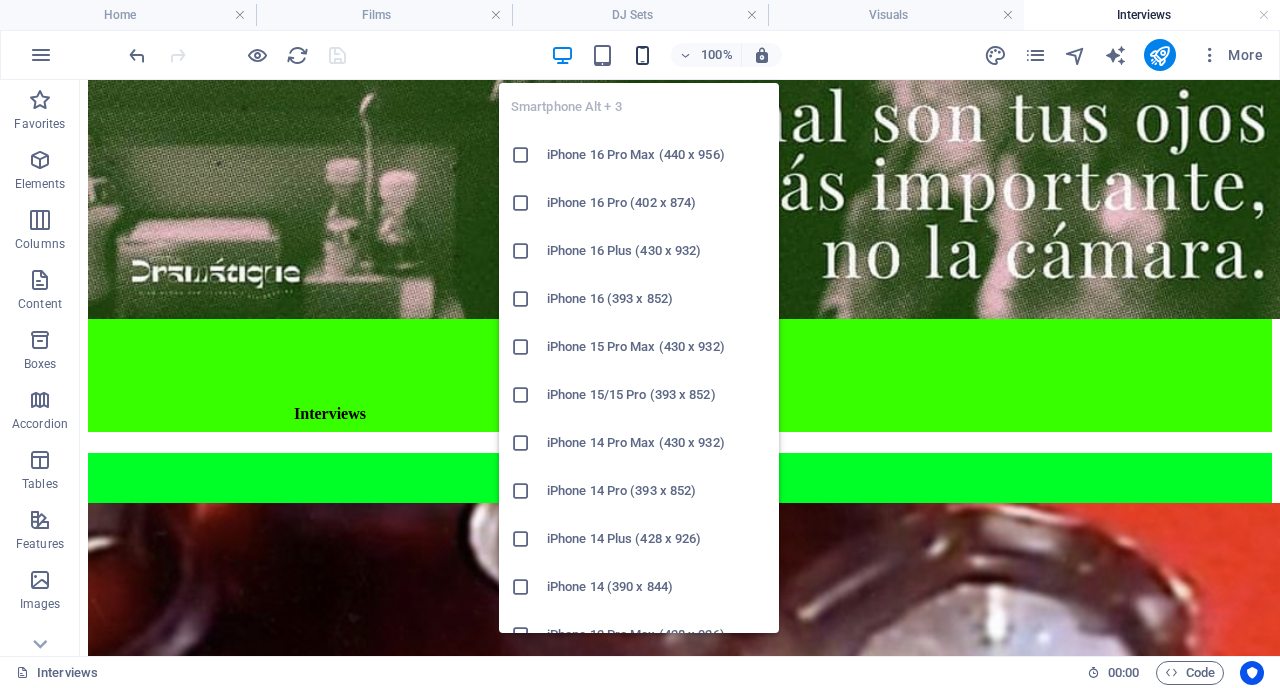 click at bounding box center [642, 55] 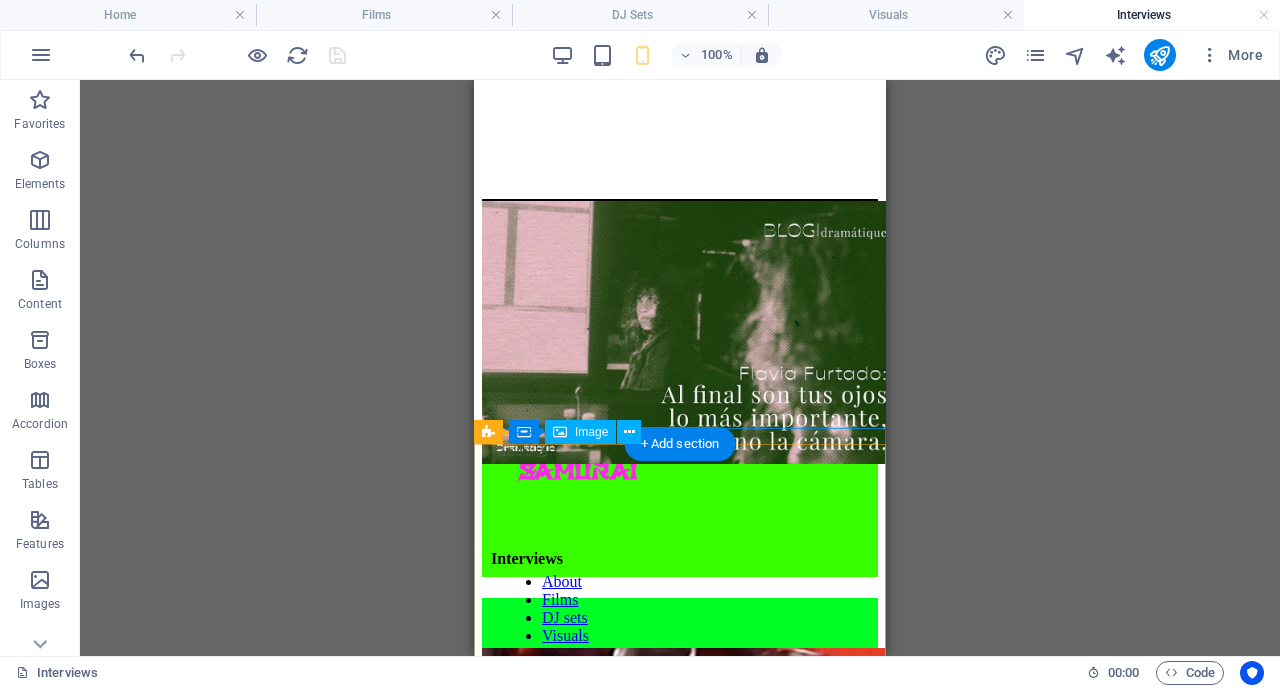 scroll, scrollTop: 482, scrollLeft: 0, axis: vertical 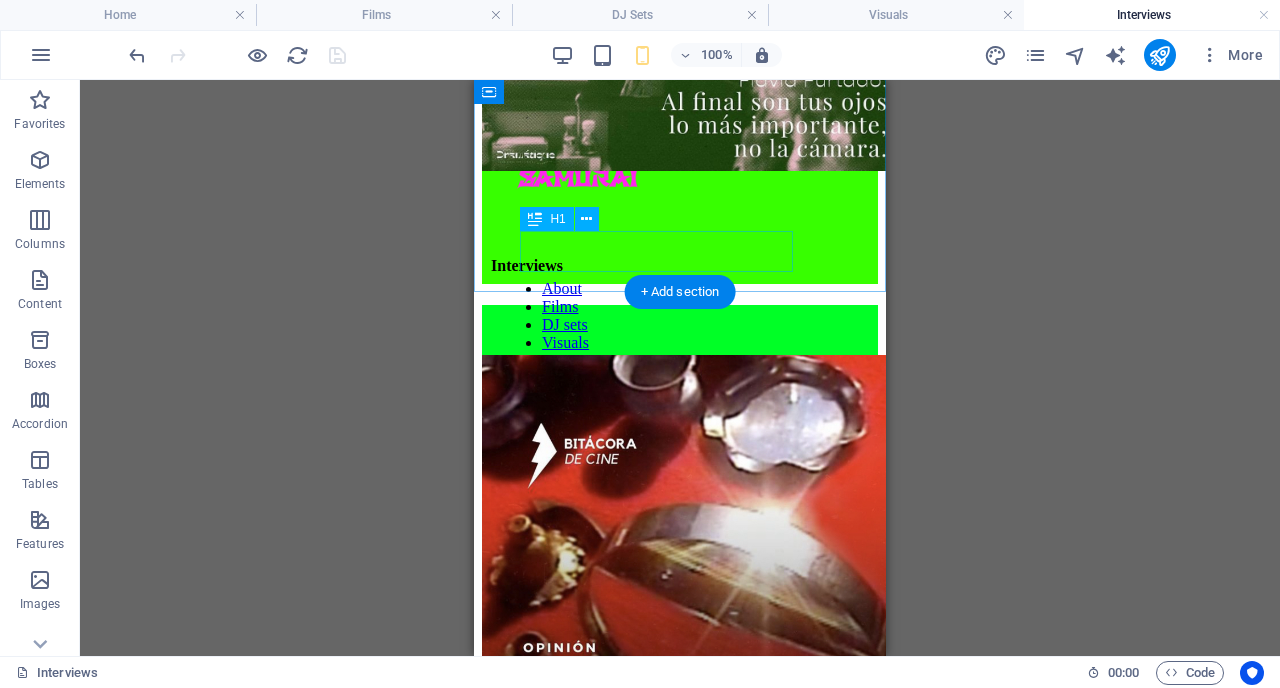 click on "Interviews" at bounding box center [590, 265] 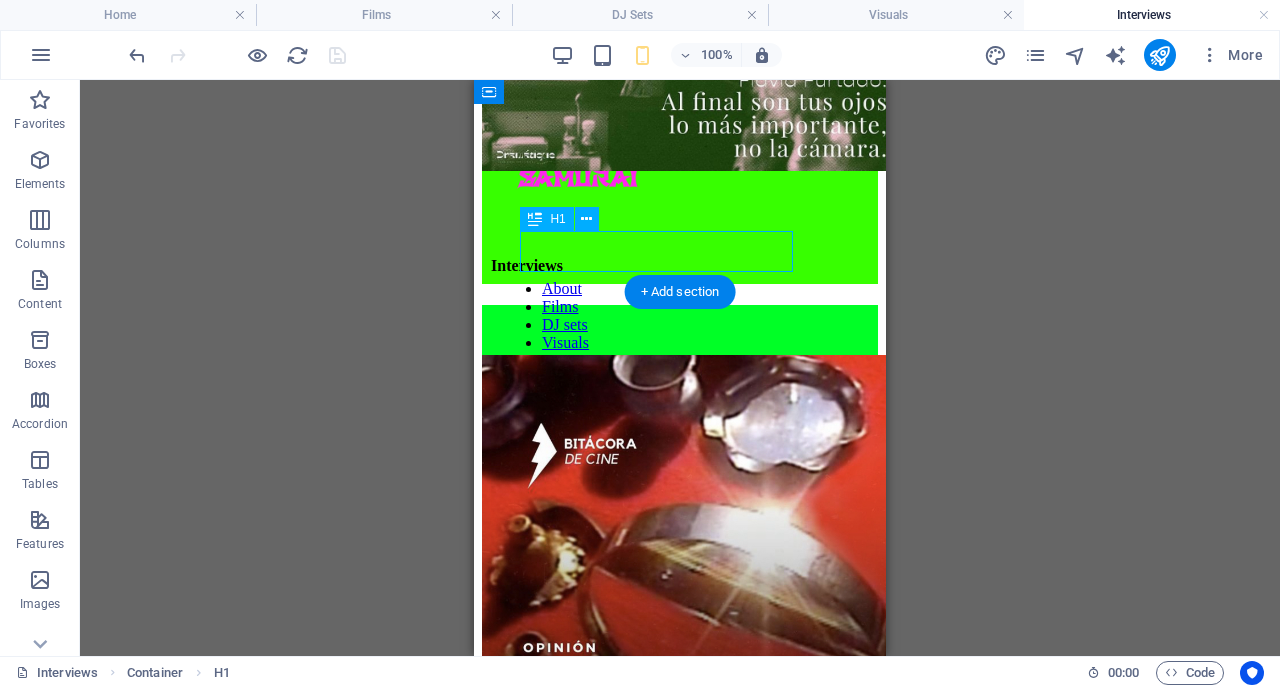 click on "Interviews" at bounding box center [590, 265] 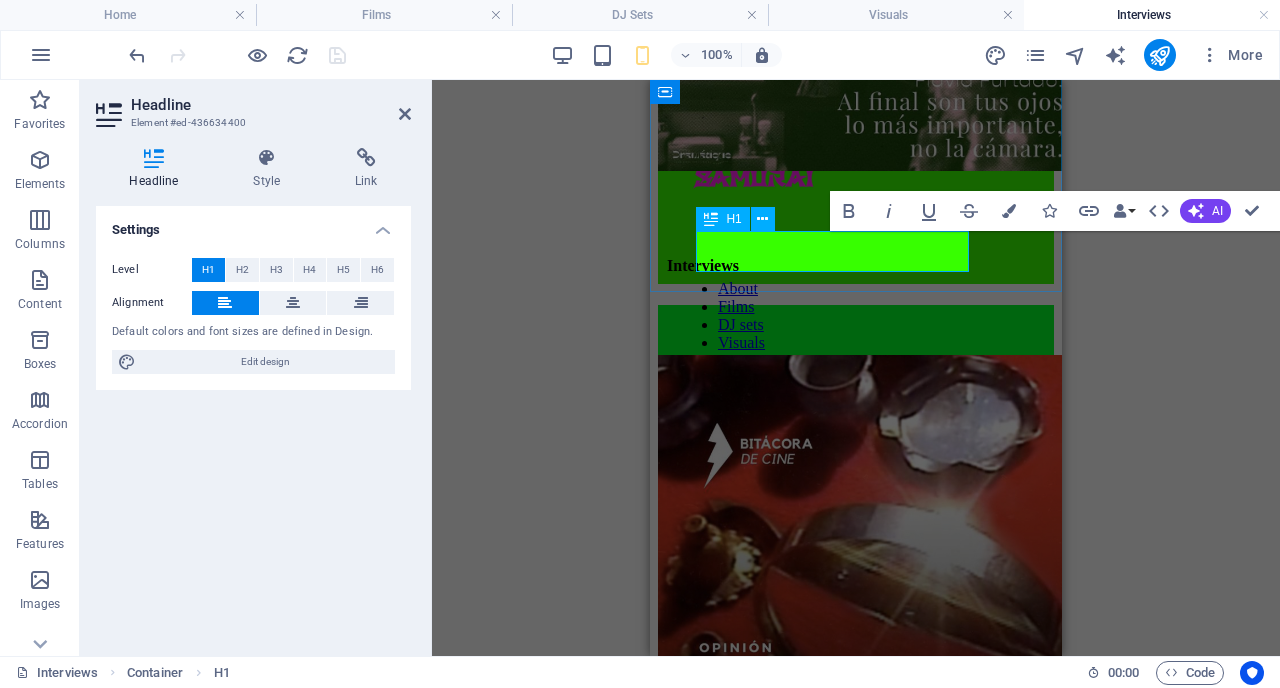 click on "Interviews" at bounding box center (766, 265) 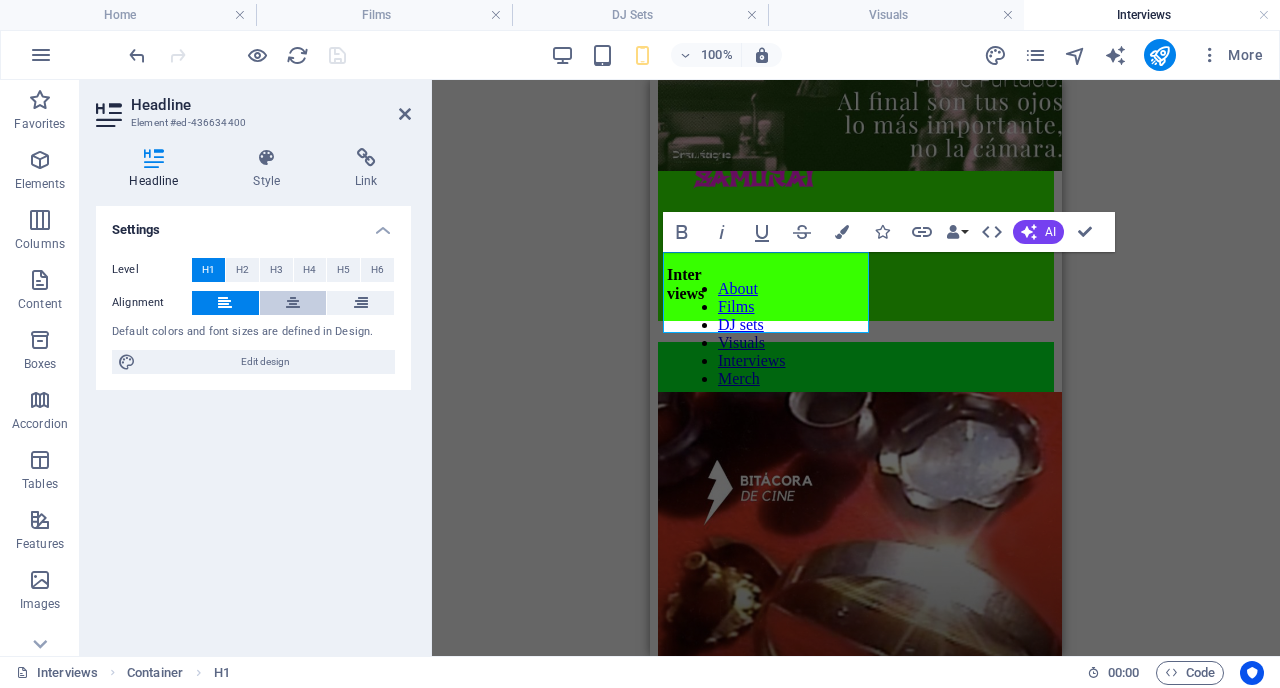 click at bounding box center (293, 303) 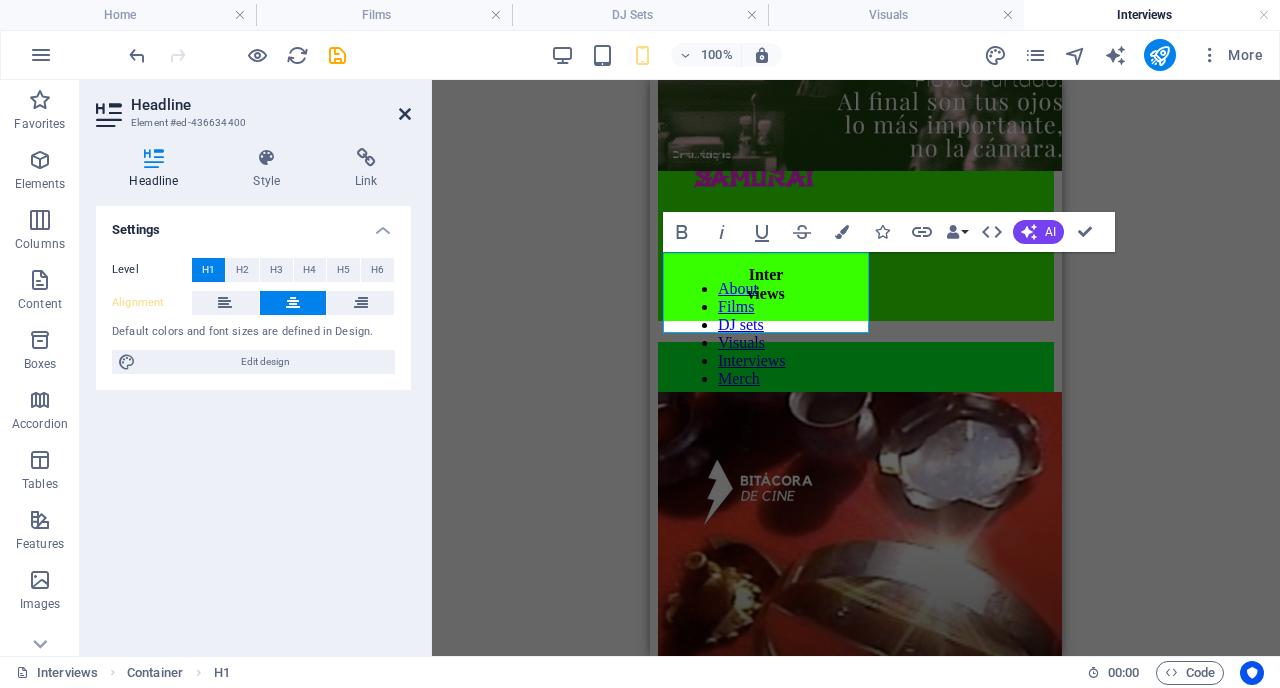 click at bounding box center [405, 114] 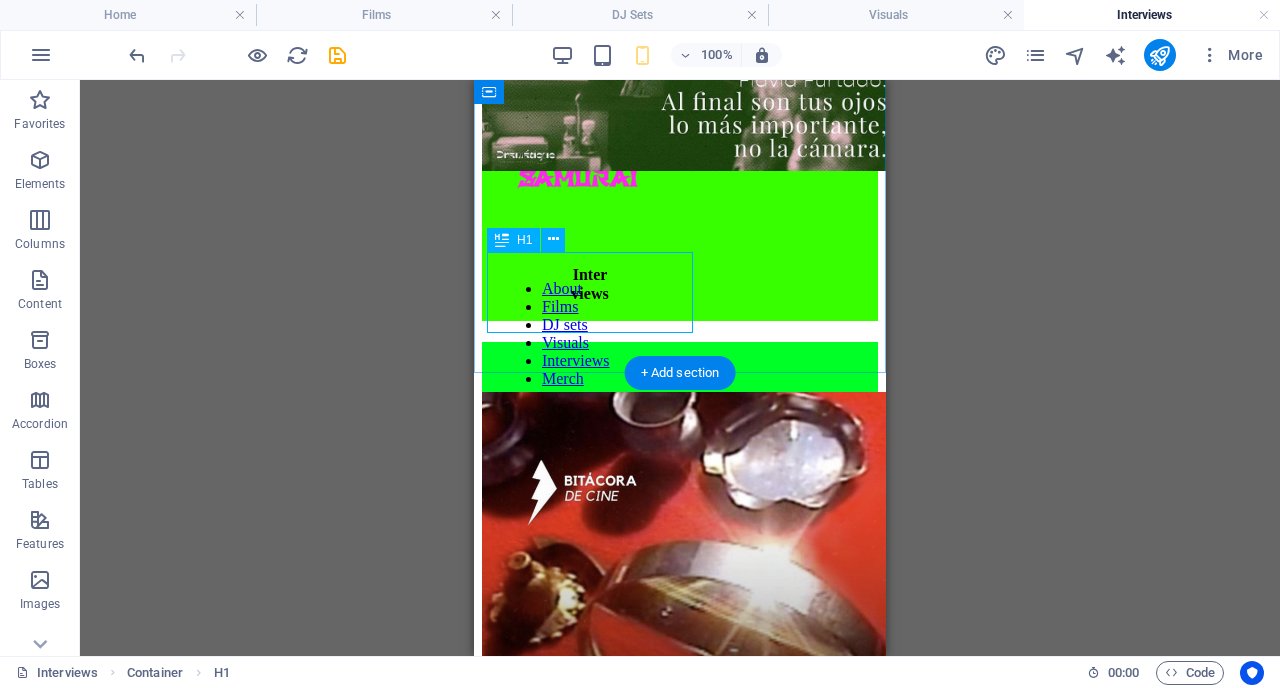 click on "Inter views" at bounding box center (590, 283) 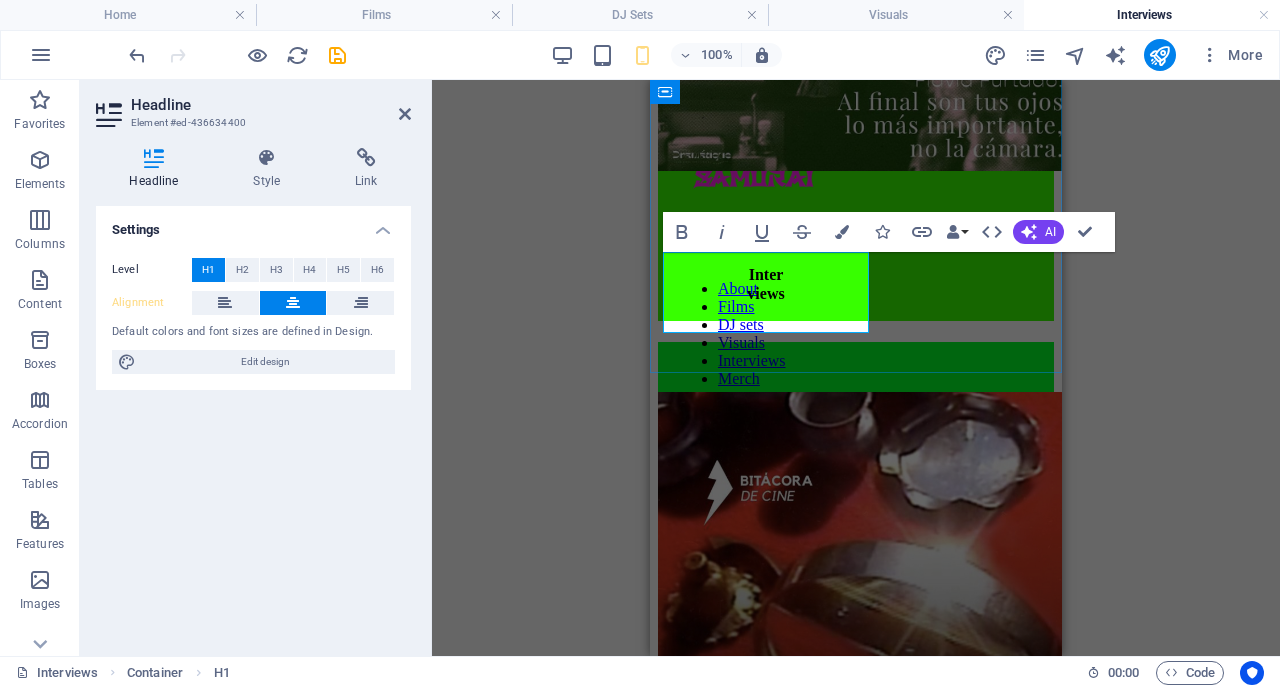 click on "Inter views" at bounding box center (766, 283) 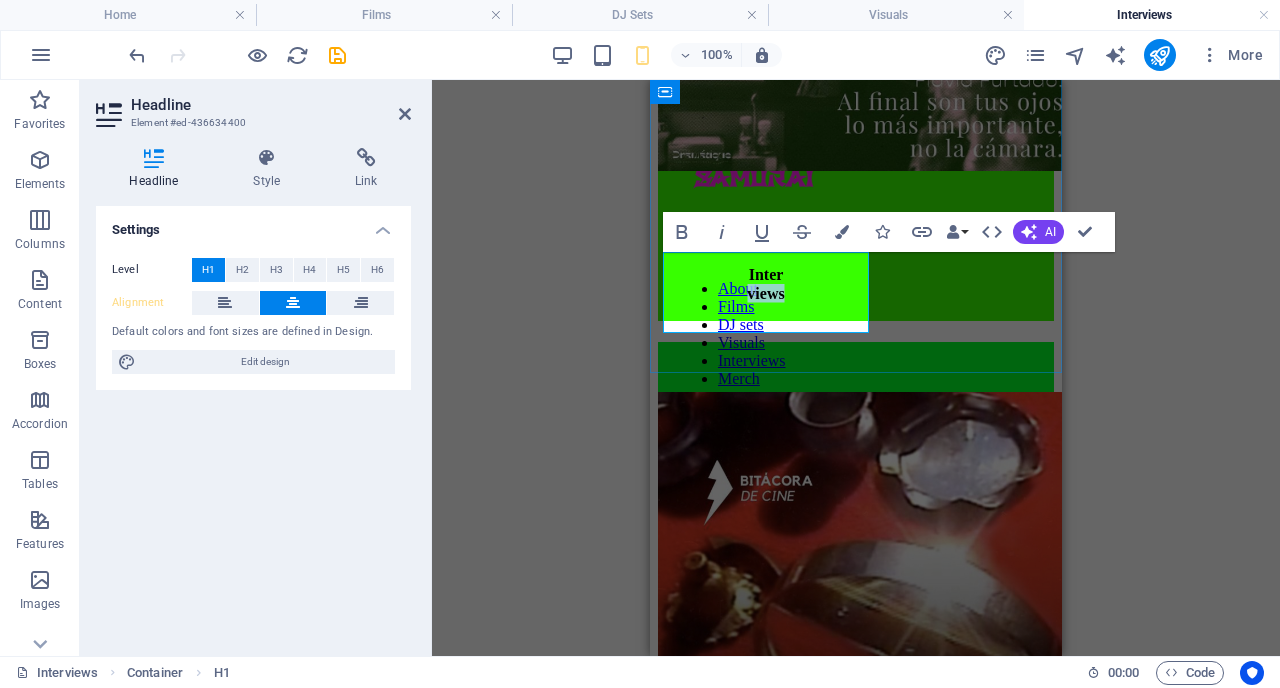 drag, startPoint x: 841, startPoint y: 315, endPoint x: 704, endPoint y: 323, distance: 137.23338 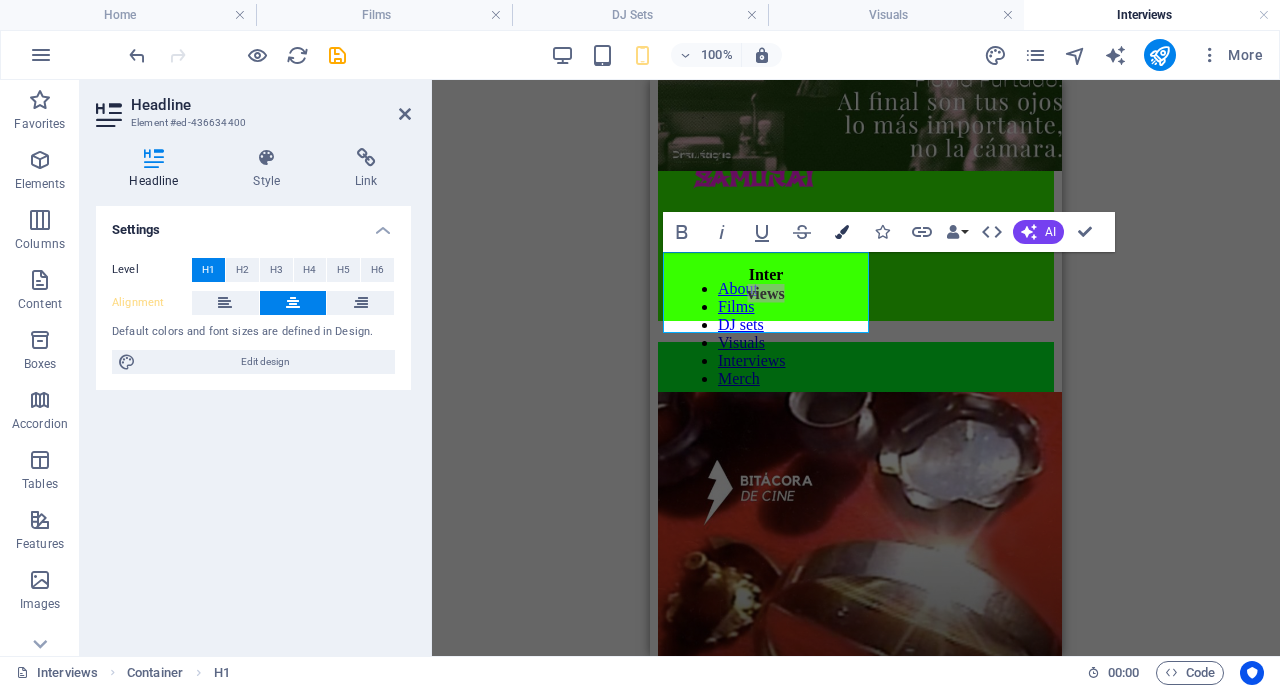 click at bounding box center (842, 232) 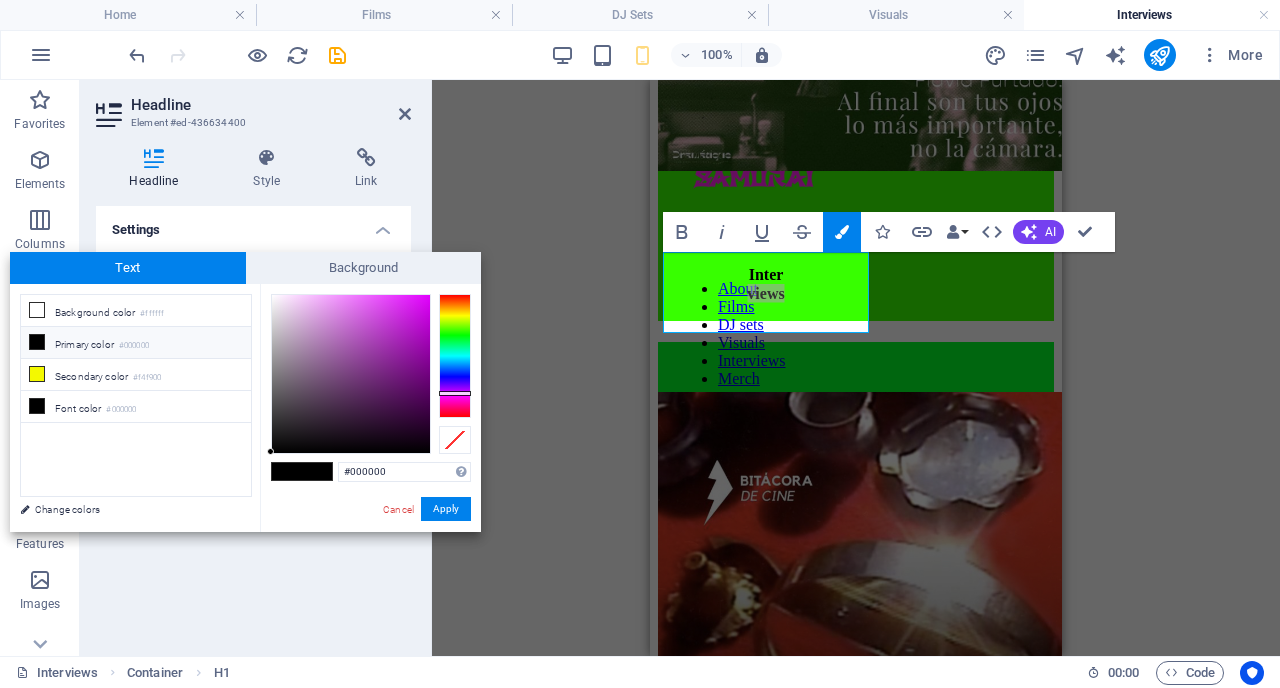 click at bounding box center (455, 356) 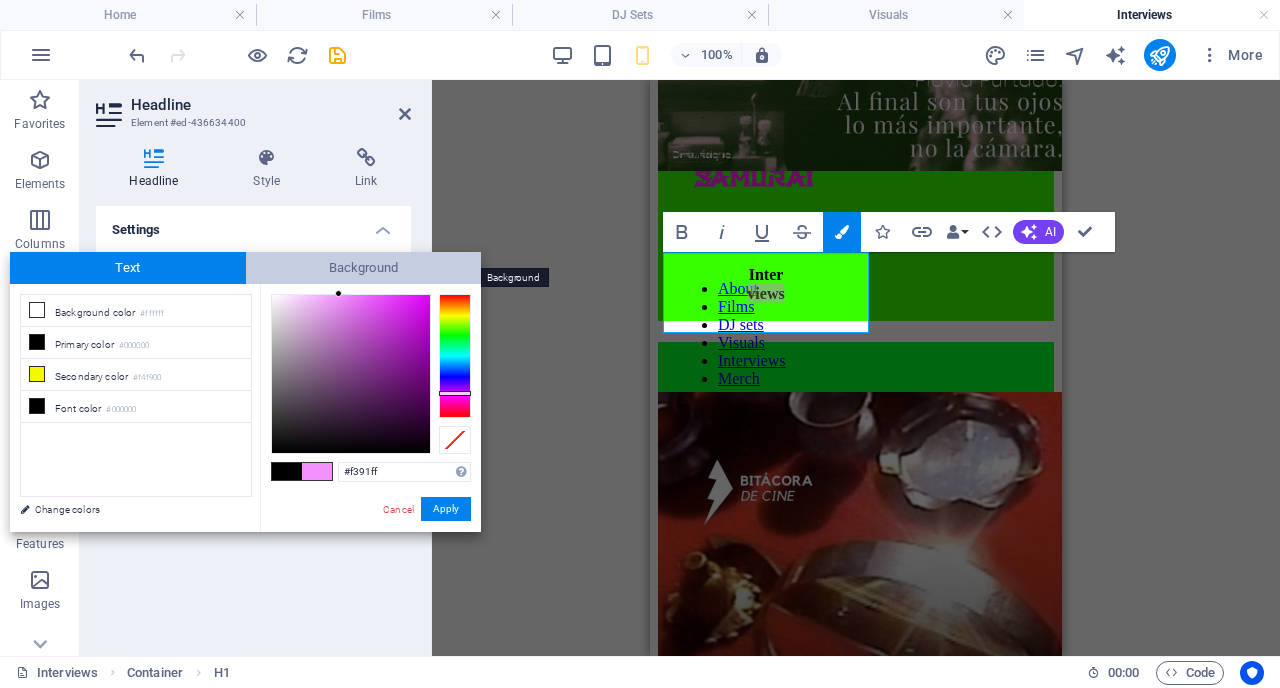 drag, startPoint x: 418, startPoint y: 329, endPoint x: 339, endPoint y: 263, distance: 102.941734 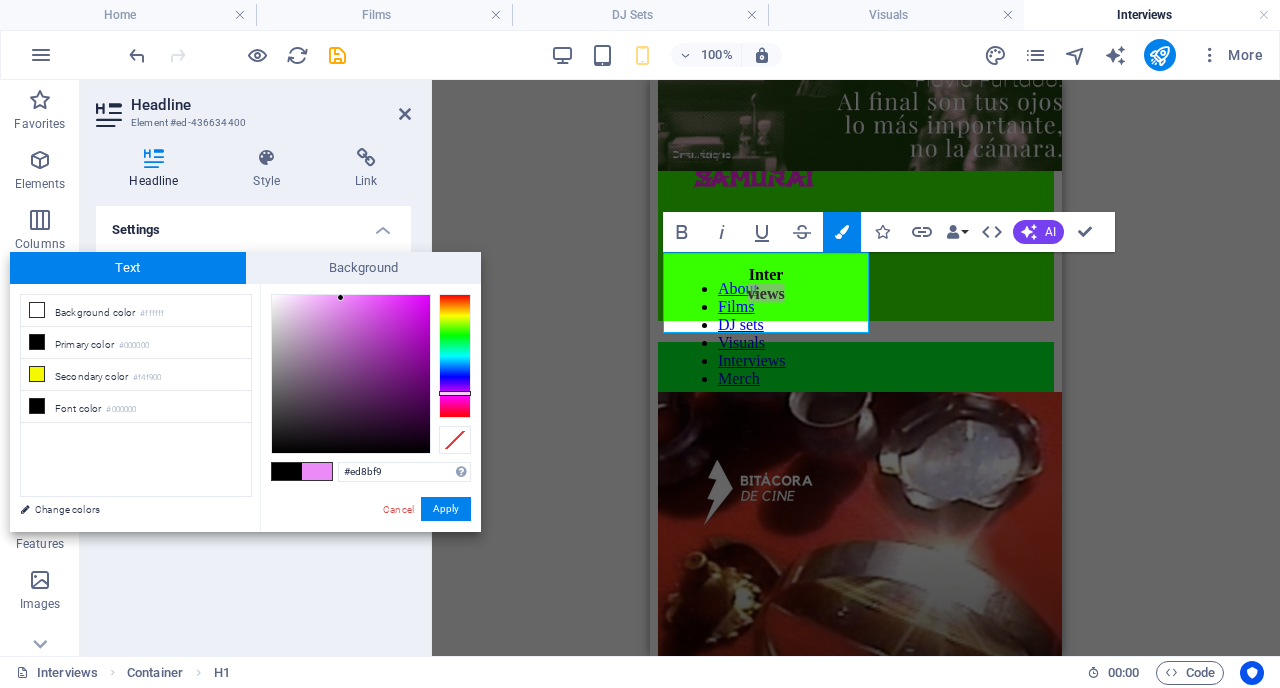 type on "#ef8cfb" 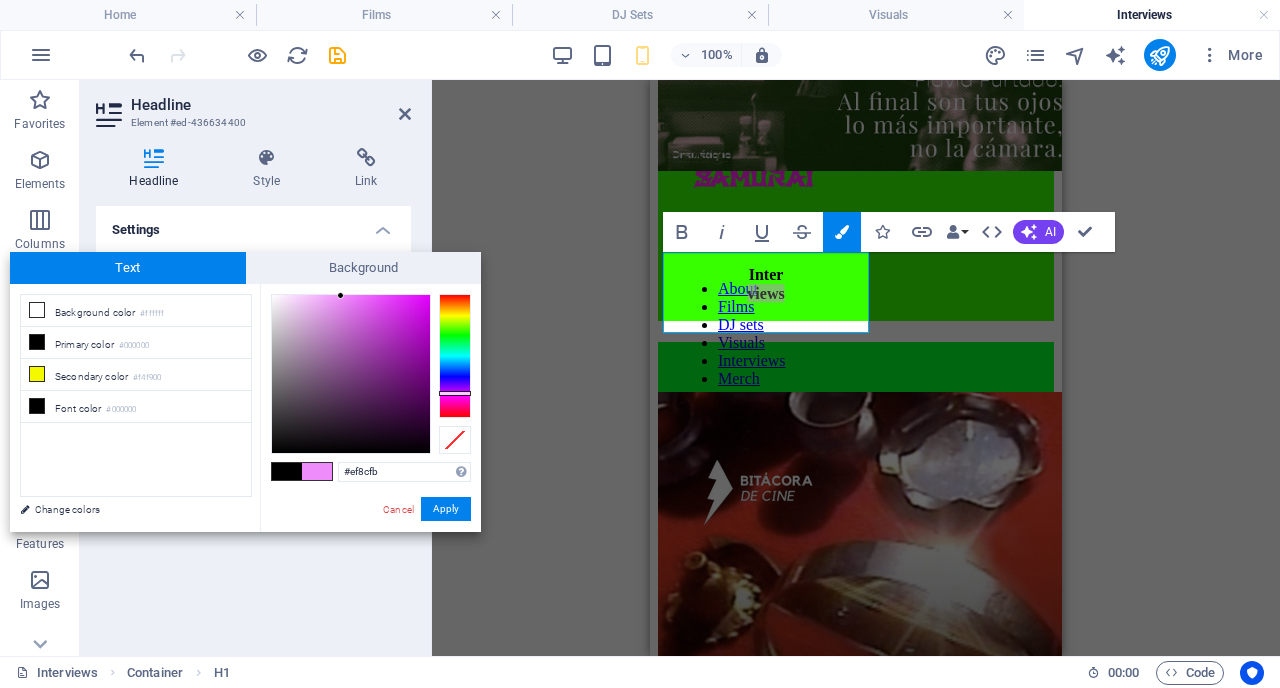 click at bounding box center [340, 295] 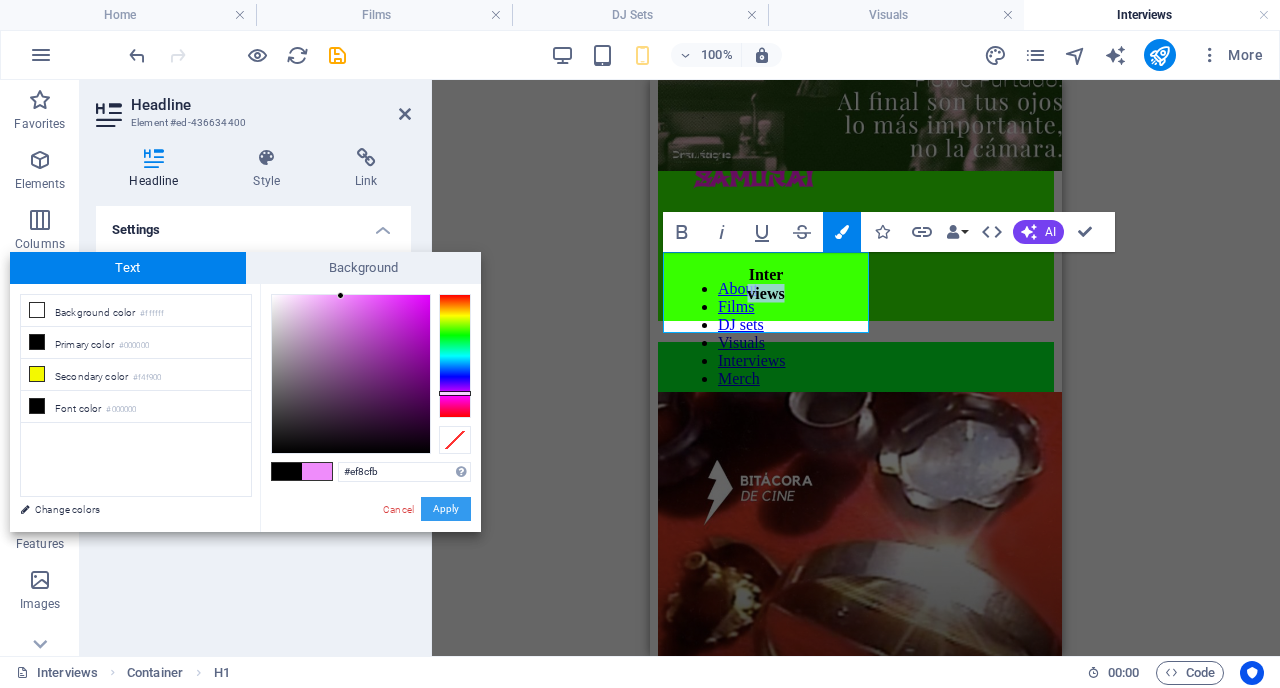 click on "Apply" at bounding box center [446, 509] 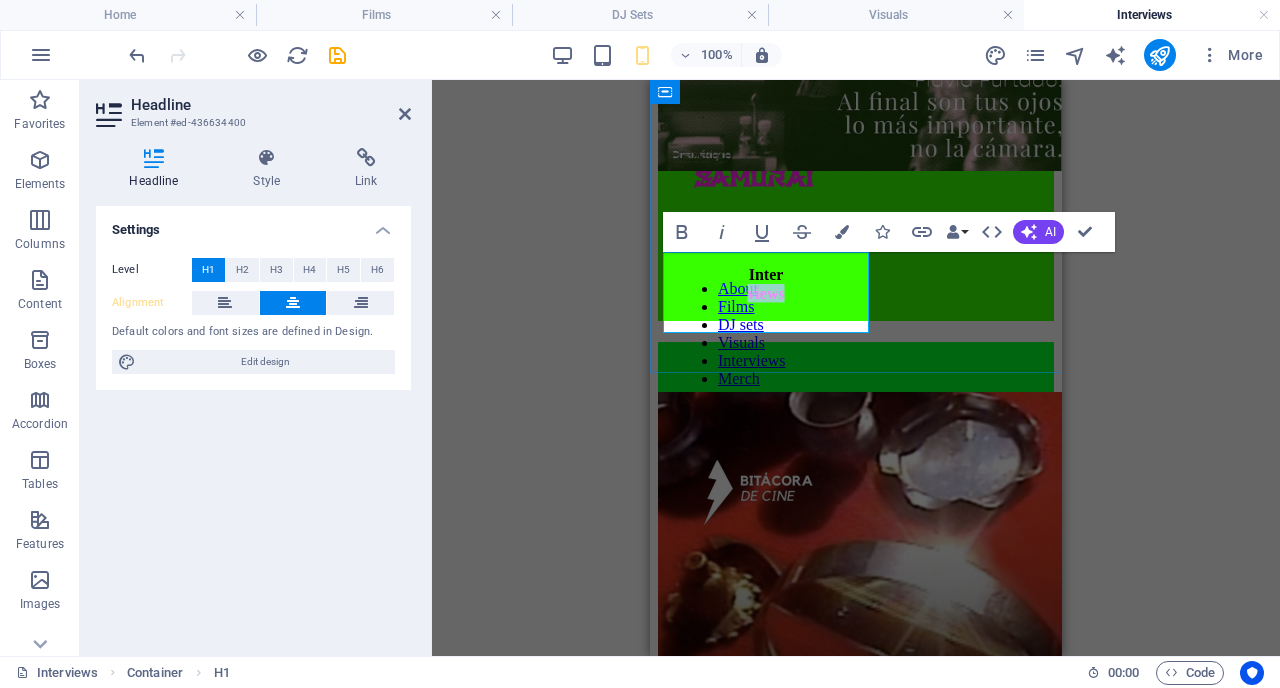 click on "views" at bounding box center (765, 293) 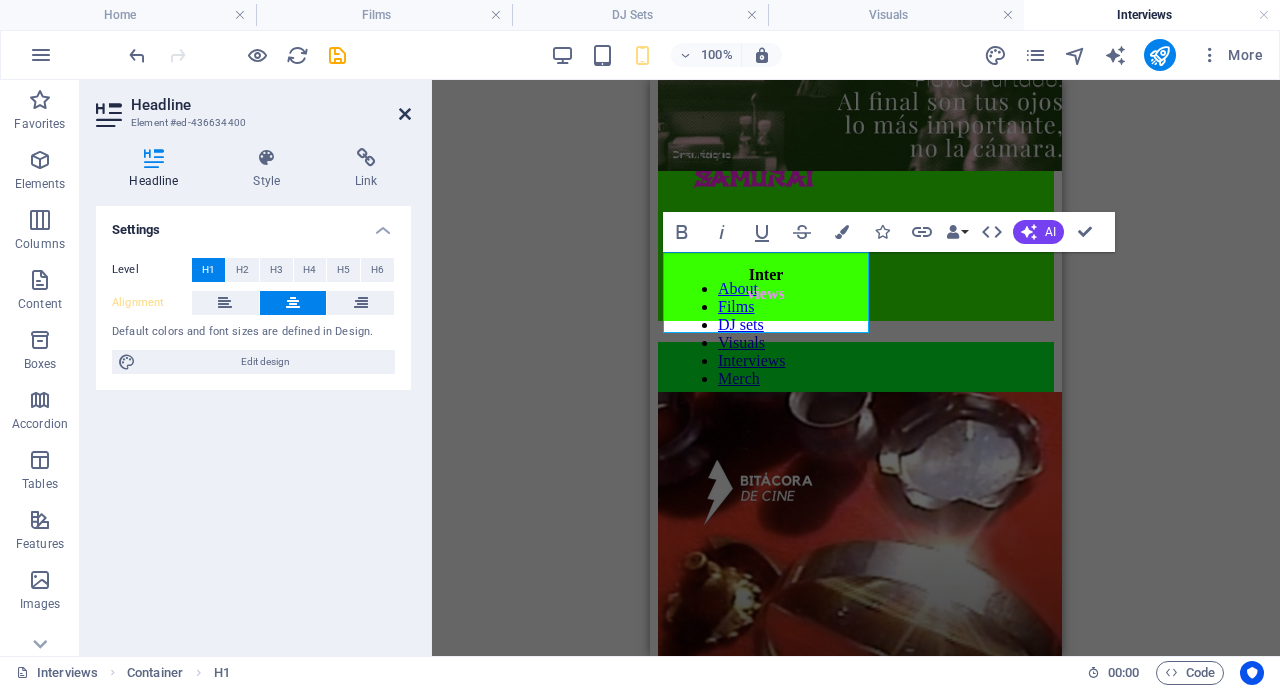 click at bounding box center (405, 114) 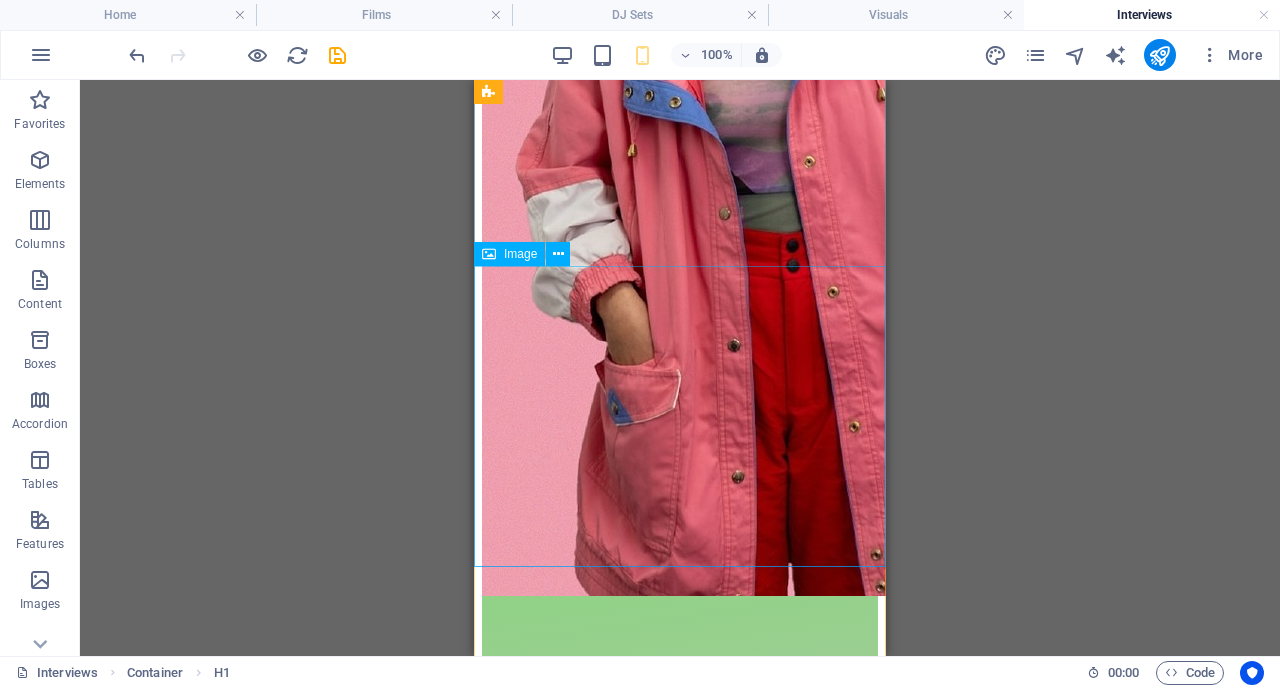 scroll, scrollTop: 1796, scrollLeft: 0, axis: vertical 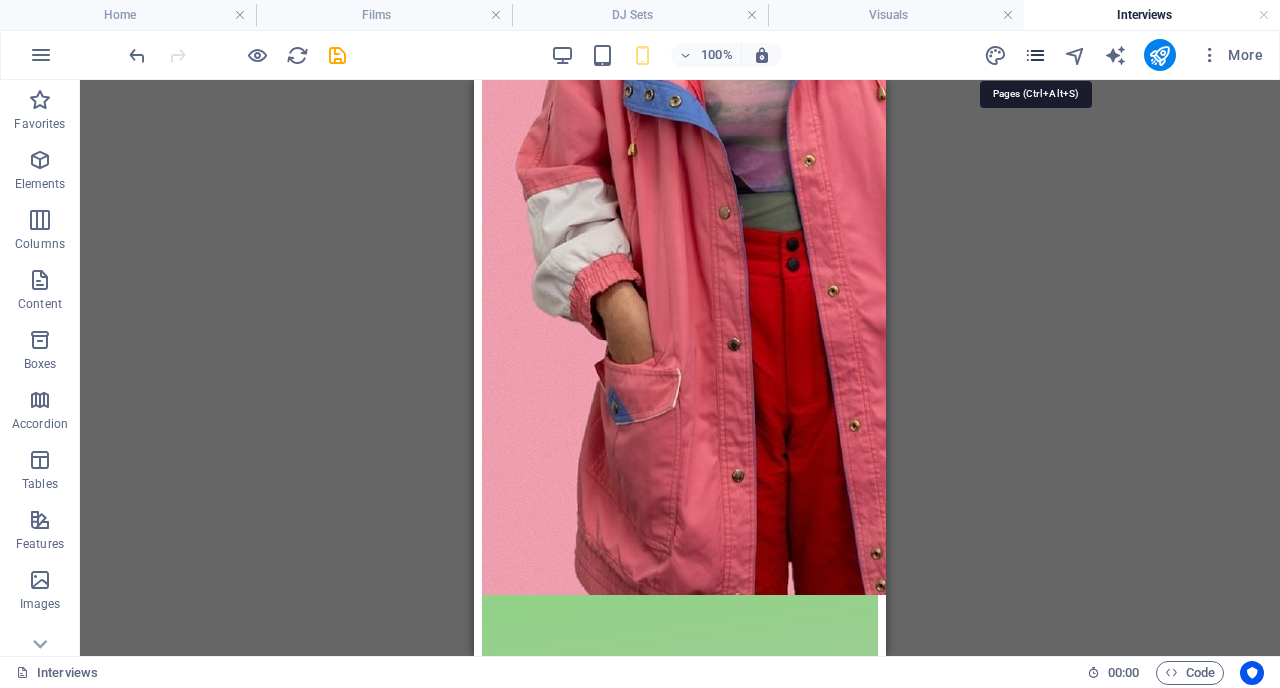 click at bounding box center (1035, 55) 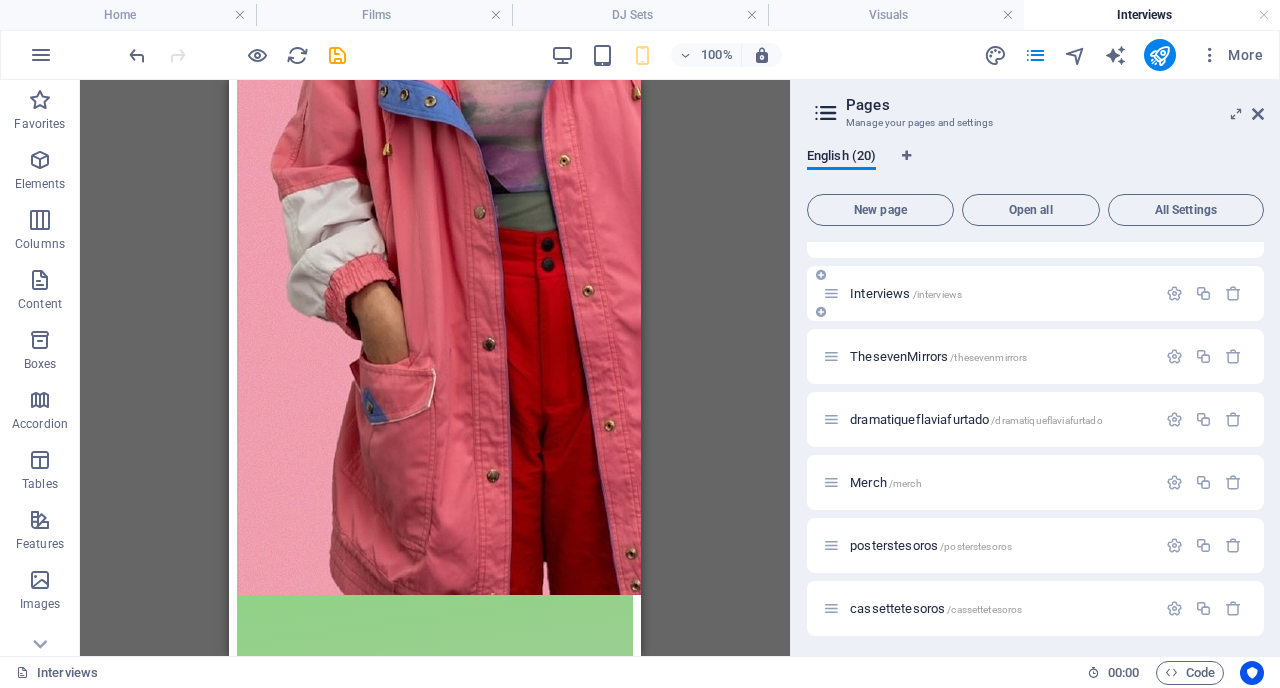 scroll, scrollTop: 356, scrollLeft: 0, axis: vertical 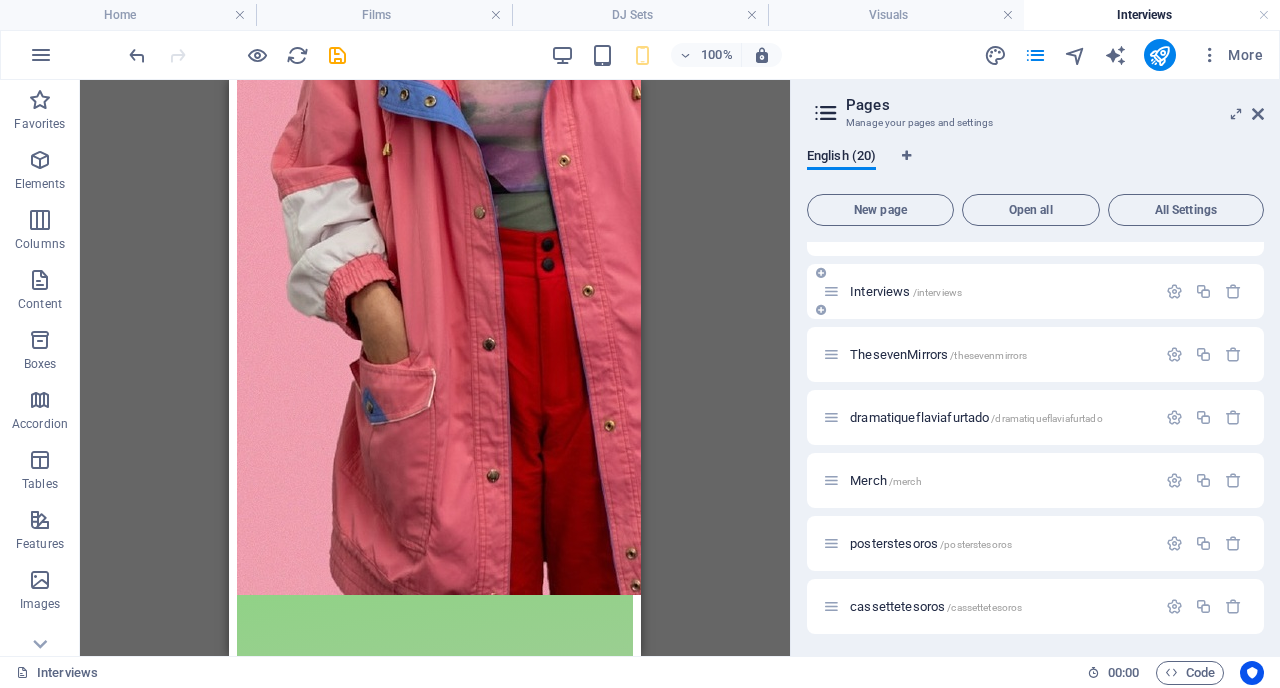 click on "Merch /merch" at bounding box center (886, 480) 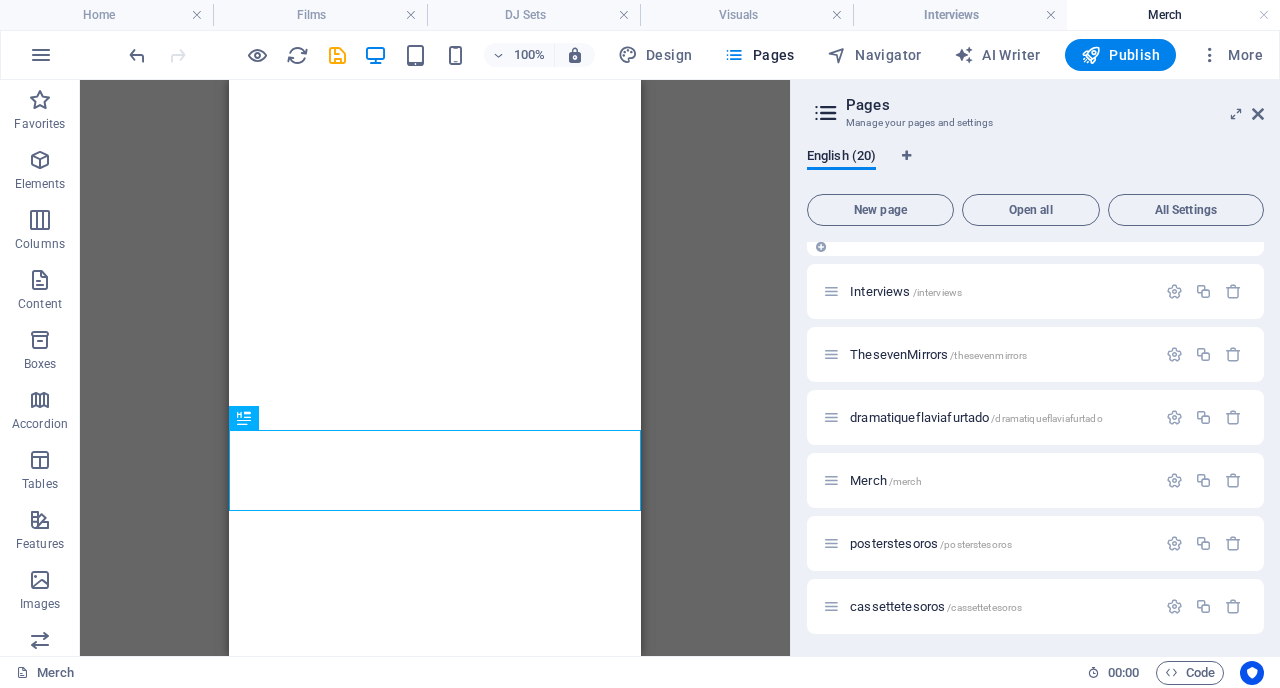 click on "More" at bounding box center (1231, 55) 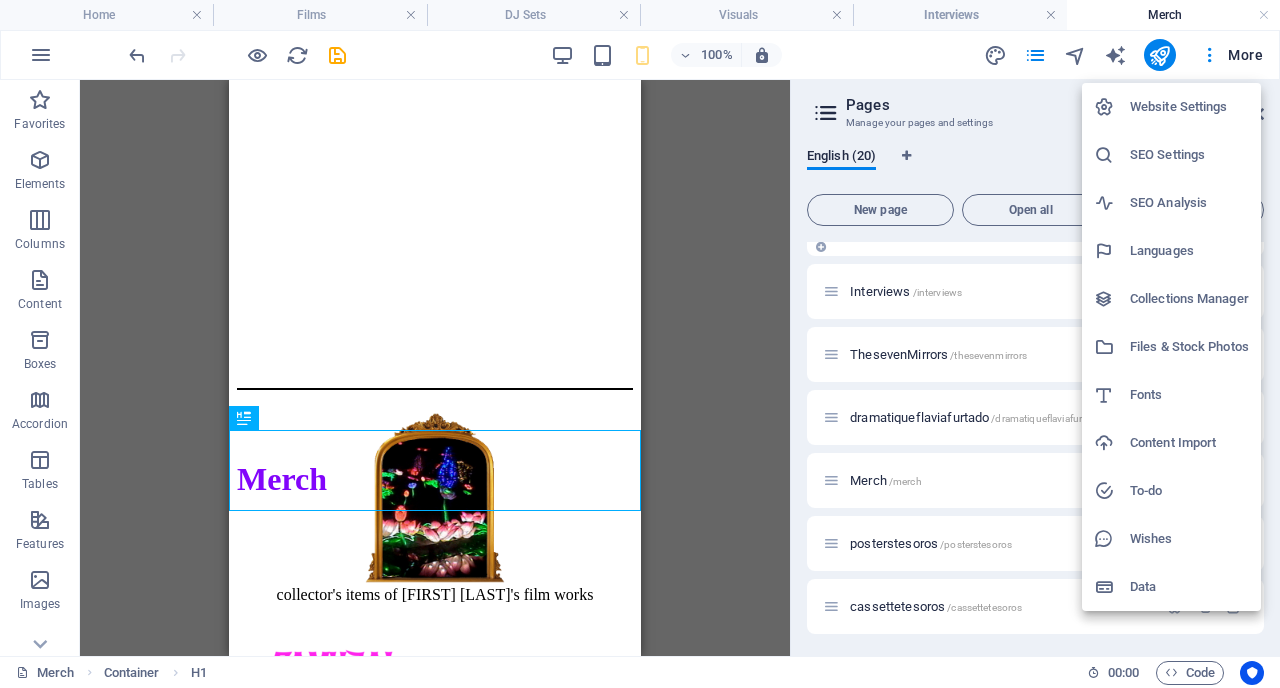 scroll, scrollTop: 0, scrollLeft: 0, axis: both 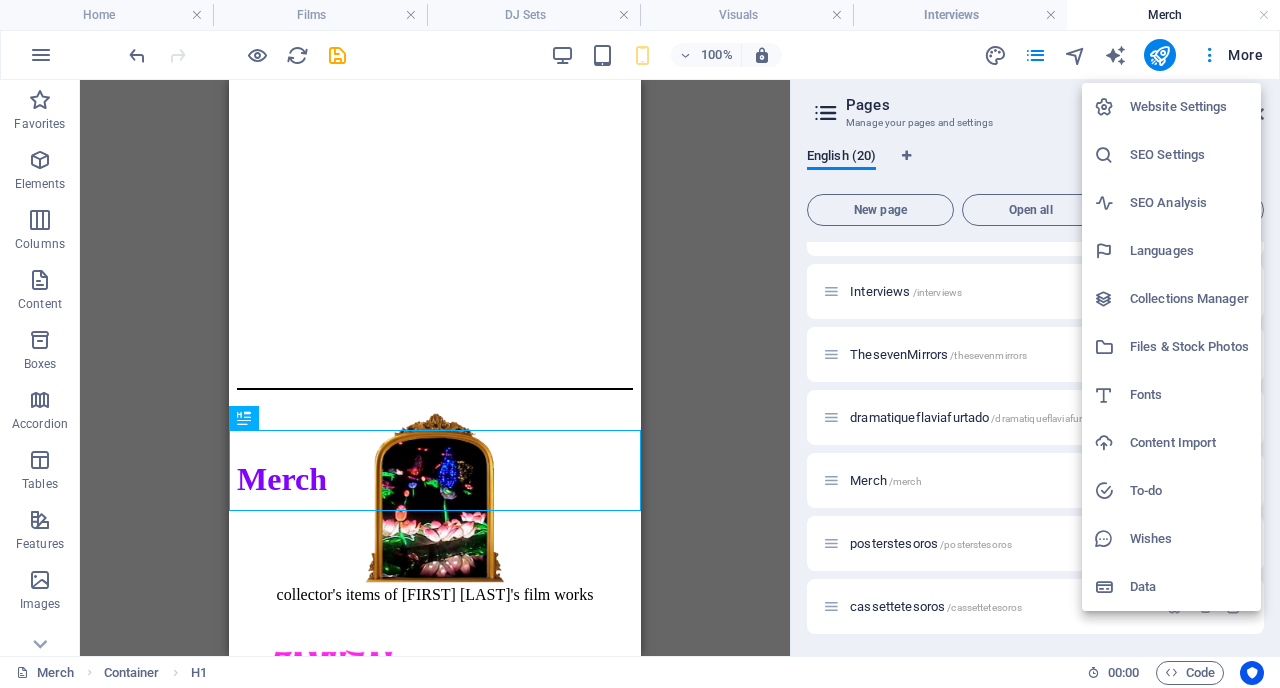 click at bounding box center [640, 344] 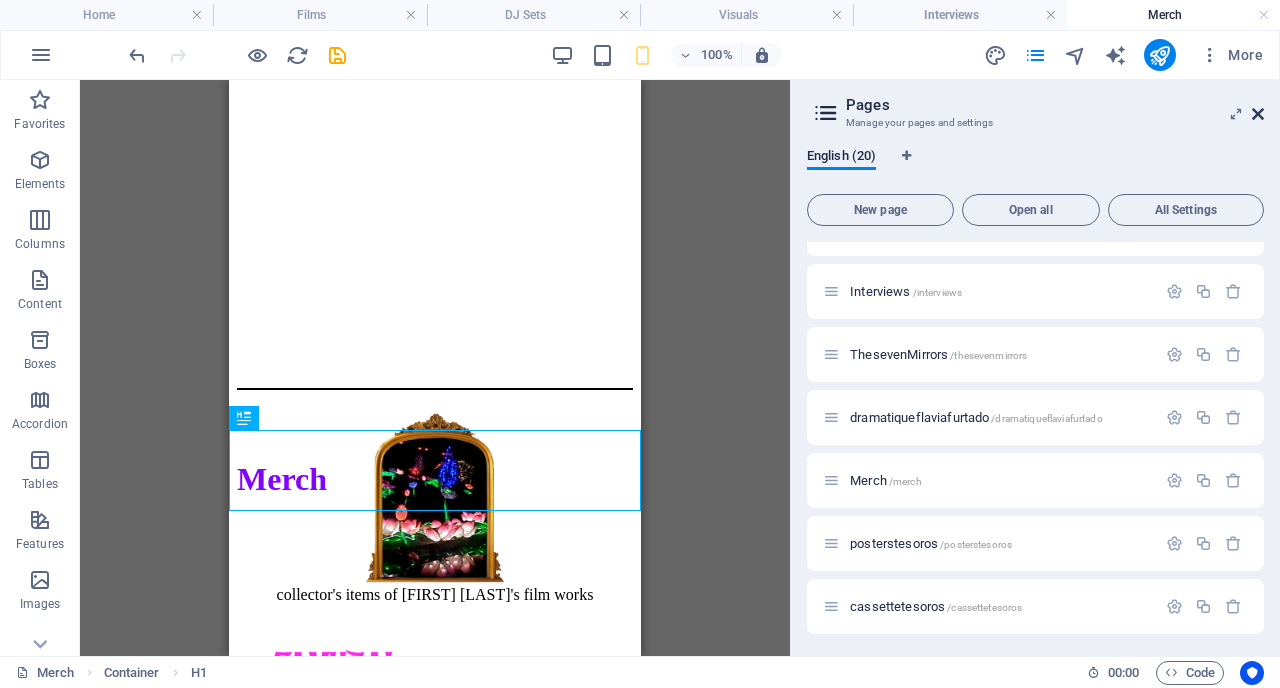 click at bounding box center (1258, 114) 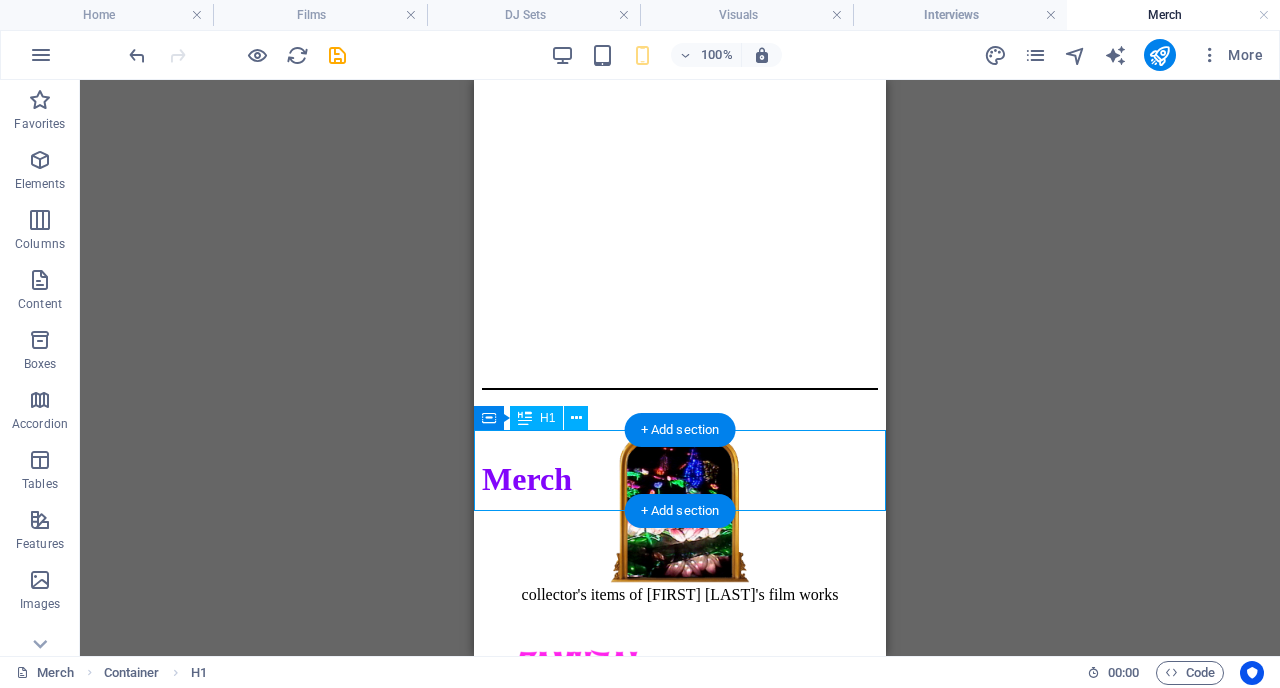 click on "Merch" at bounding box center (680, 479) 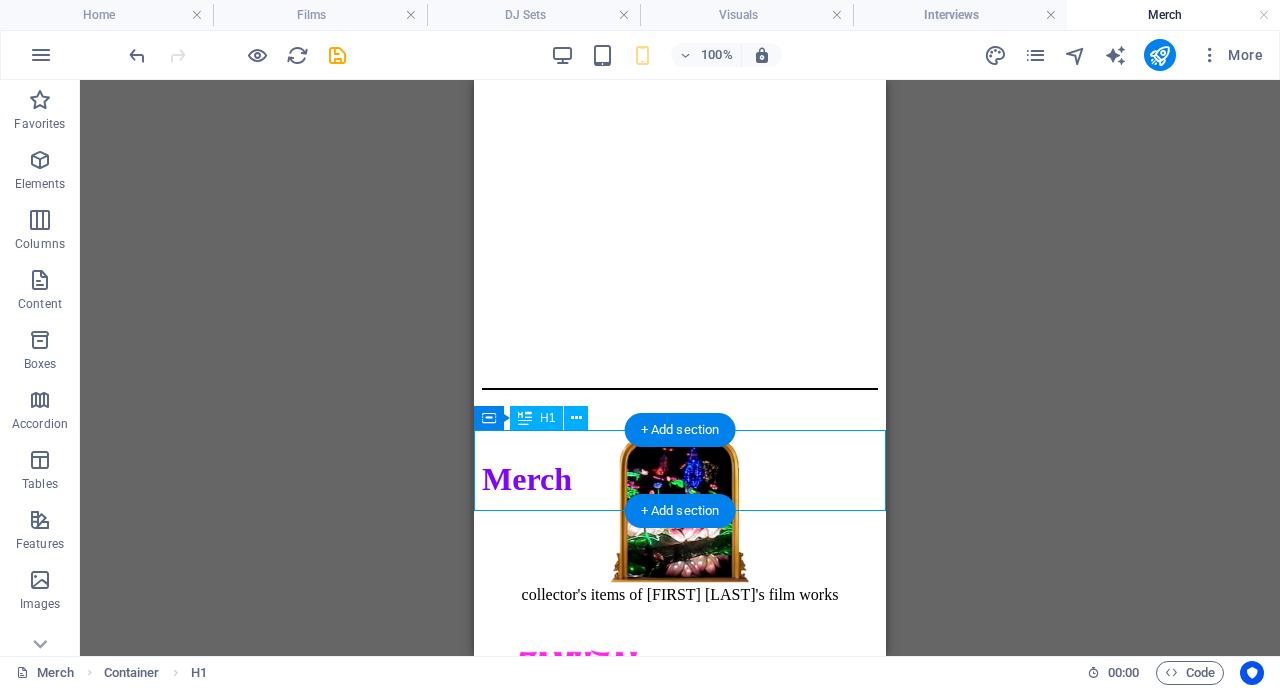 click on "Merch" at bounding box center (680, 479) 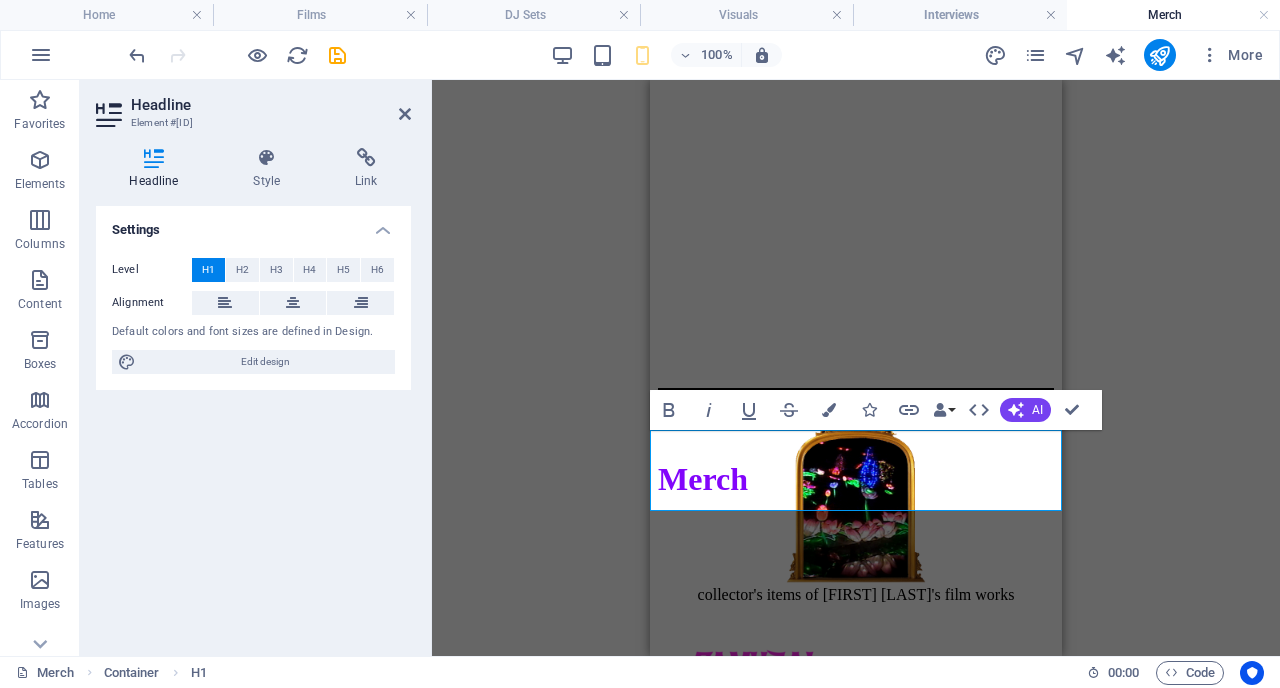 click on "Merch" at bounding box center [703, 479] 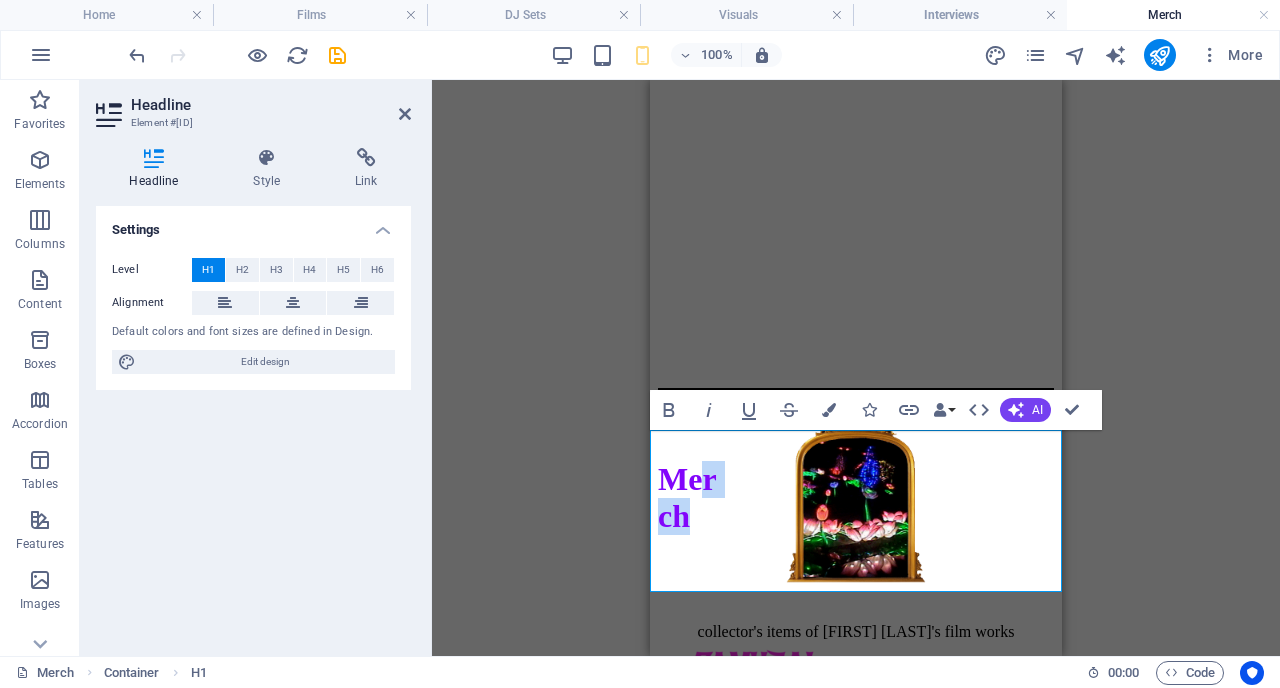 drag, startPoint x: 793, startPoint y: 560, endPoint x: 810, endPoint y: 454, distance: 107.35455 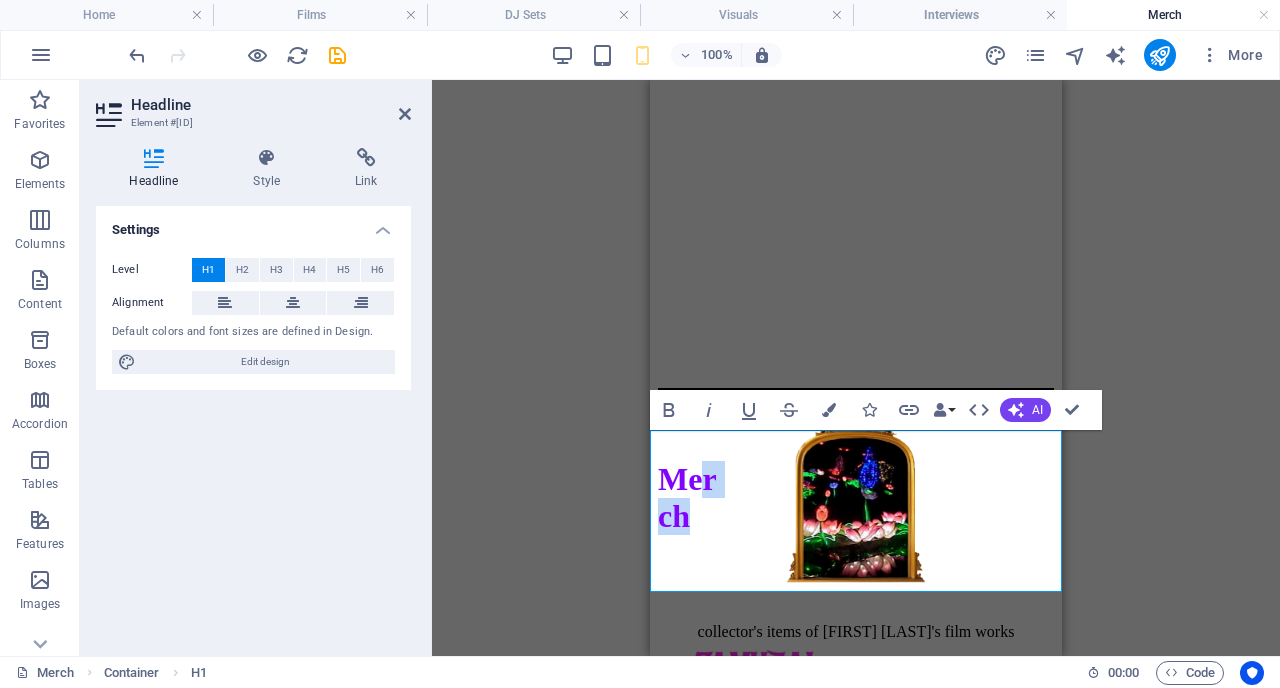click on "Mer ‌ch" at bounding box center [856, 498] 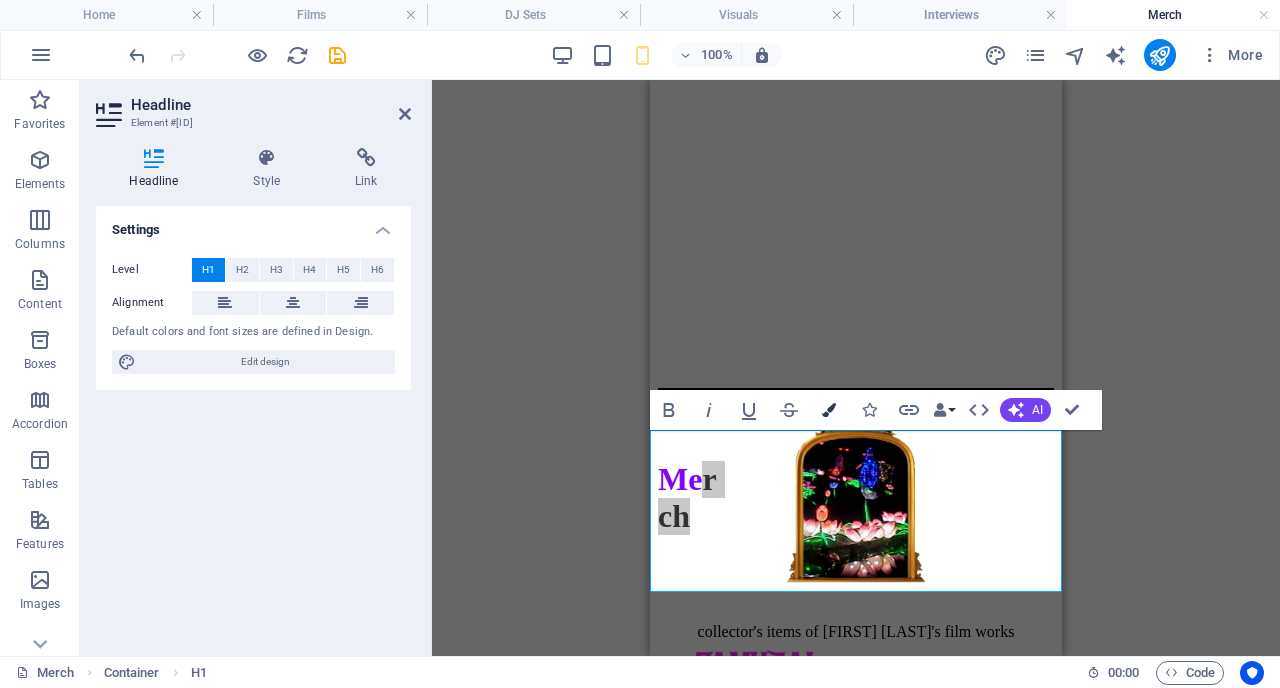 click at bounding box center (829, 410) 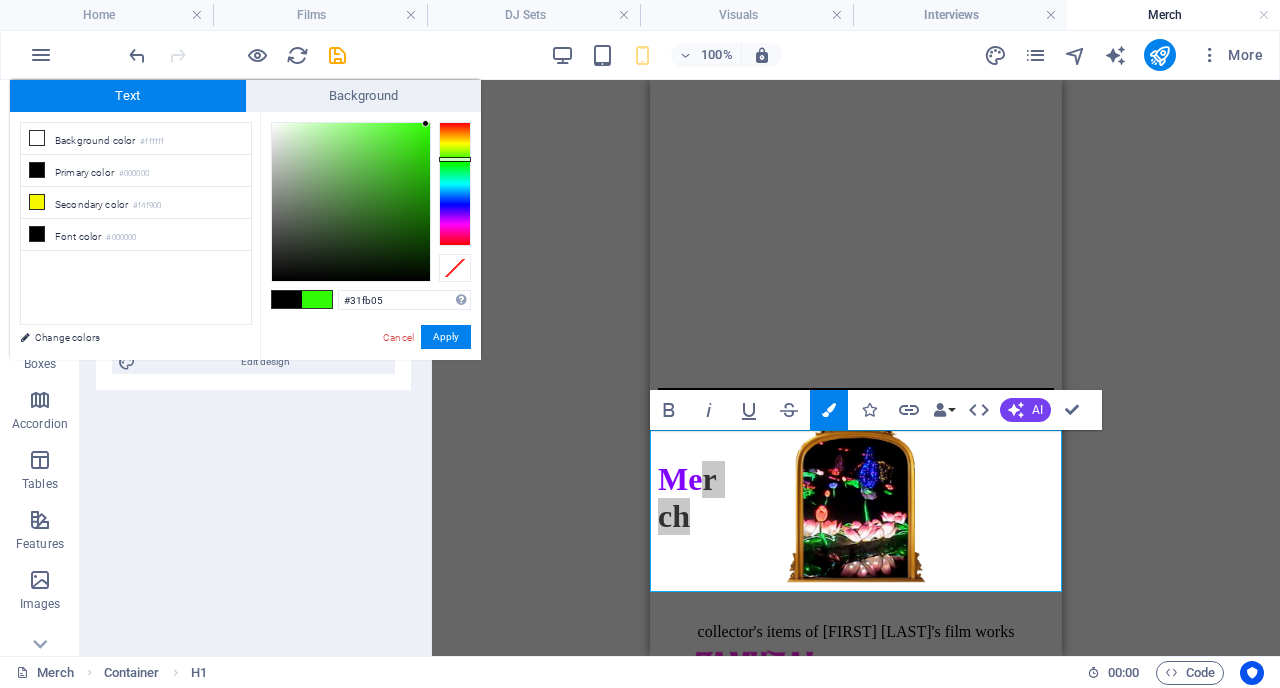 click at bounding box center [455, 184] 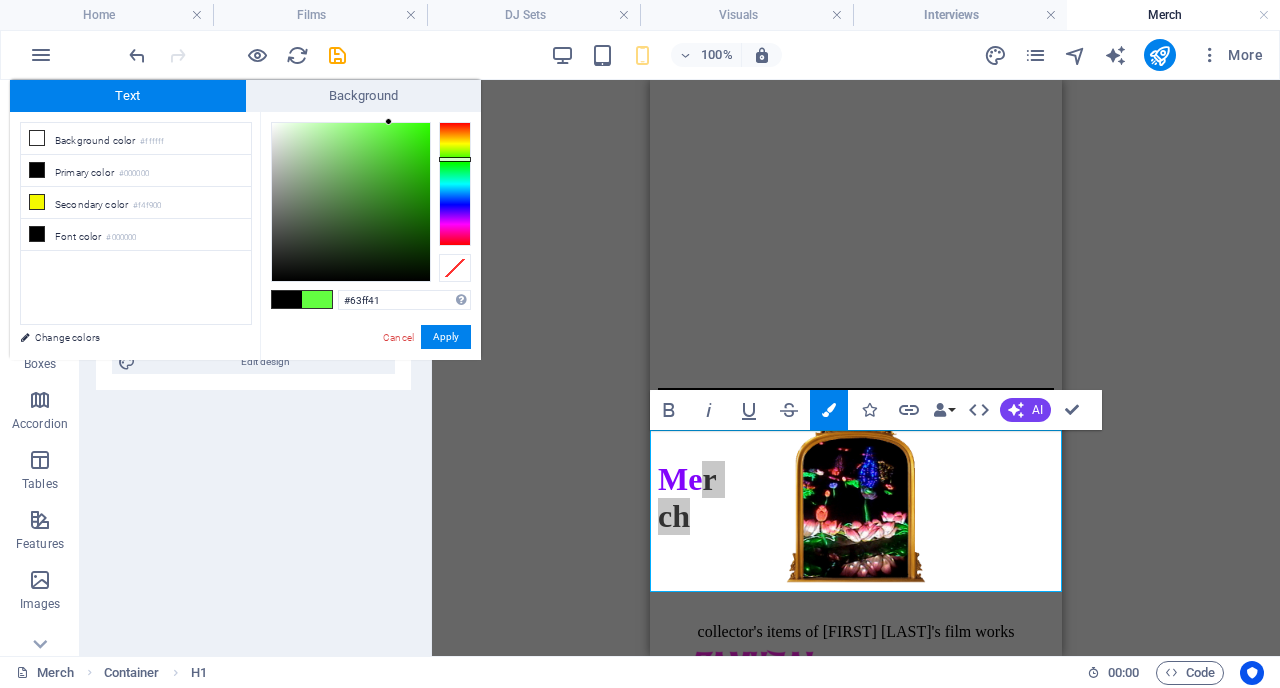 drag, startPoint x: 400, startPoint y: 155, endPoint x: 389, endPoint y: 112, distance: 44.38468 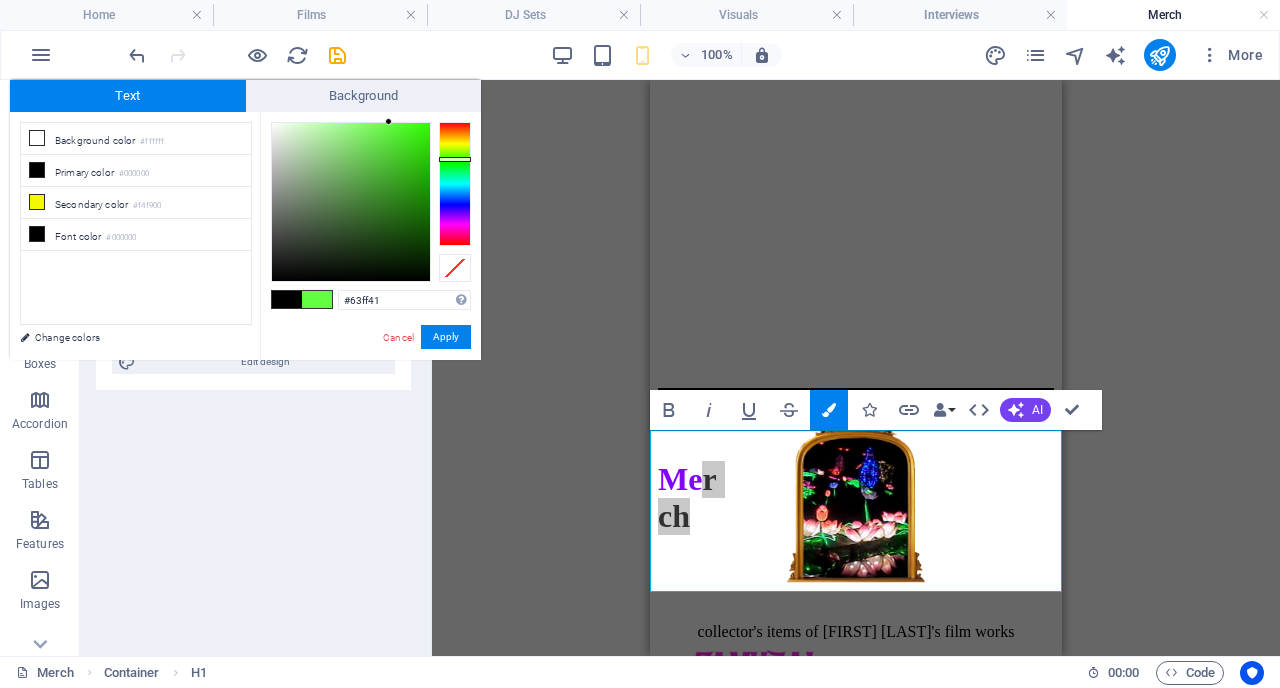 click on "#63ff41 Supported formats #0852ed rgb(8, 82, 237) rgba(8, 82, 237, 90%) hsv(221,97,93) hsl(221, 93%, 48%) Cancel Apply" at bounding box center [370, 381] 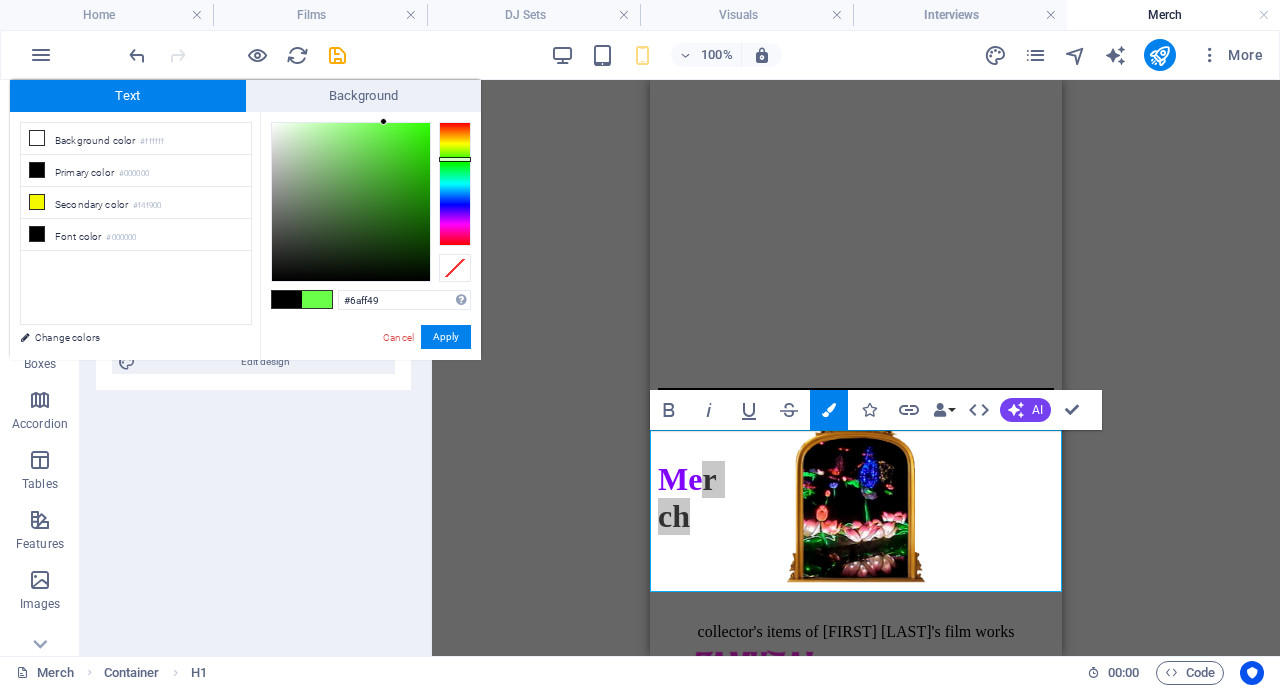 click on "#6aff49 Supported formats #0852ed rgb(8, 82, 237) rgba(8, 82, 237, 90%) hsv(221,97,93) hsl(221, 93%, 48%) Cancel Apply" at bounding box center (370, 381) 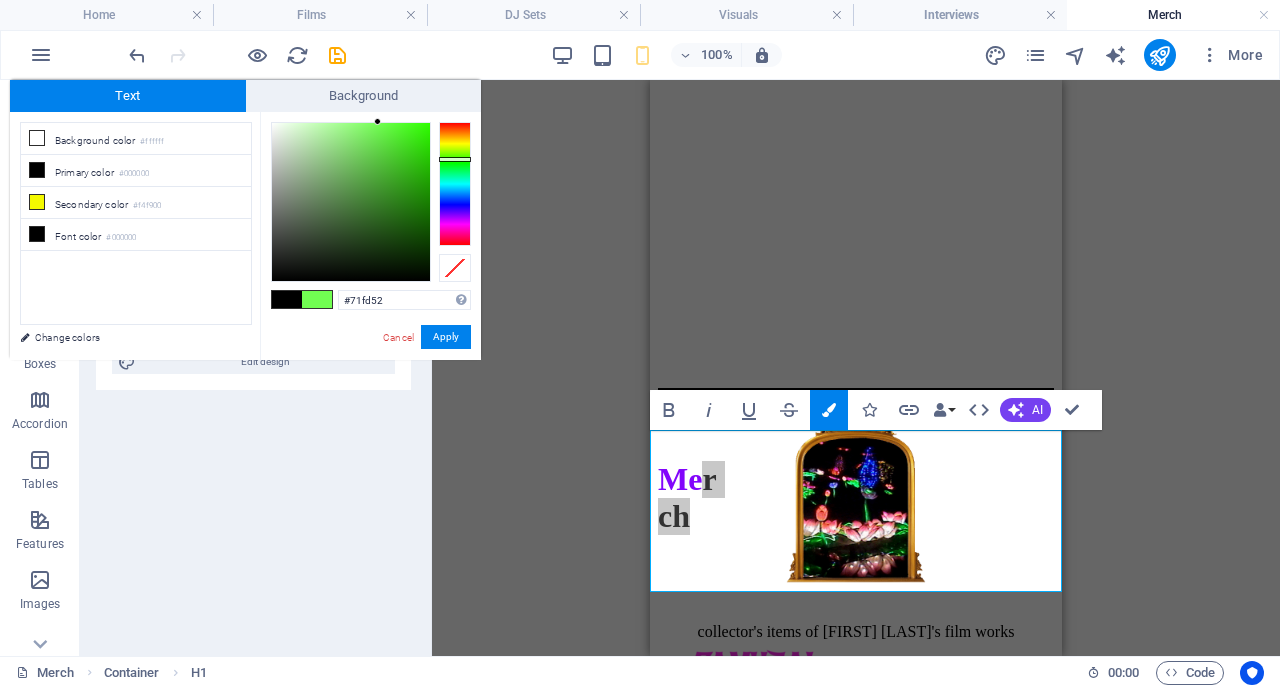 type on "#72fd53" 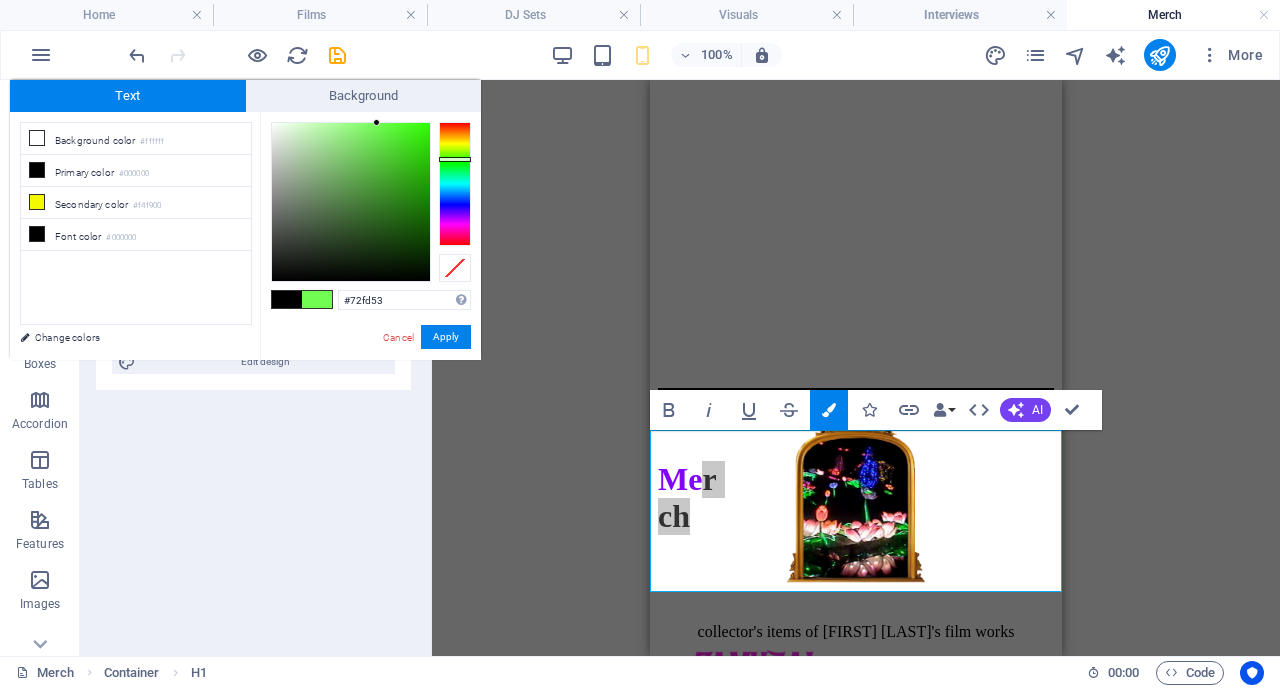 click at bounding box center (376, 122) 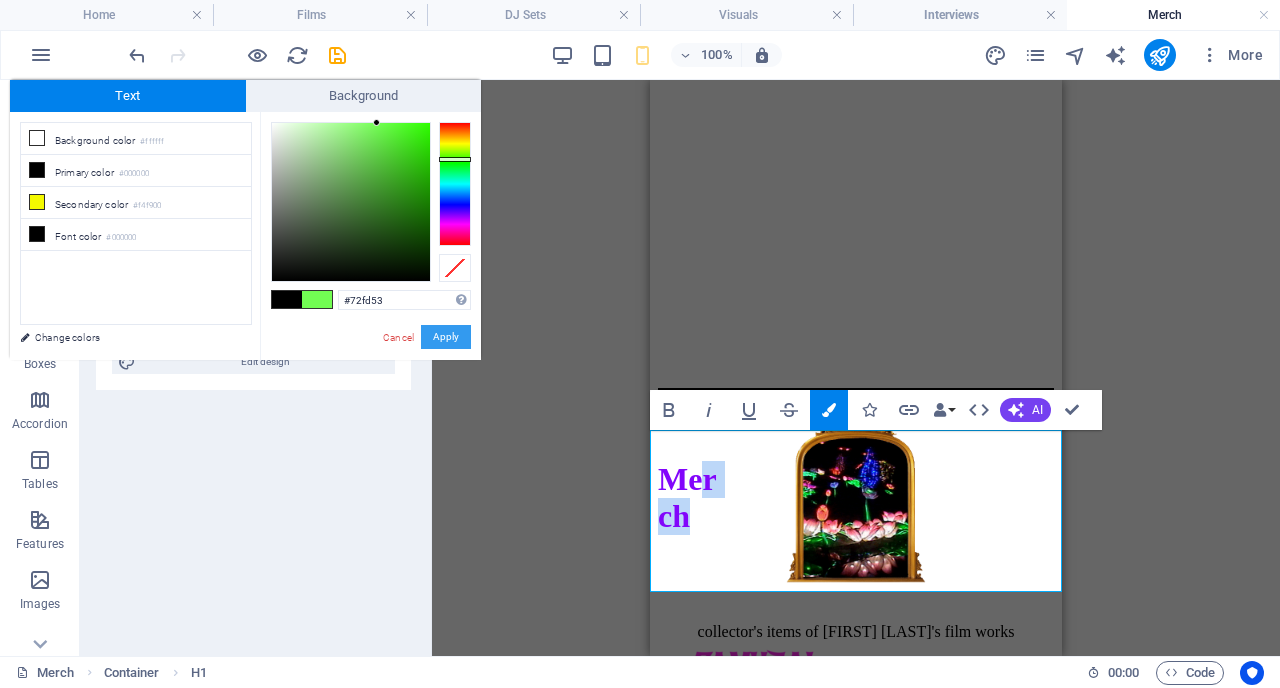 click on "Apply" at bounding box center (446, 337) 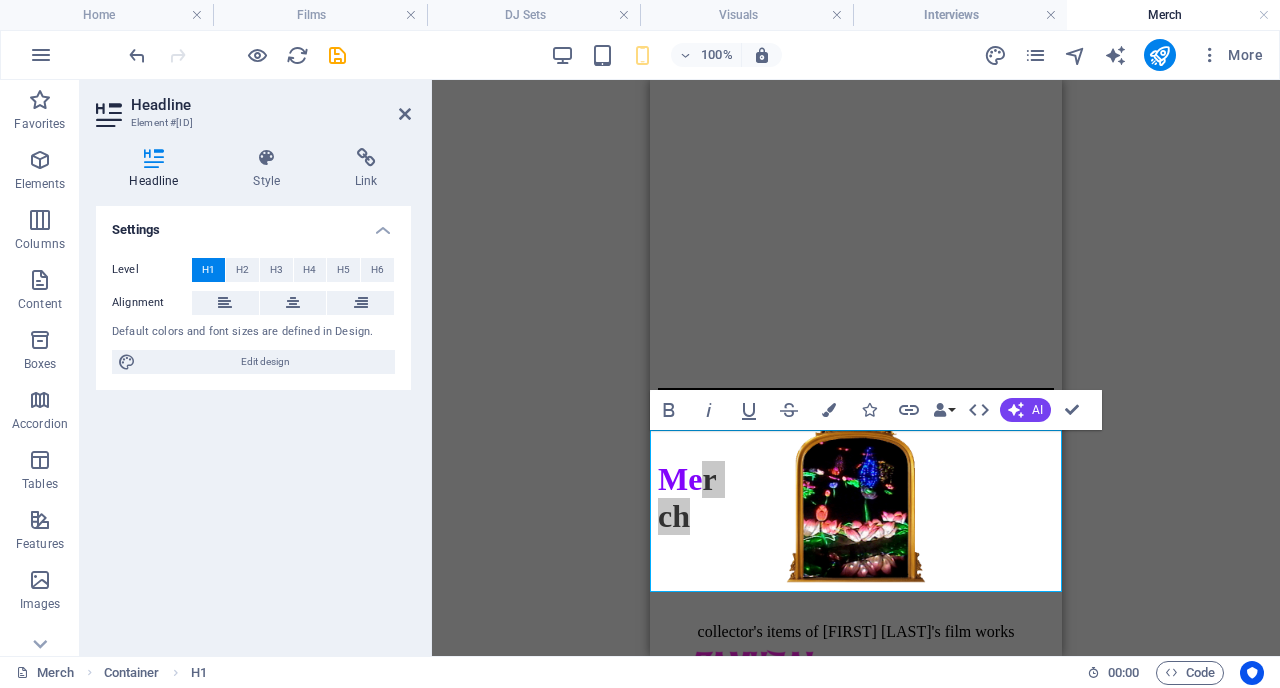 click on "Headline" at bounding box center [271, 105] 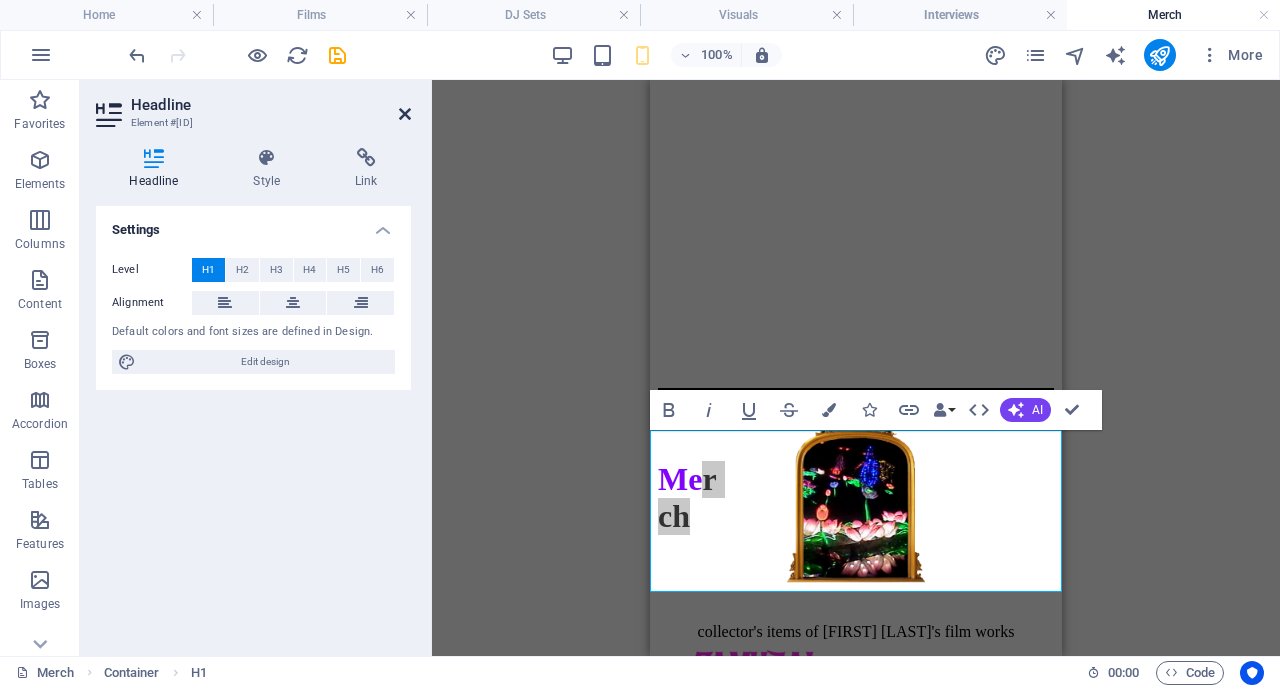 click at bounding box center (405, 114) 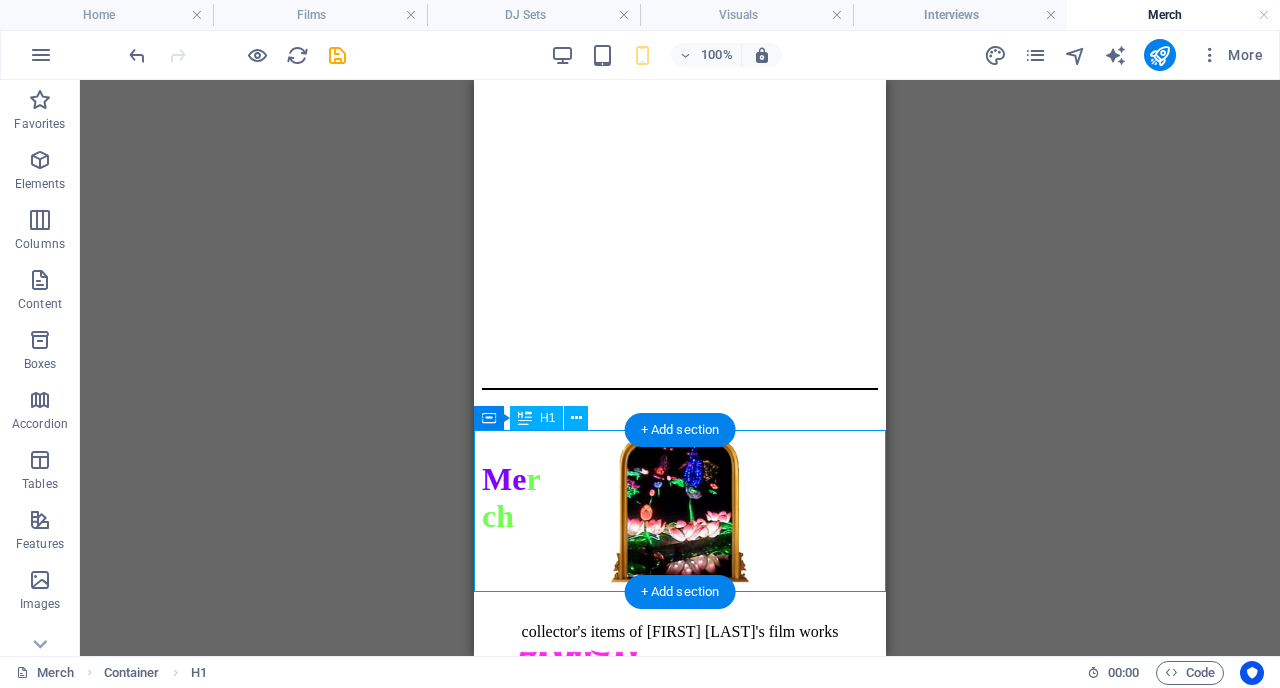 click on "Me r ch" at bounding box center [680, 498] 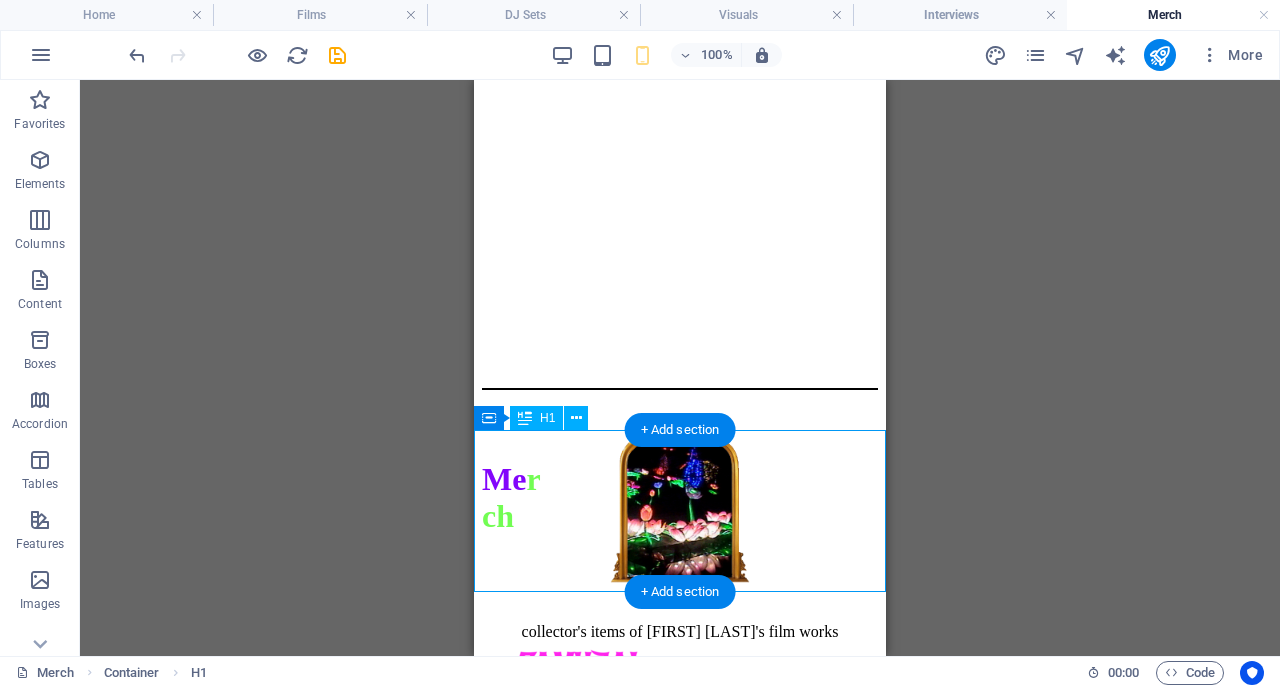 click on "Me r ch" at bounding box center [680, 498] 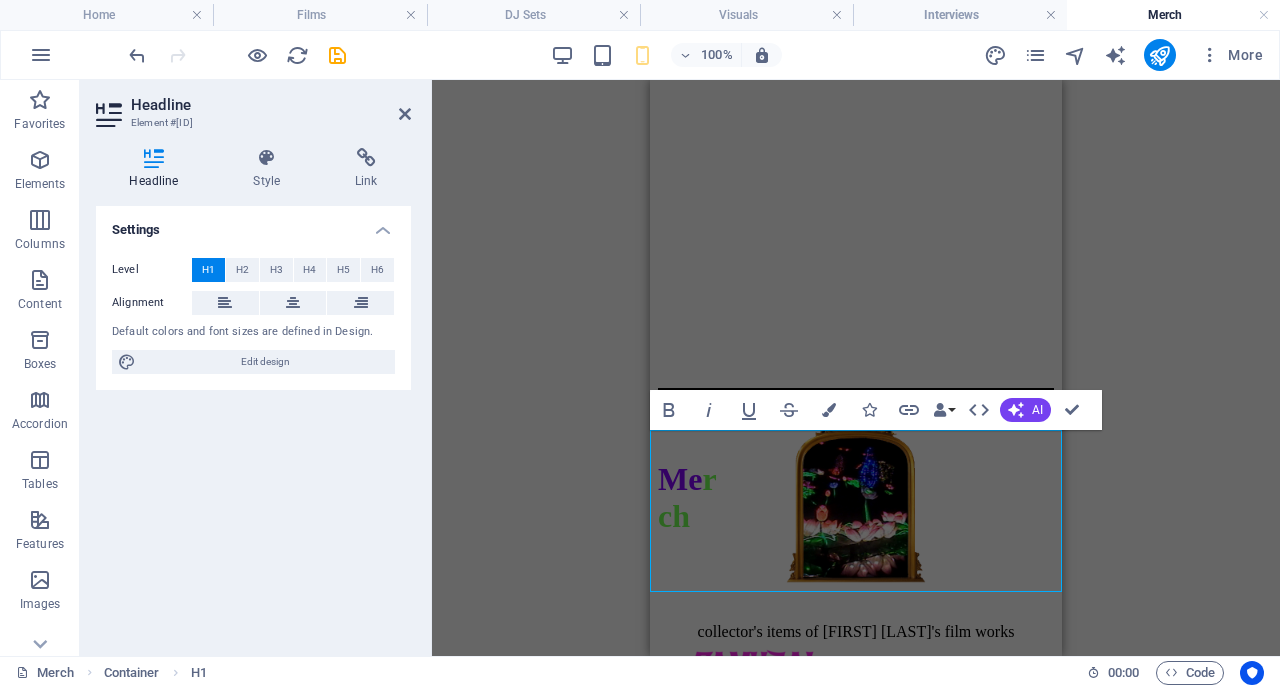 click on "Container H1 Container Reference Spacer Bold Italic Underline Strikethrough Colors Icons Link Data Bindings Company [FIRST] [LAST] Street [POSTAL_CODE] City Email Phone Mobile Fax Custom field 1 Custom field 2 Custom field 3 Custom field 4 Custom field 5 Custom field 6 HTML AI Improve Make shorter Make longer Fix spelling & grammar Translate to English Generate text Confirm (⌘+⏎)" at bounding box center [856, 368] 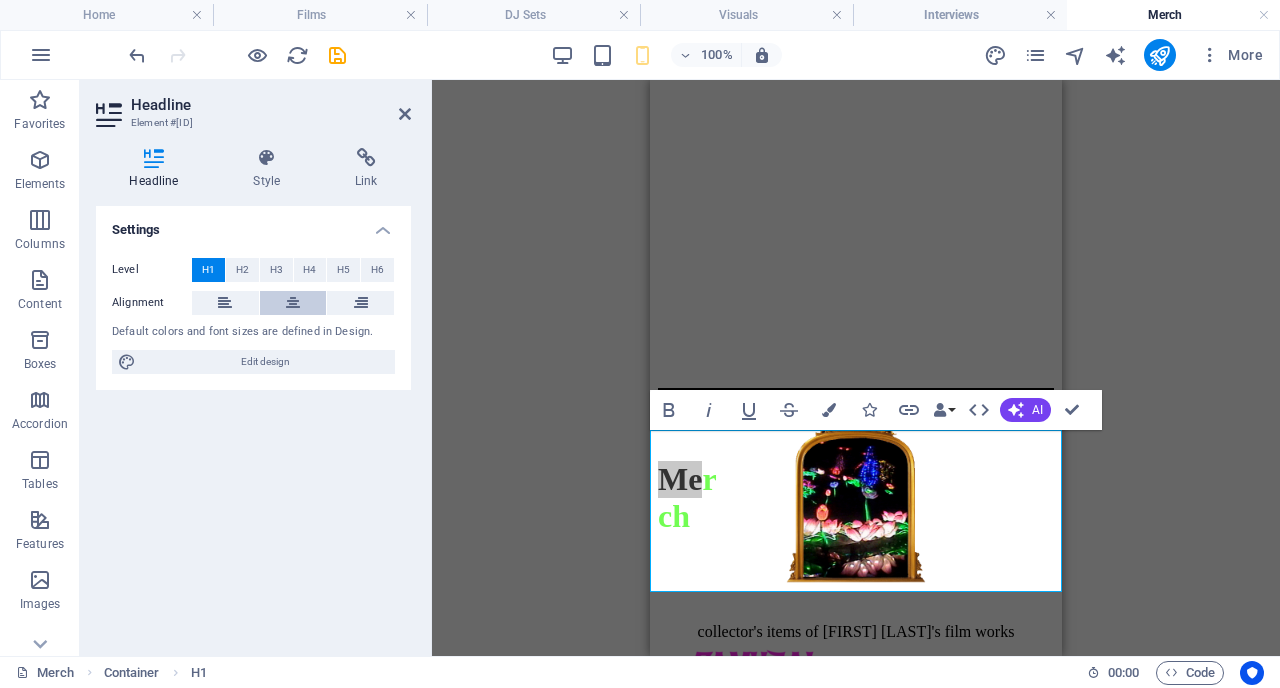 click at bounding box center [293, 303] 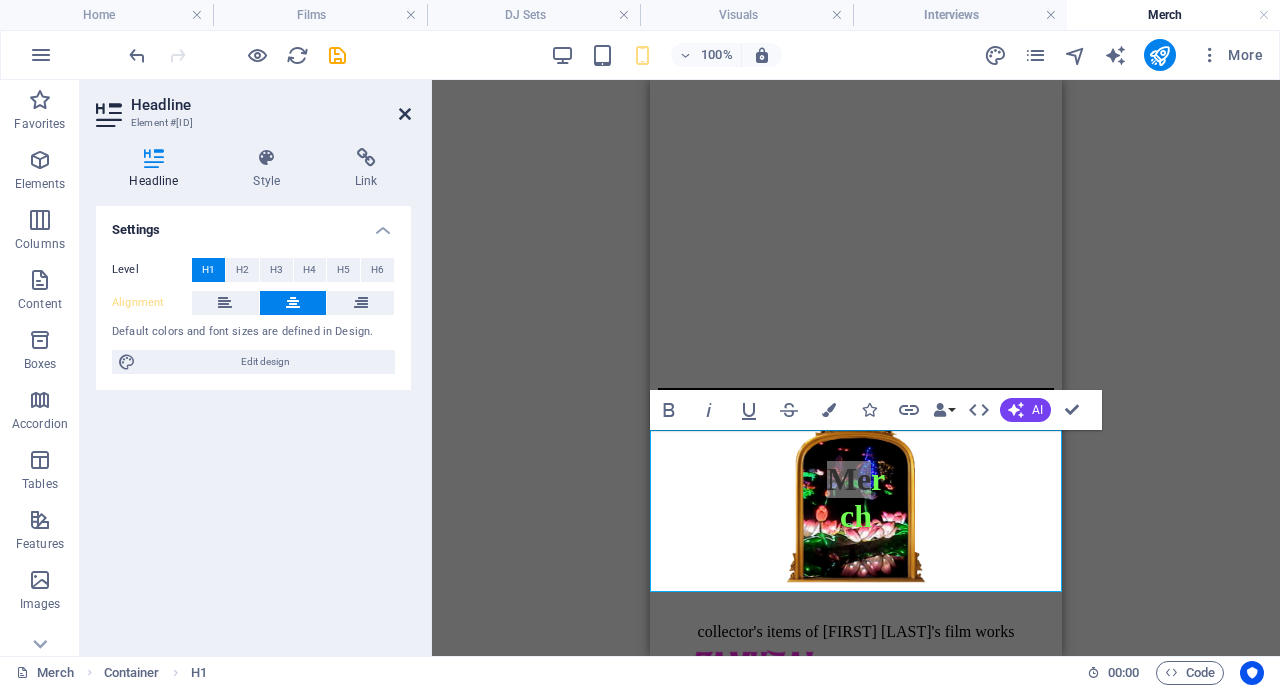 click at bounding box center (405, 114) 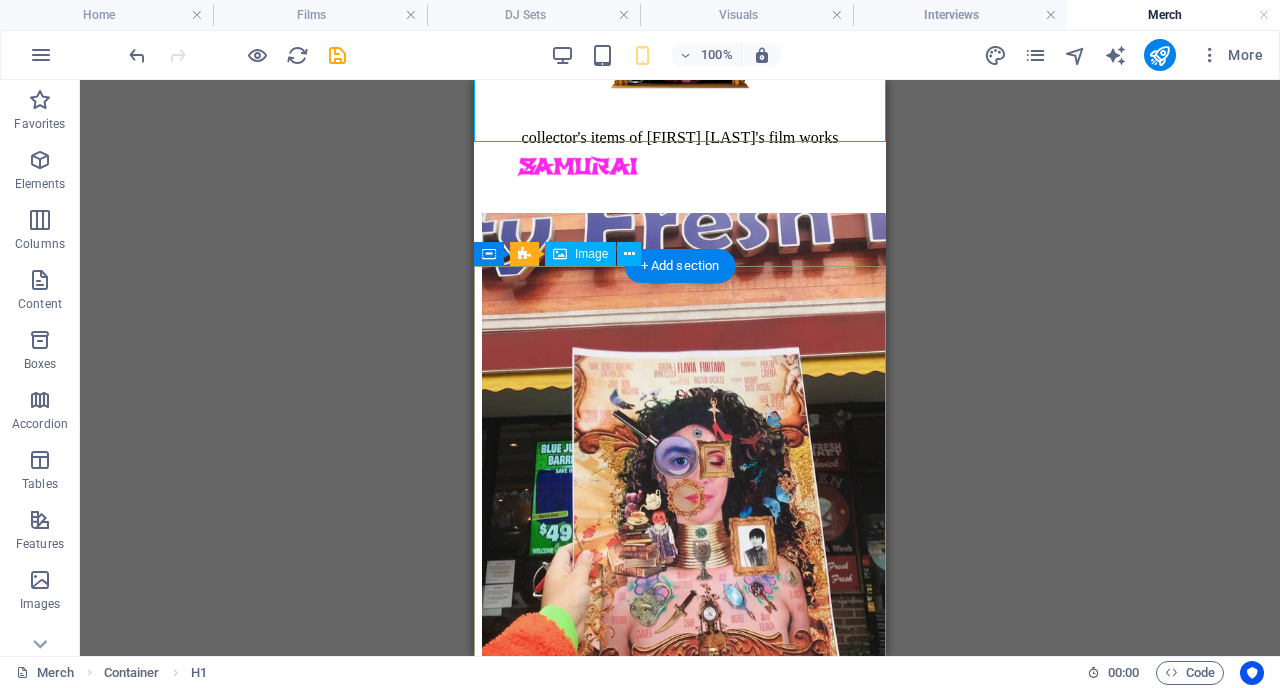 scroll, scrollTop: 325, scrollLeft: 0, axis: vertical 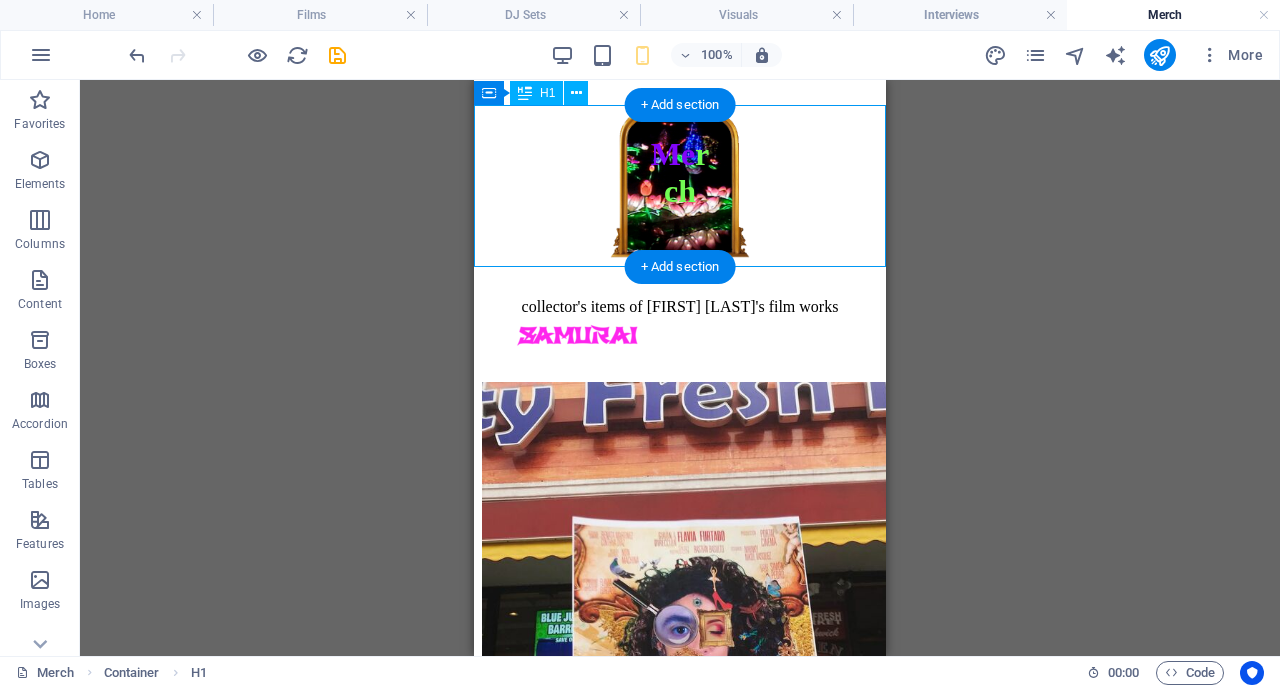 click on "Me r ch" at bounding box center [680, 173] 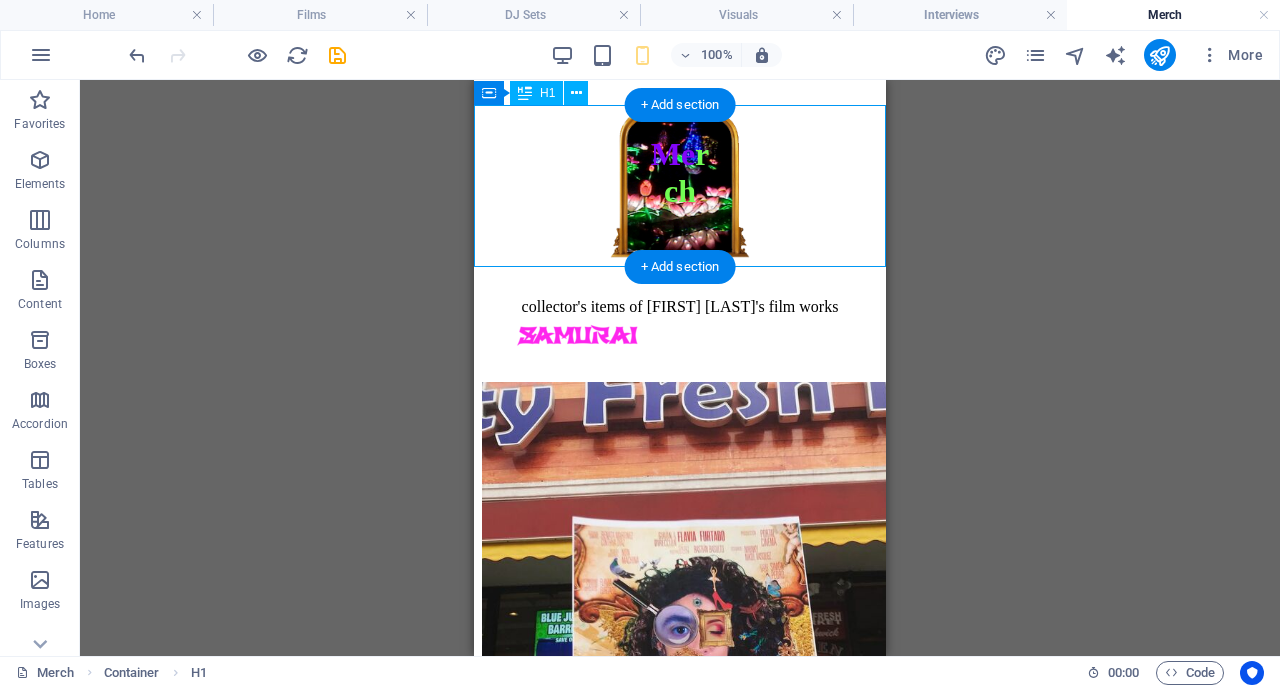 click on "Me r ch" at bounding box center (680, 173) 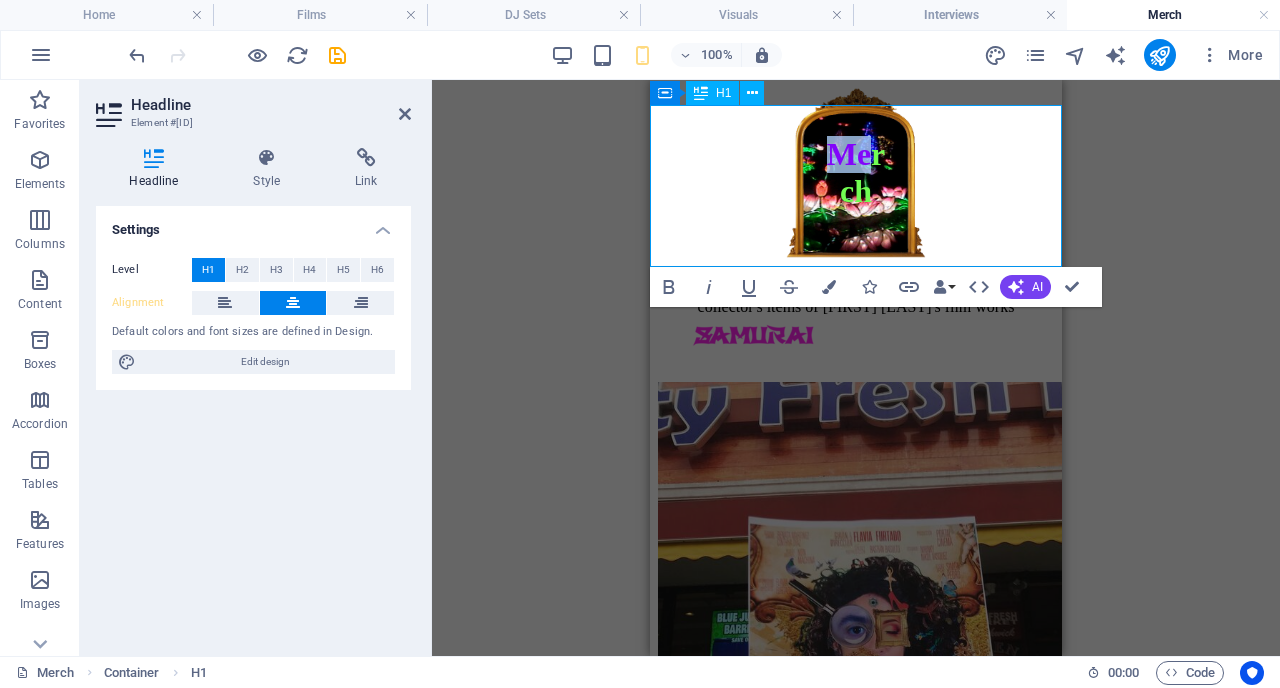 click on "Me r ch" at bounding box center [856, 173] 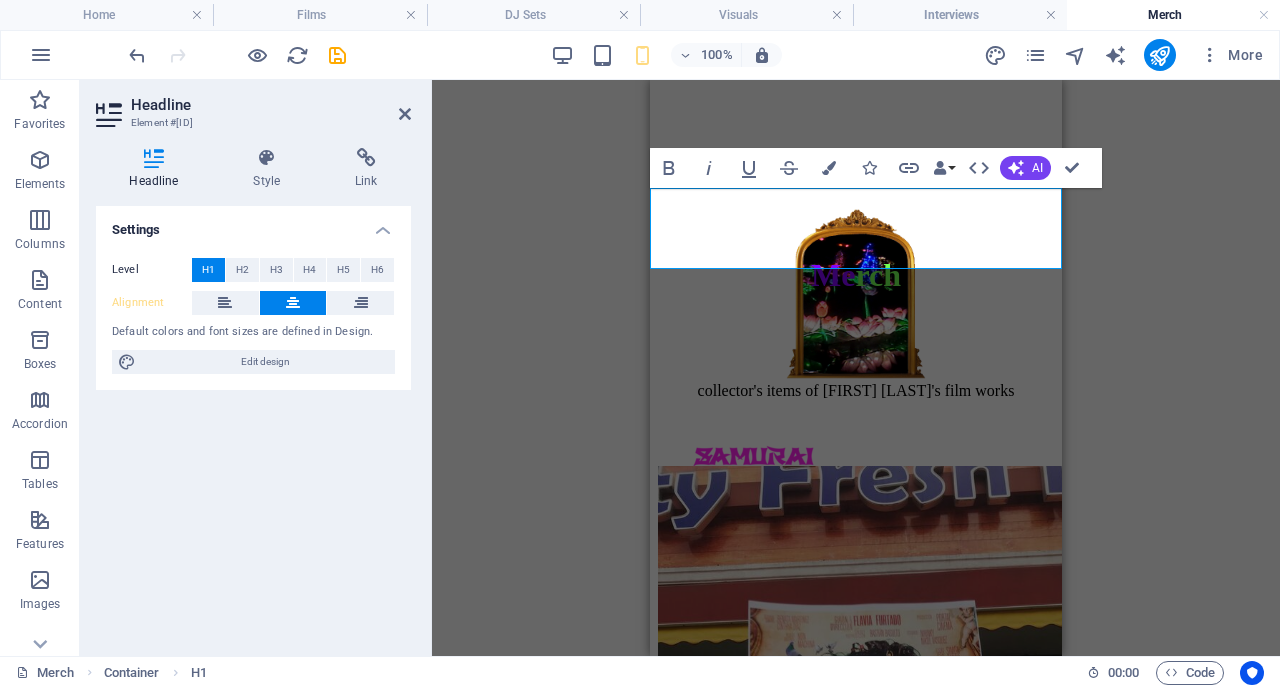 scroll, scrollTop: 189, scrollLeft: 0, axis: vertical 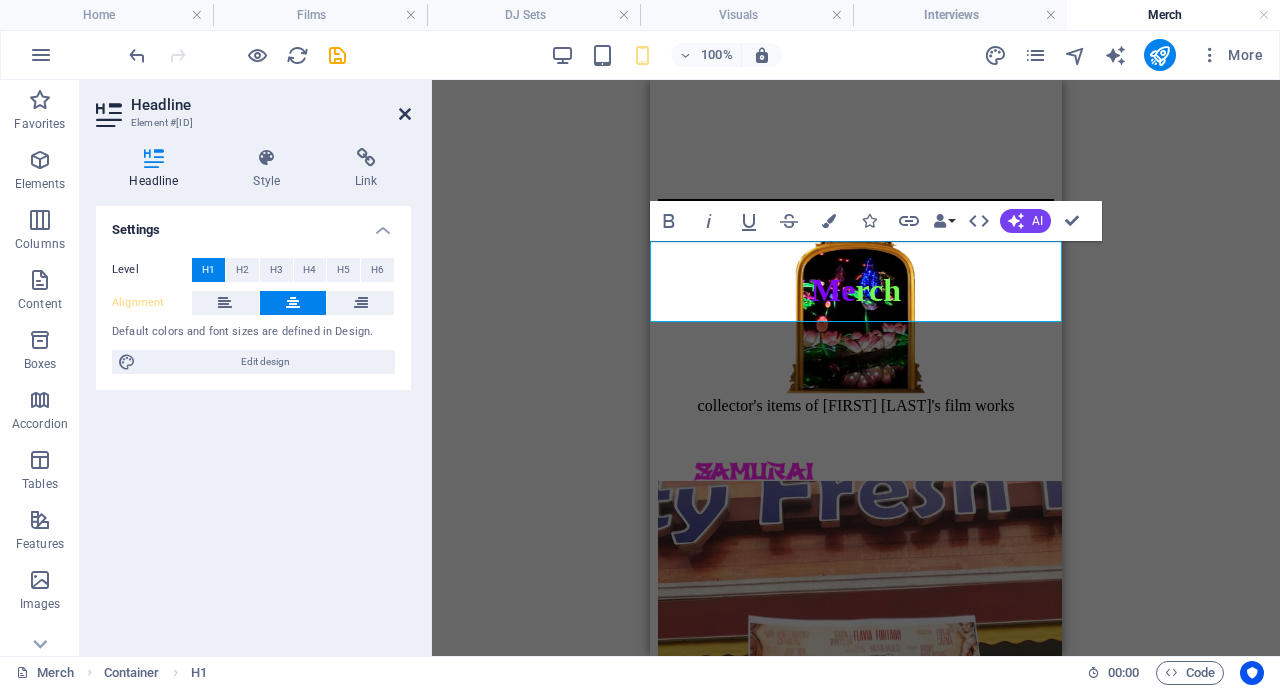 click at bounding box center (405, 114) 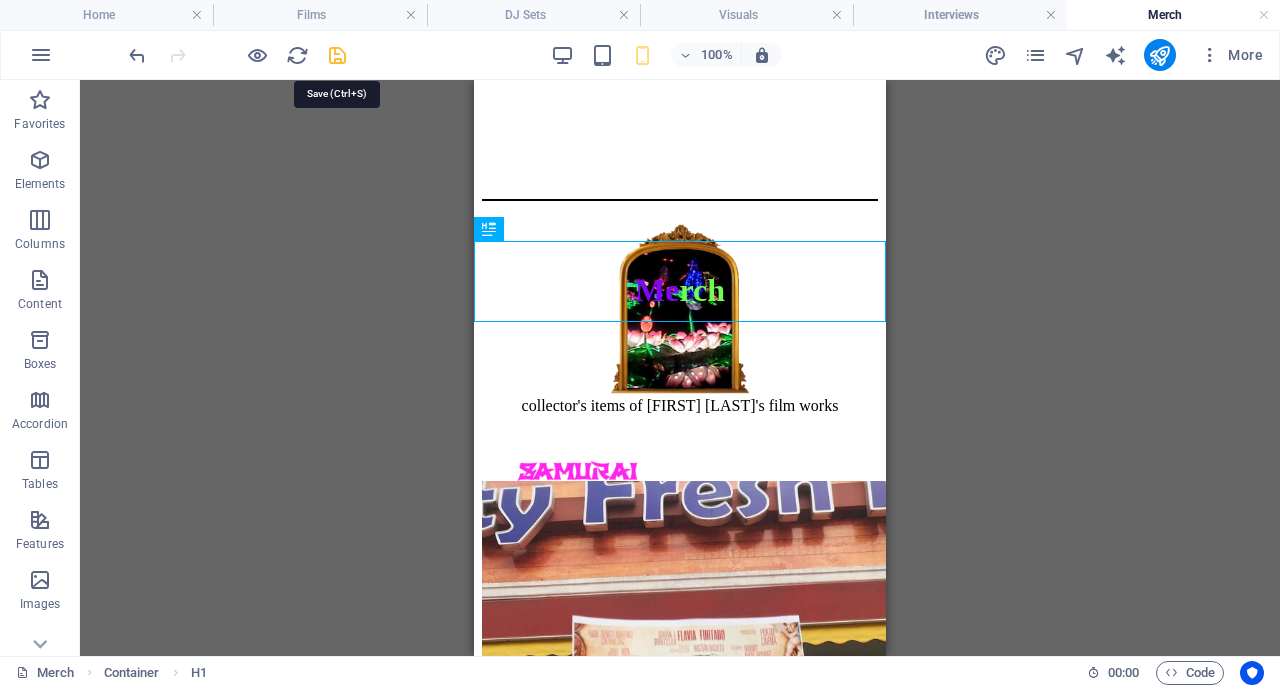 click at bounding box center [337, 55] 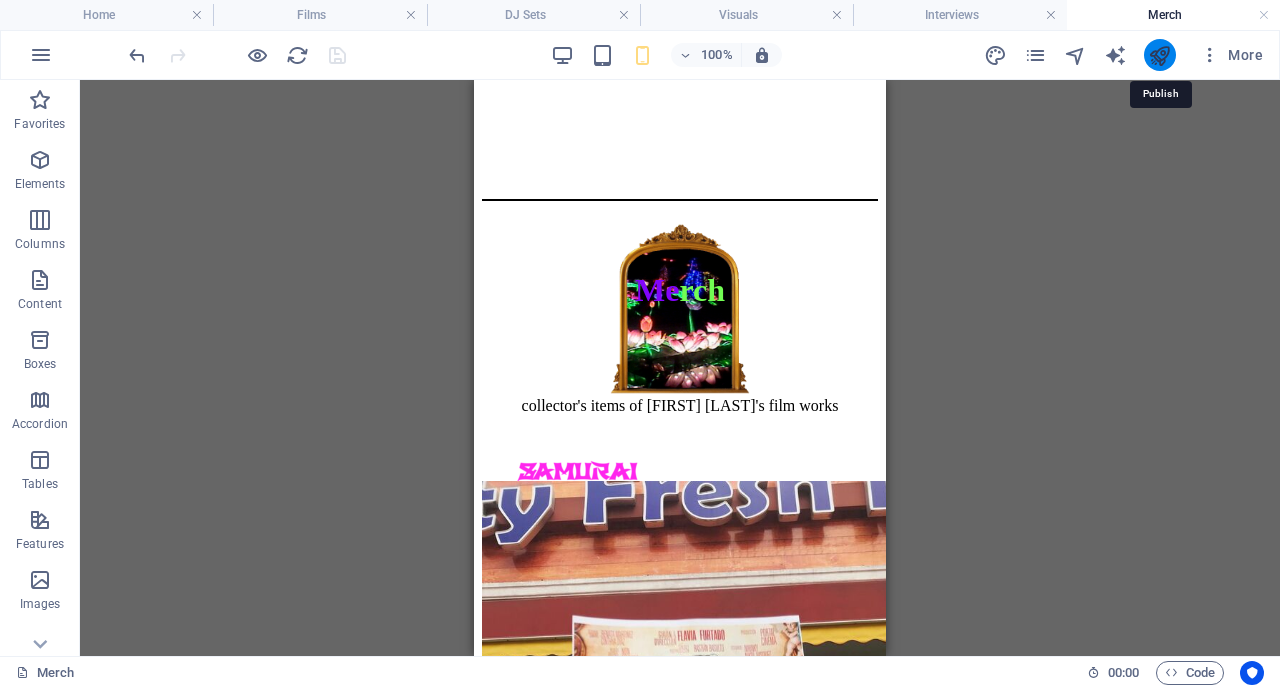 click at bounding box center [1159, 55] 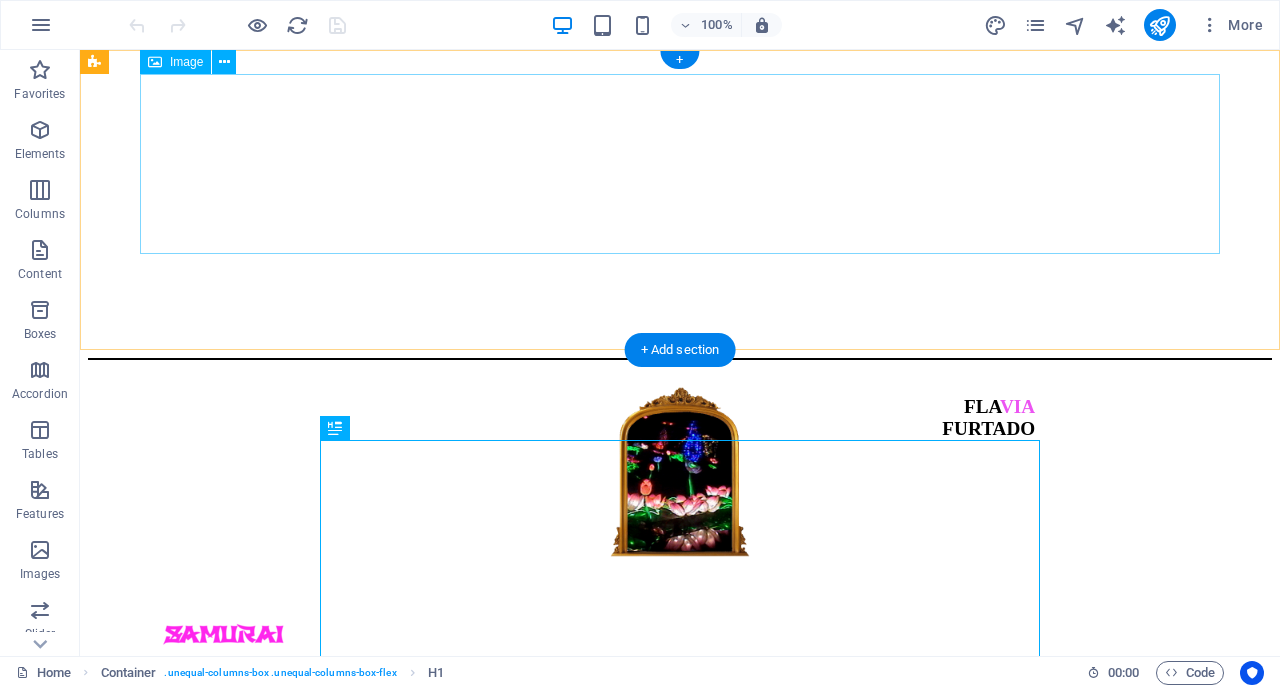 scroll, scrollTop: 0, scrollLeft: 0, axis: both 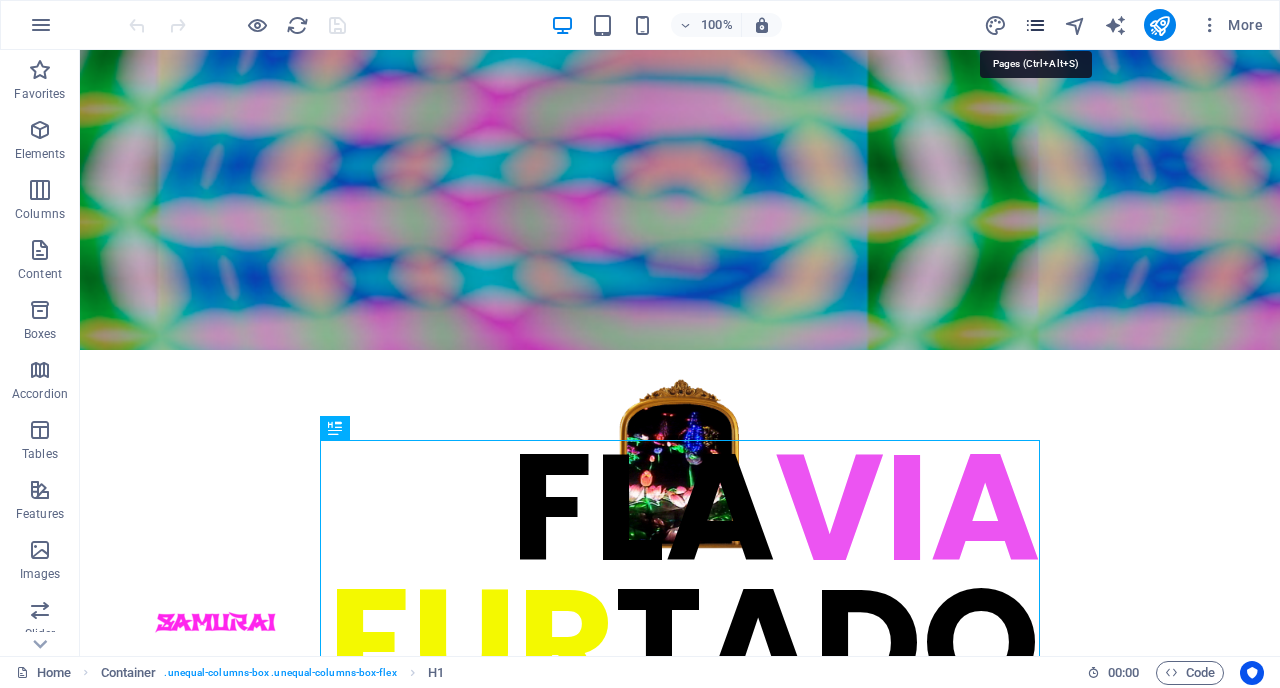 click at bounding box center [1035, 25] 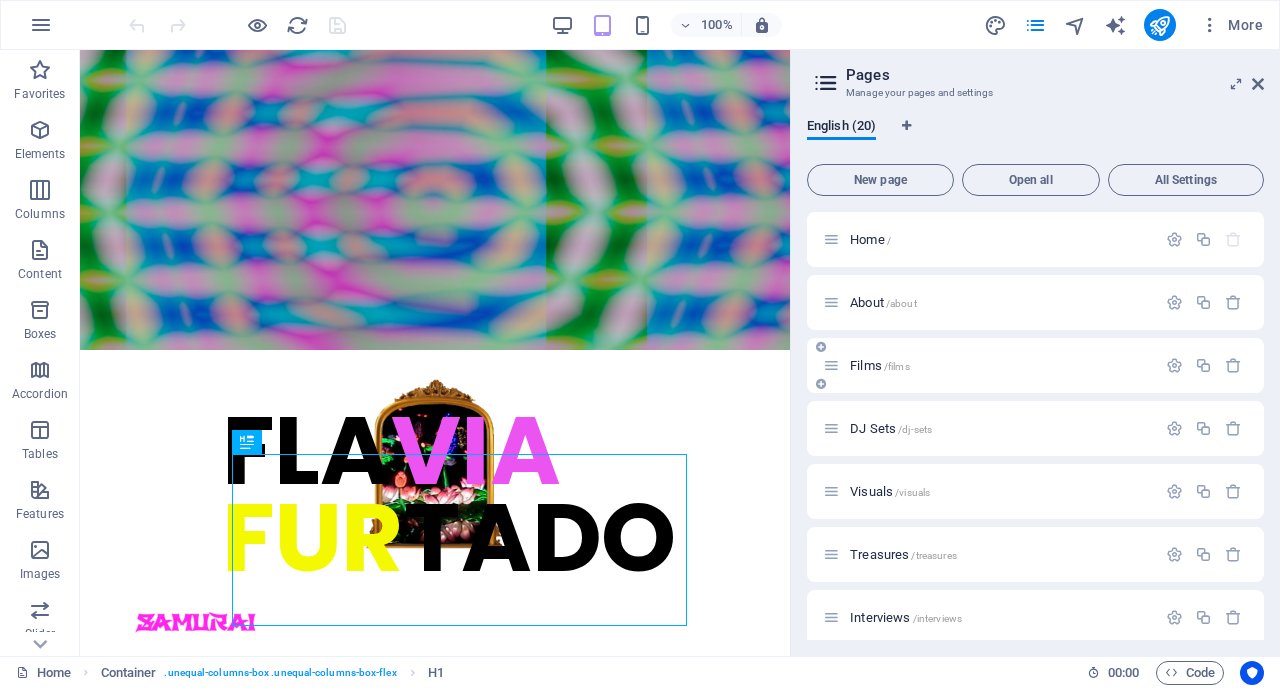 click on "Films /films" at bounding box center (989, 365) 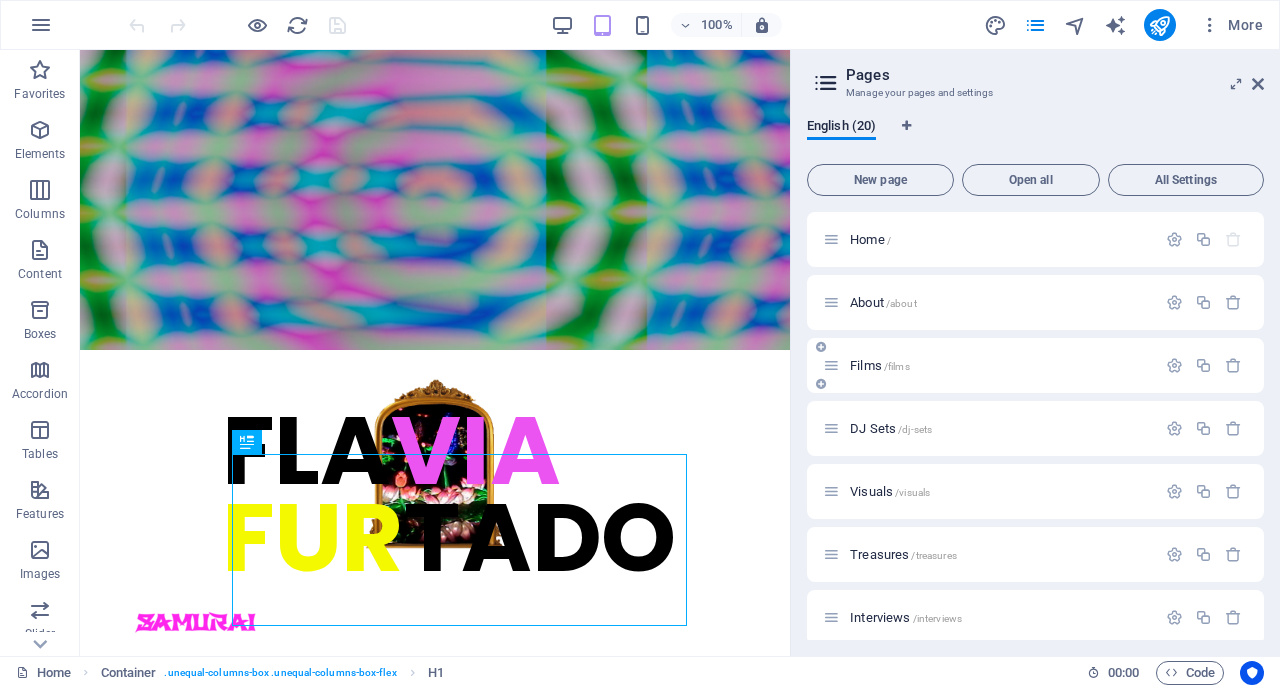 click on "Films /films" at bounding box center (880, 365) 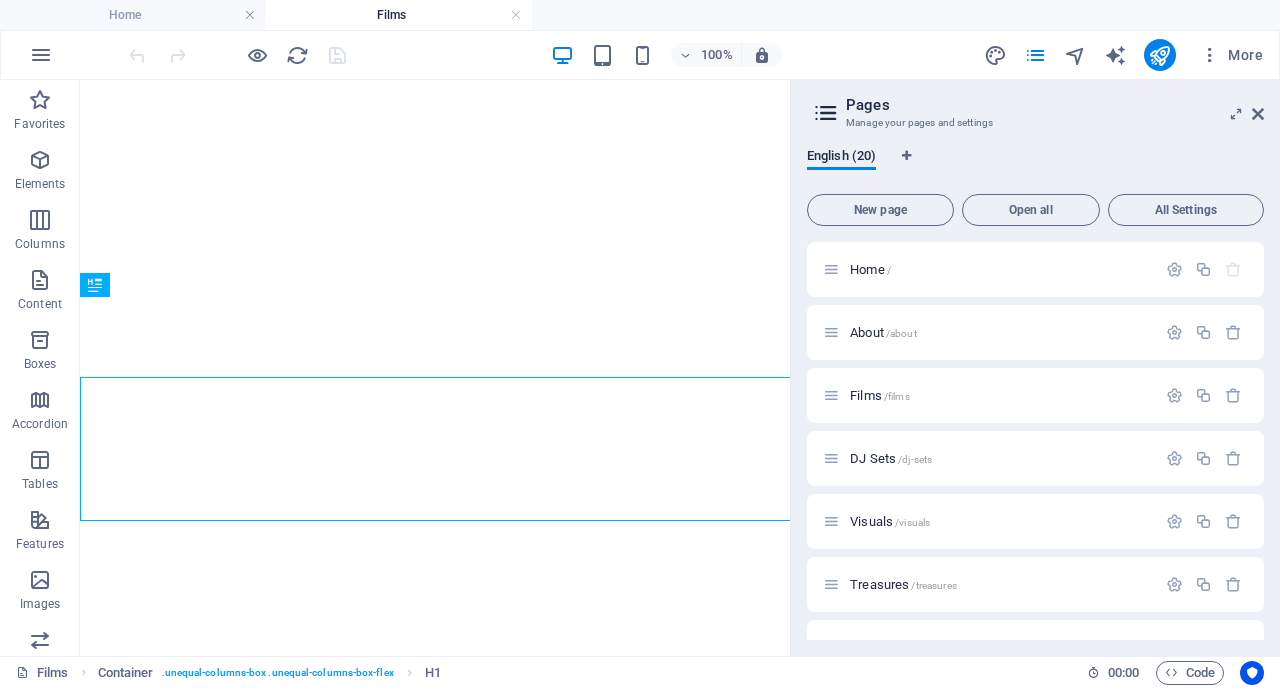 click on "More" at bounding box center [1231, 55] 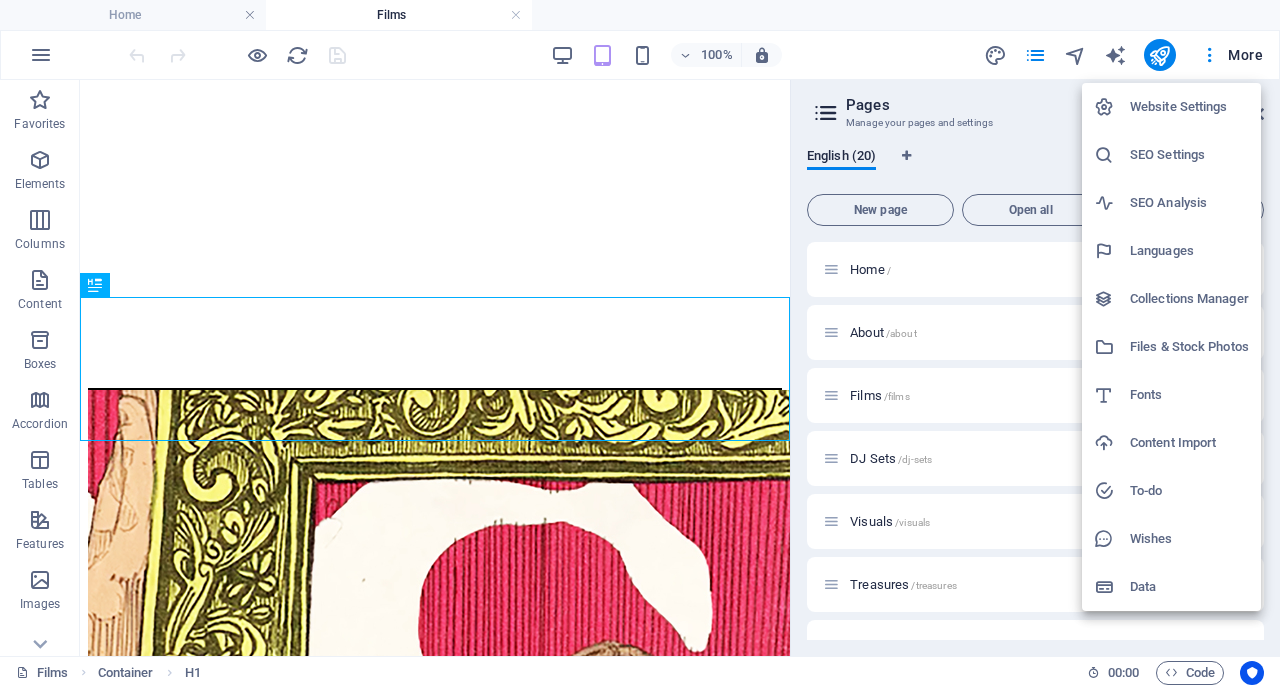 scroll, scrollTop: 894, scrollLeft: 0, axis: vertical 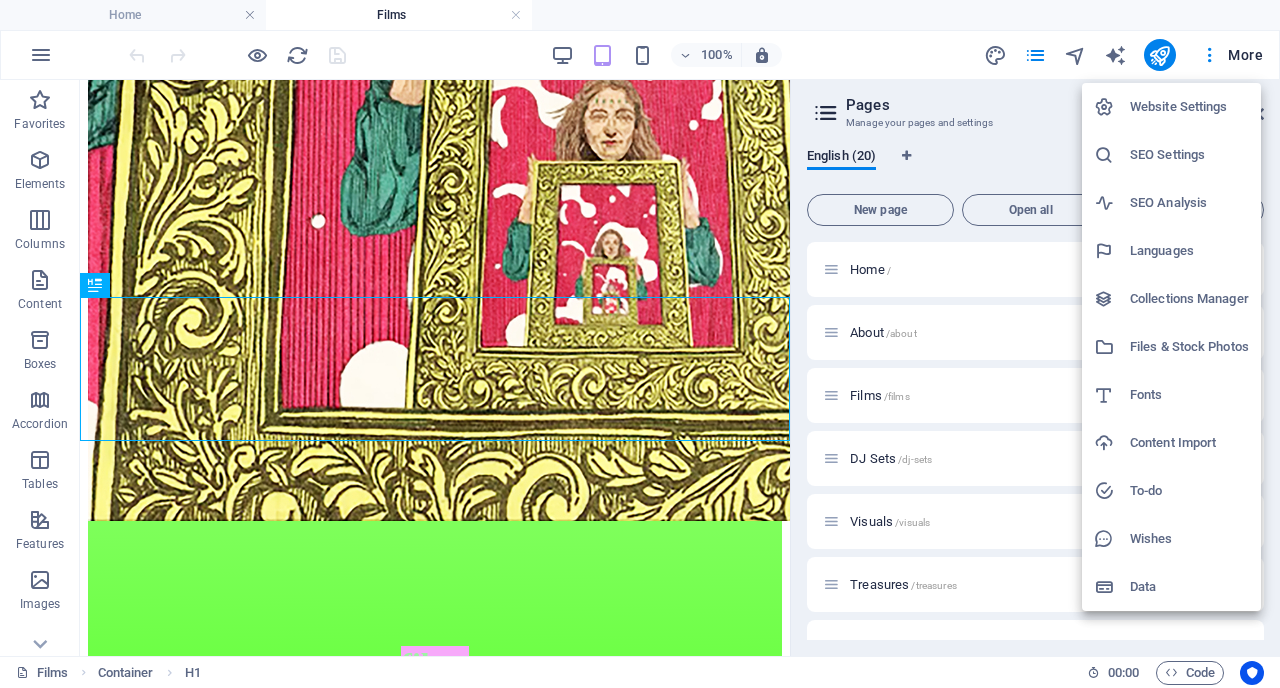 click at bounding box center (640, 344) 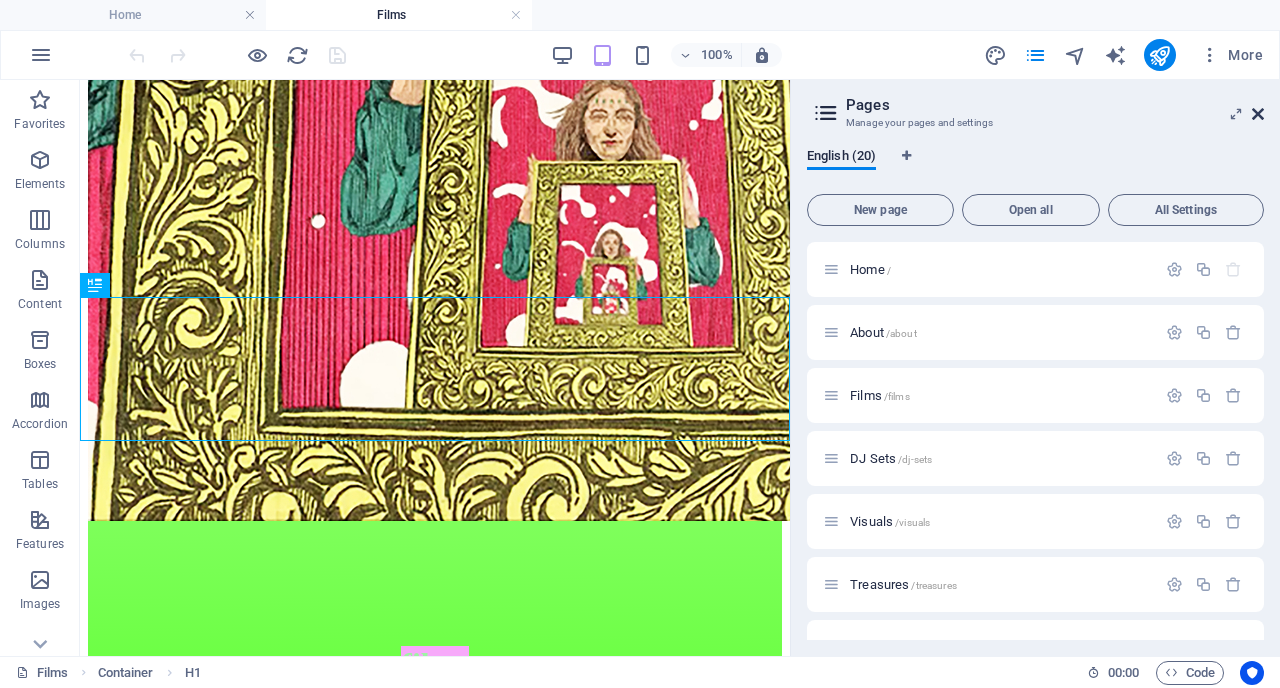 click at bounding box center (1258, 114) 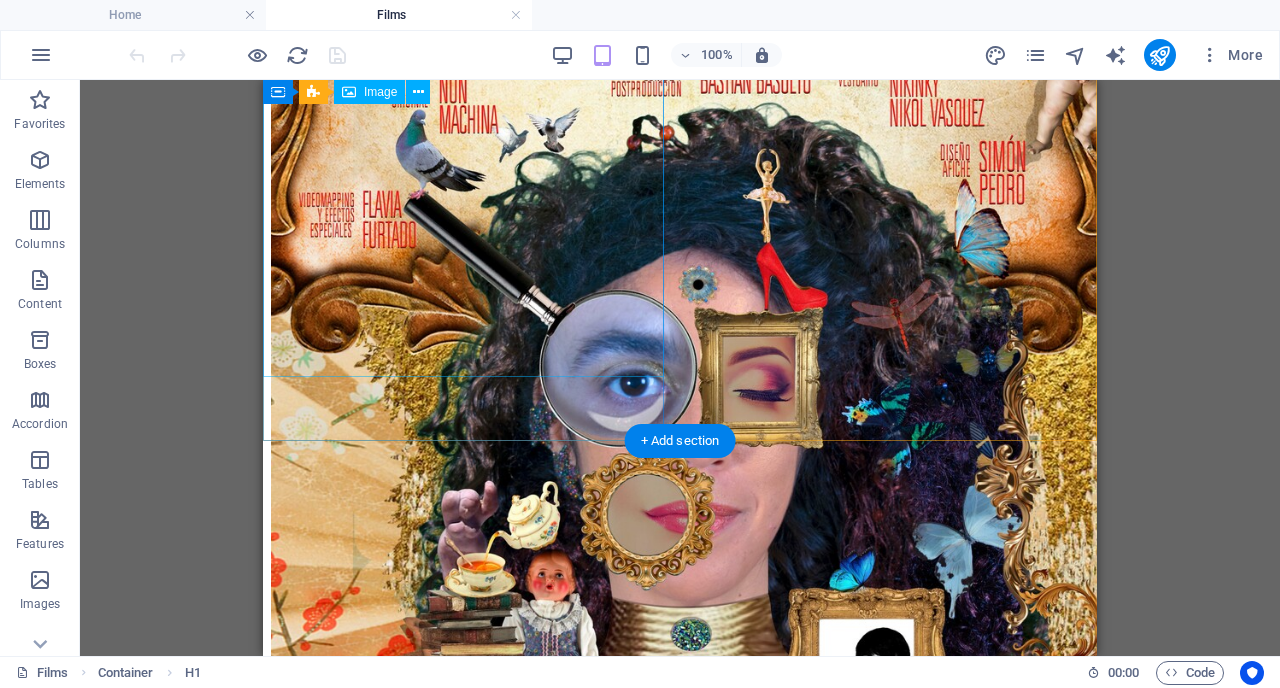 scroll, scrollTop: 1834, scrollLeft: 0, axis: vertical 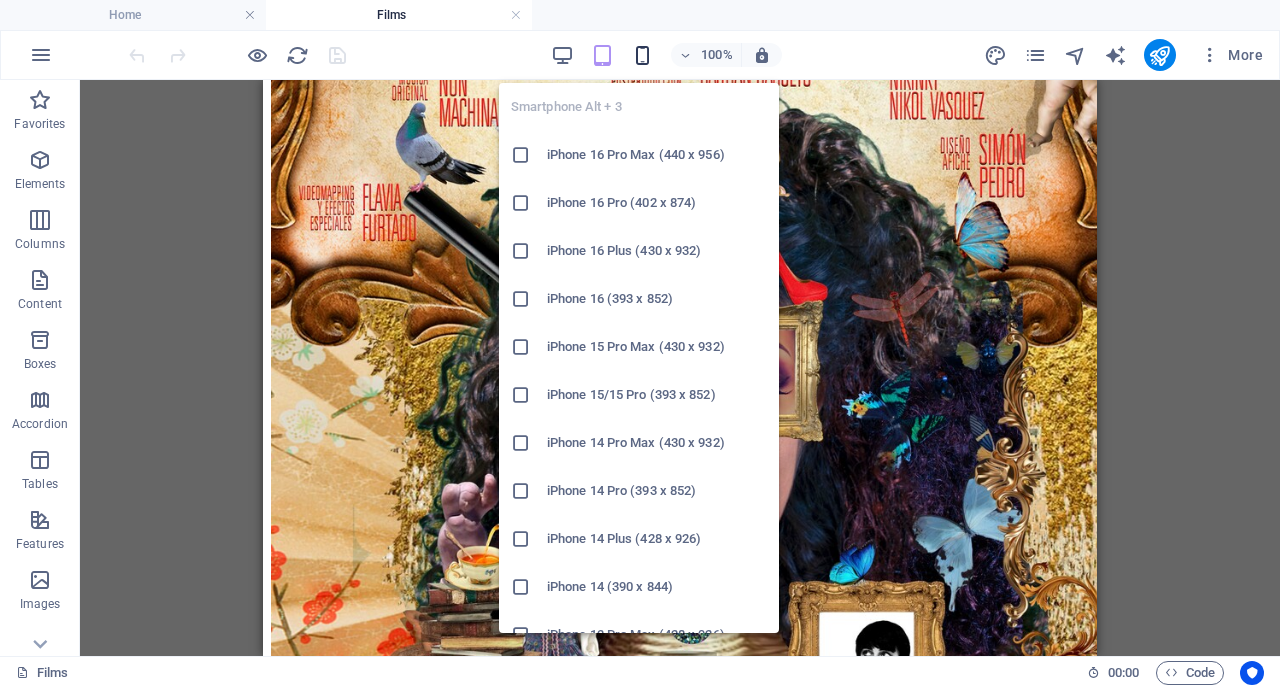 click at bounding box center [642, 55] 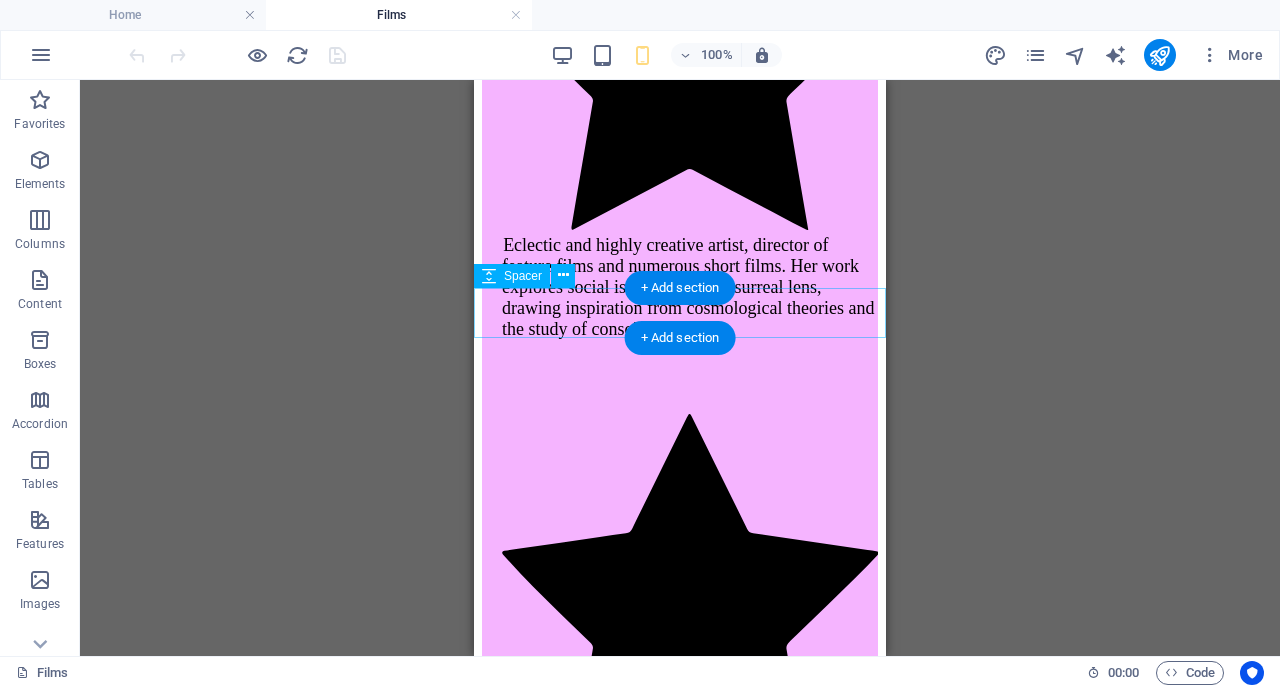 scroll, scrollTop: 8009, scrollLeft: 0, axis: vertical 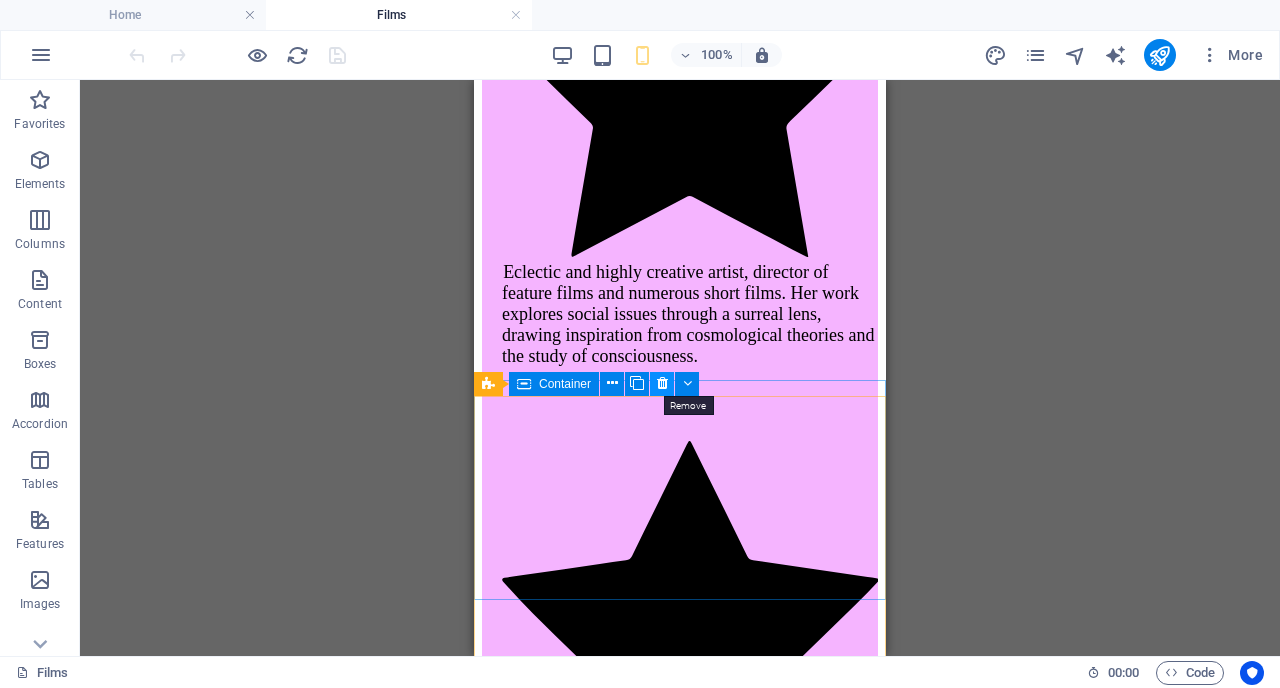 click at bounding box center (662, 383) 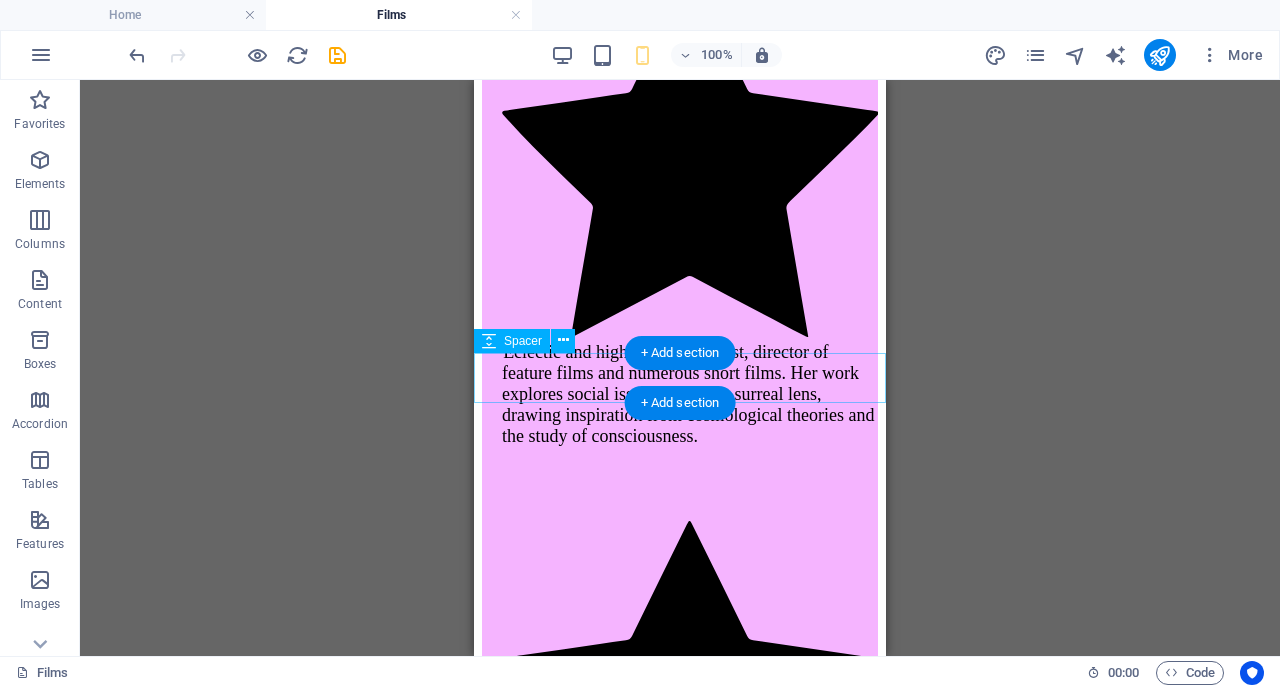 scroll, scrollTop: 7902, scrollLeft: 0, axis: vertical 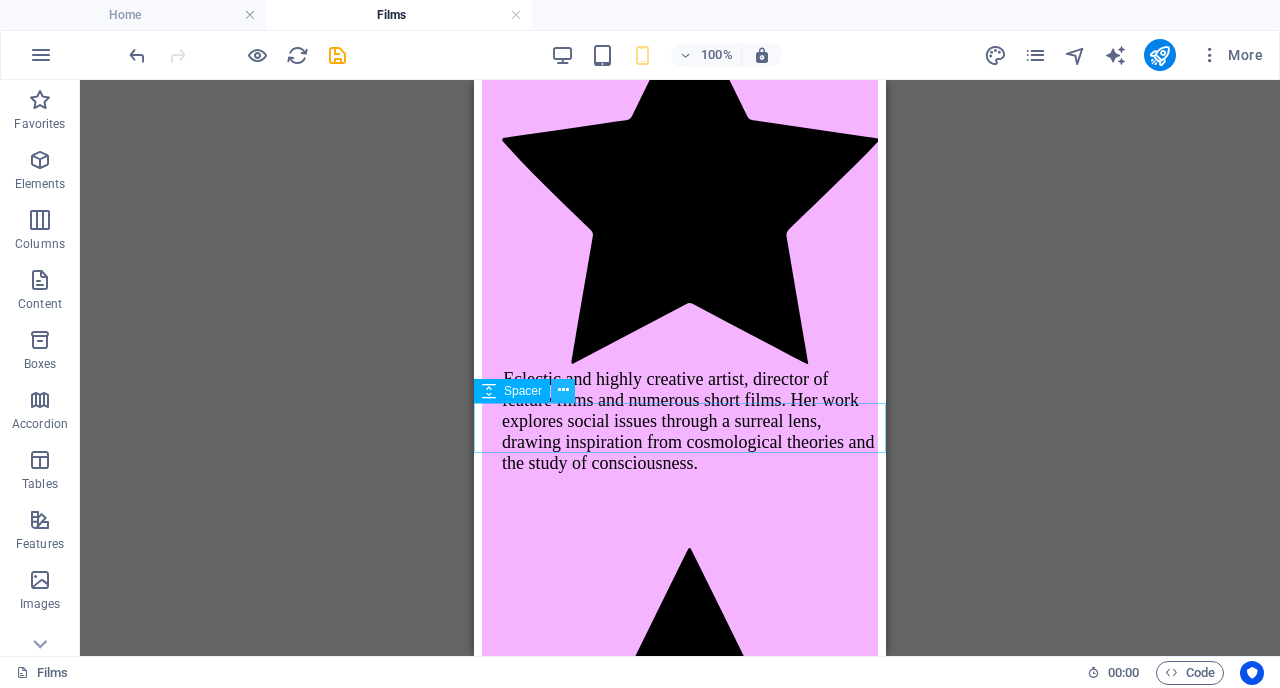click at bounding box center [563, 390] 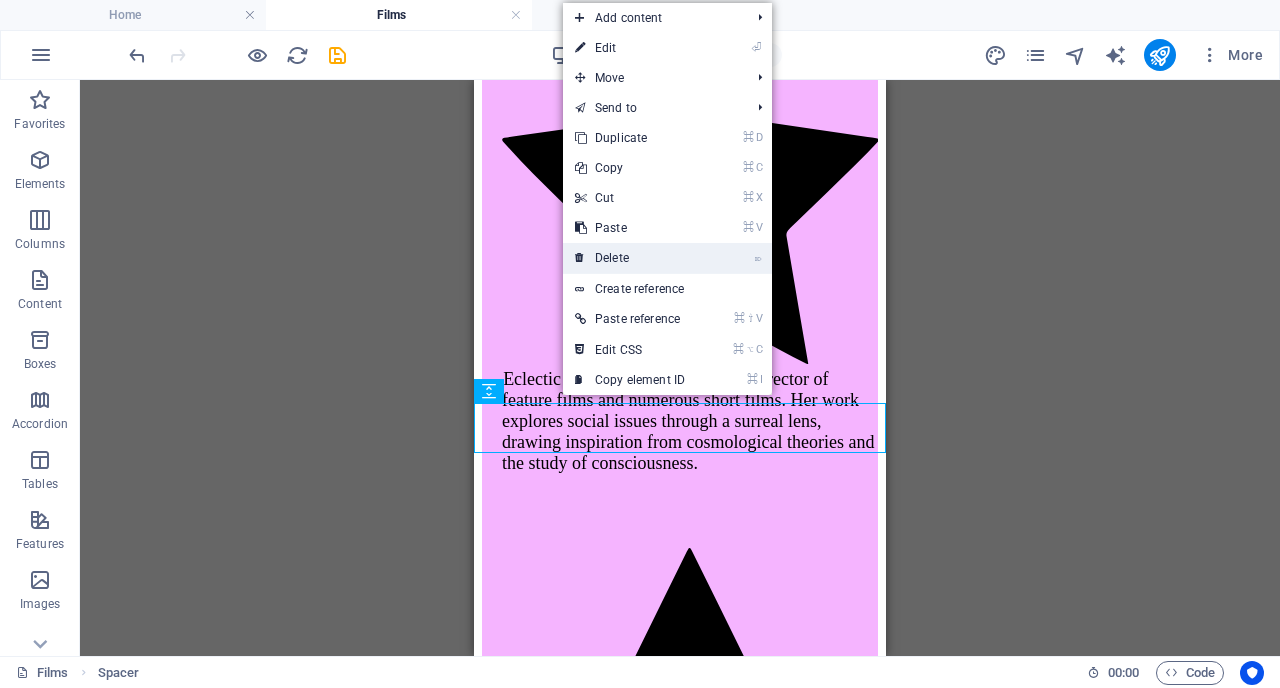 click on "⌦  Delete" at bounding box center (630, 258) 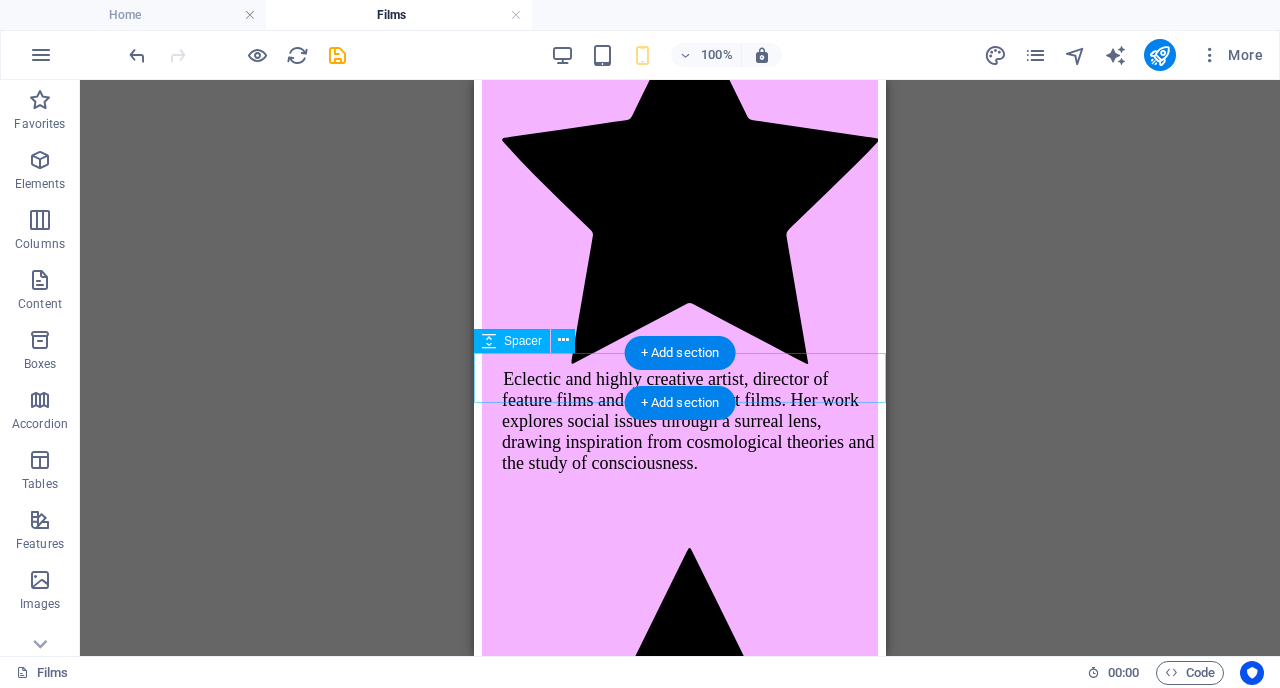 click at bounding box center (680, 3310) 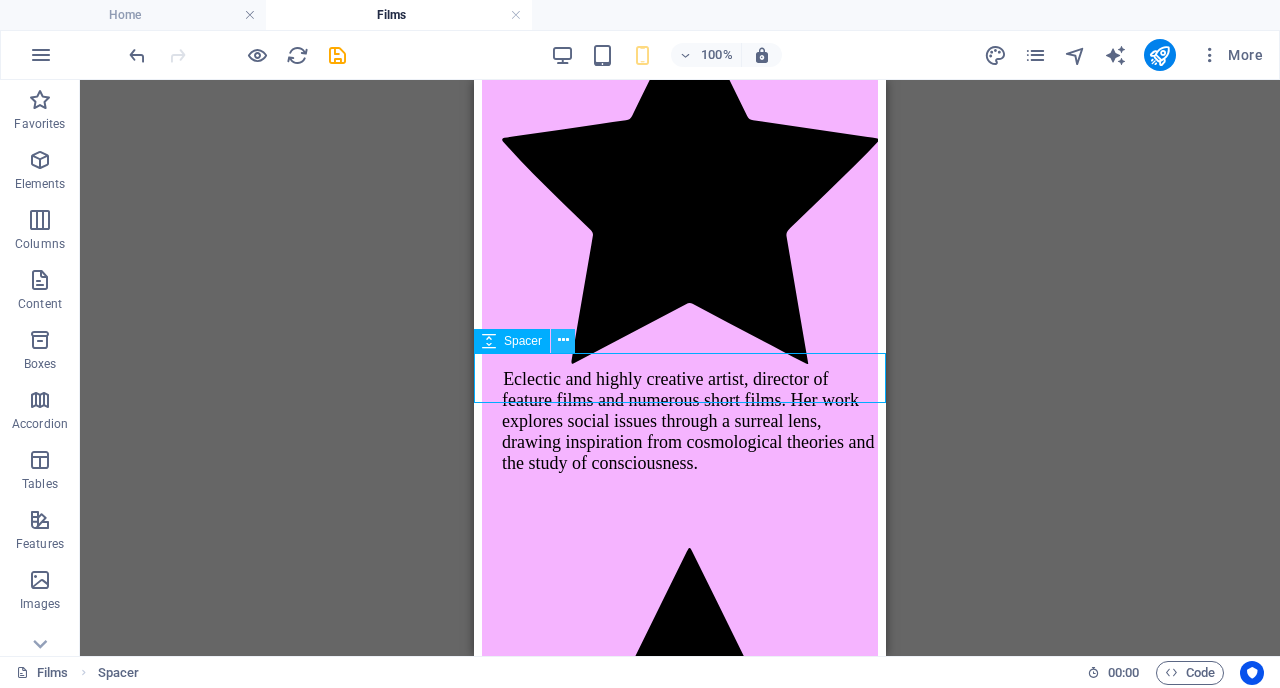 click at bounding box center [563, 340] 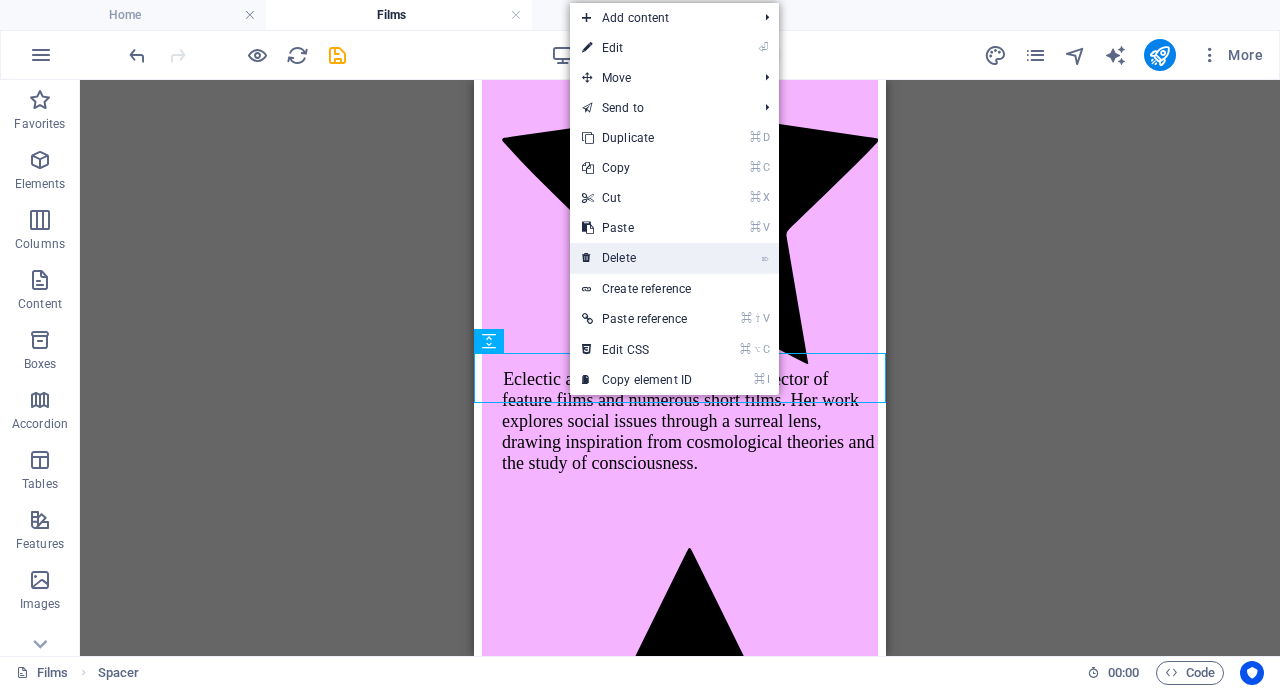 click on "⌦  Delete" at bounding box center [637, 258] 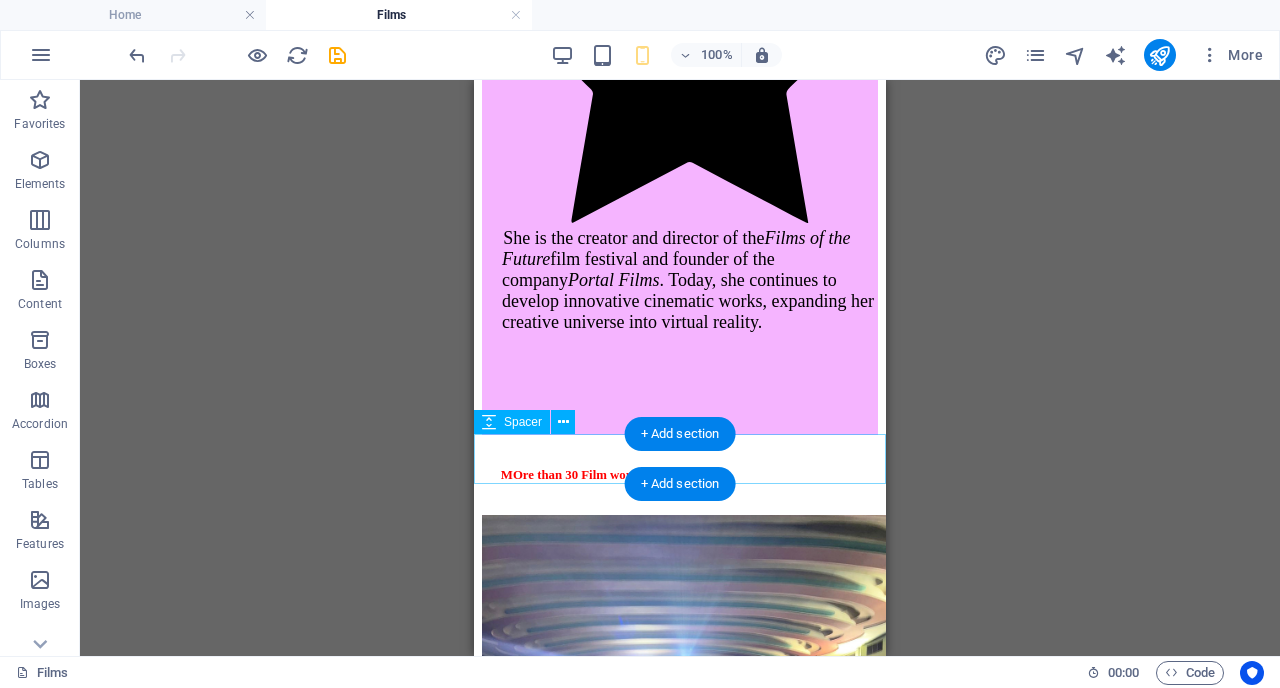 scroll, scrollTop: 9706, scrollLeft: 0, axis: vertical 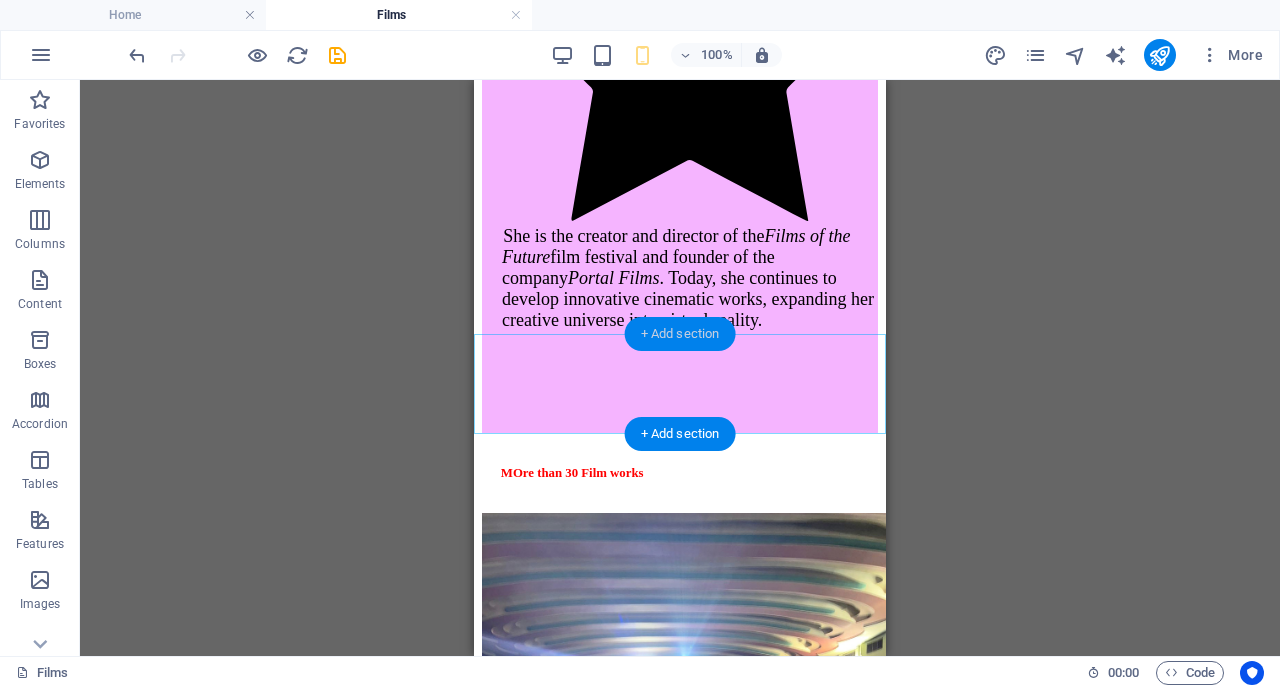 drag, startPoint x: 676, startPoint y: 337, endPoint x: 33, endPoint y: 312, distance: 643.48584 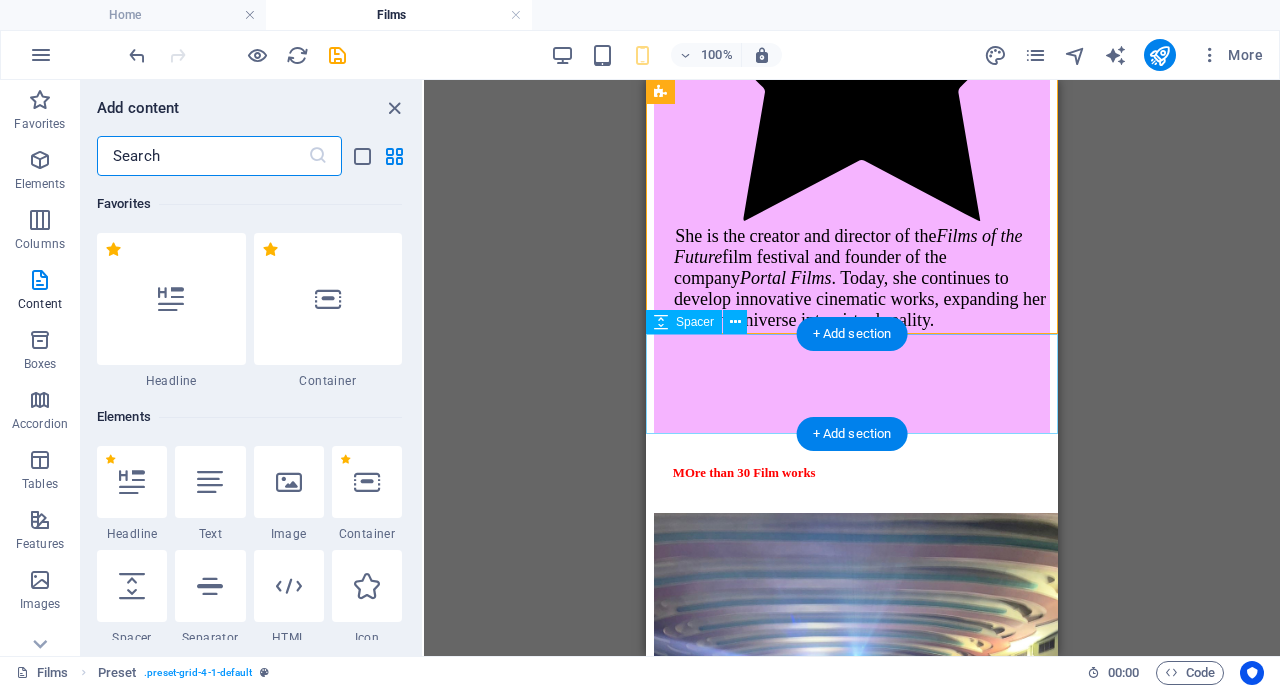 scroll, scrollTop: 3499, scrollLeft: 0, axis: vertical 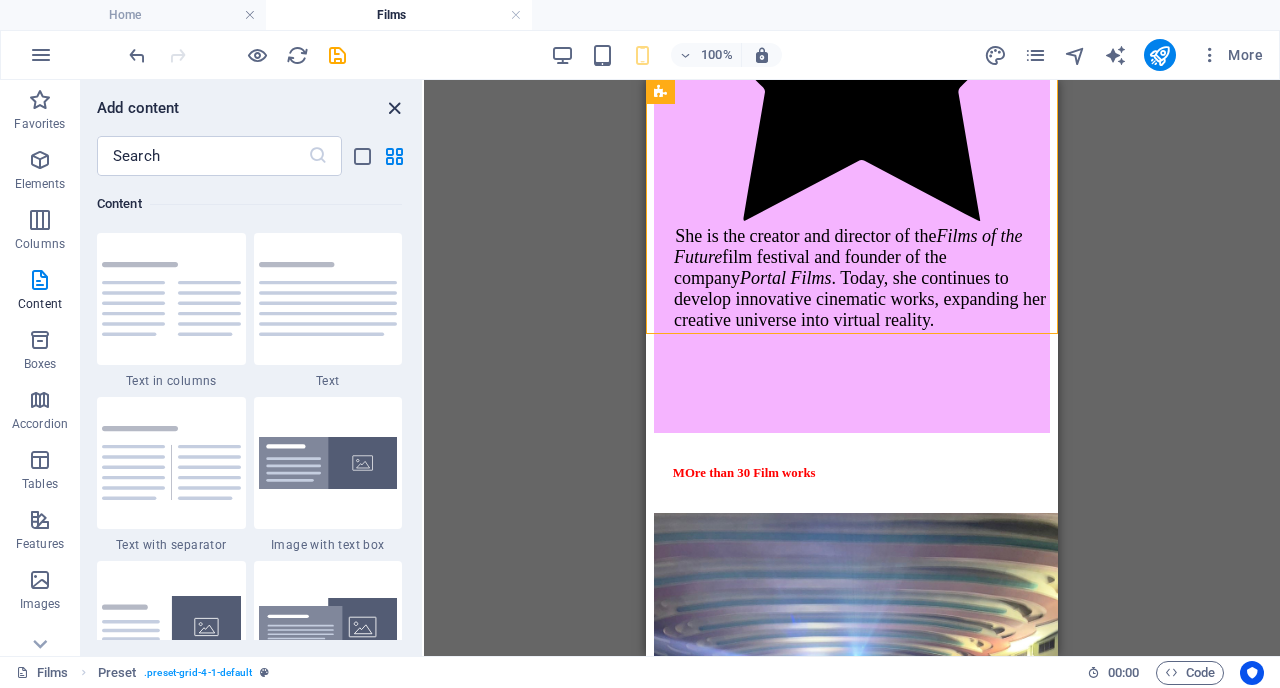 click at bounding box center (394, 108) 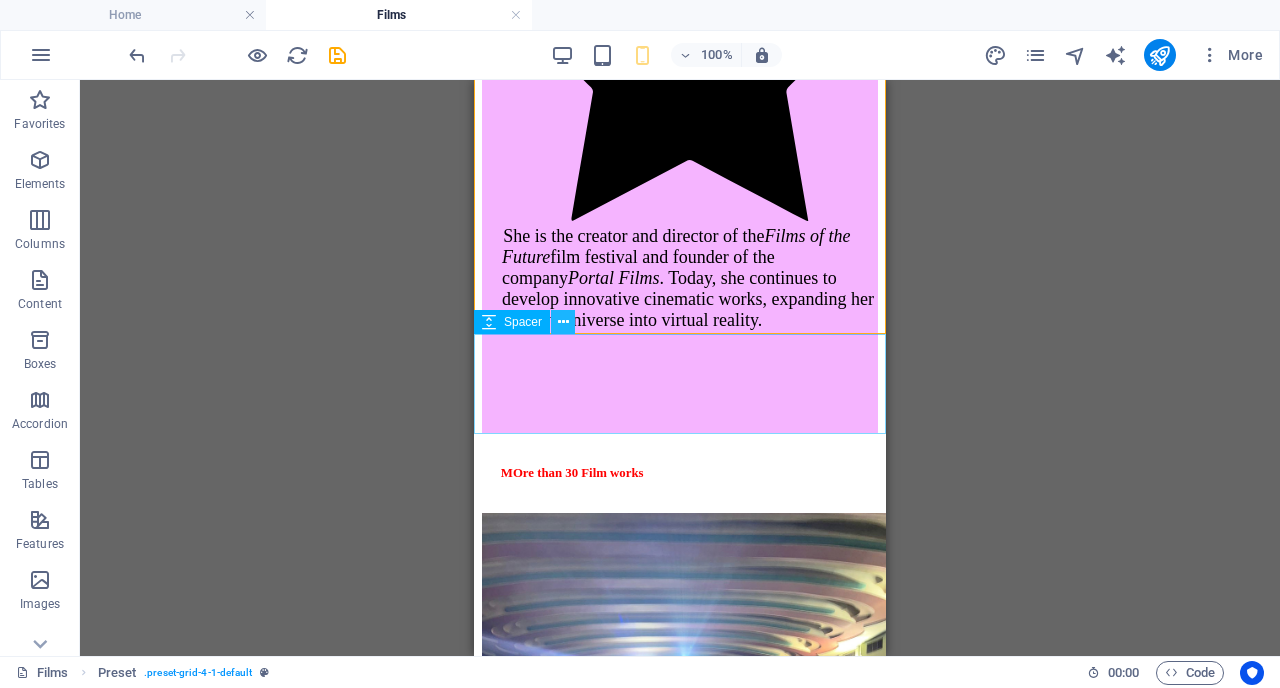 click at bounding box center (563, 322) 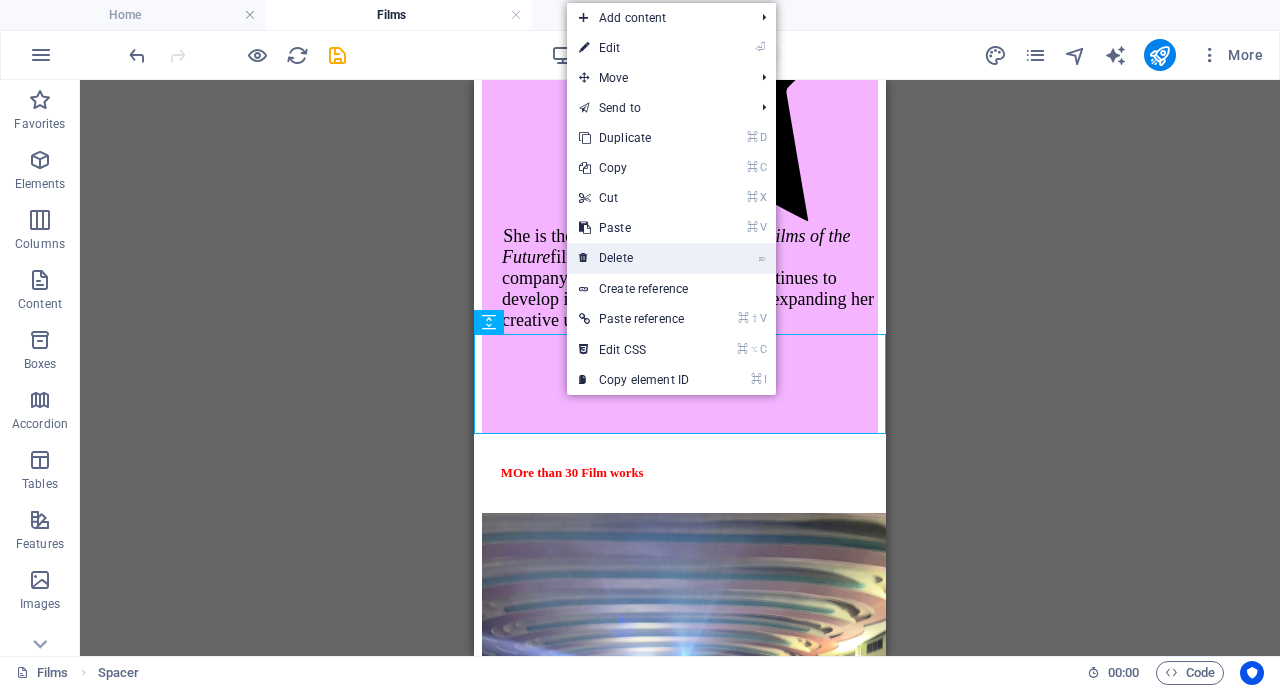 click on "⌦  Delete" at bounding box center (634, 258) 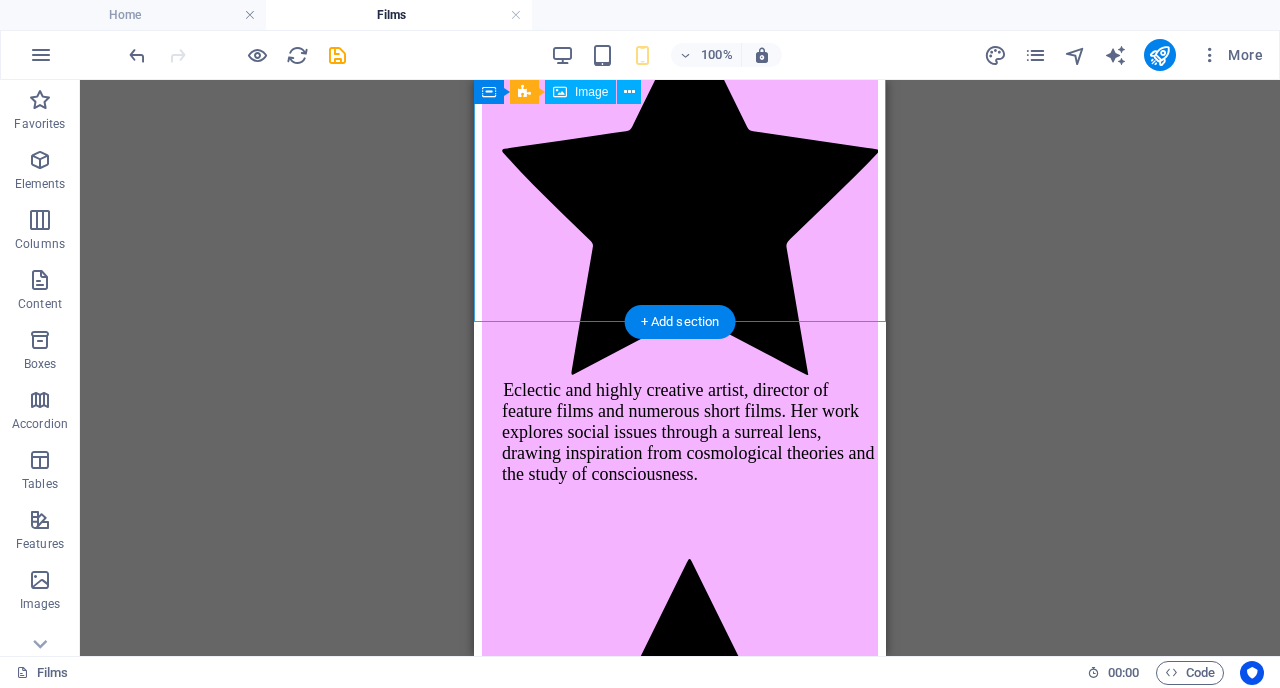 scroll, scrollTop: 7883, scrollLeft: 0, axis: vertical 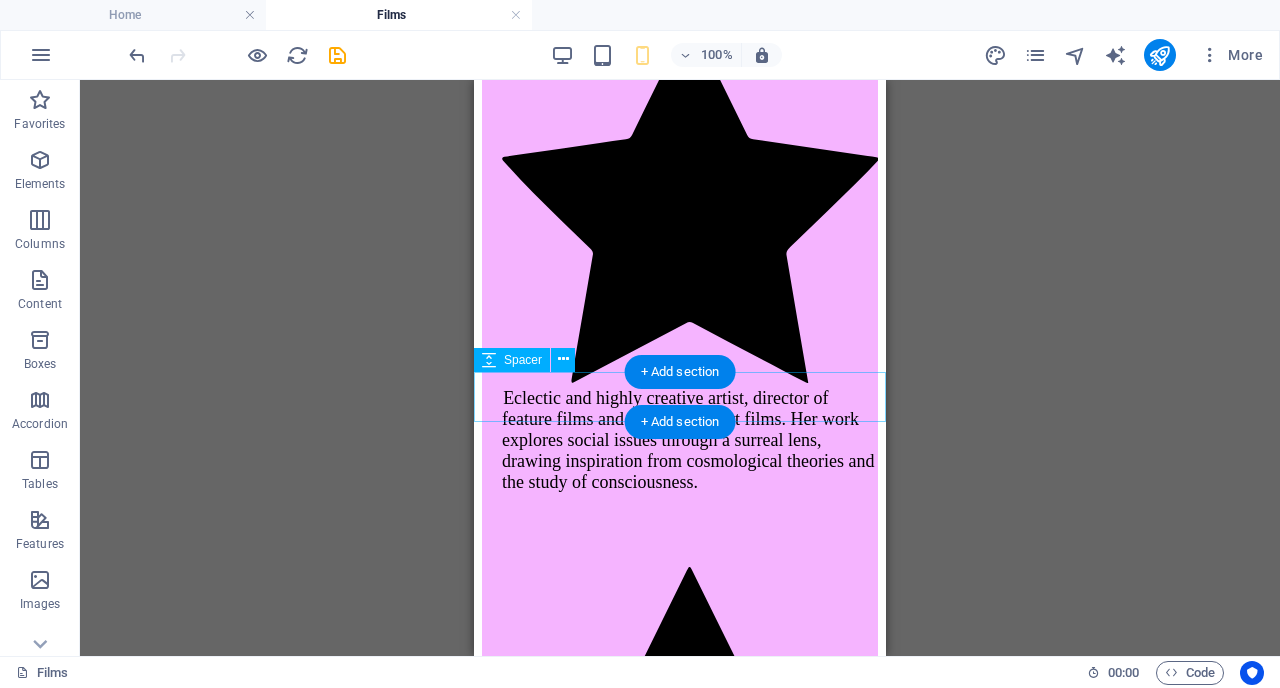 click at bounding box center [680, 3329] 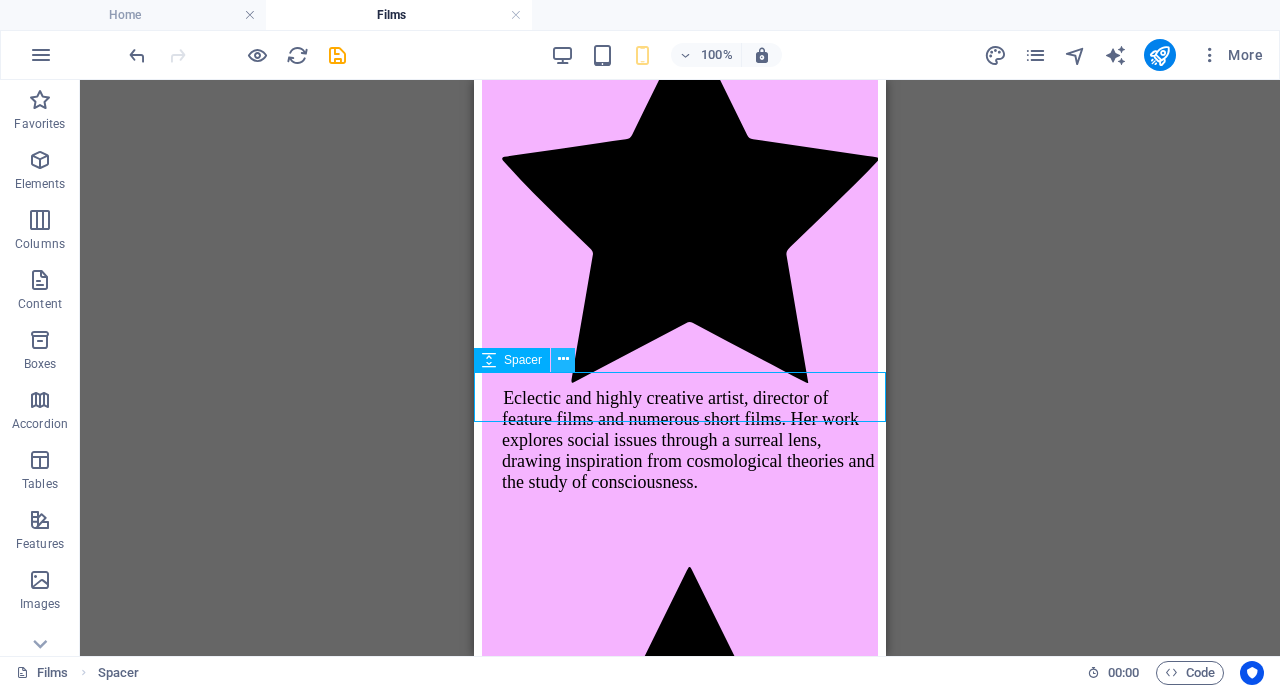 click at bounding box center [563, 359] 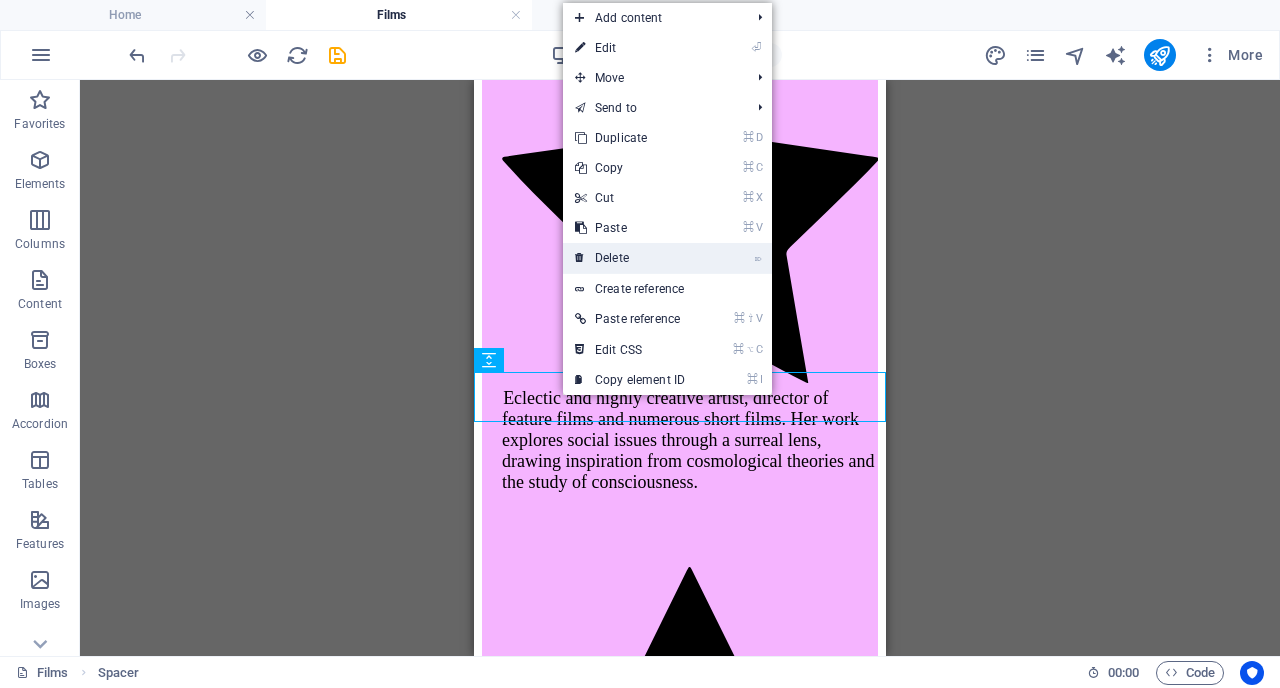 click on "⌦  Delete" at bounding box center (630, 258) 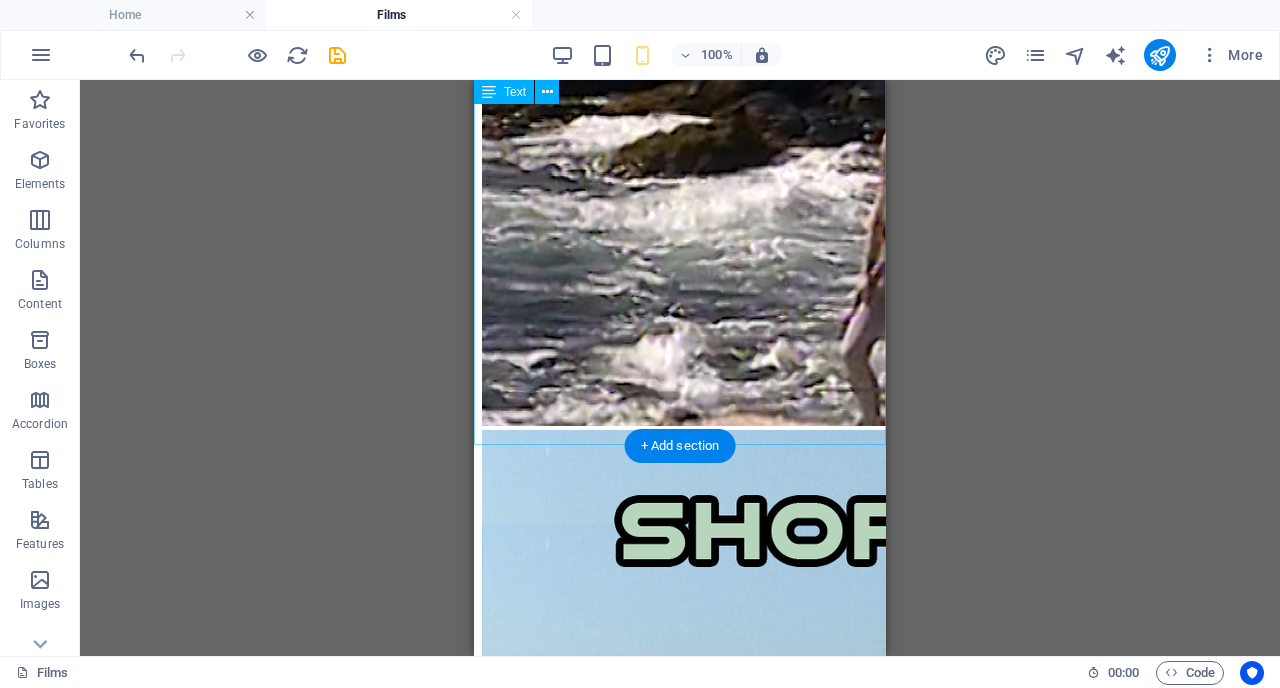 scroll, scrollTop: 6878, scrollLeft: 0, axis: vertical 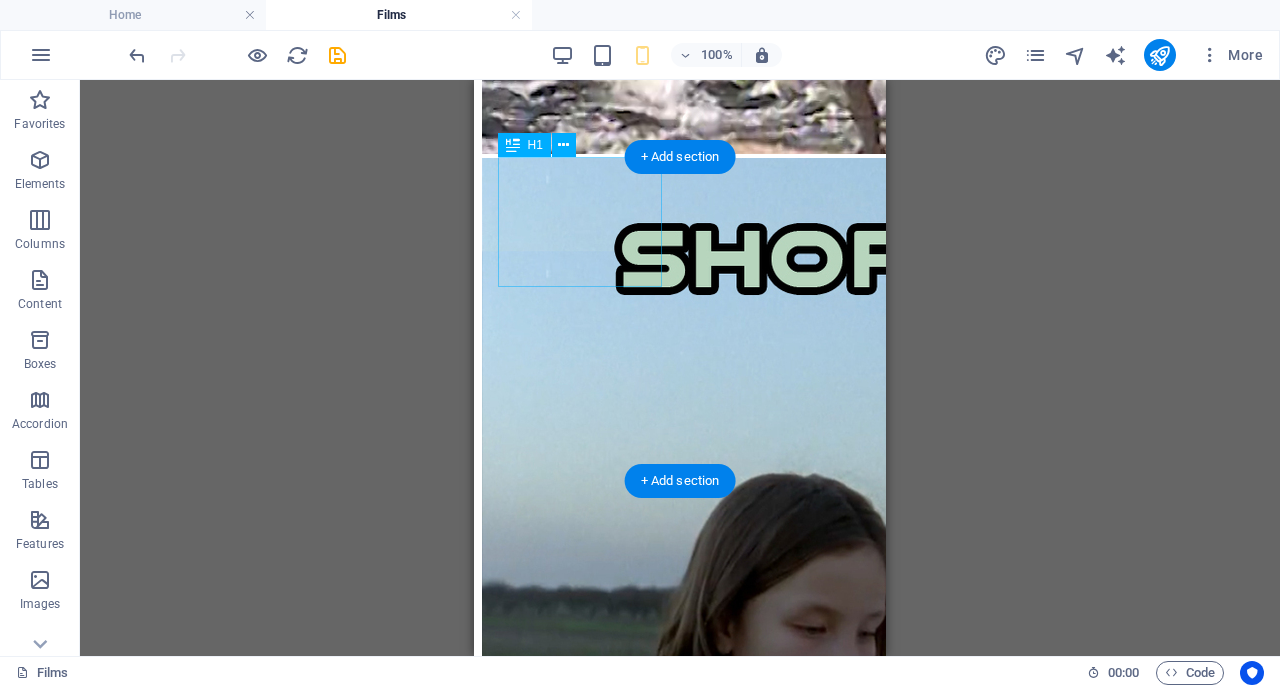 click on "MOre than 30 Film works" at bounding box center (580, 3301) 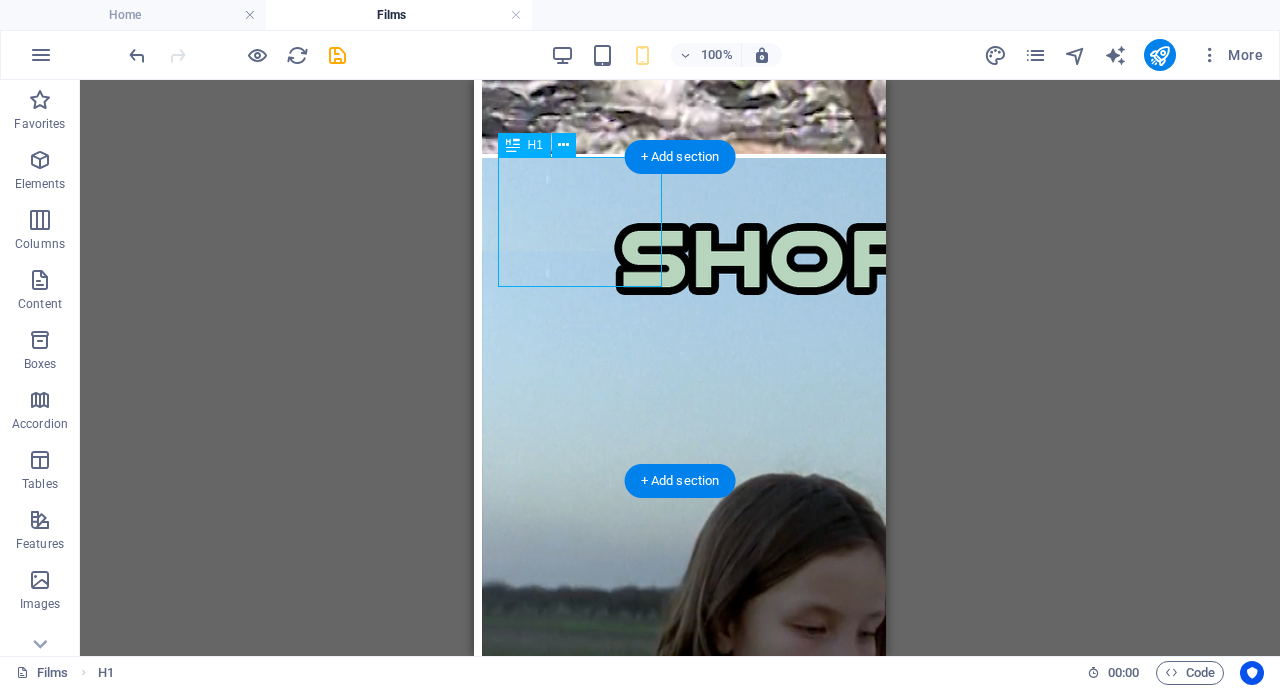 click on "MOre than 30 Film works" at bounding box center [580, 3301] 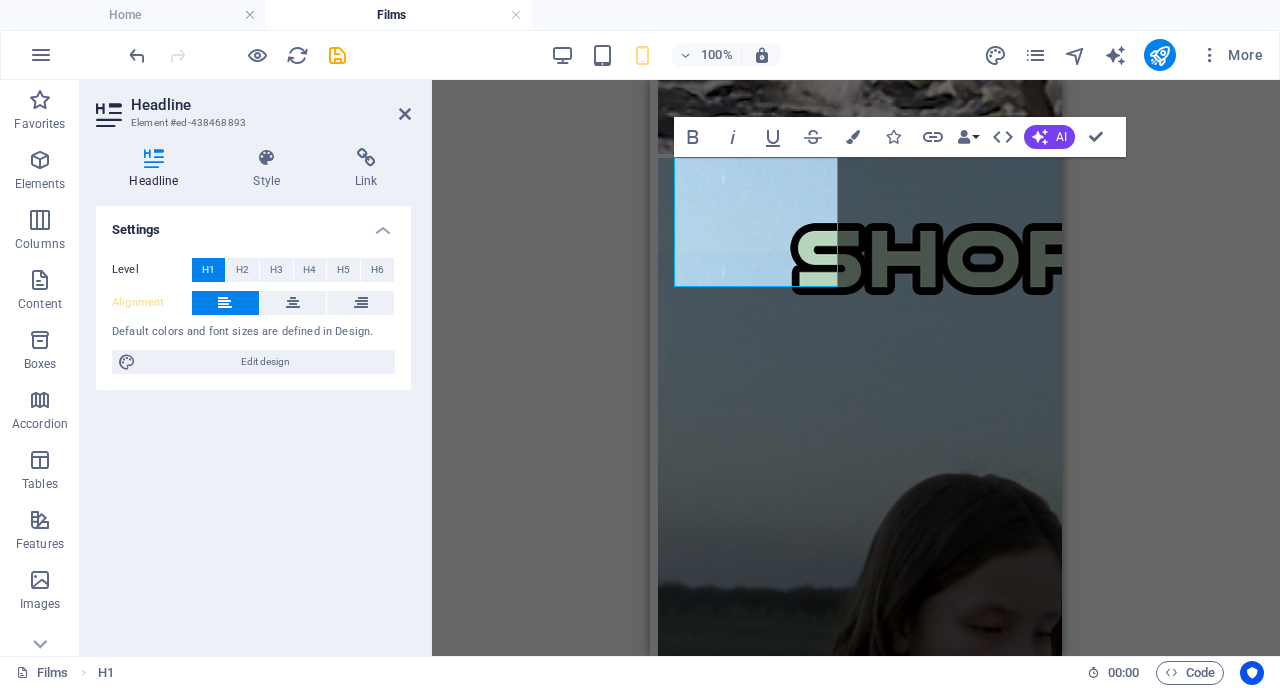 click on "MOre than 30 Film works" at bounding box center [748, 3301] 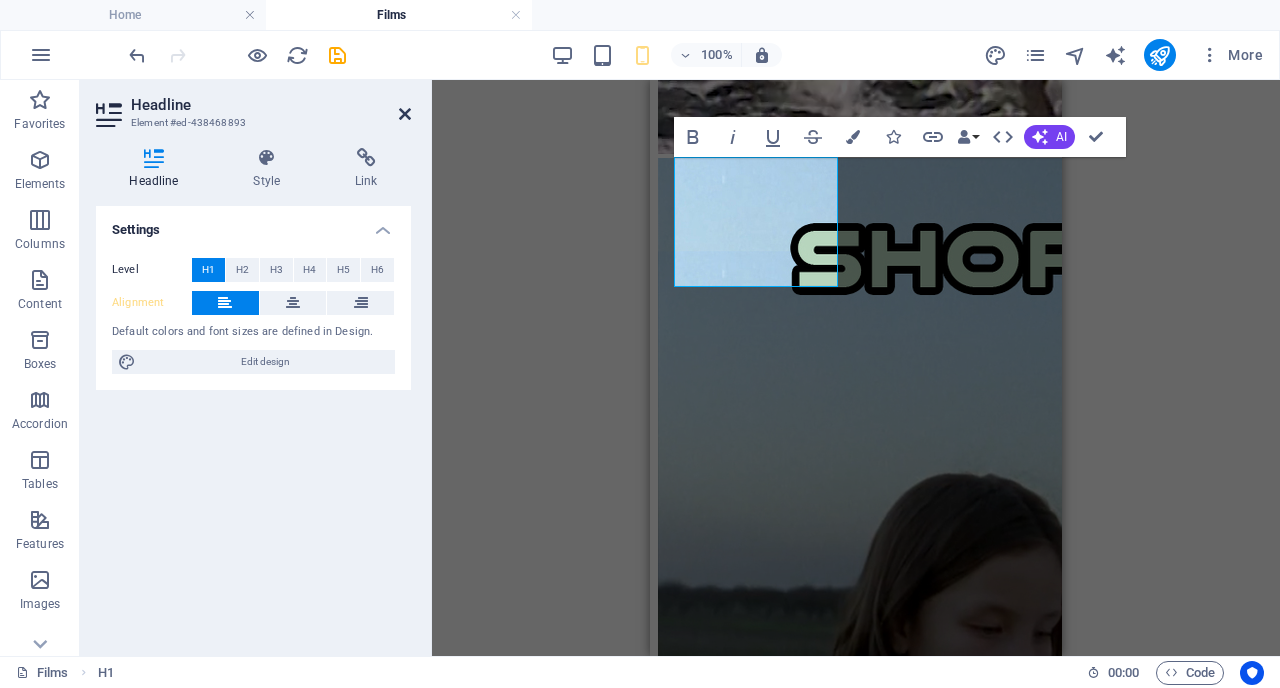 click at bounding box center (405, 114) 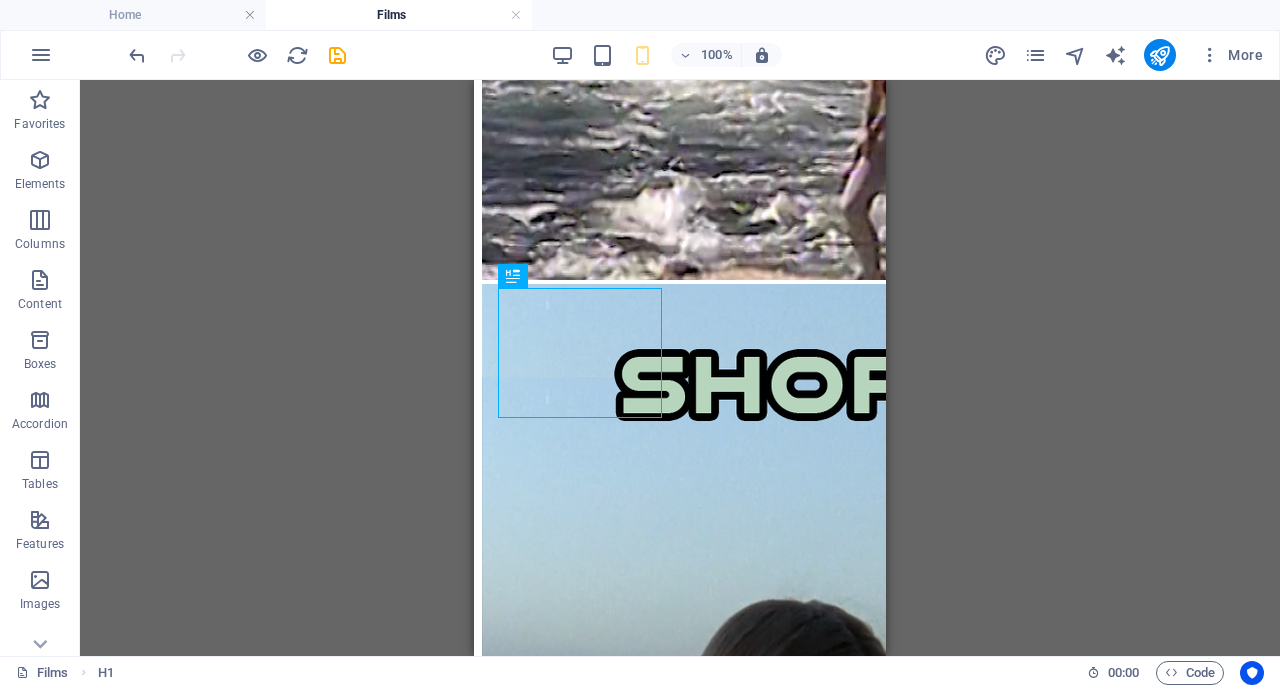 scroll, scrollTop: 6747, scrollLeft: 0, axis: vertical 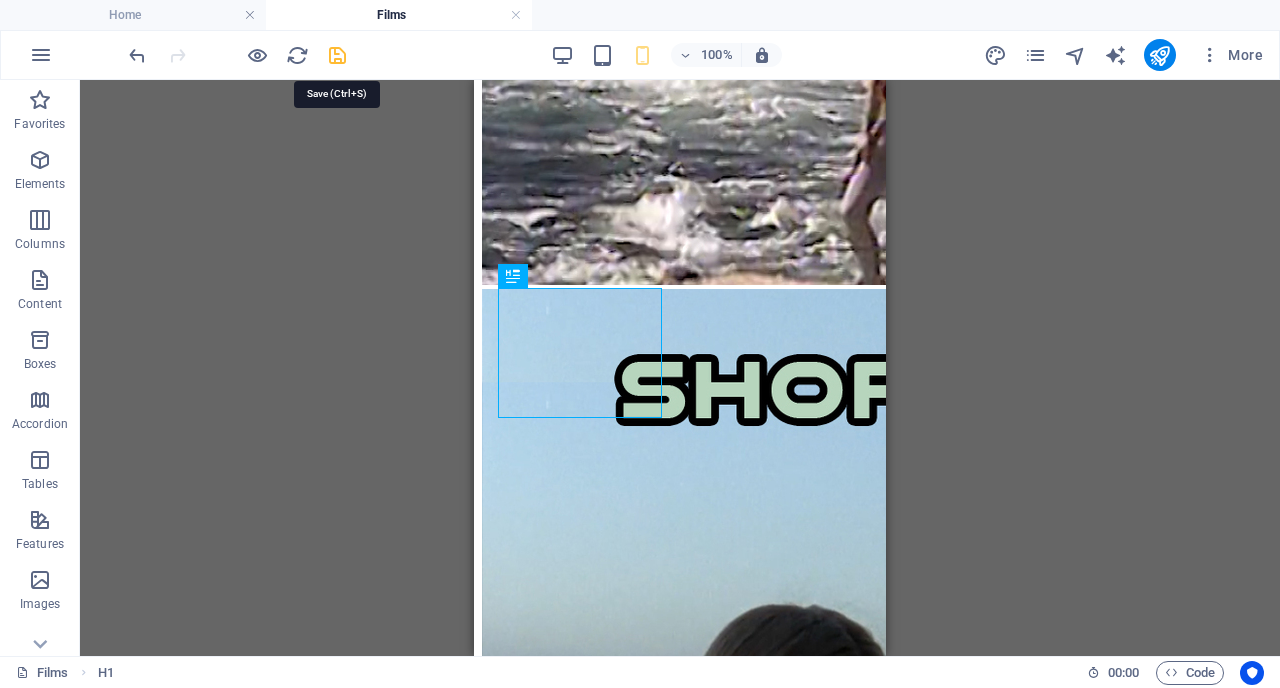 click at bounding box center [337, 55] 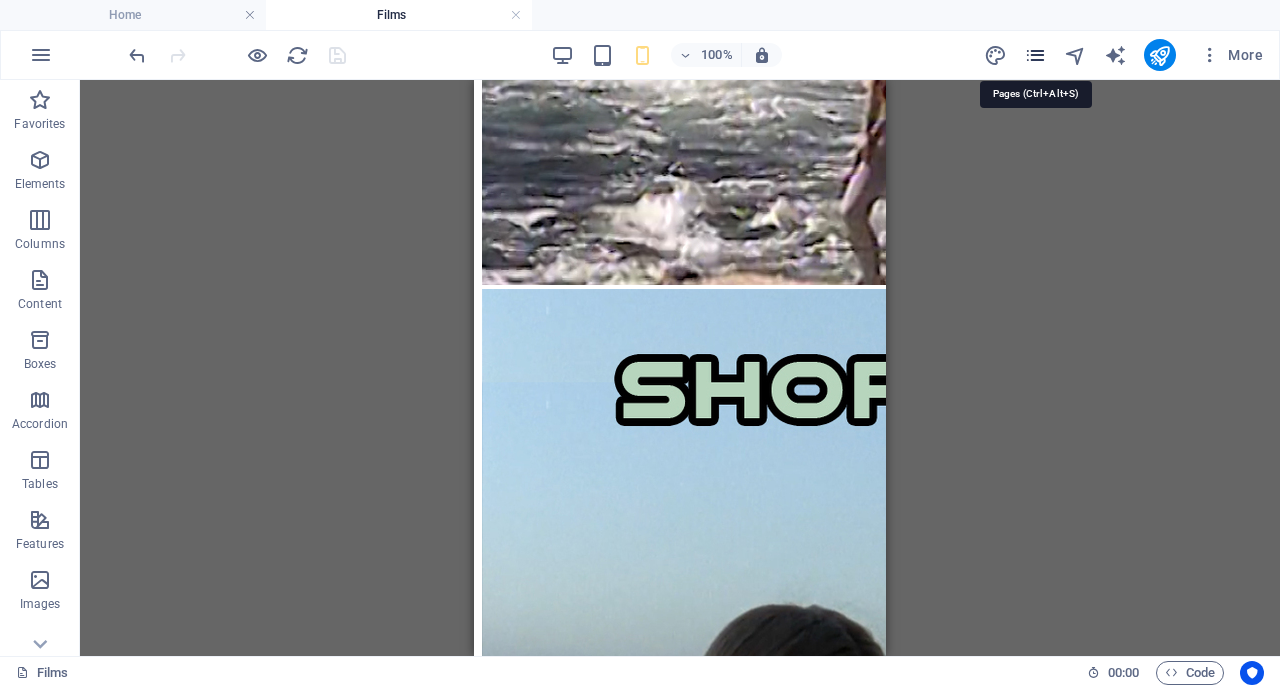 click at bounding box center (1035, 55) 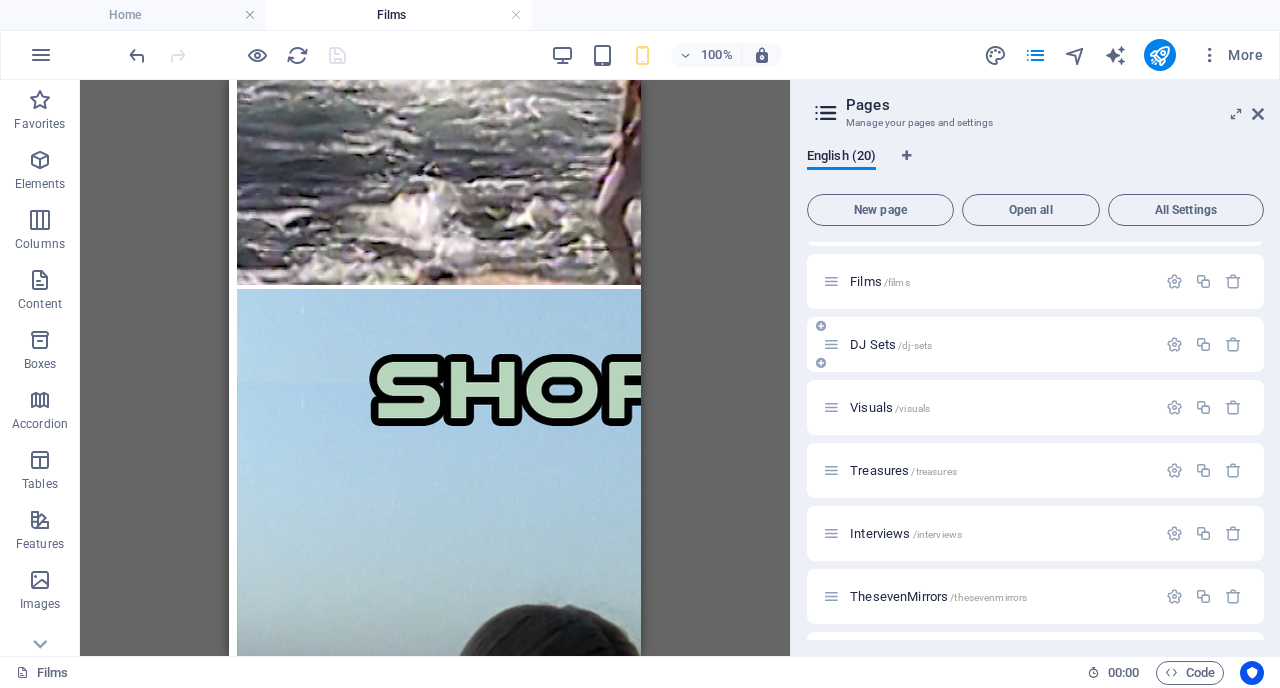 scroll, scrollTop: 130, scrollLeft: 0, axis: vertical 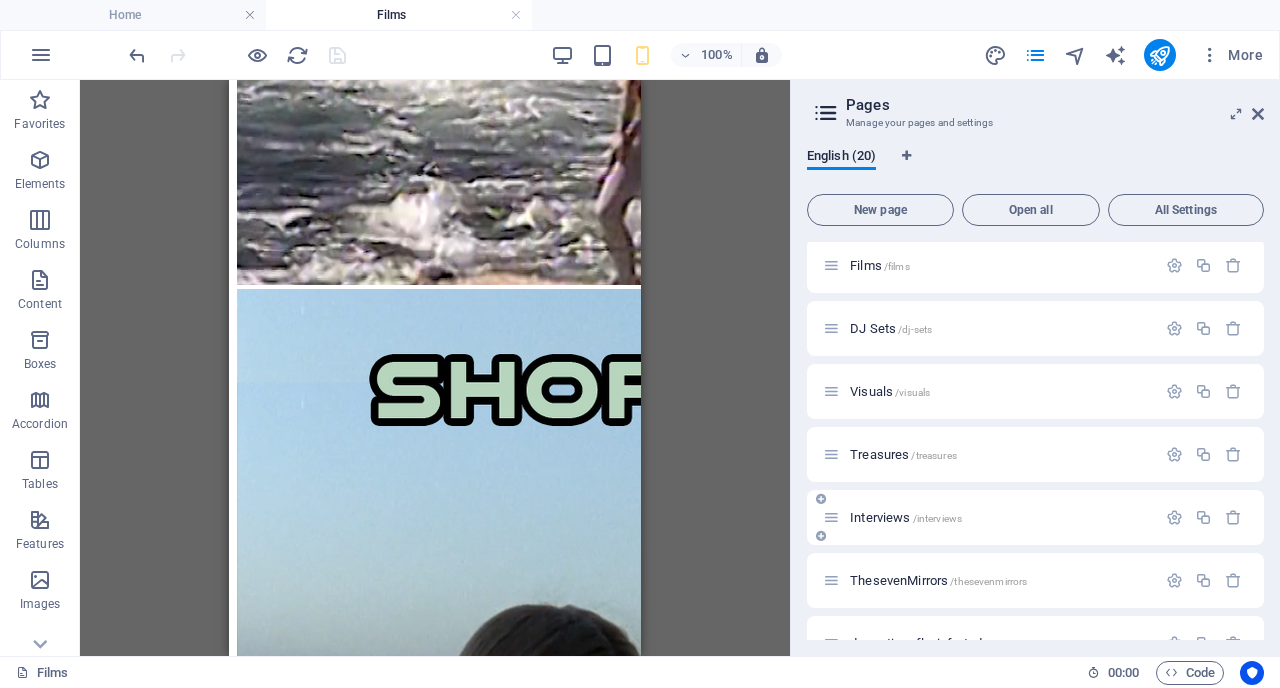 click on "Interviews /interviews" at bounding box center (906, 517) 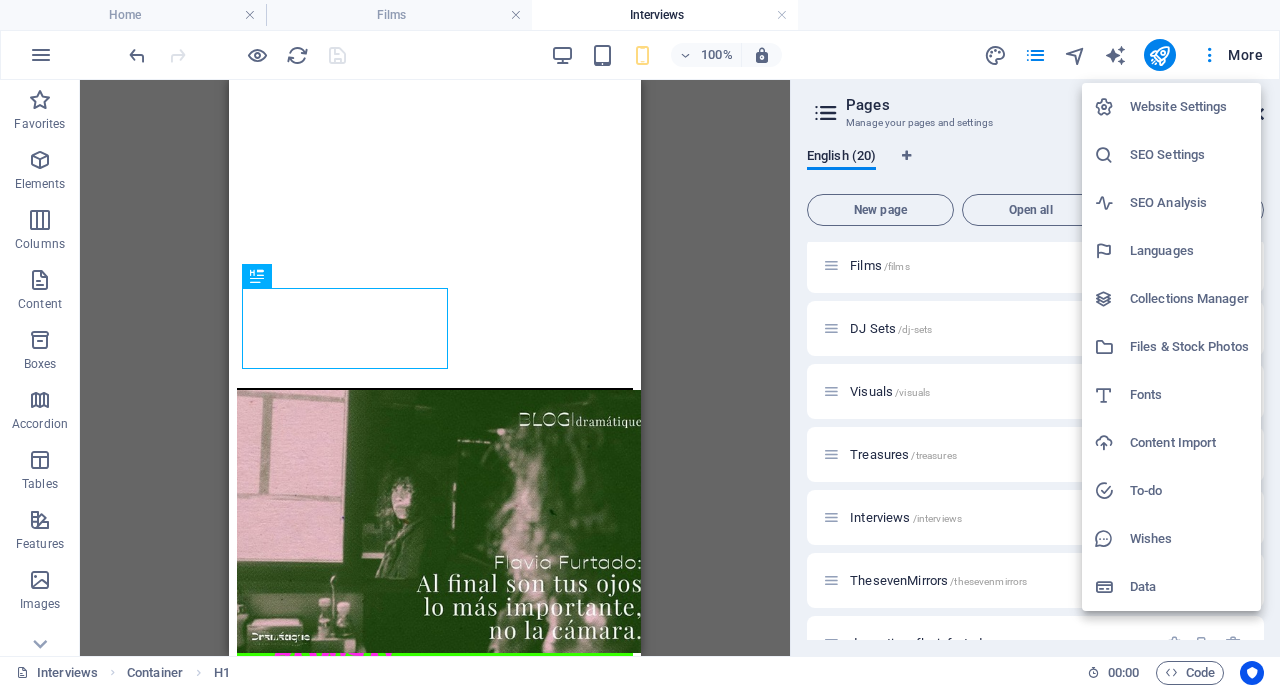 scroll, scrollTop: 446, scrollLeft: 0, axis: vertical 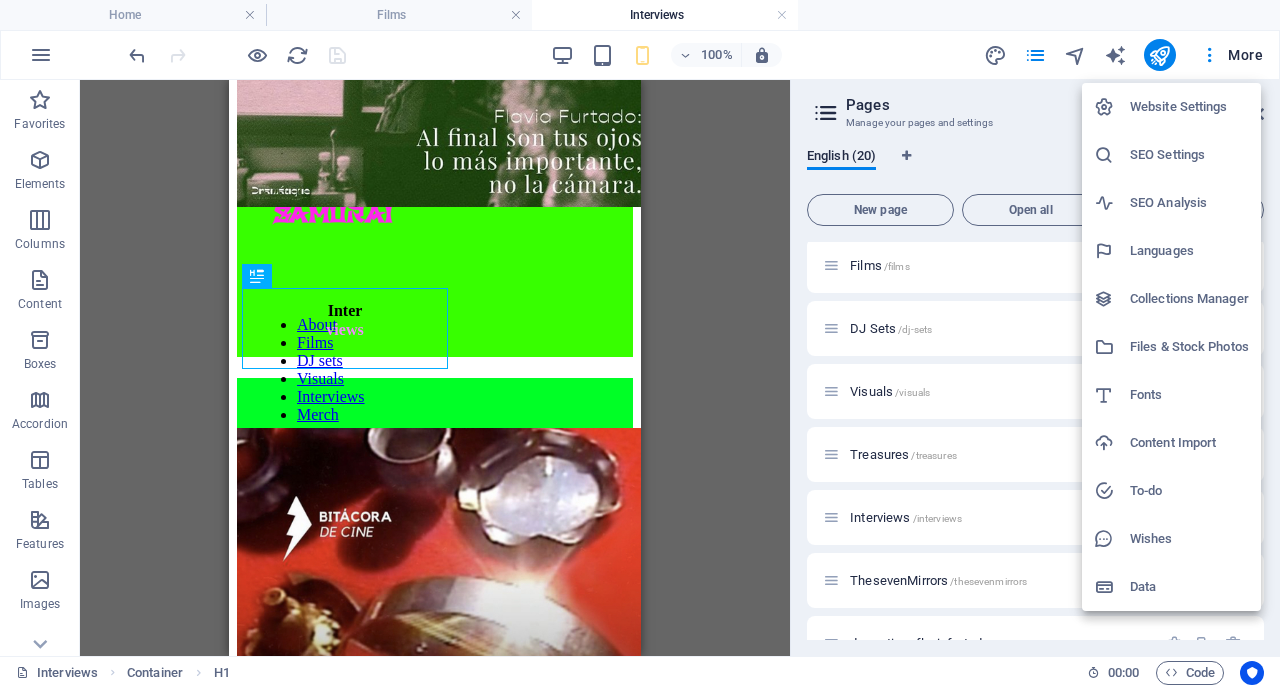 click at bounding box center (640, 344) 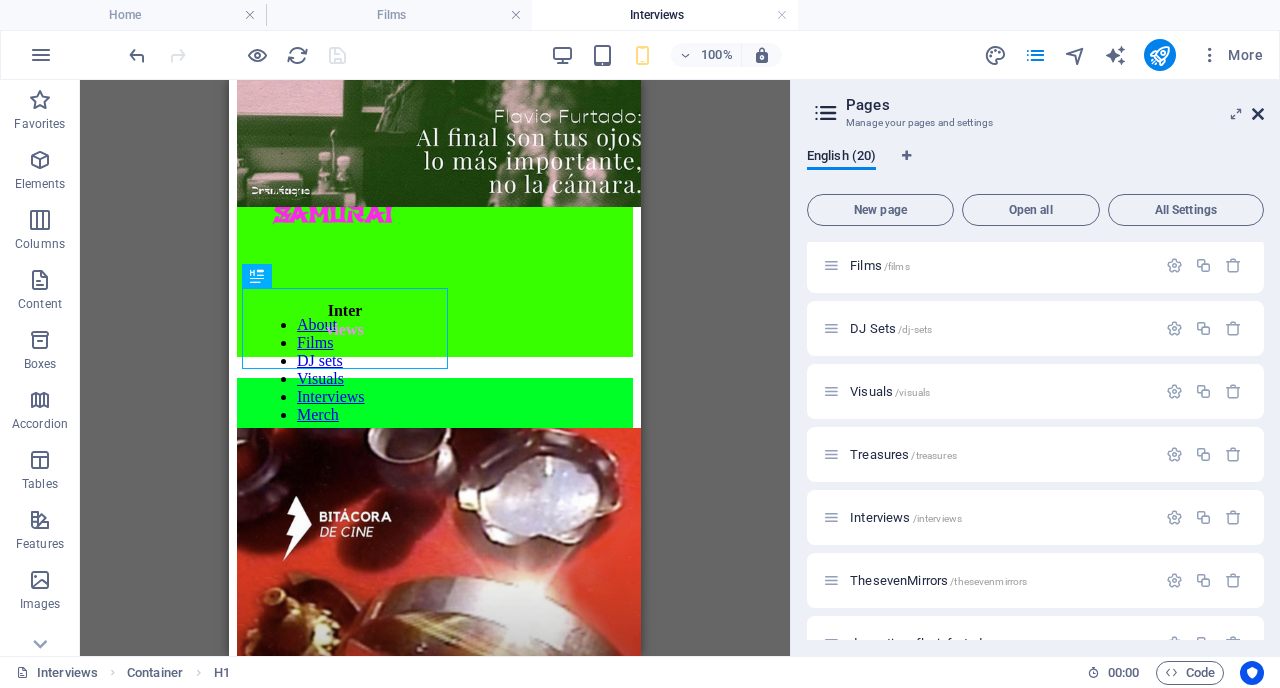 click at bounding box center (1258, 114) 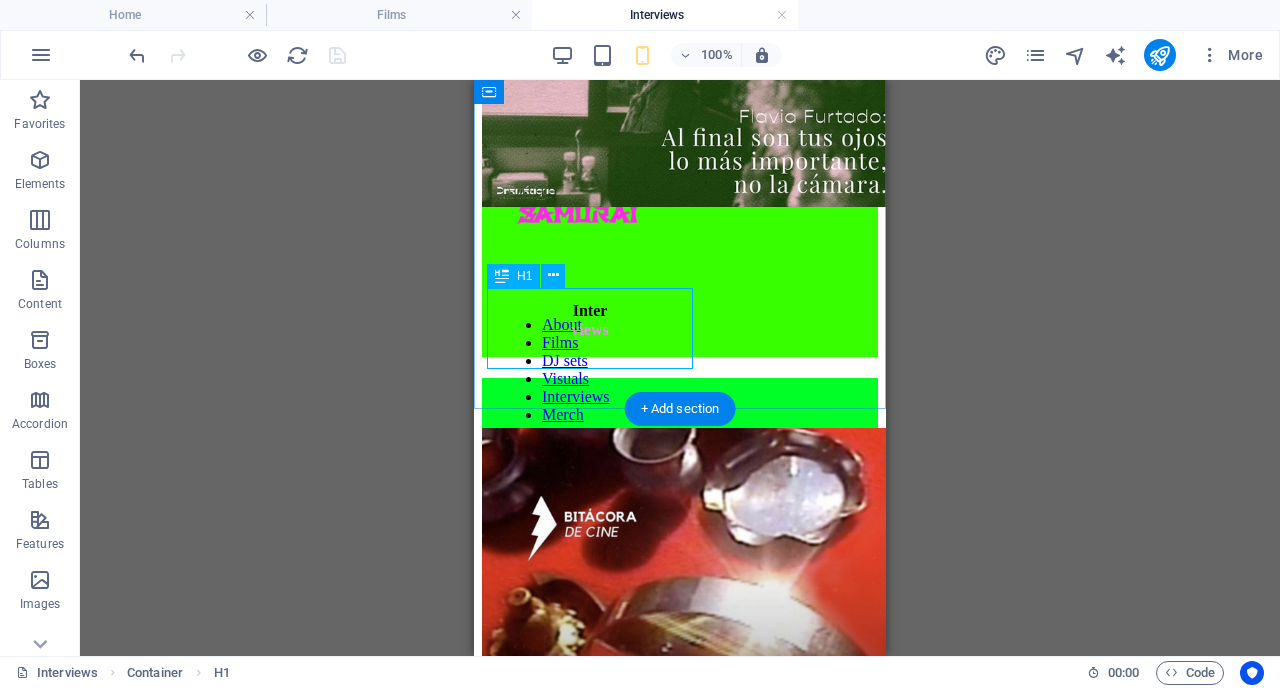 click on "Inter views" at bounding box center [590, 319] 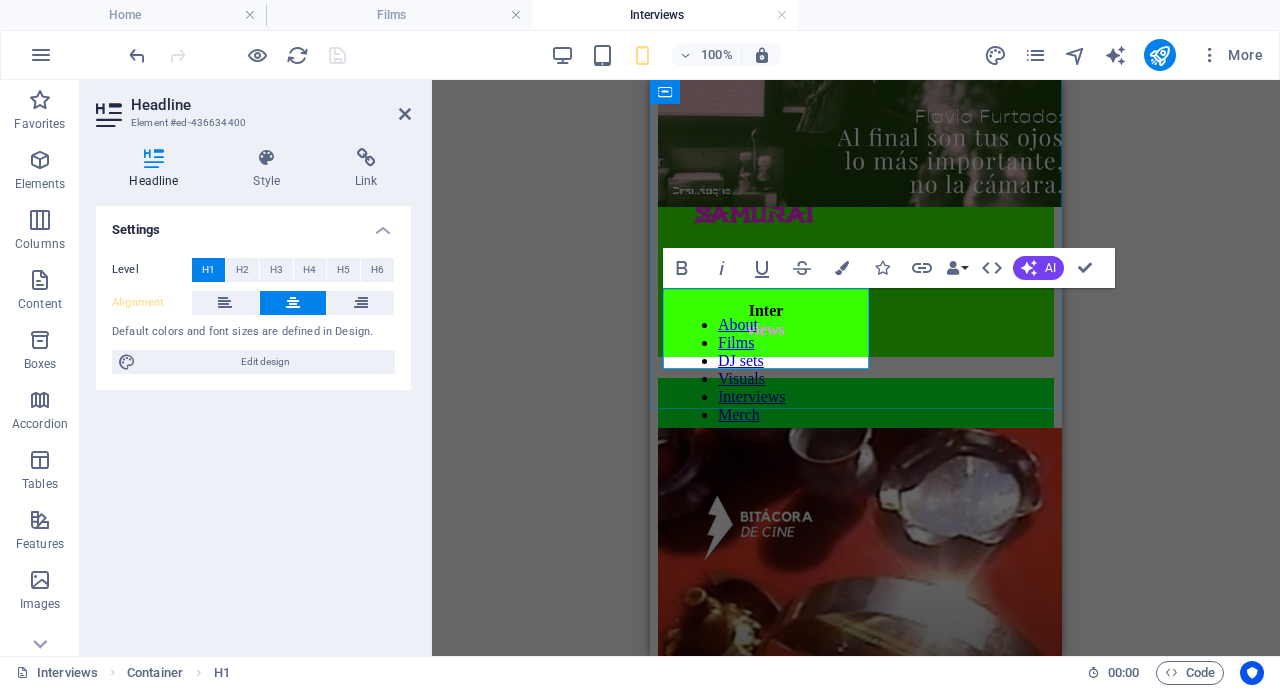 click on "views" at bounding box center [765, 329] 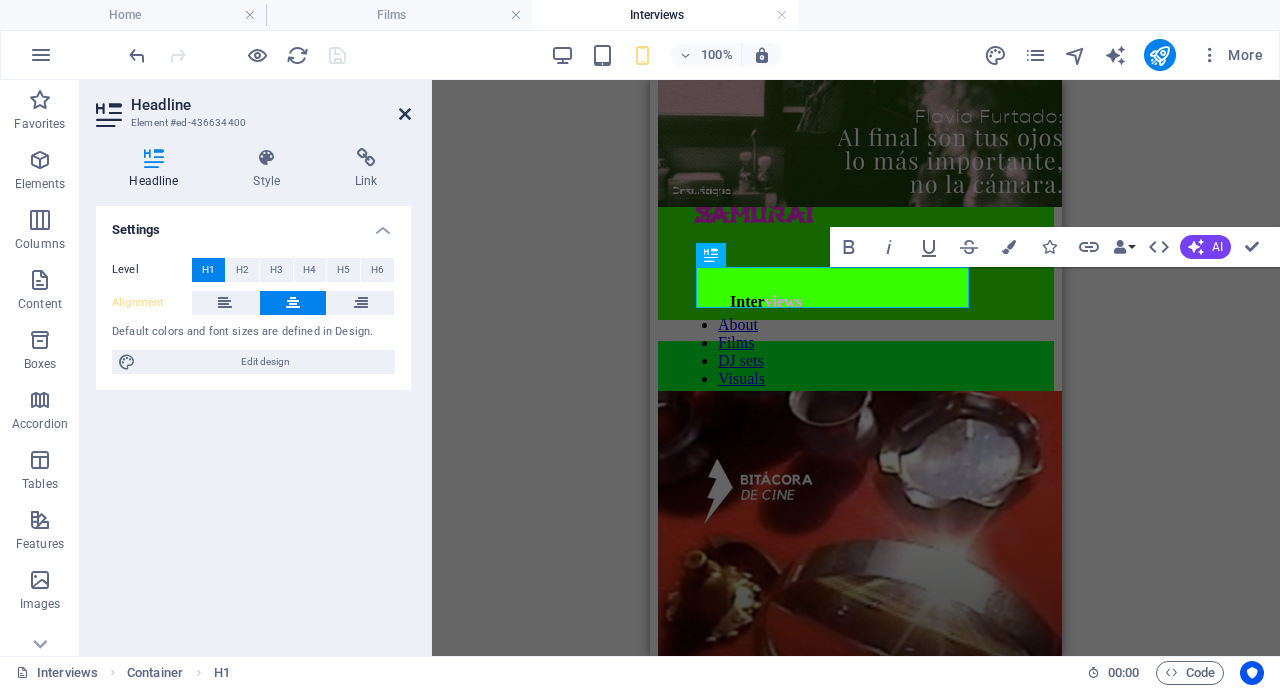 click at bounding box center (405, 114) 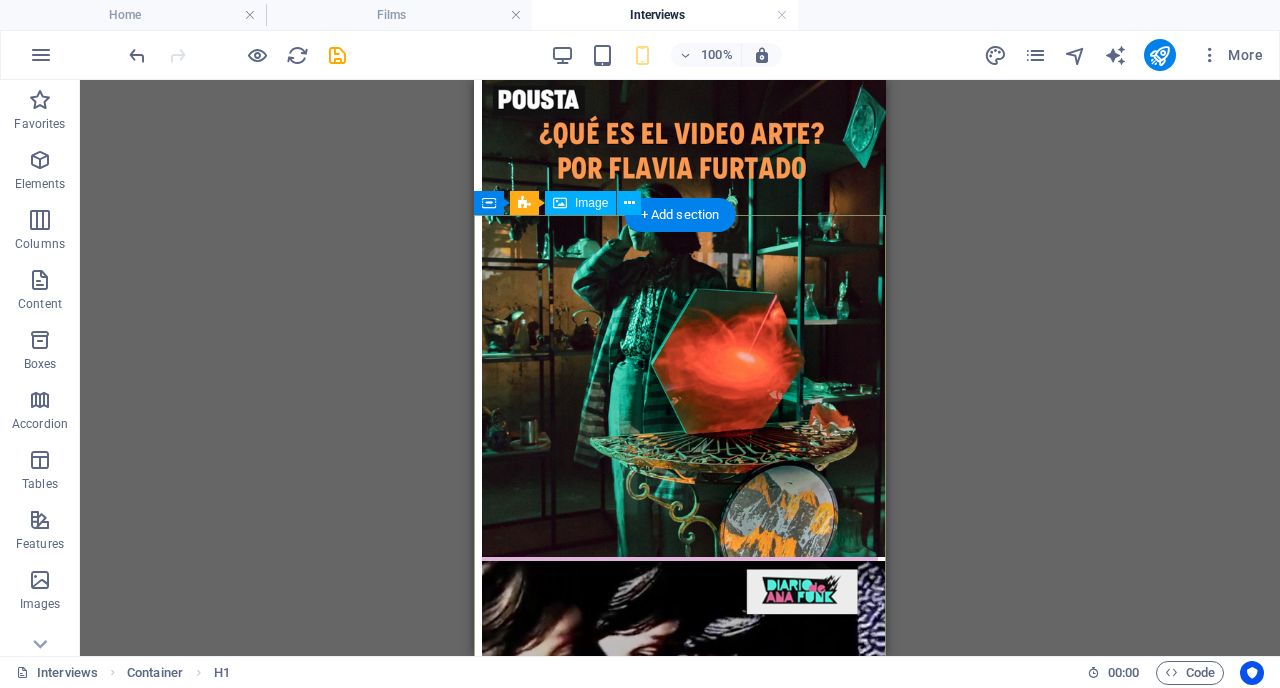 scroll, scrollTop: 2932, scrollLeft: 0, axis: vertical 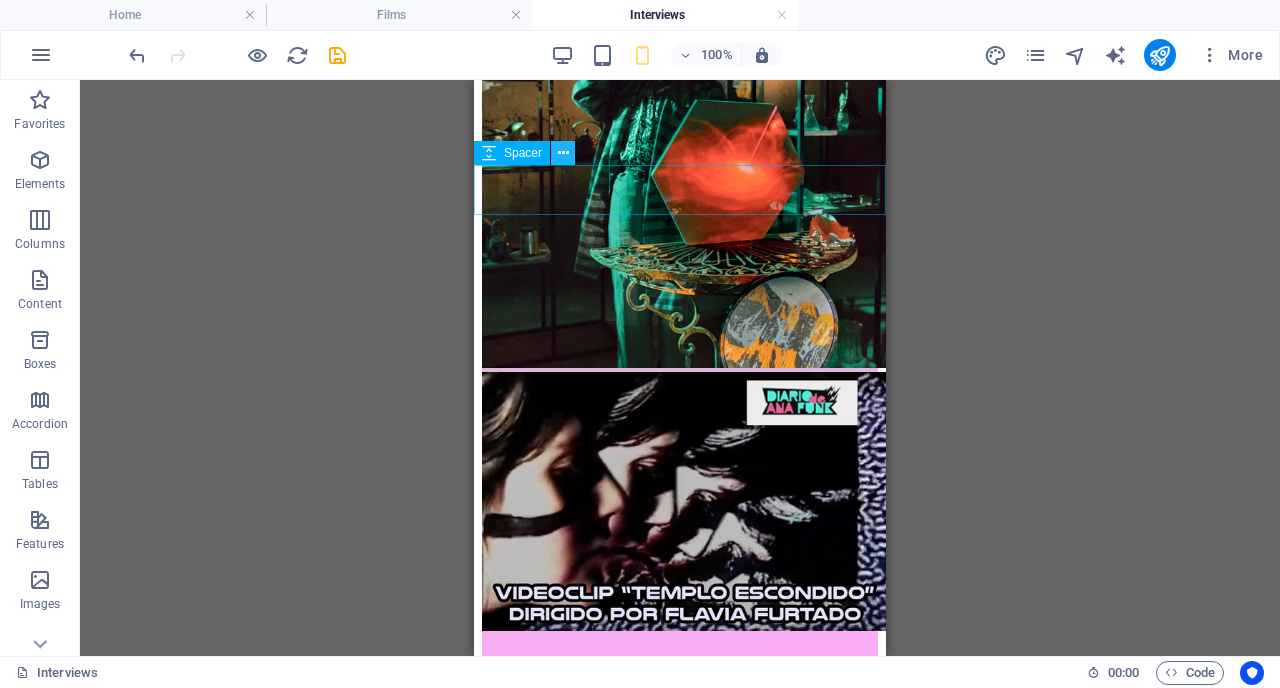 click at bounding box center [563, 153] 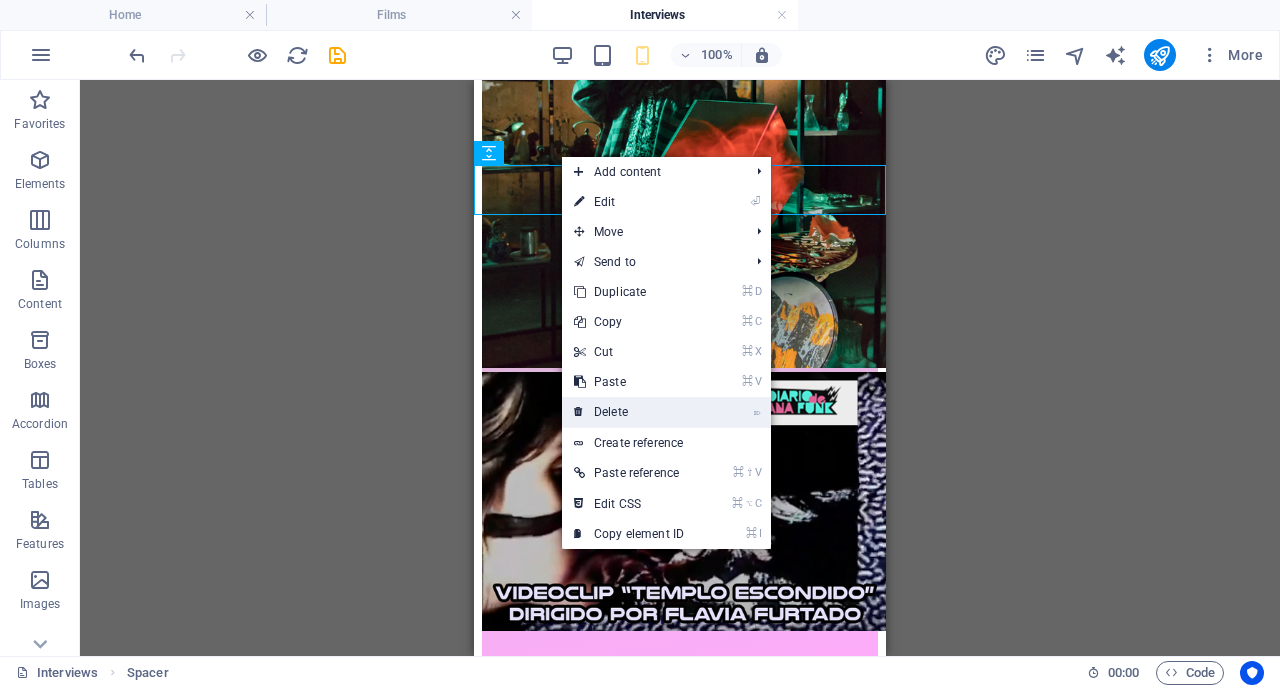 click on "⌦  Delete" at bounding box center (629, 412) 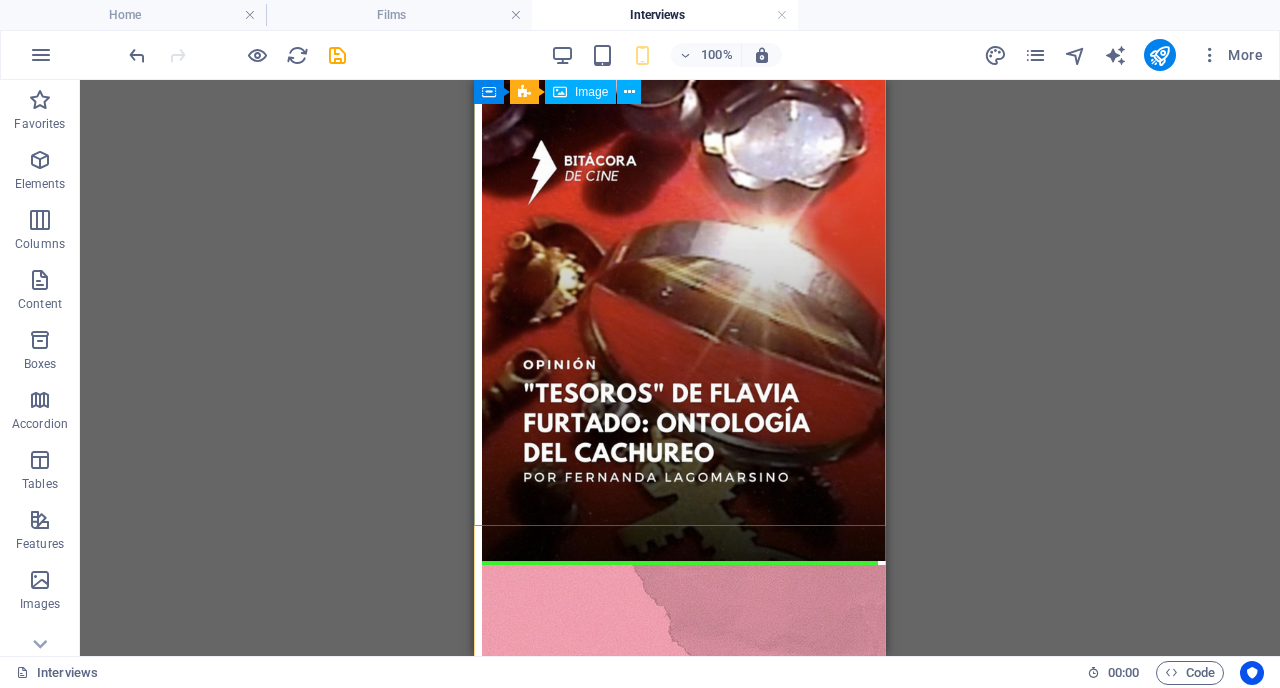 scroll, scrollTop: 764, scrollLeft: 0, axis: vertical 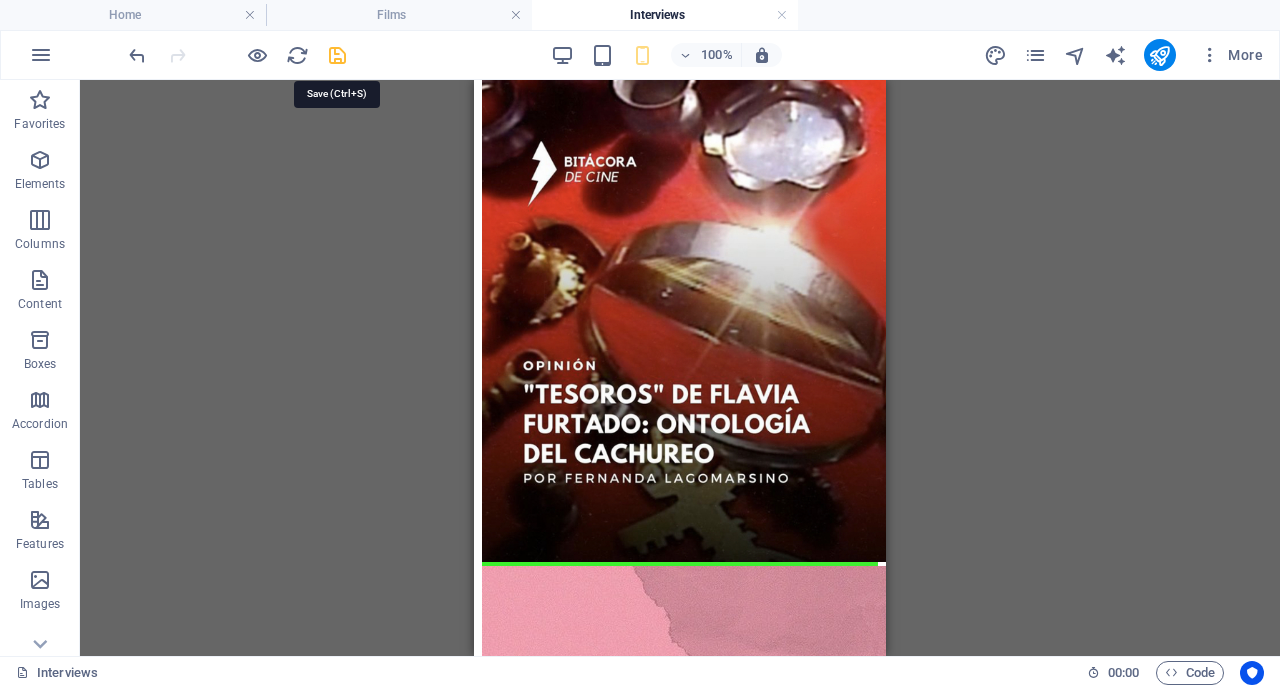 click at bounding box center [337, 55] 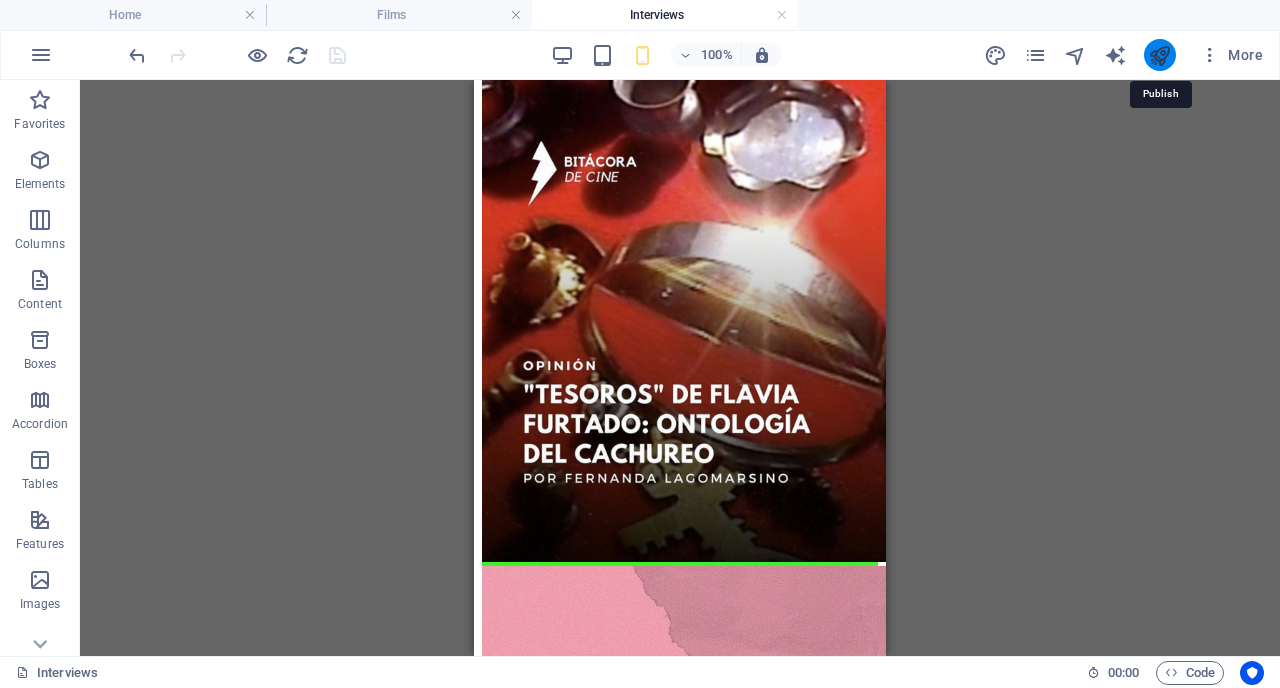 click at bounding box center (1159, 55) 